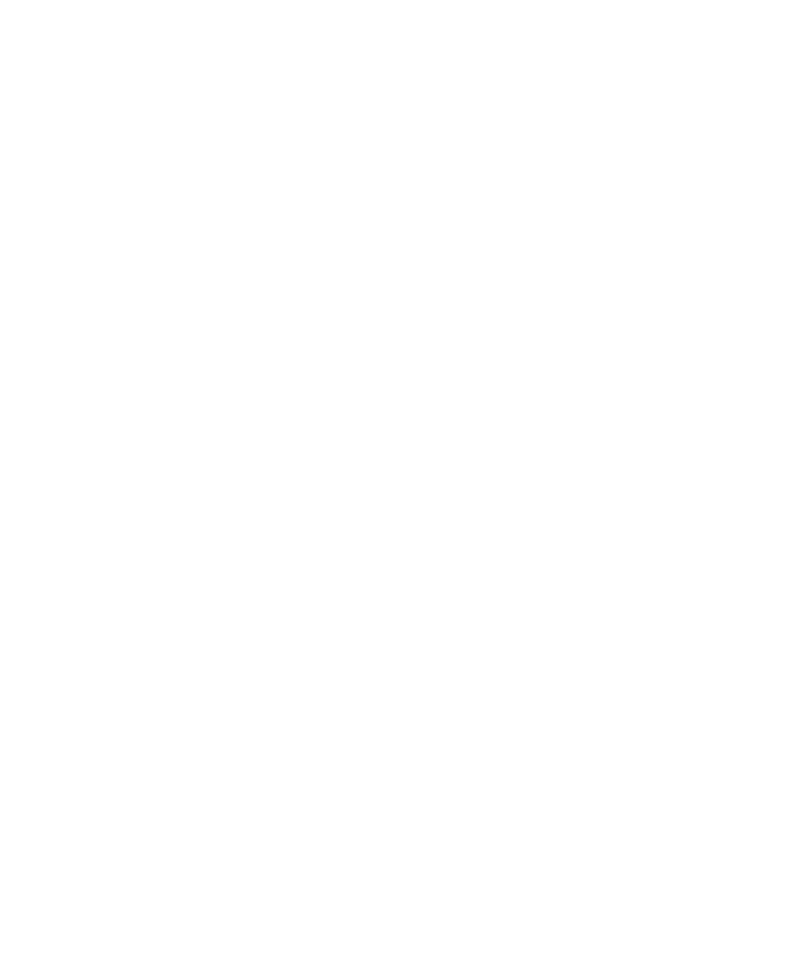 scroll, scrollTop: 48, scrollLeft: 0, axis: vertical 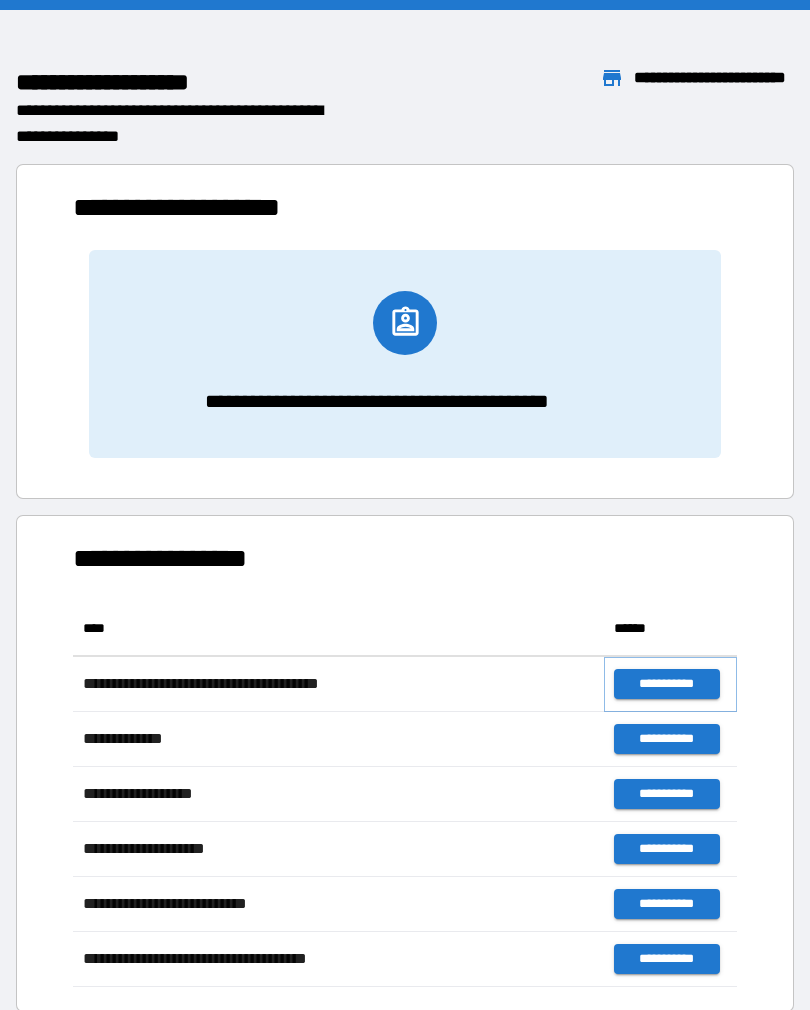 click on "**********" at bounding box center (666, 684) 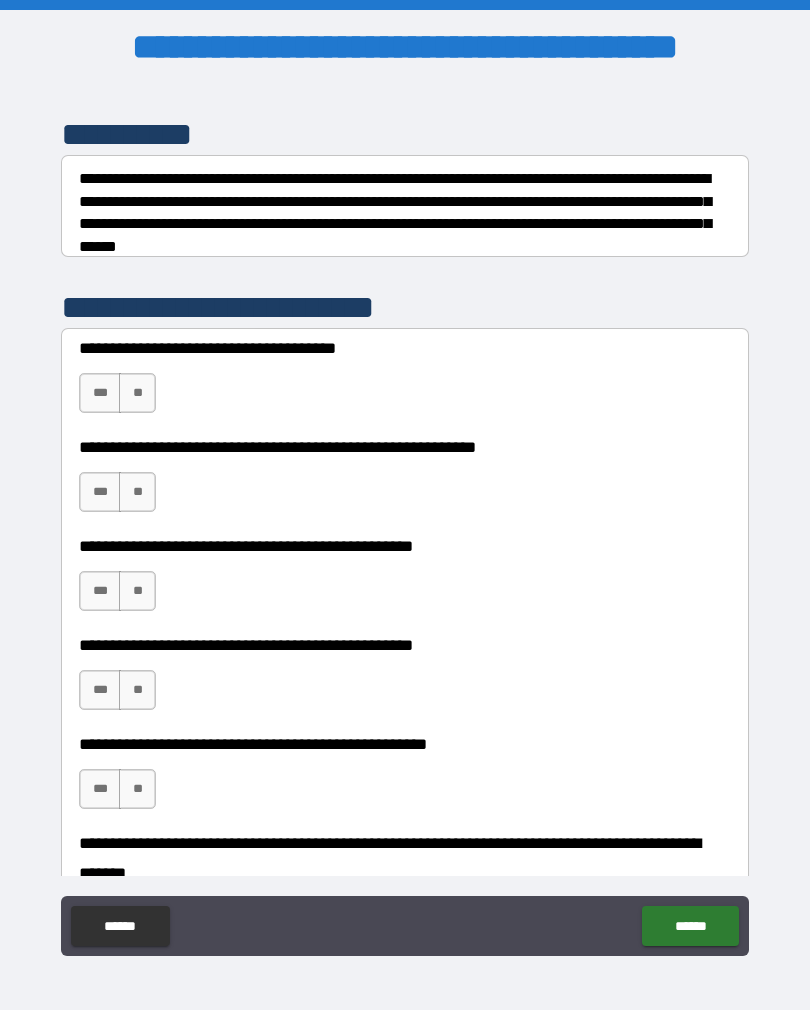 scroll, scrollTop: 260, scrollLeft: 0, axis: vertical 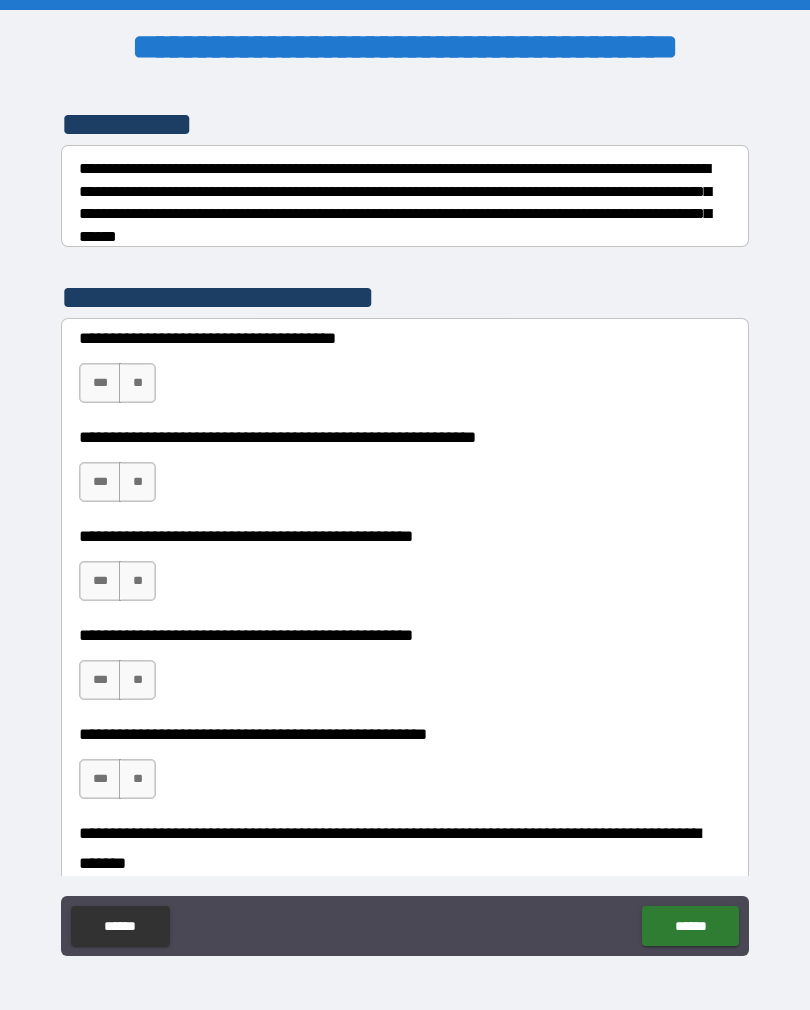 click on "**" at bounding box center (137, 383) 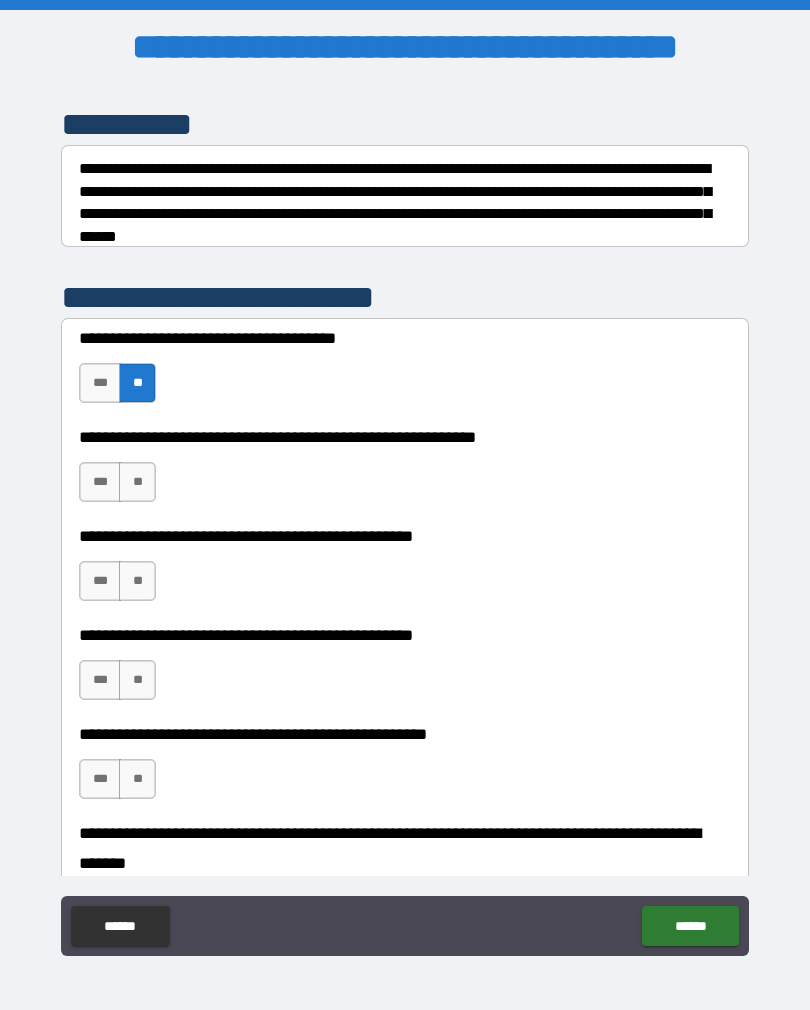 click on "**" at bounding box center [137, 482] 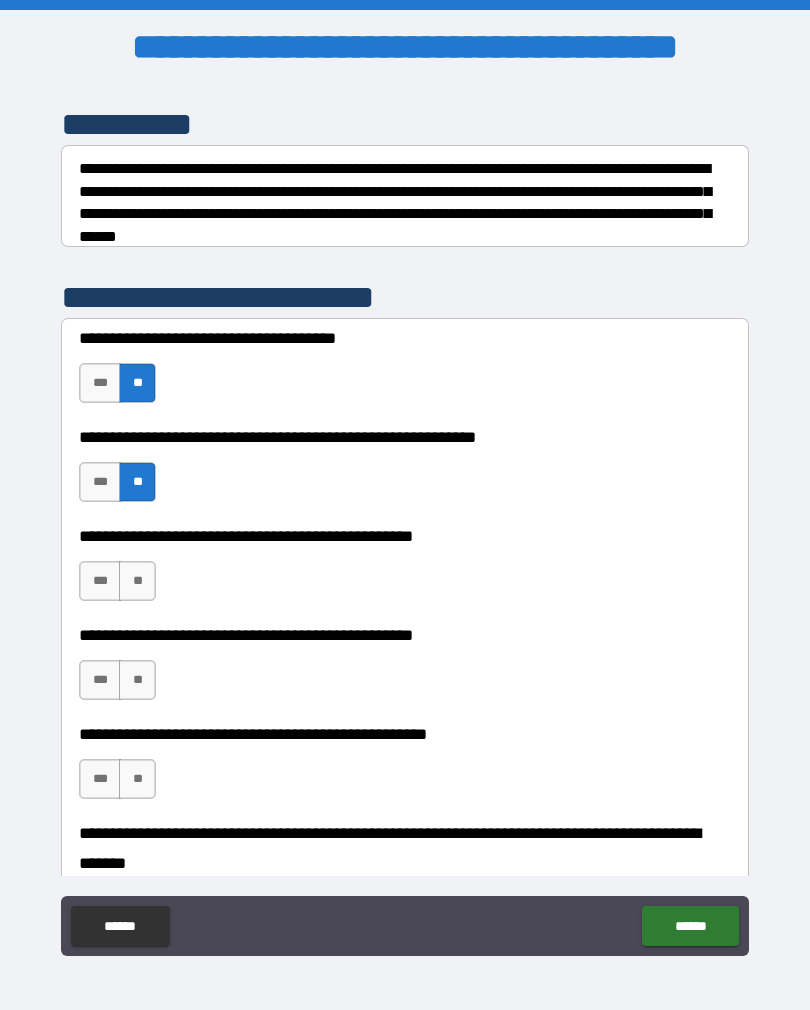 click on "***" at bounding box center [100, 482] 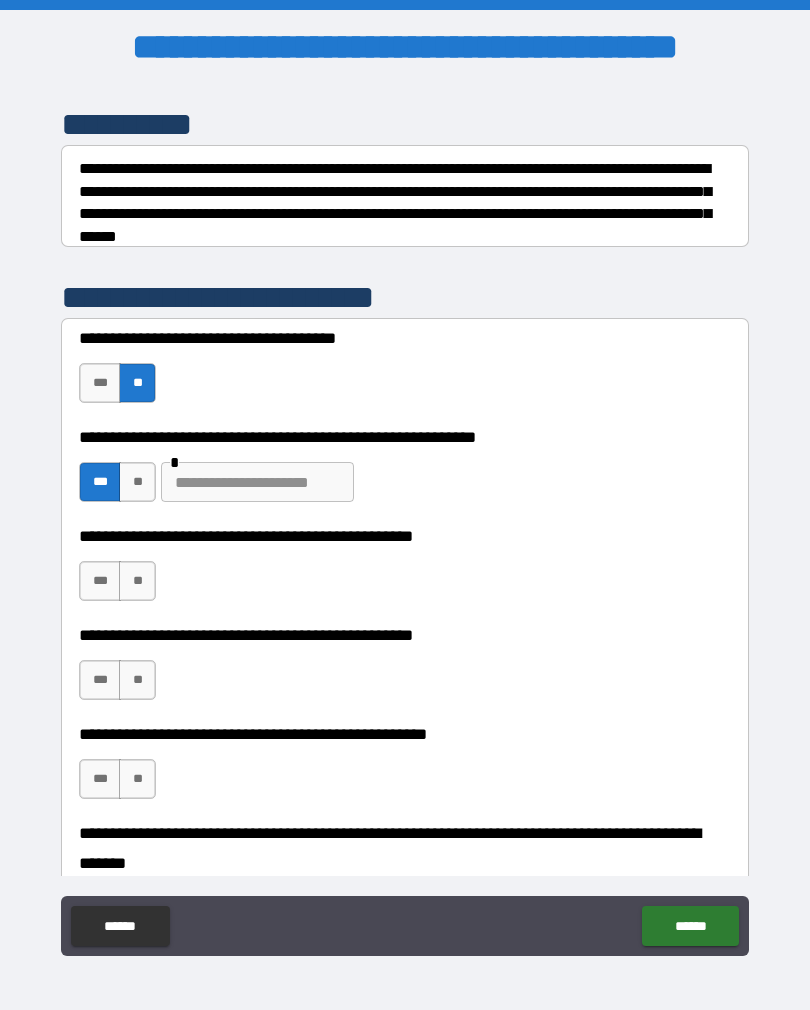 click at bounding box center [257, 482] 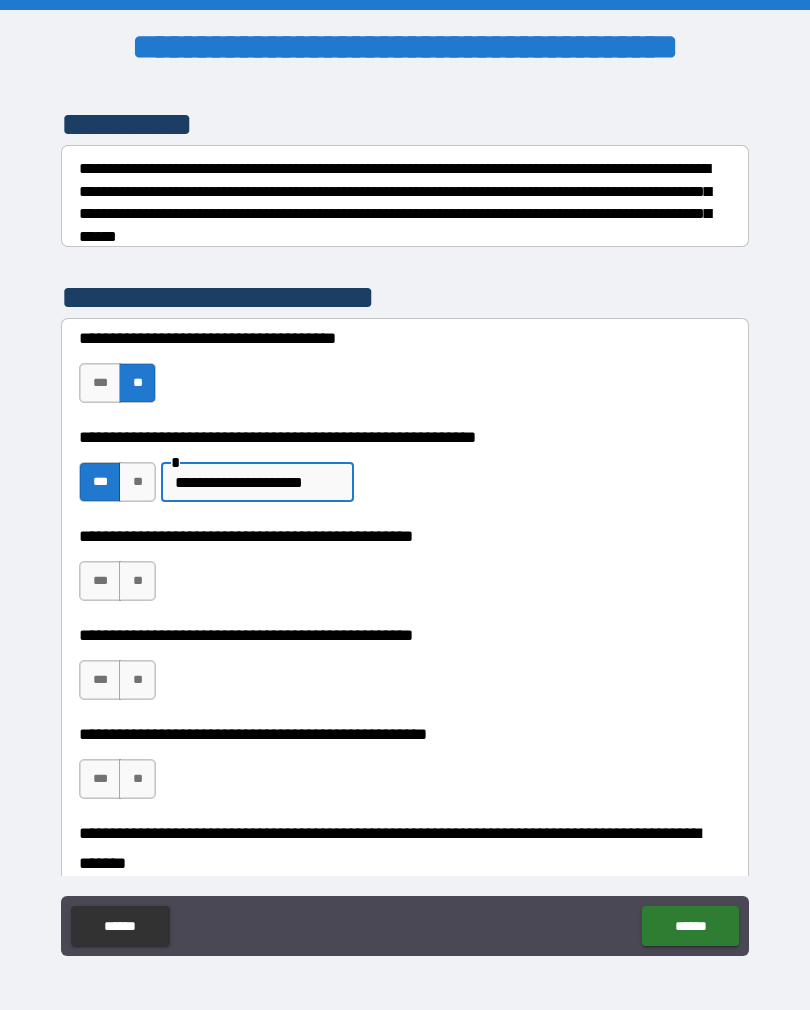 click on "**********" at bounding box center [257, 482] 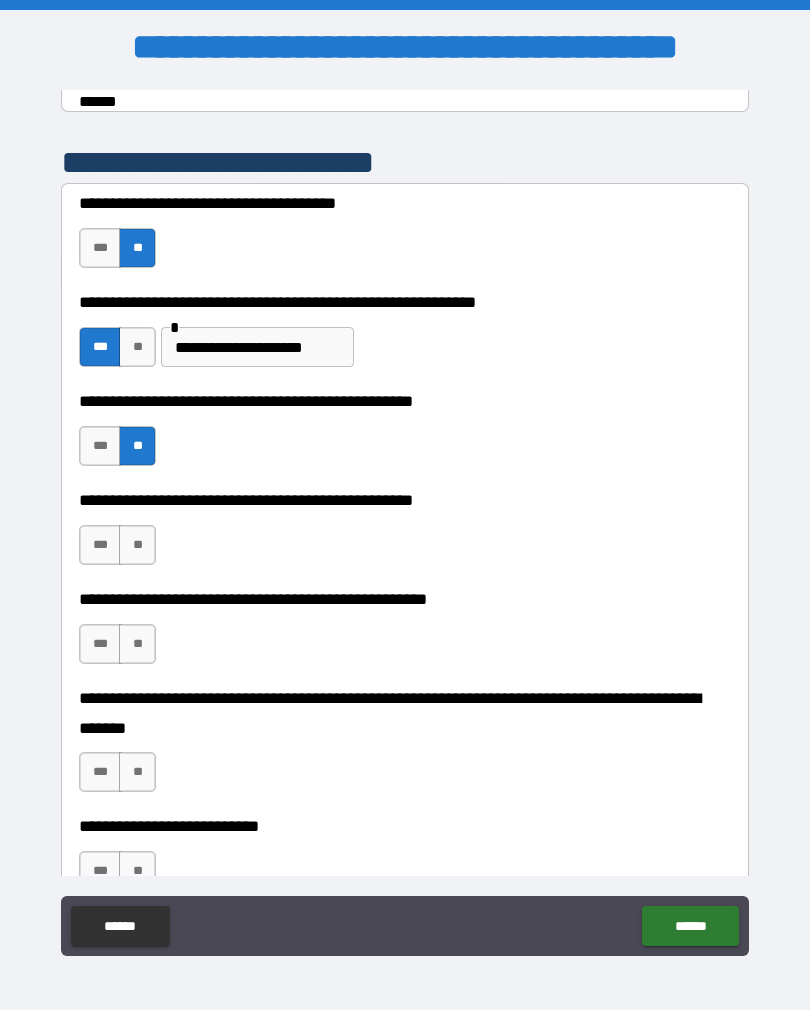 scroll, scrollTop: 393, scrollLeft: 0, axis: vertical 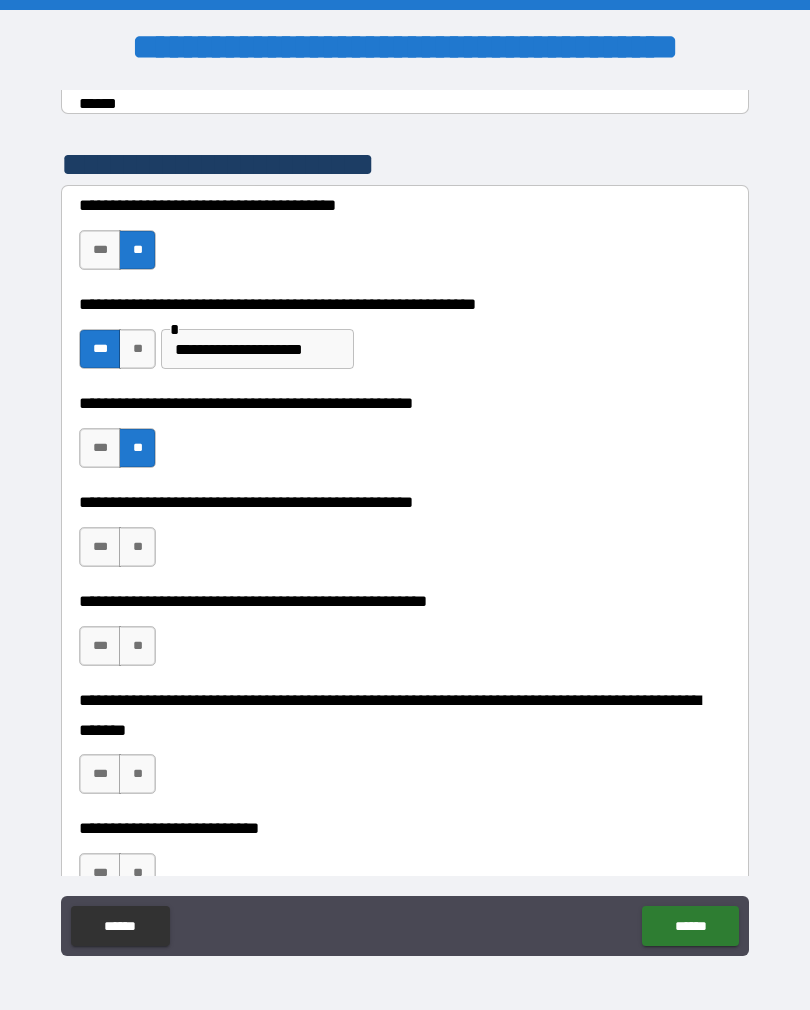 click on "***" at bounding box center [100, 547] 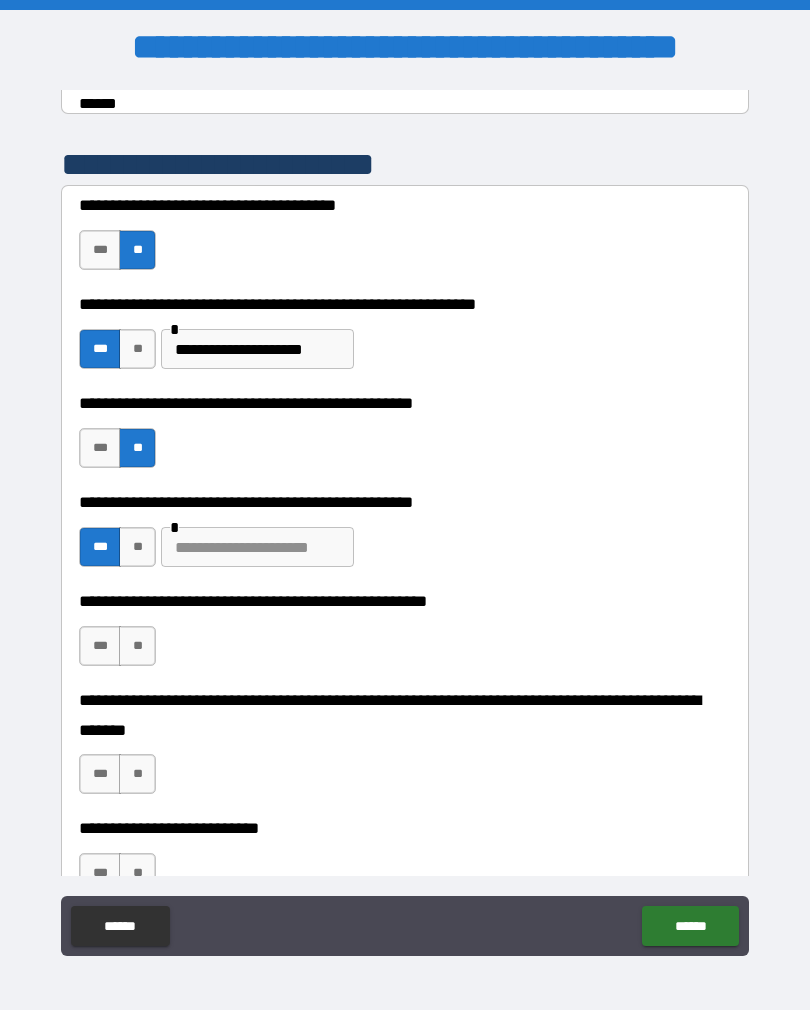click at bounding box center [257, 547] 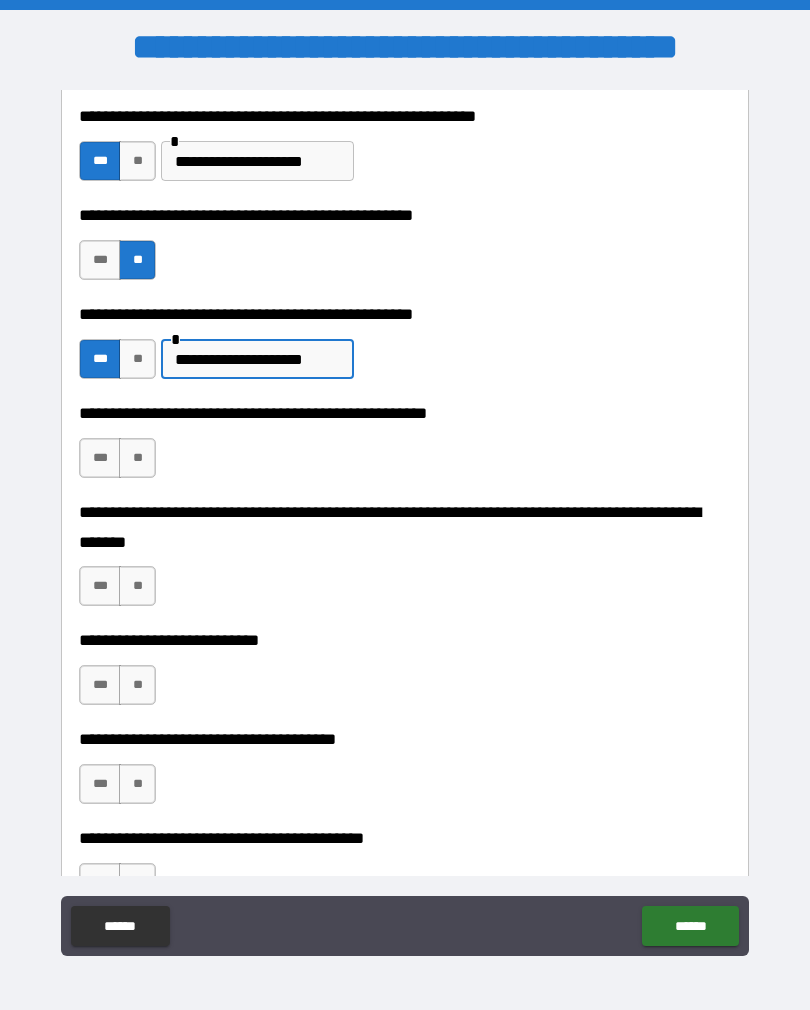 scroll, scrollTop: 588, scrollLeft: 0, axis: vertical 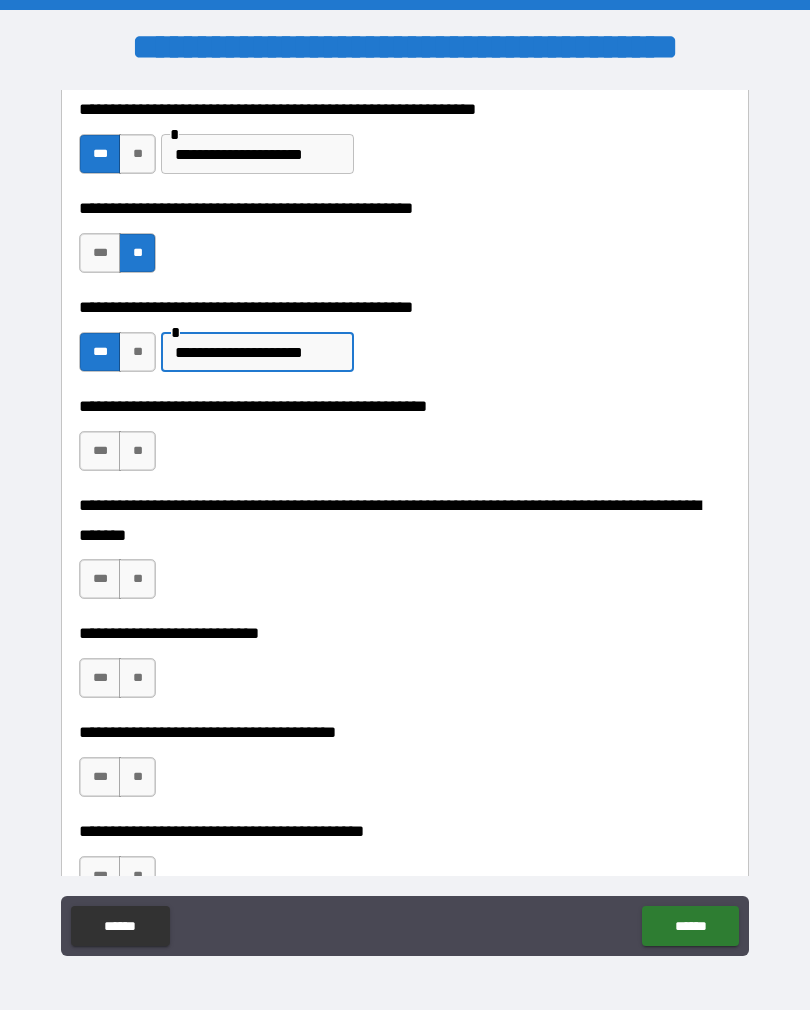 type on "**********" 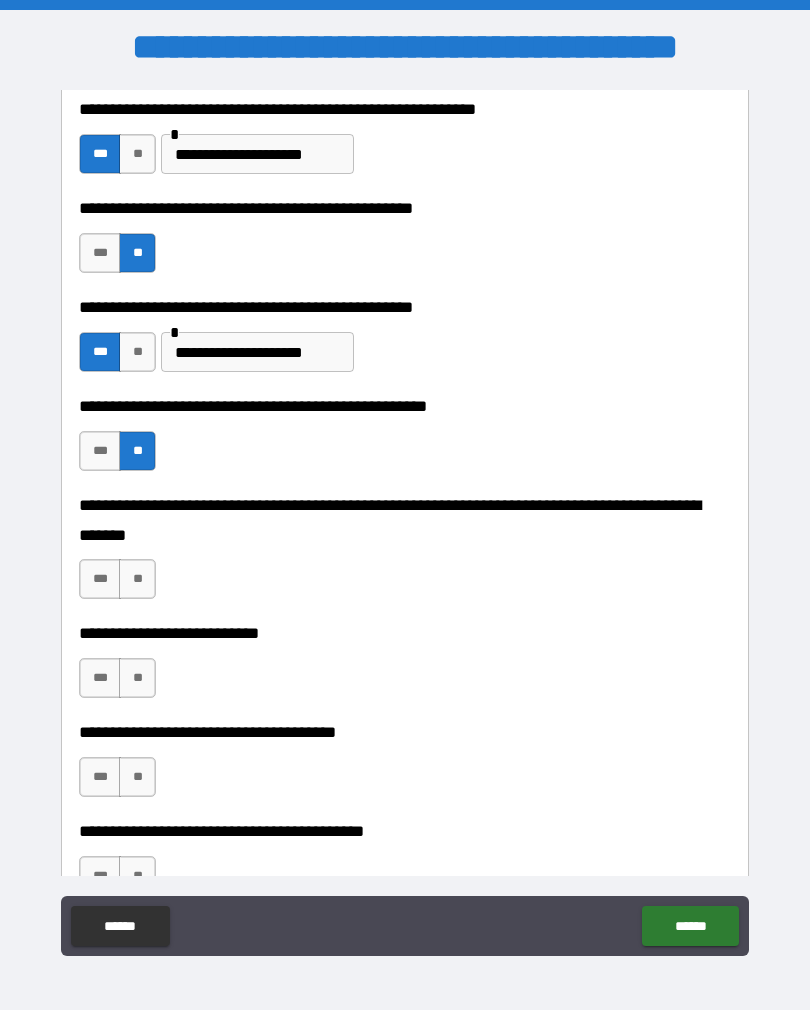 click on "**" at bounding box center [137, 579] 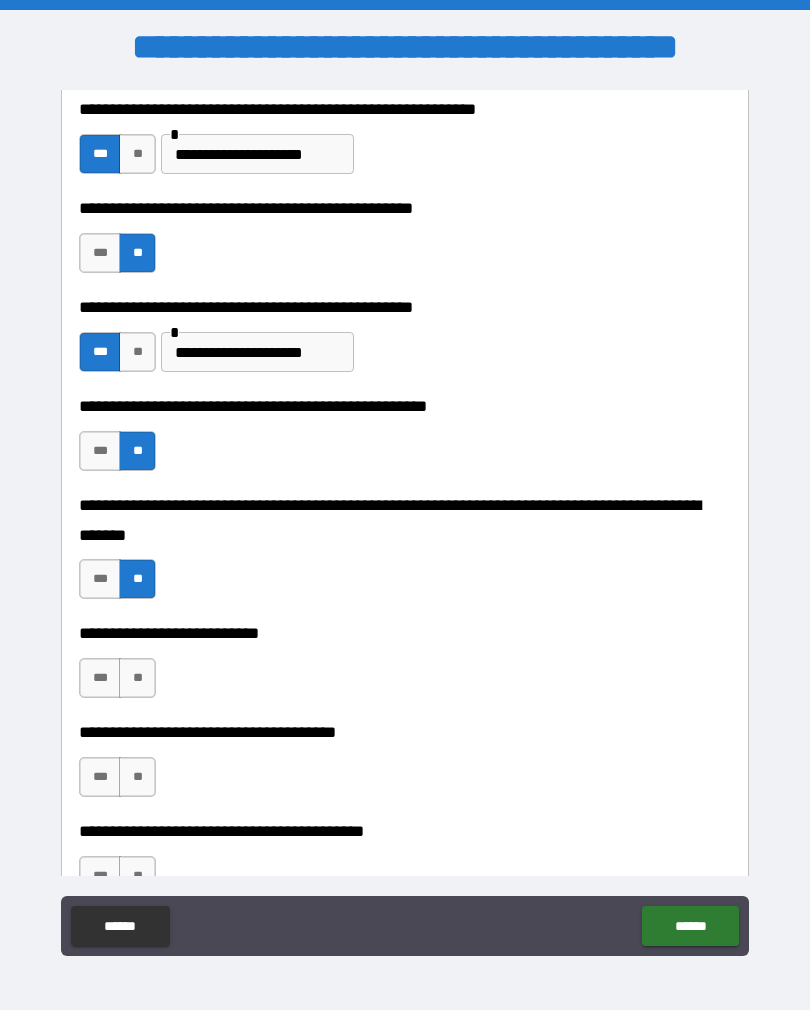 click on "**" at bounding box center (137, 678) 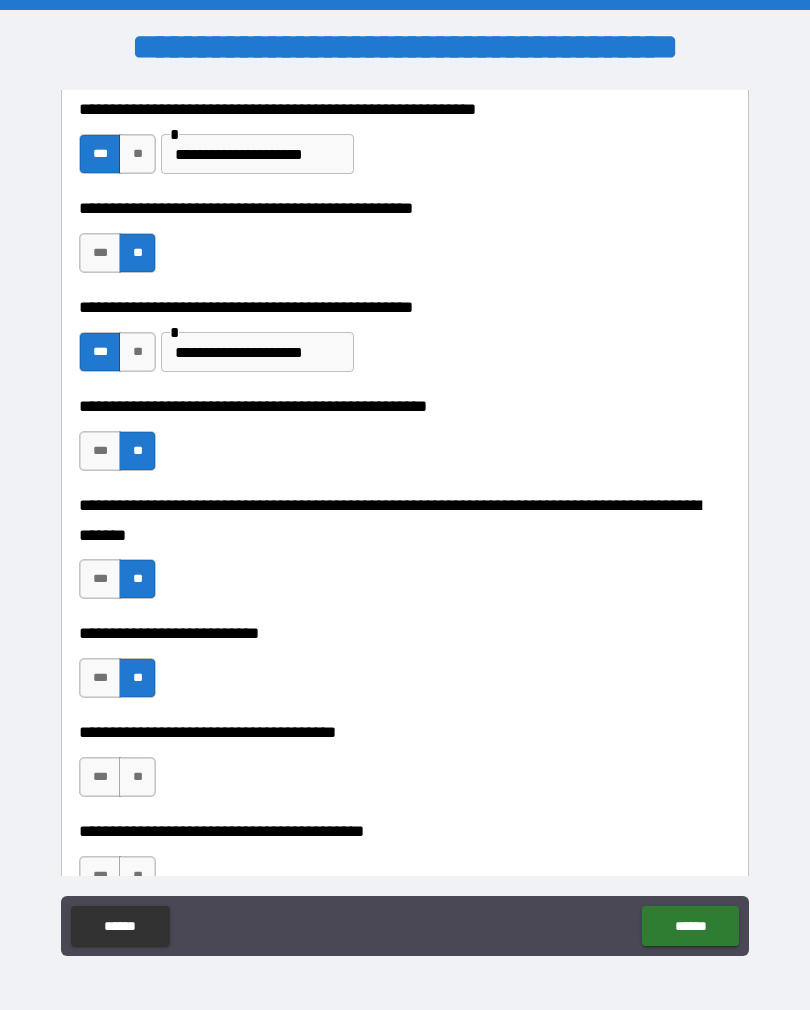 click on "**" at bounding box center [137, 777] 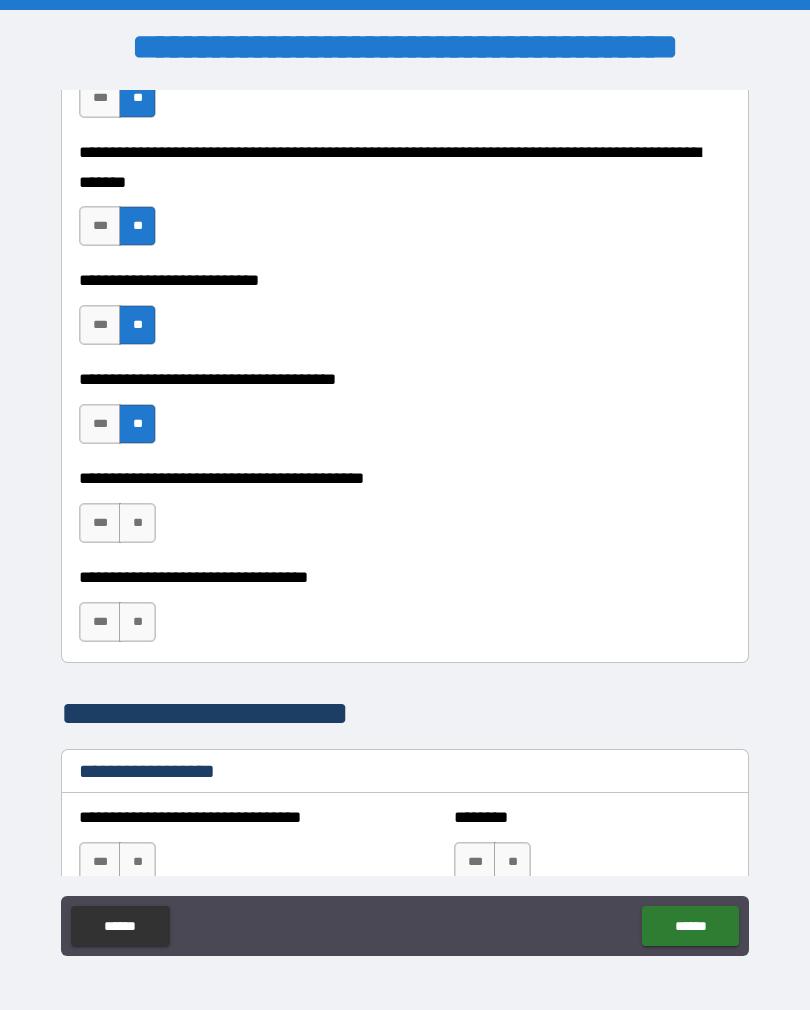 scroll, scrollTop: 947, scrollLeft: 0, axis: vertical 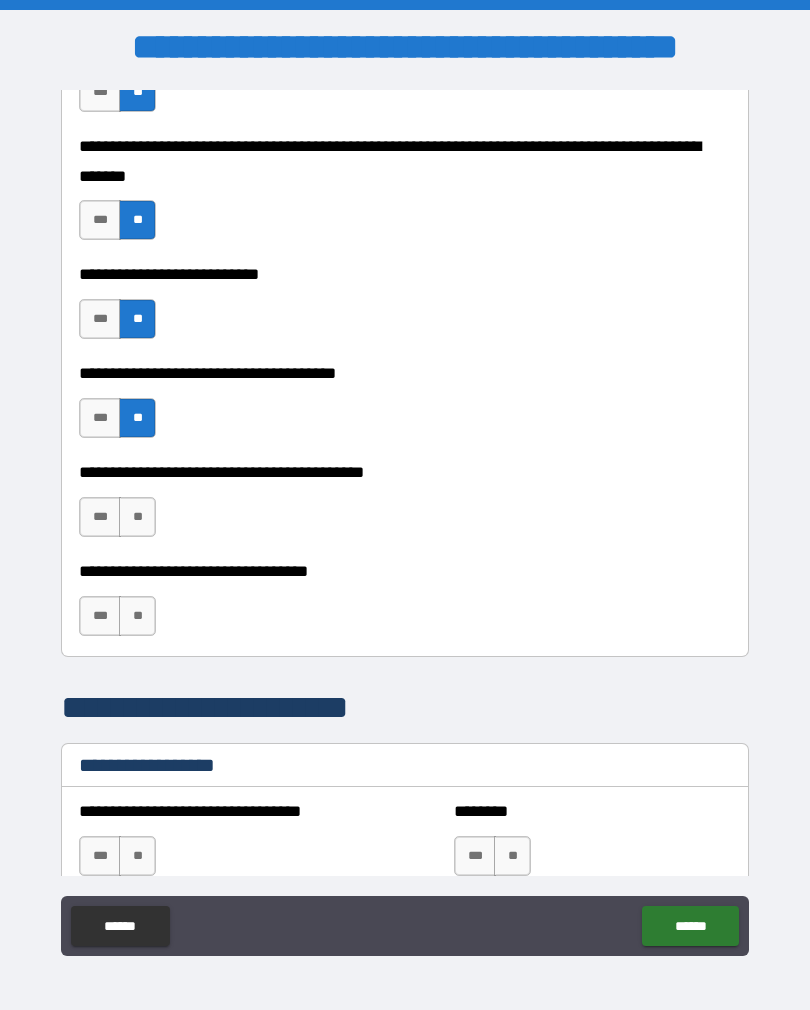 click on "**" at bounding box center [137, 517] 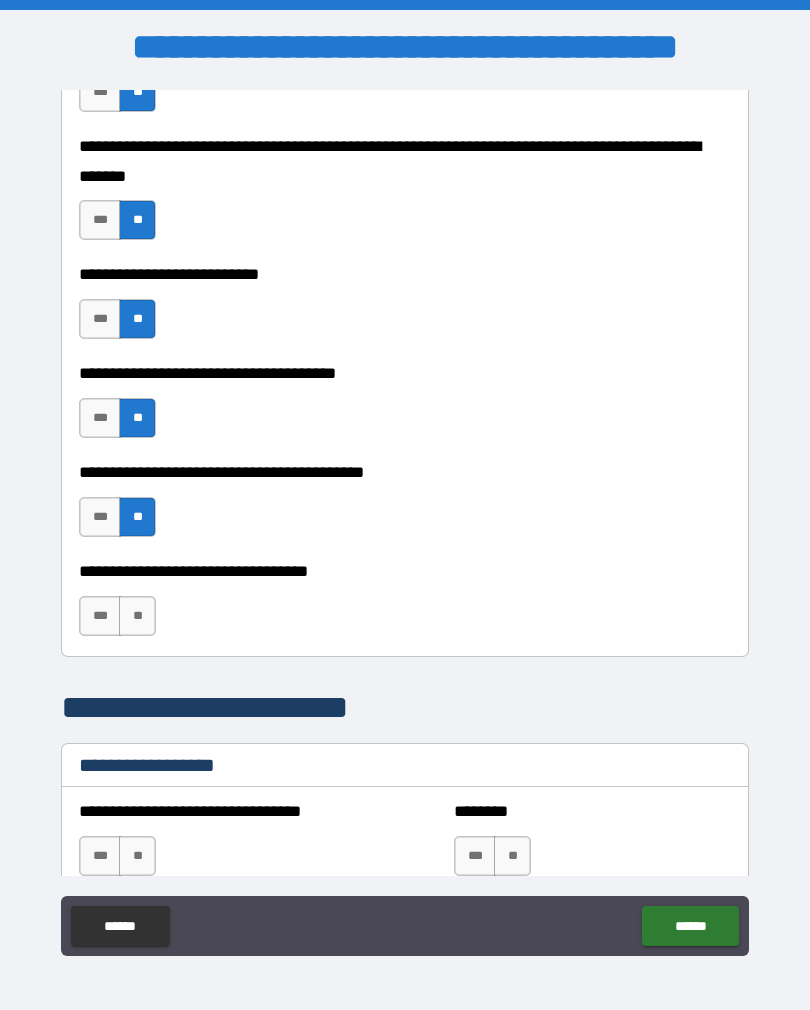 click on "**" at bounding box center [137, 616] 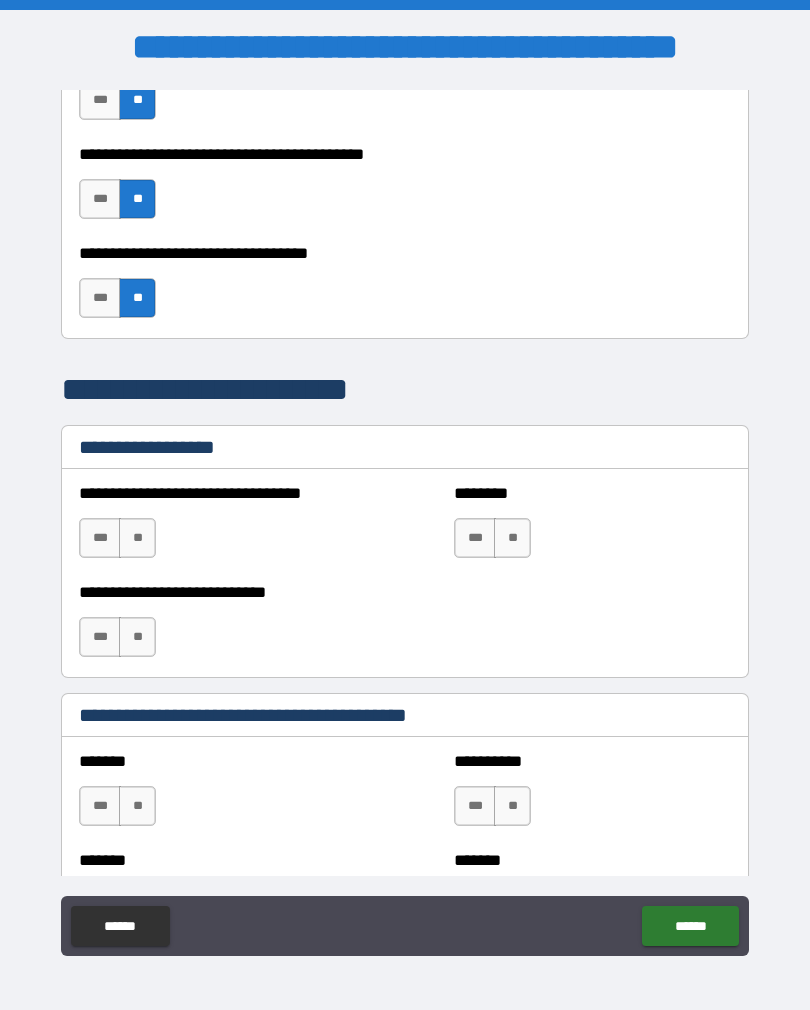 scroll, scrollTop: 1274, scrollLeft: 0, axis: vertical 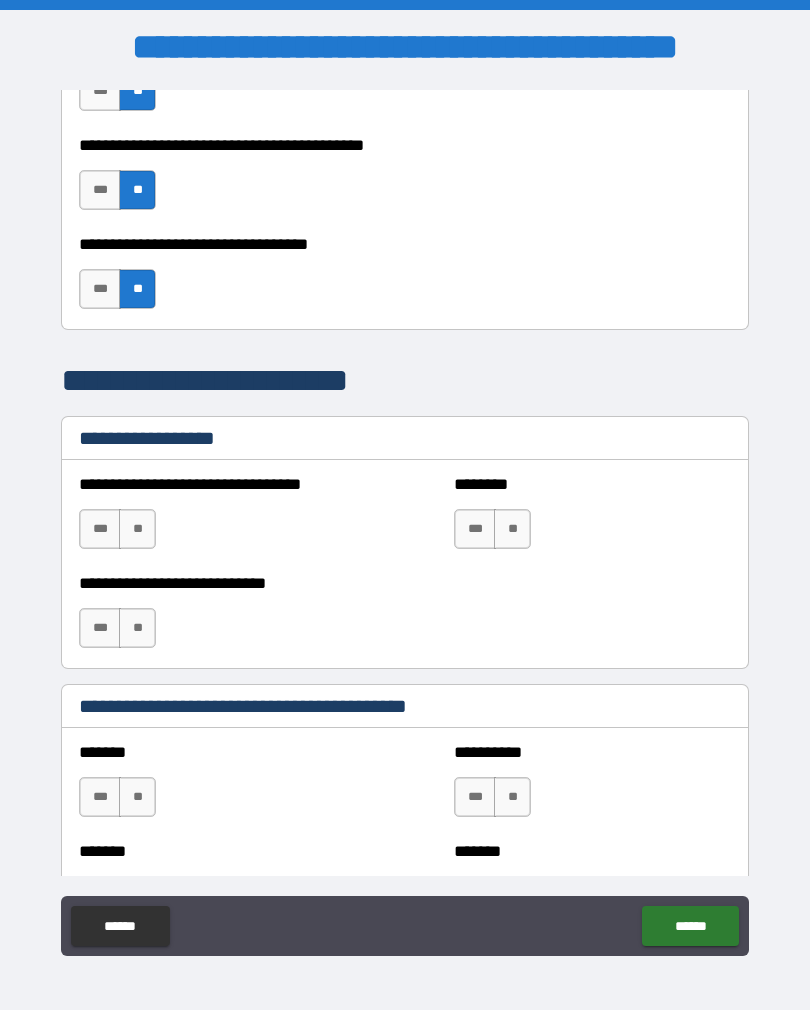 click on "**" at bounding box center [137, 529] 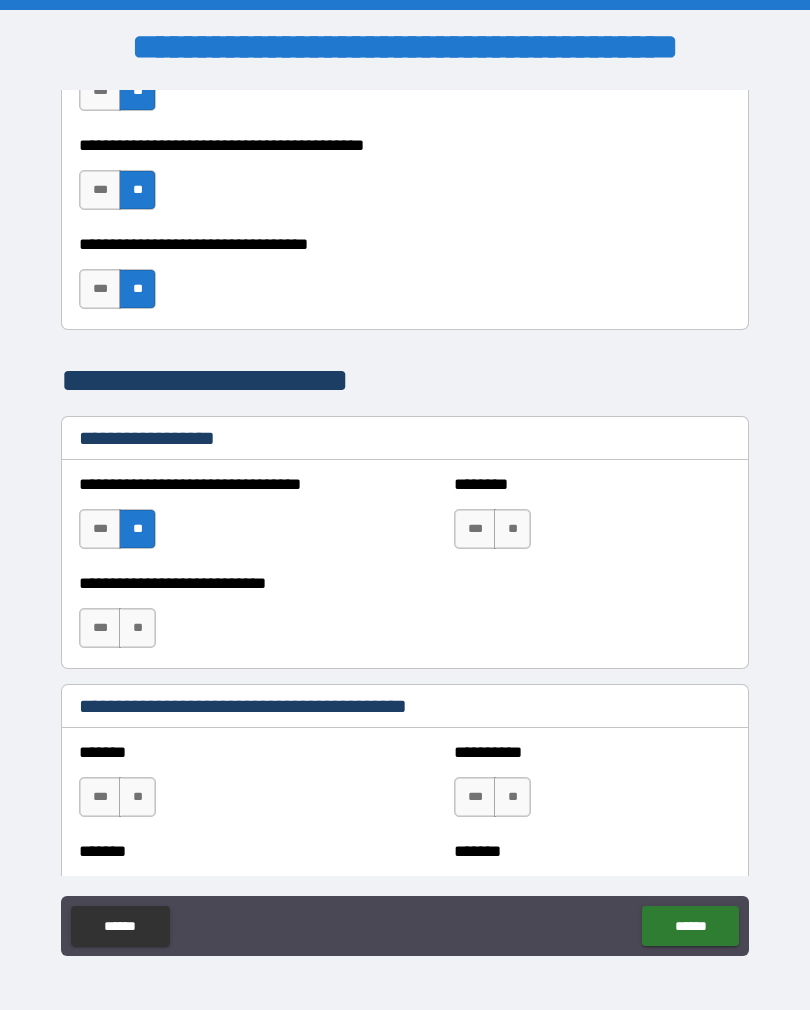 click on "**" at bounding box center [512, 529] 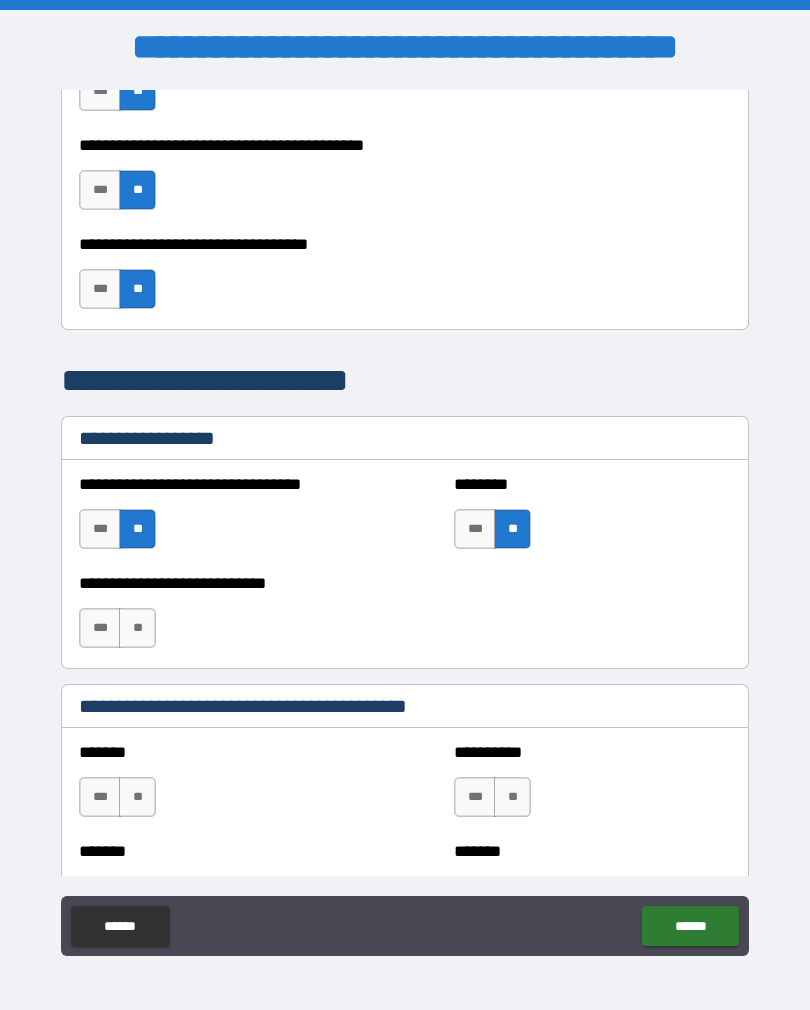 click on "**" at bounding box center [137, 628] 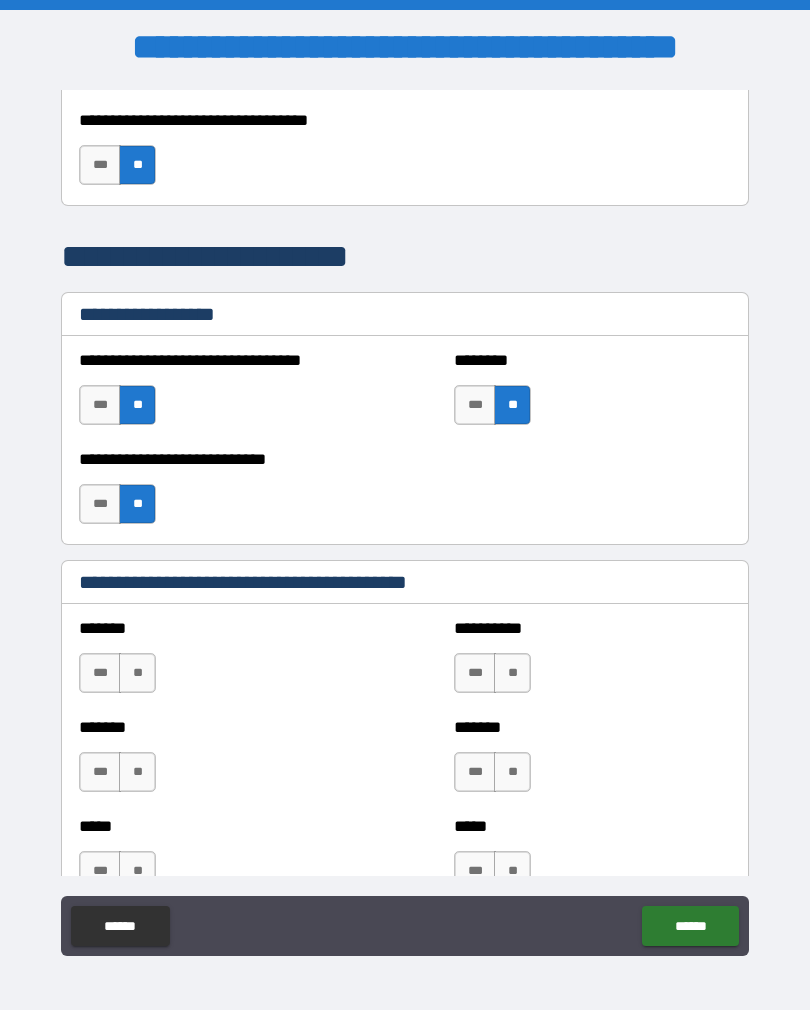 scroll, scrollTop: 1546, scrollLeft: 0, axis: vertical 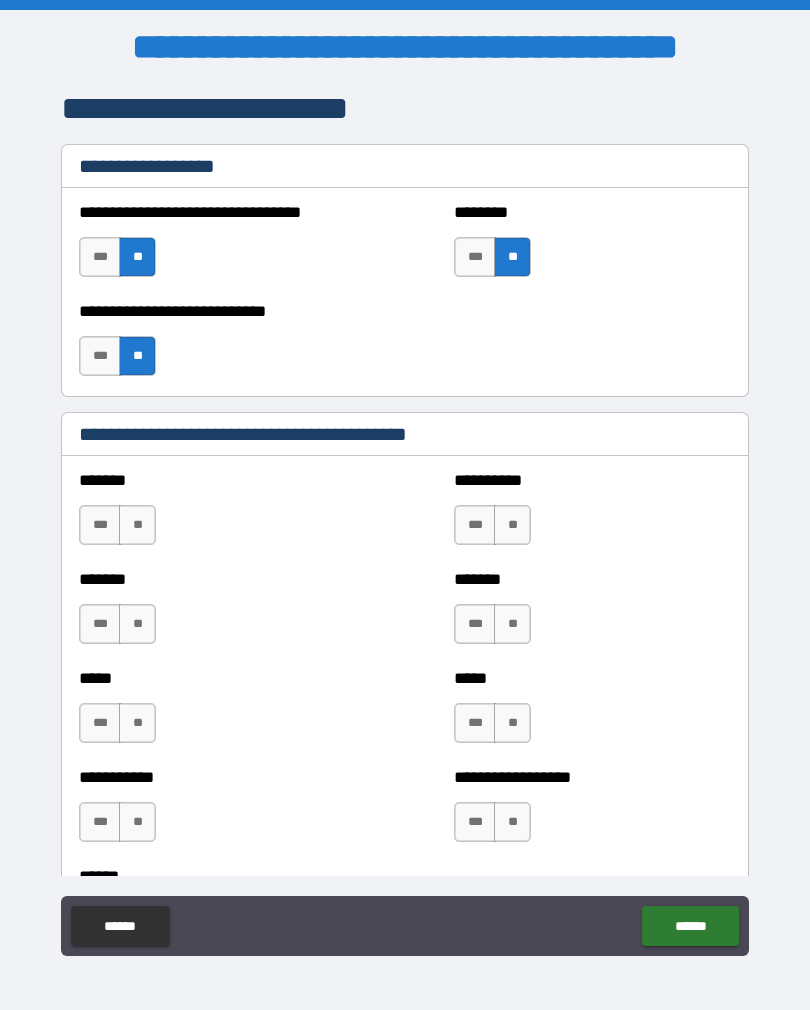 click on "**" at bounding box center (137, 525) 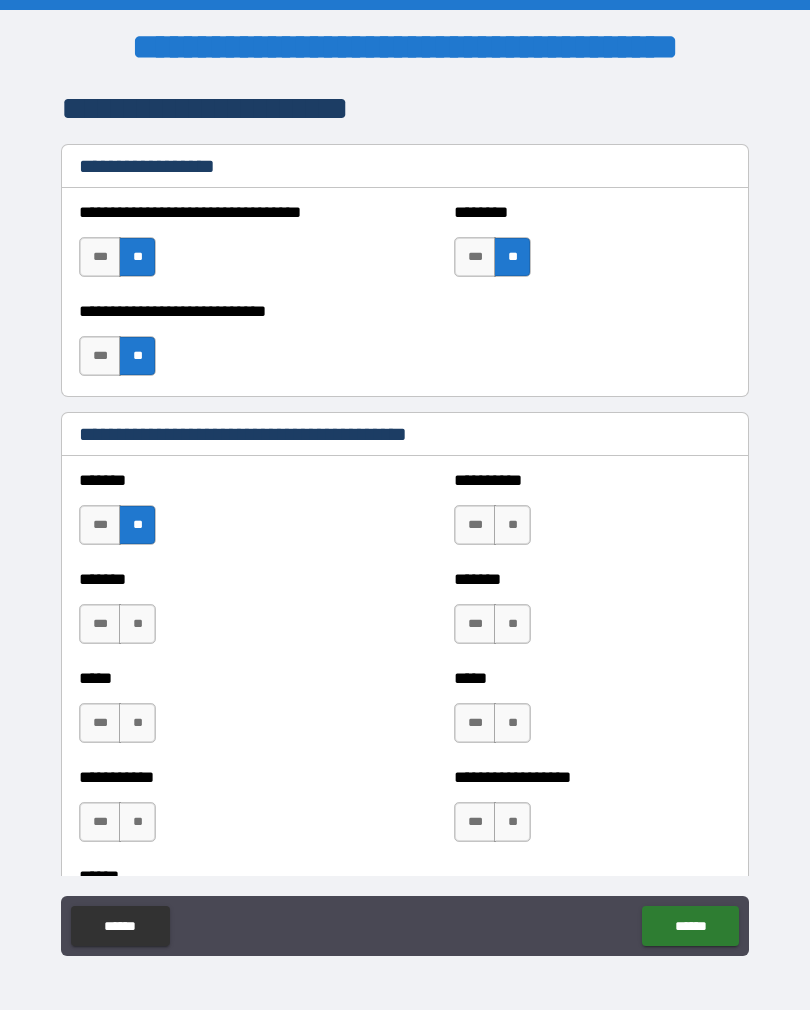 click on "**" at bounding box center [137, 624] 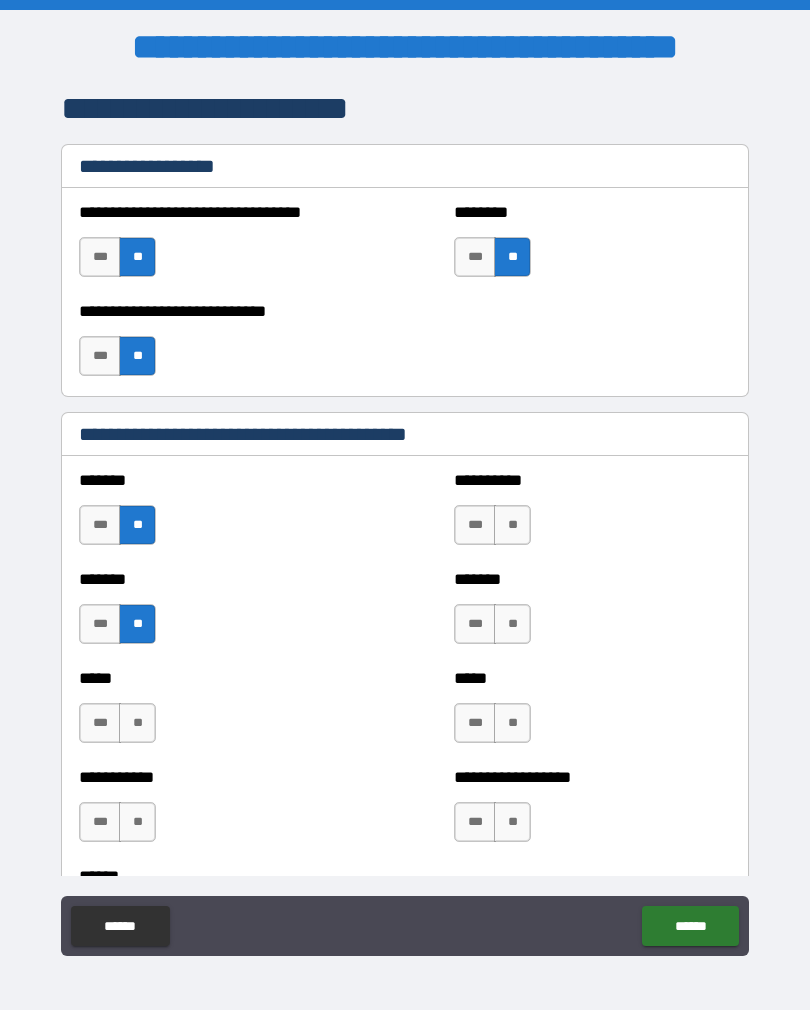 click on "**" at bounding box center (137, 723) 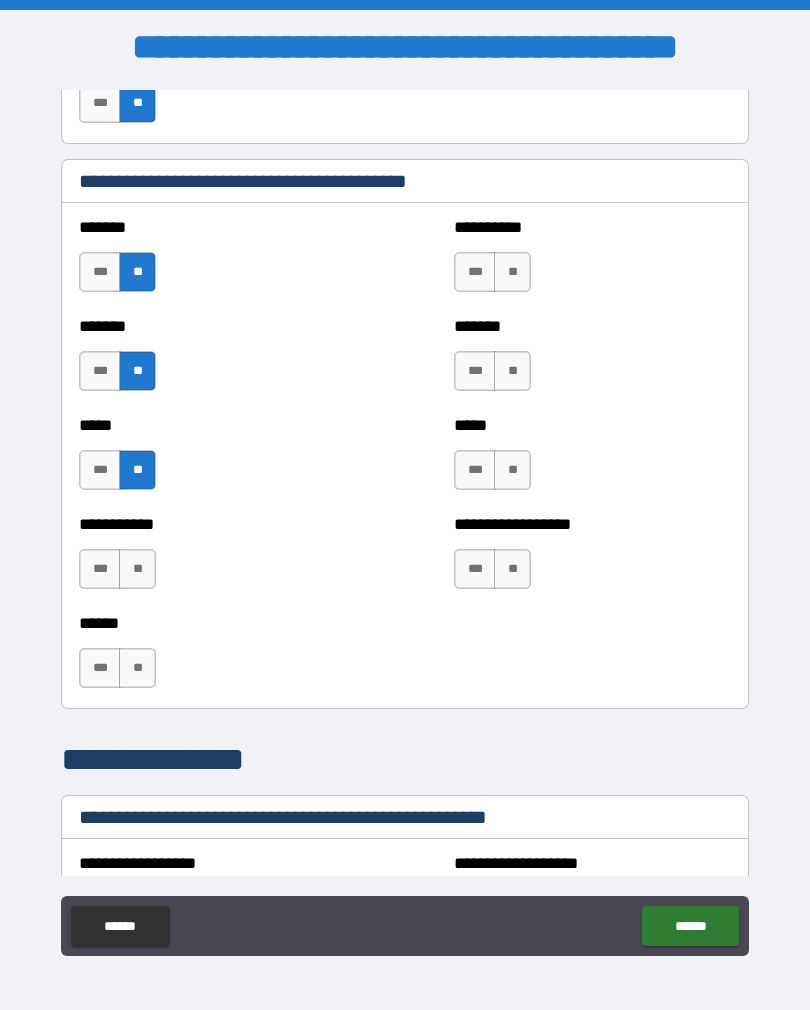 scroll, scrollTop: 1798, scrollLeft: 0, axis: vertical 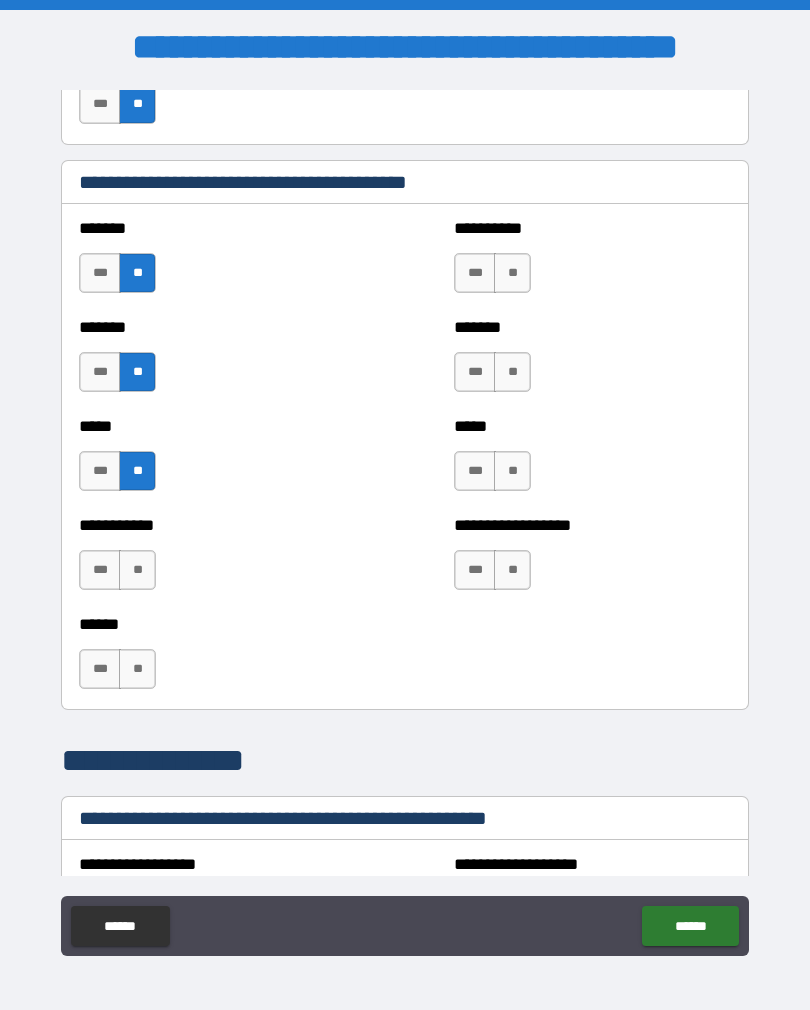 click on "**" at bounding box center [137, 570] 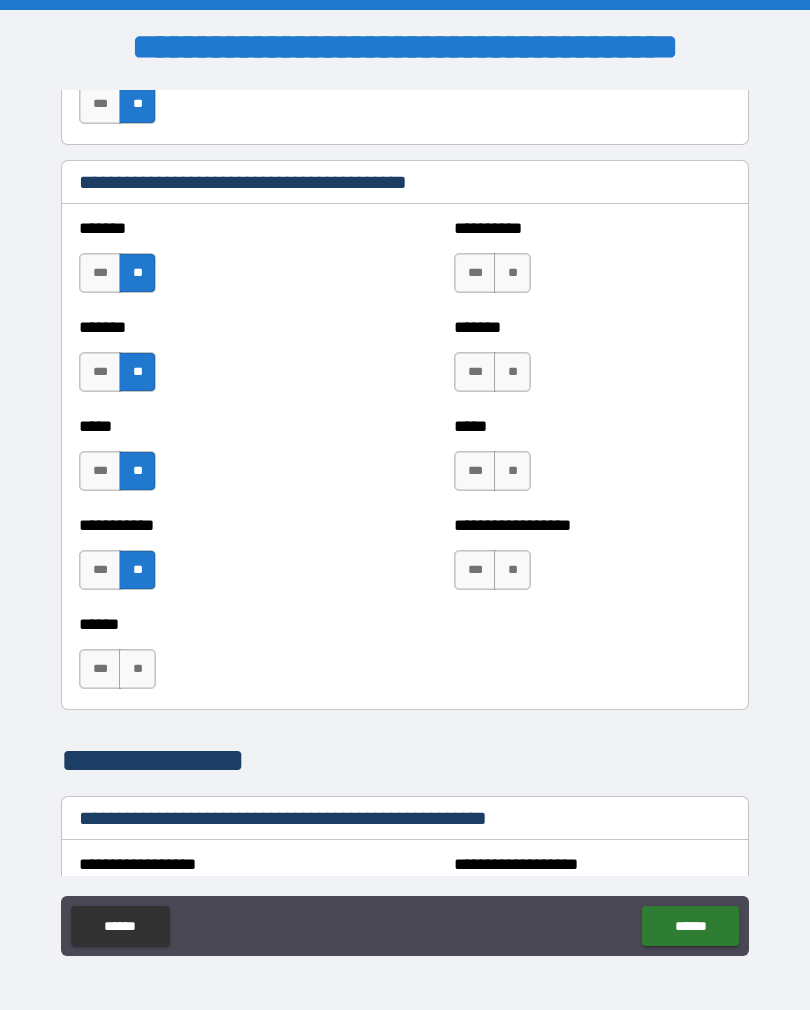 click on "**" at bounding box center [137, 669] 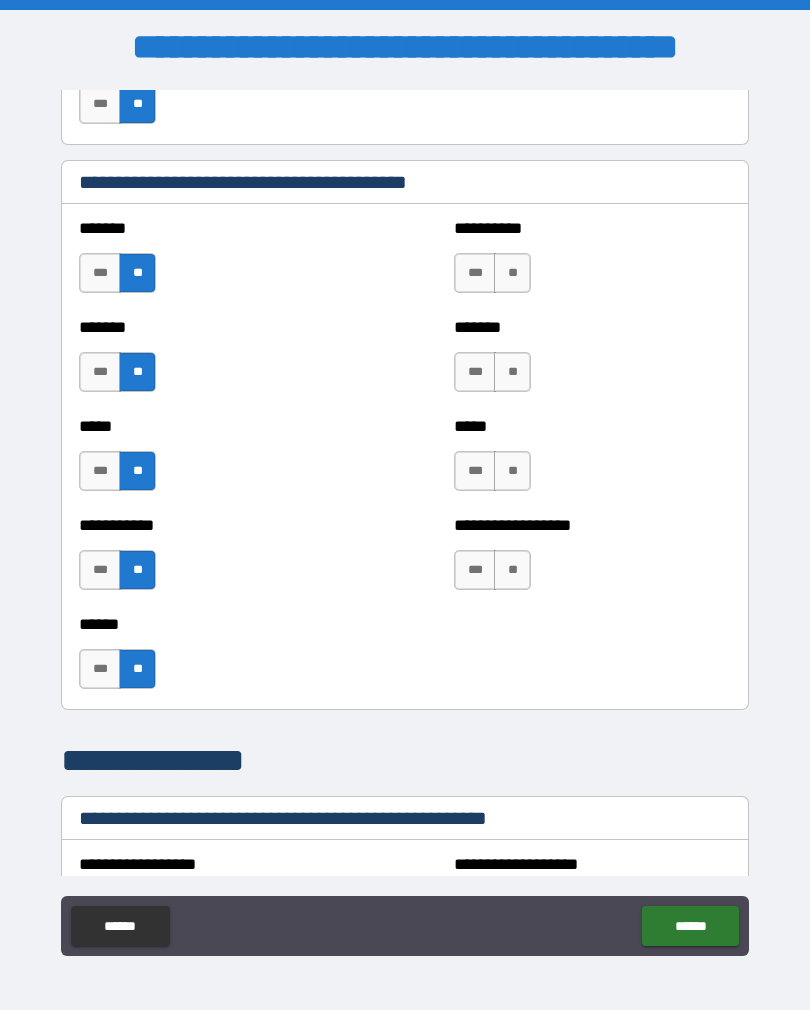 click on "**" at bounding box center [512, 273] 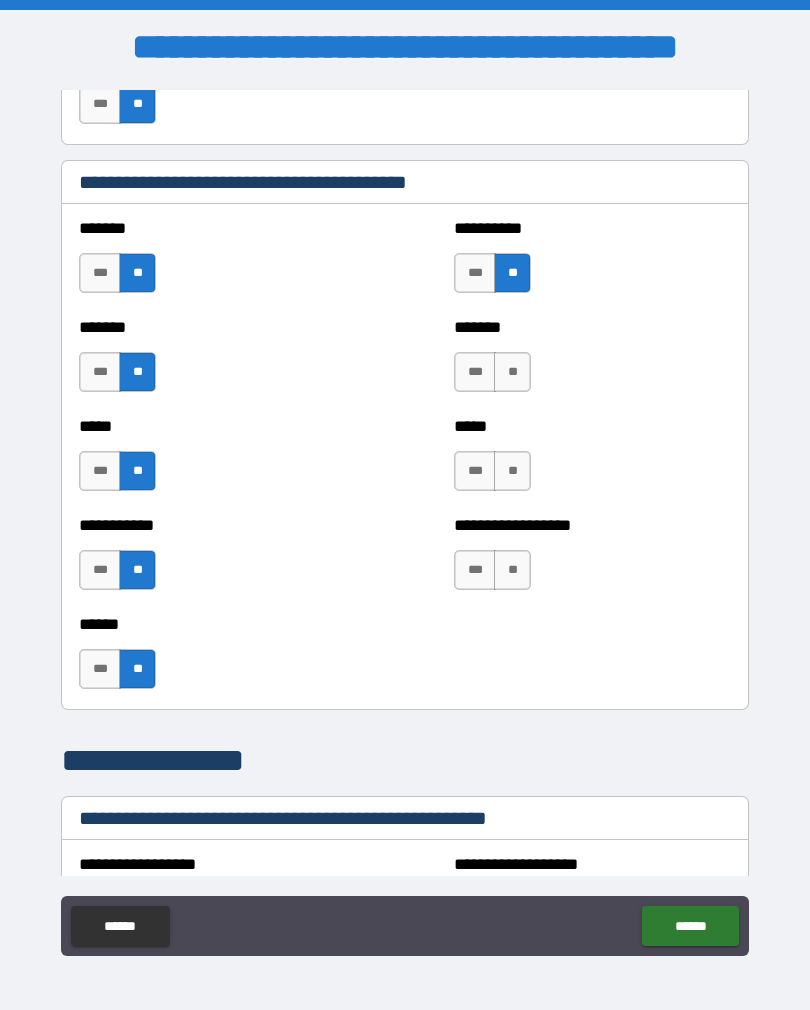 click on "**" at bounding box center [512, 372] 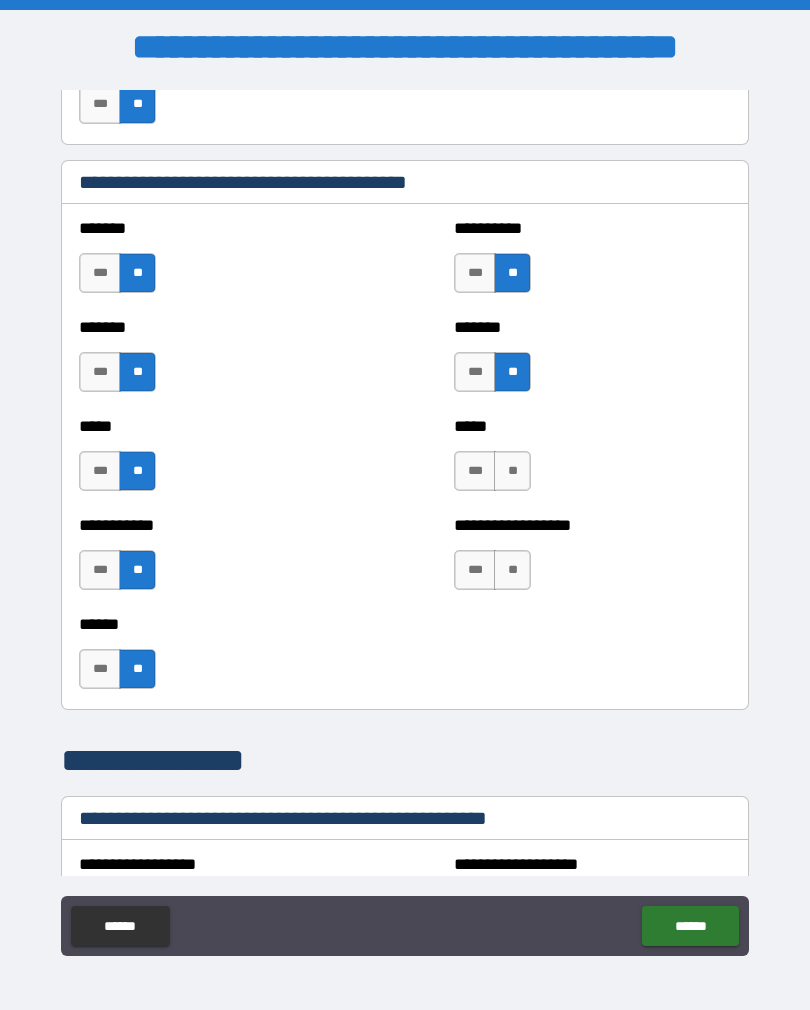 click on "**" at bounding box center [512, 471] 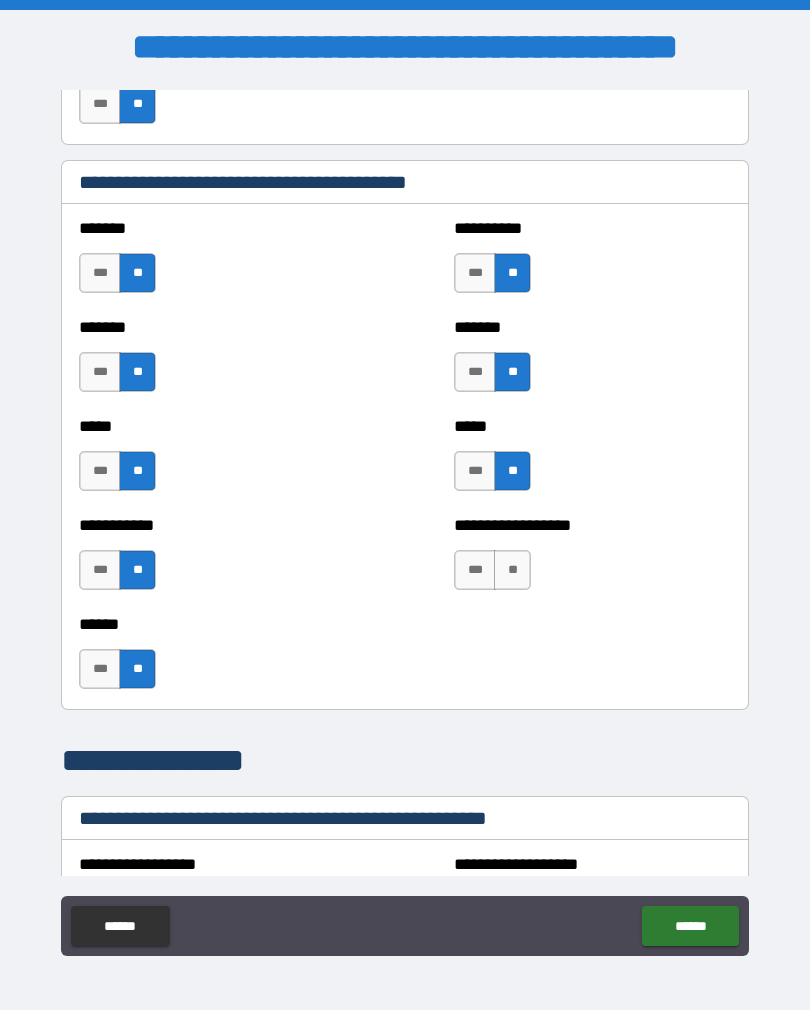 click on "**" at bounding box center [512, 570] 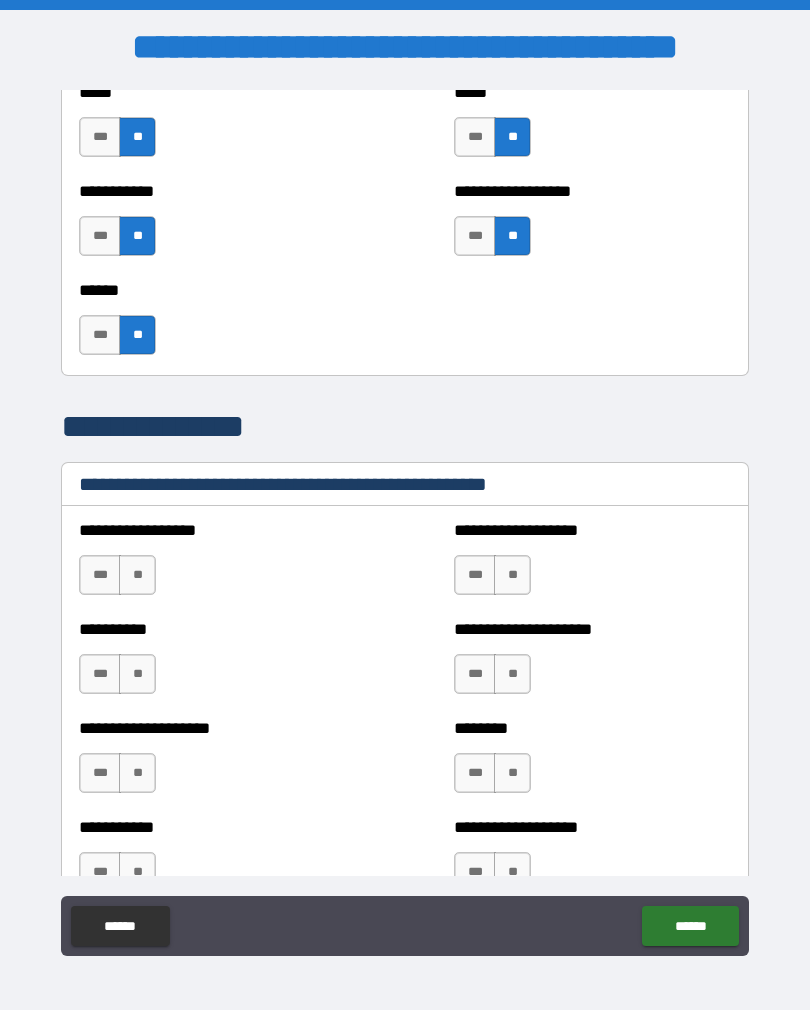 scroll, scrollTop: 2161, scrollLeft: 0, axis: vertical 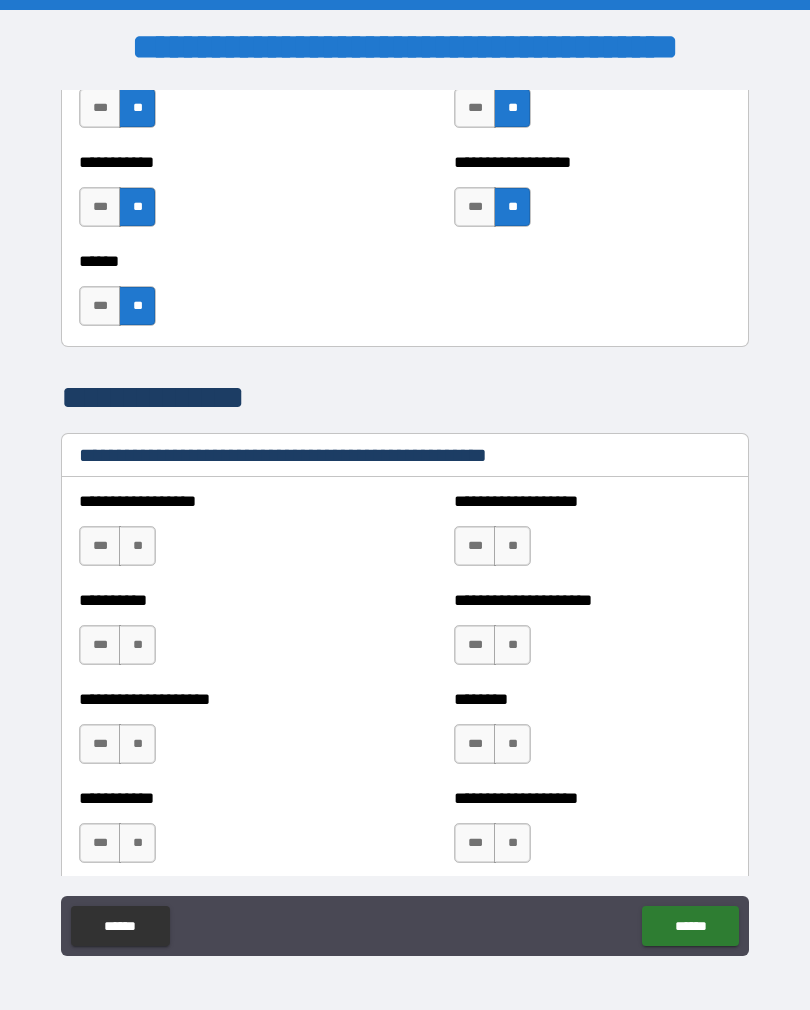 click on "**" at bounding box center [137, 546] 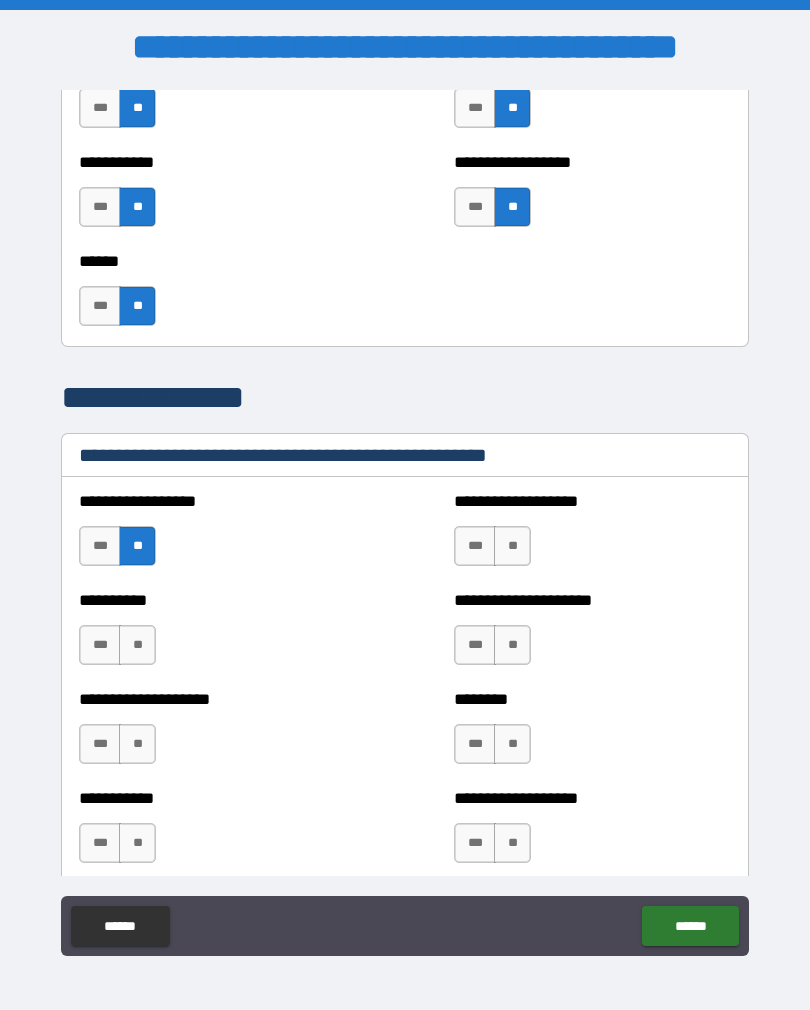 click on "**" at bounding box center (137, 645) 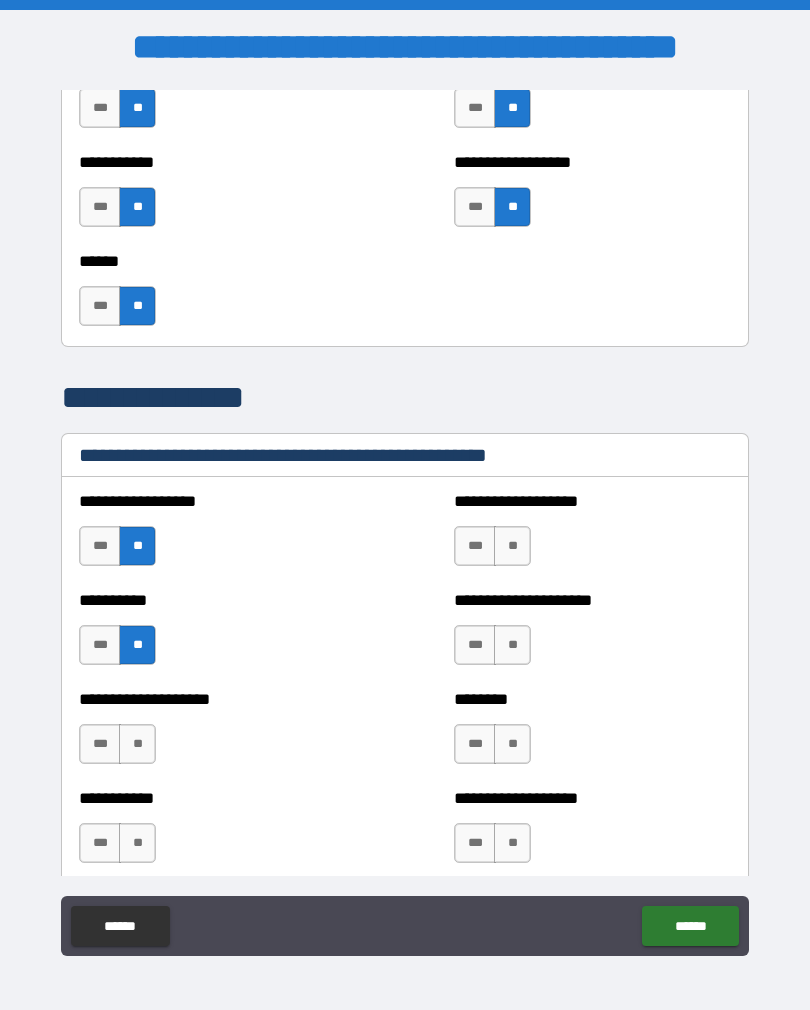 click on "**" at bounding box center [137, 744] 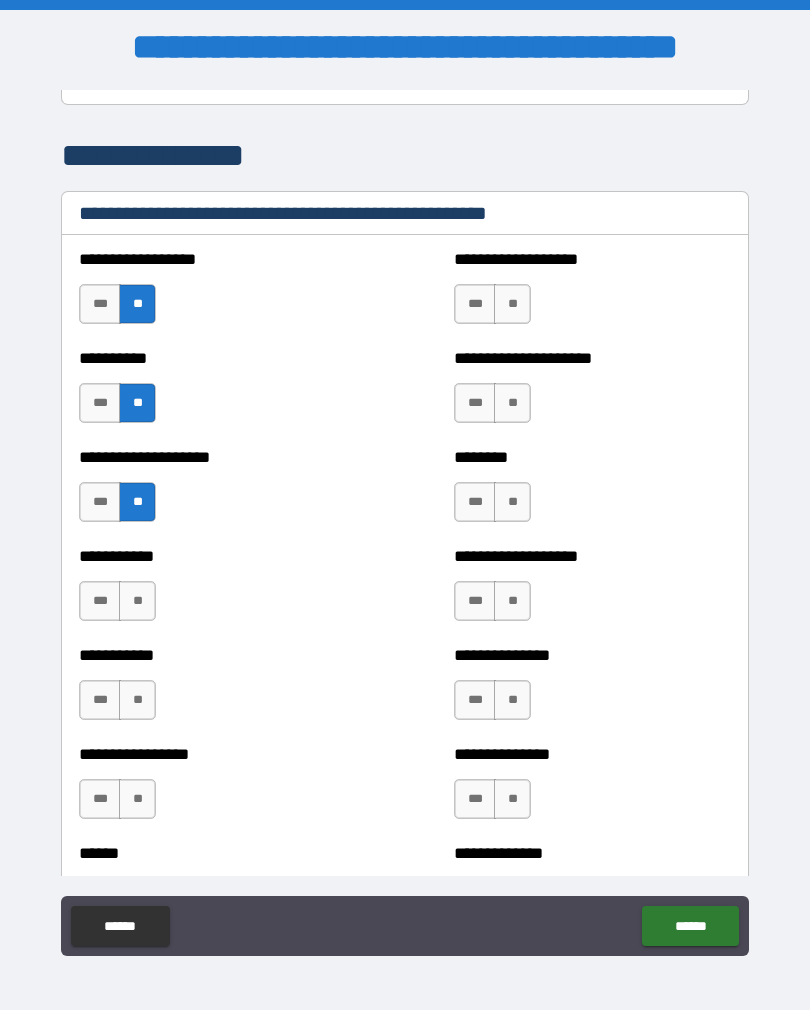 scroll, scrollTop: 2427, scrollLeft: 0, axis: vertical 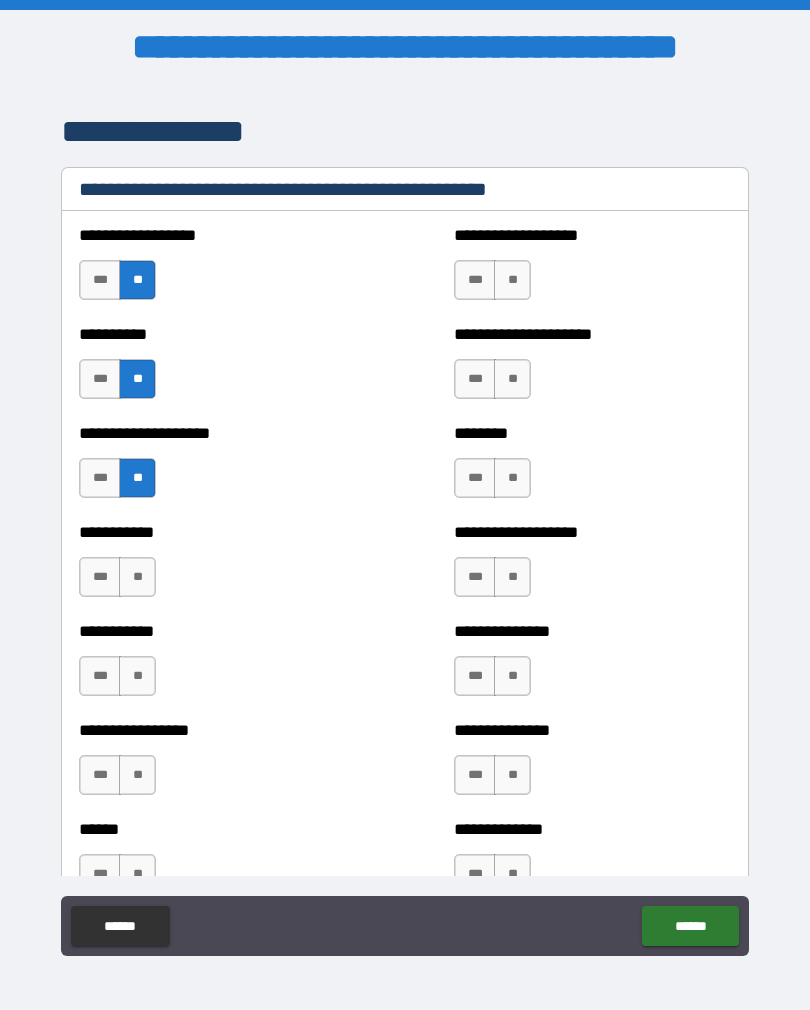 click on "**" at bounding box center [137, 577] 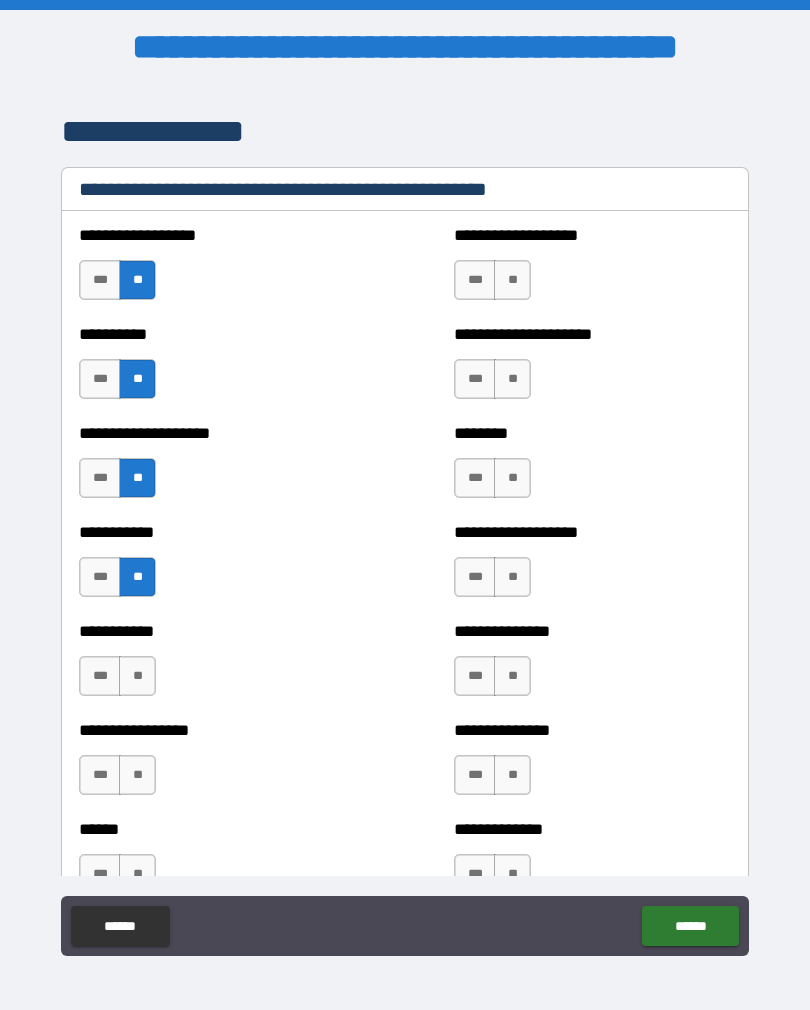 click on "**" at bounding box center [137, 676] 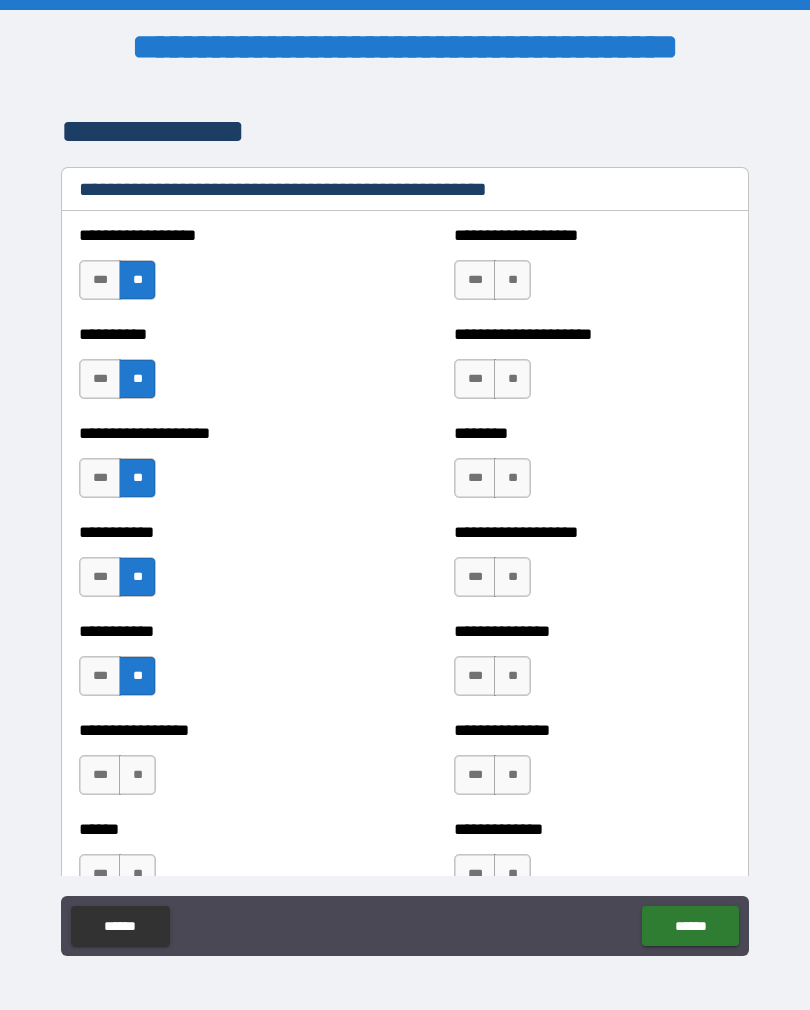 click on "**" at bounding box center (137, 775) 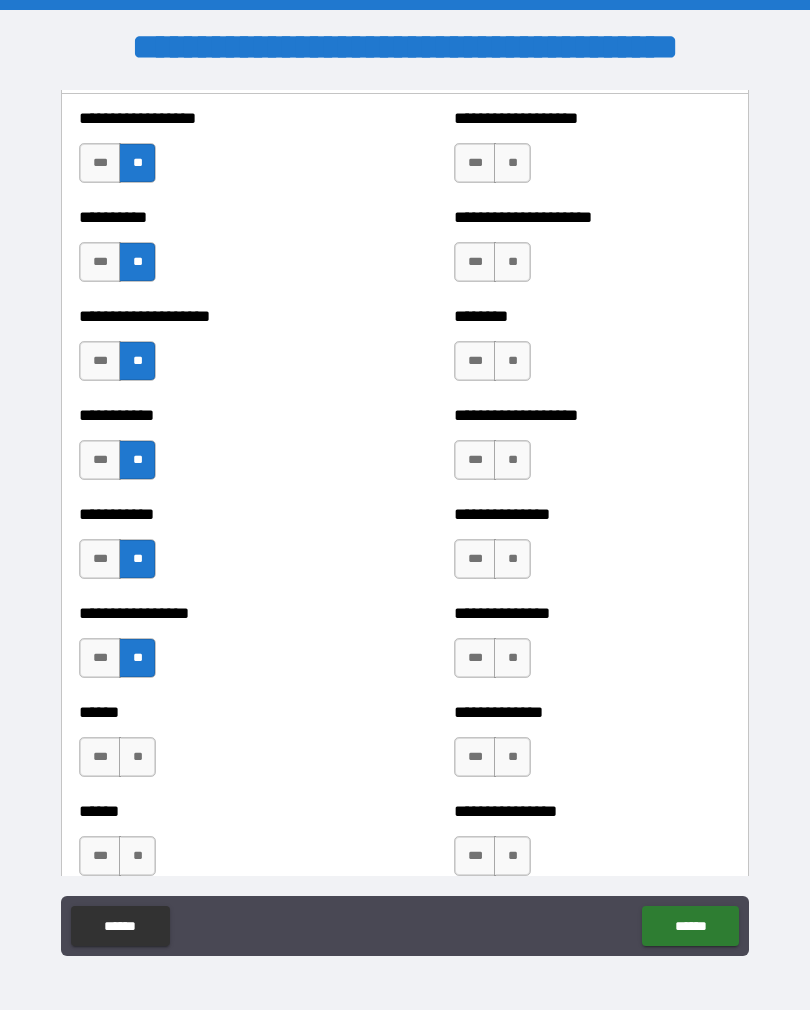 scroll, scrollTop: 2678, scrollLeft: 0, axis: vertical 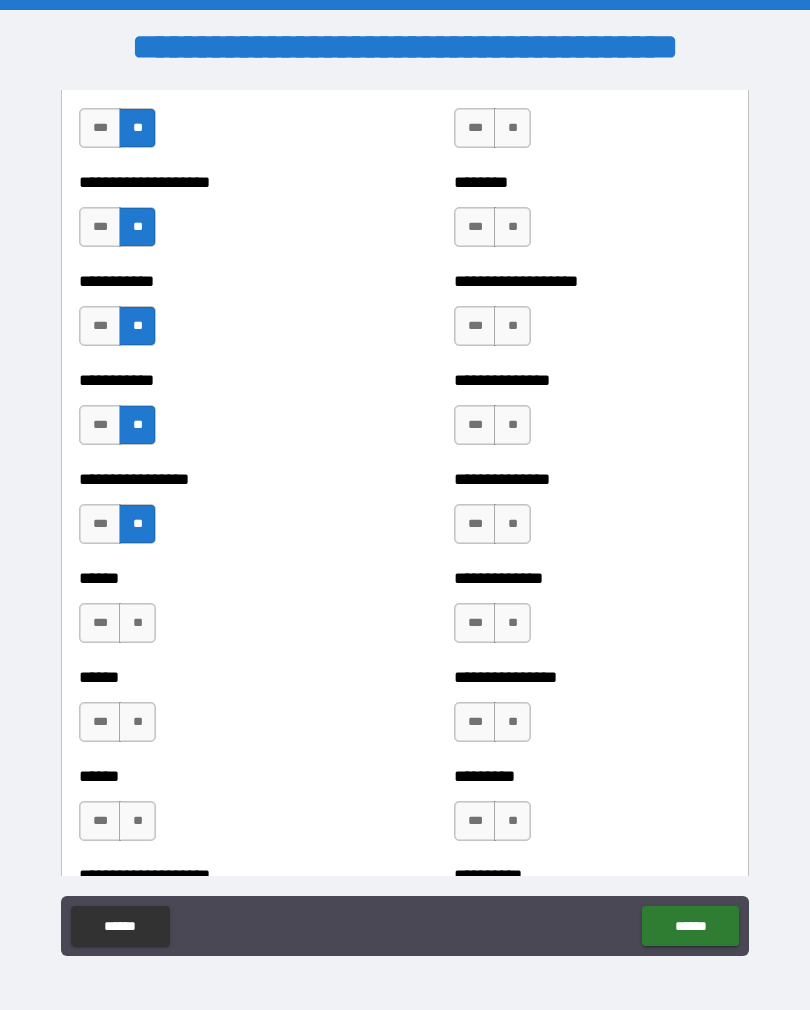 click on "**" at bounding box center (137, 623) 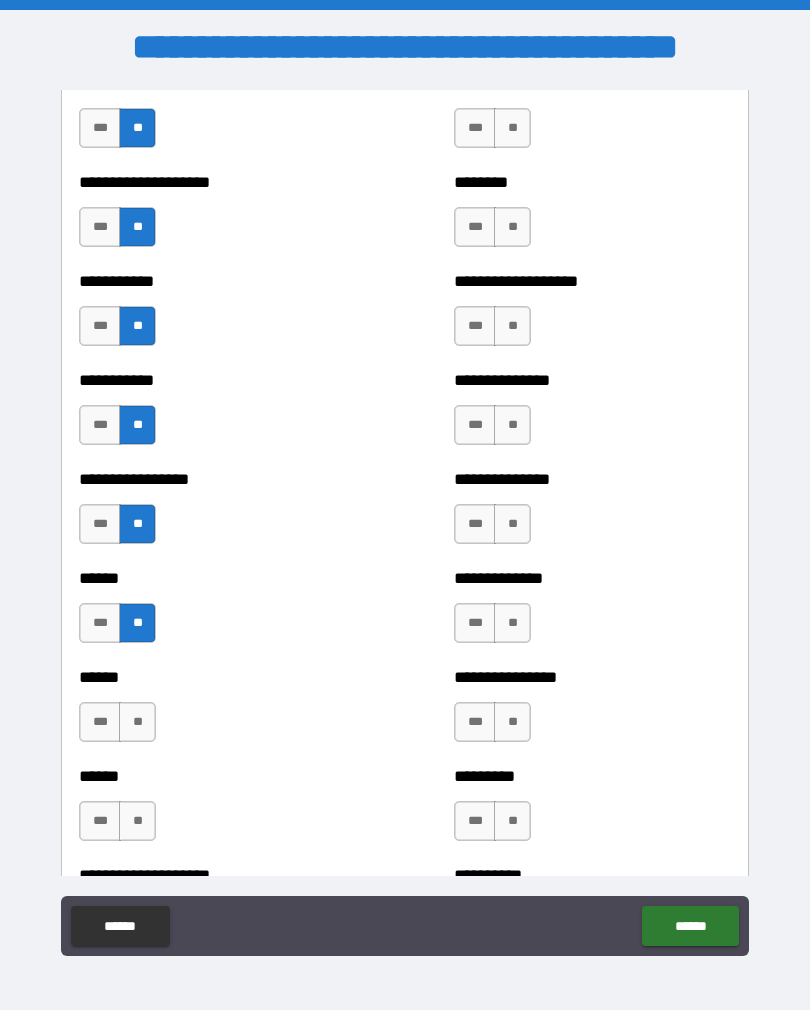 click on "**" at bounding box center (137, 722) 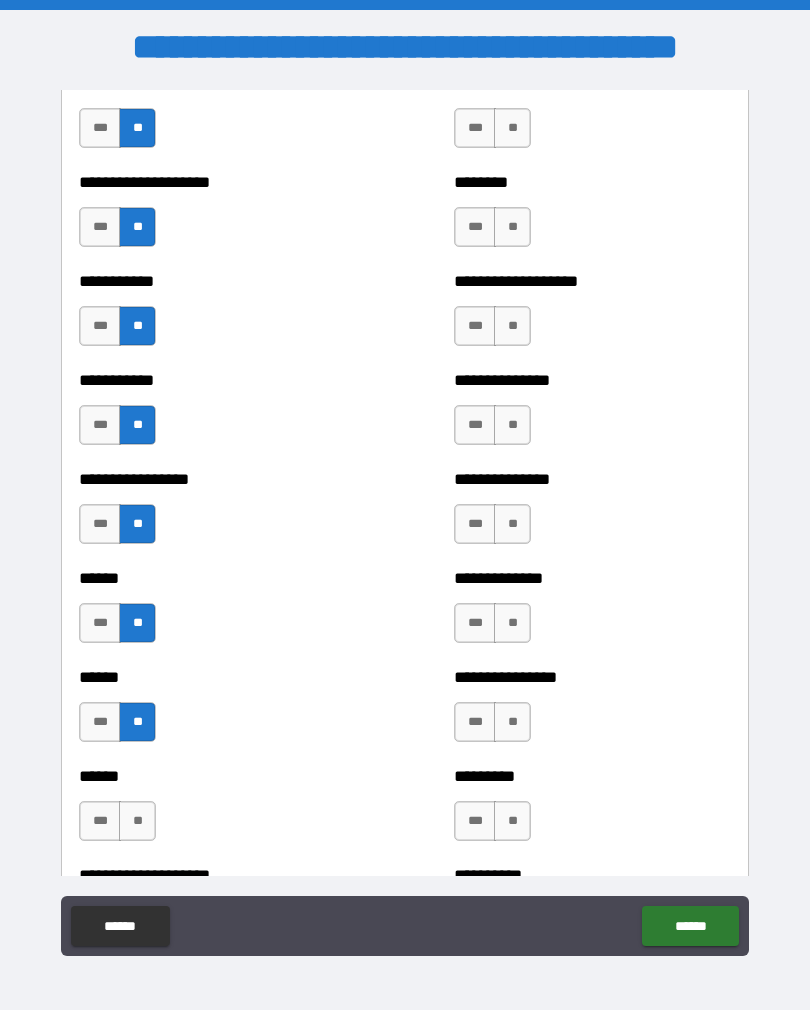 click on "**" at bounding box center (137, 821) 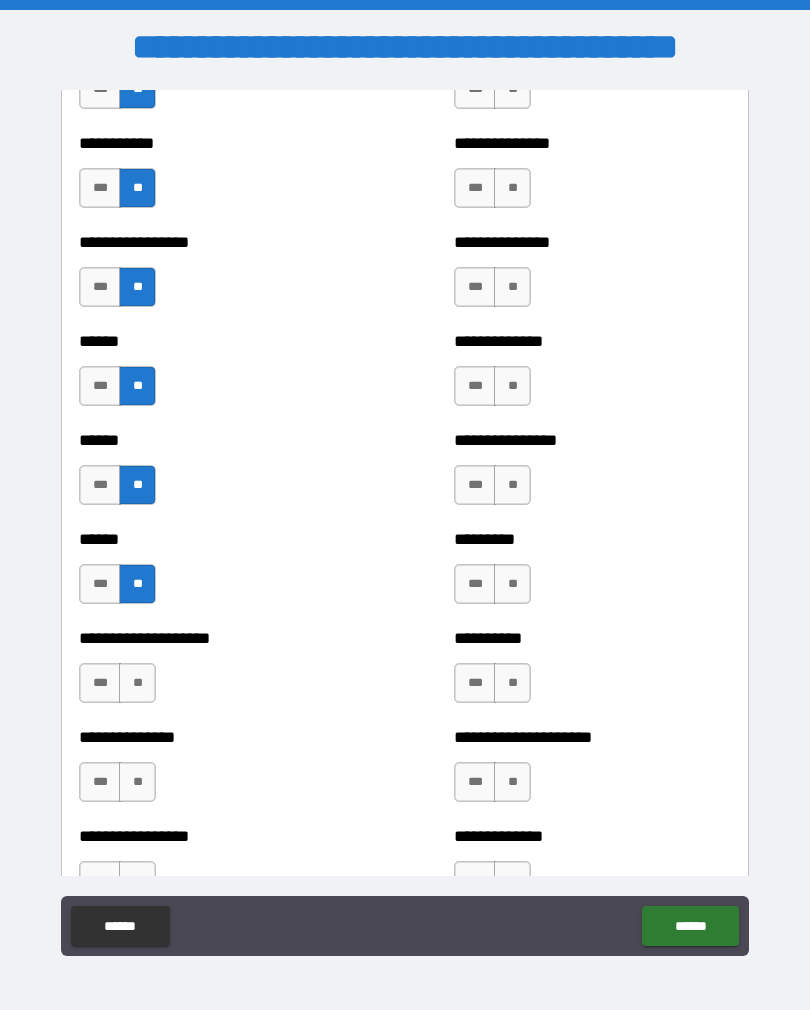scroll, scrollTop: 2916, scrollLeft: 0, axis: vertical 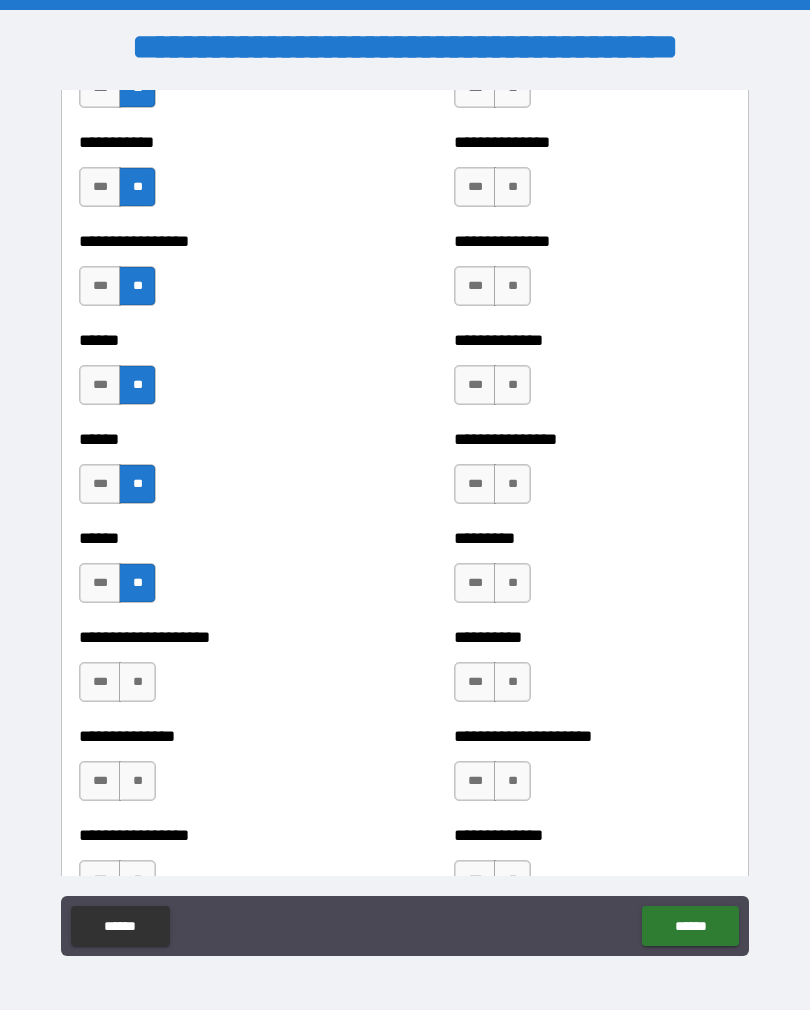 click on "**" at bounding box center (137, 682) 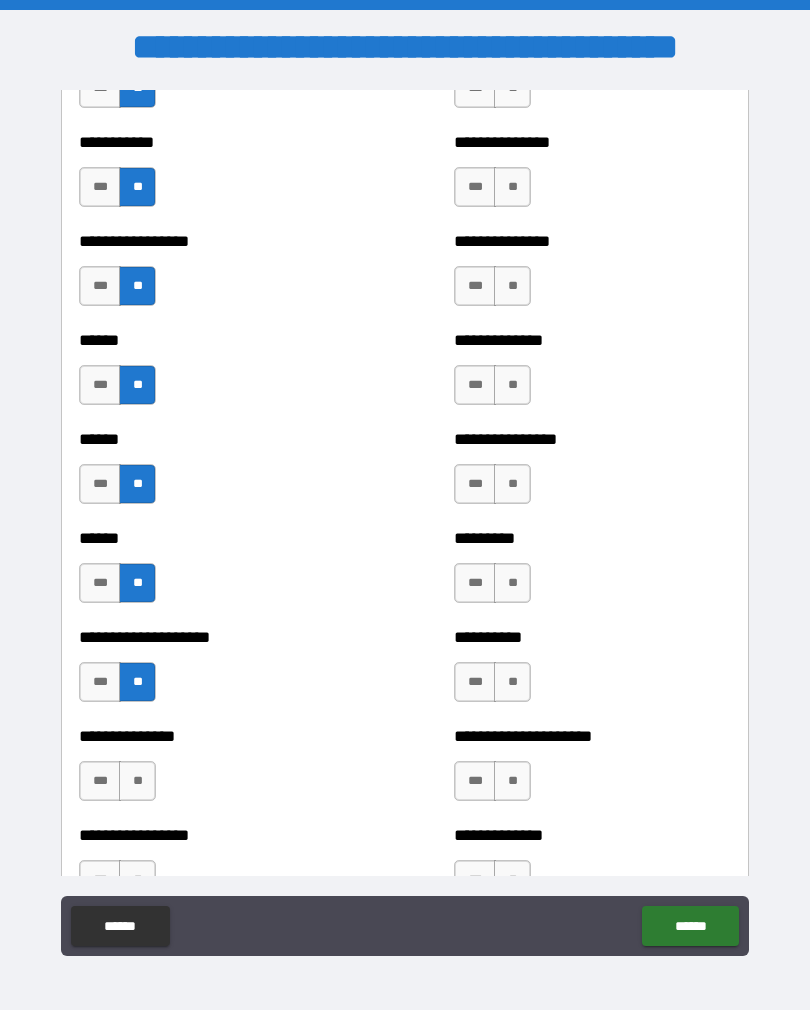 click on "**" at bounding box center (137, 781) 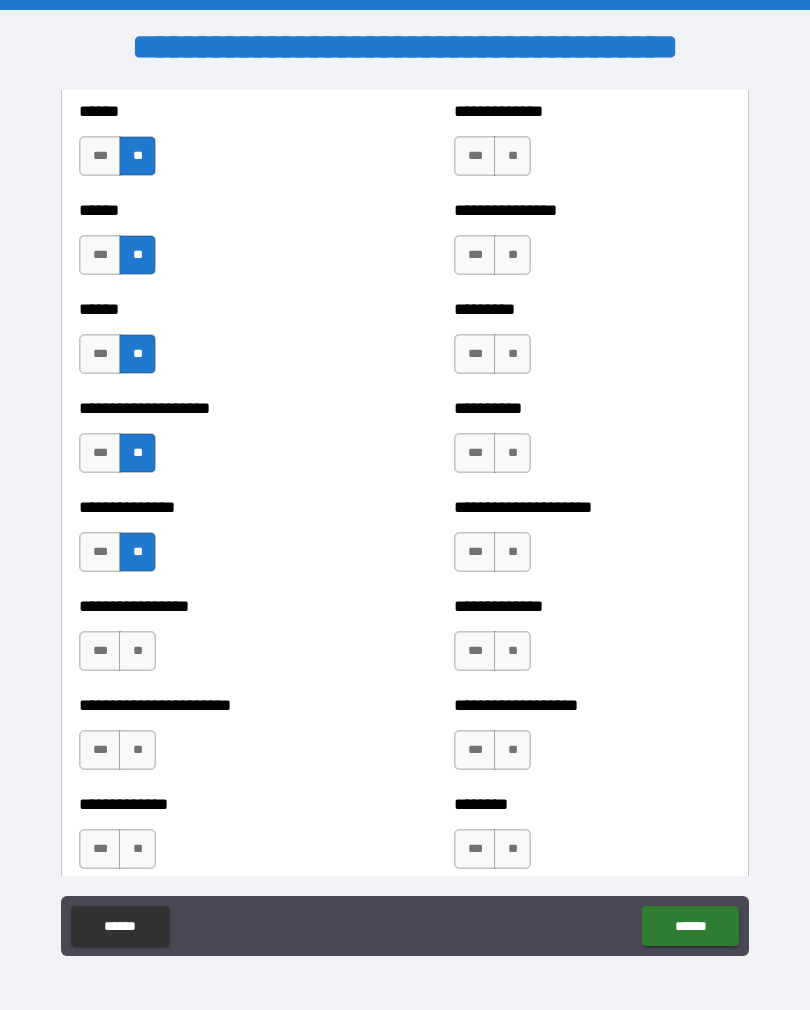 scroll, scrollTop: 3148, scrollLeft: 0, axis: vertical 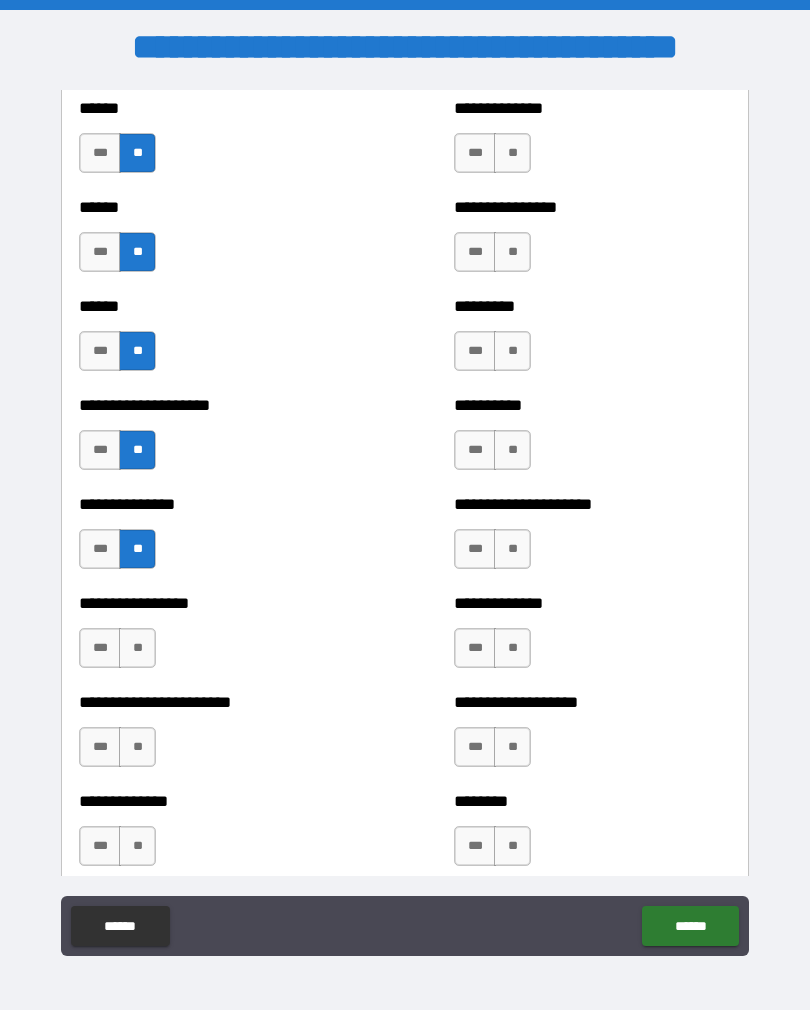 click on "**" at bounding box center (137, 648) 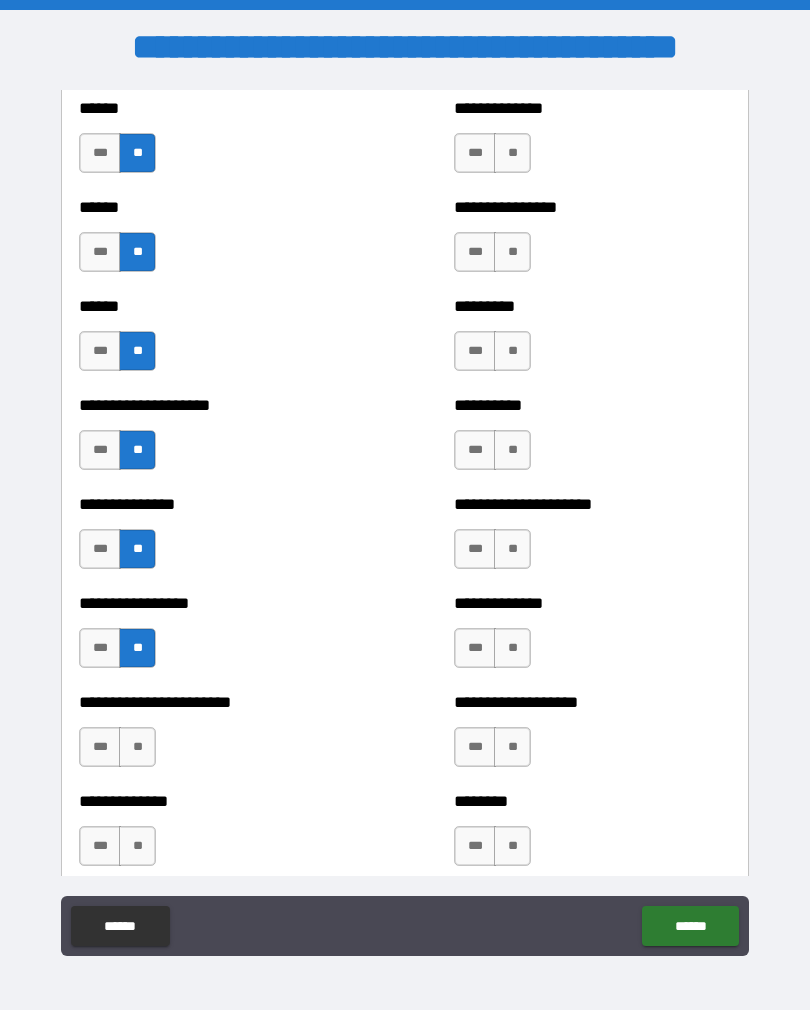 click on "**" at bounding box center [137, 747] 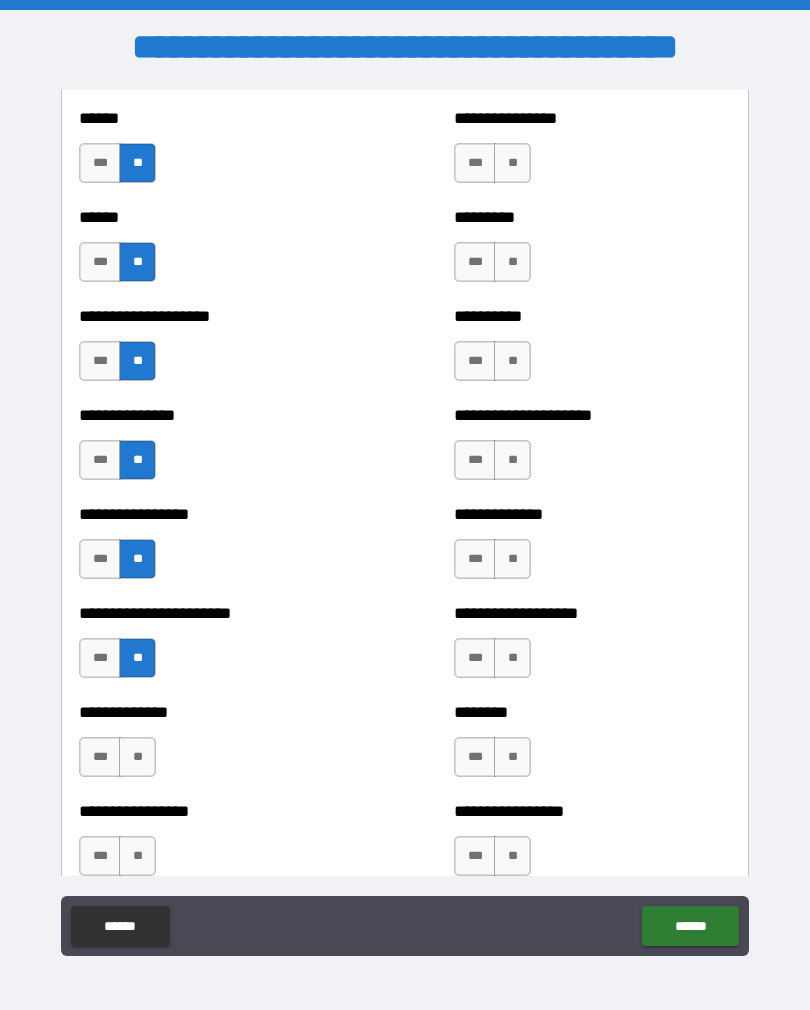 scroll, scrollTop: 3377, scrollLeft: 0, axis: vertical 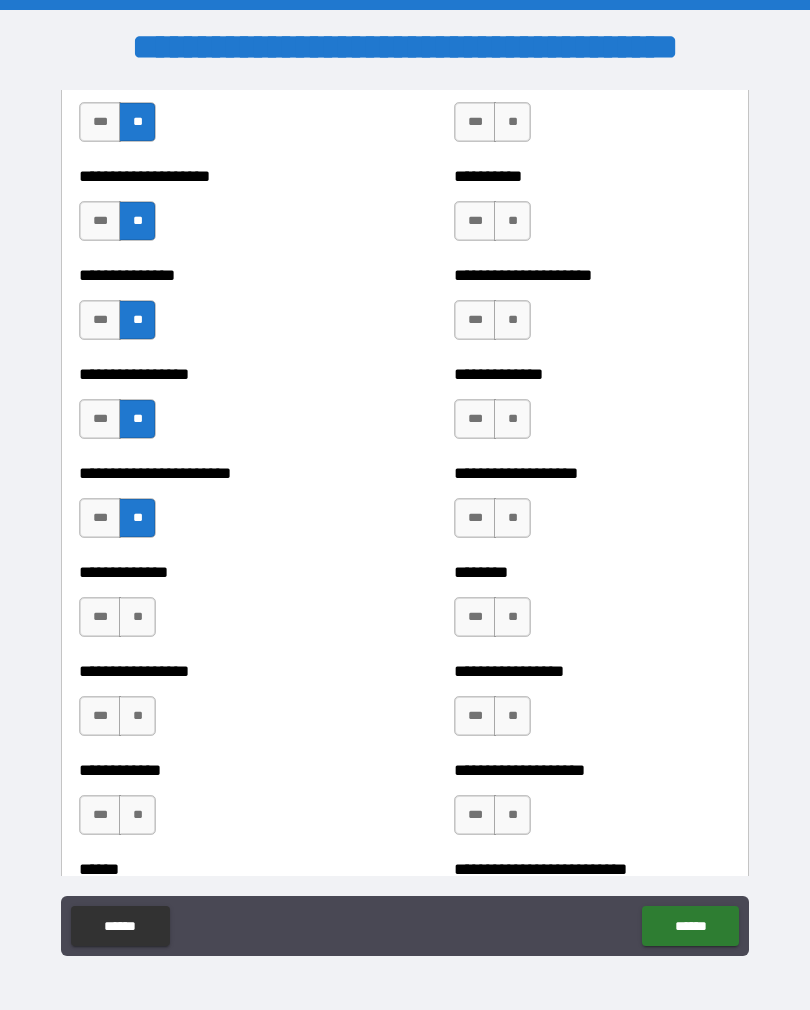 click on "**" at bounding box center [137, 617] 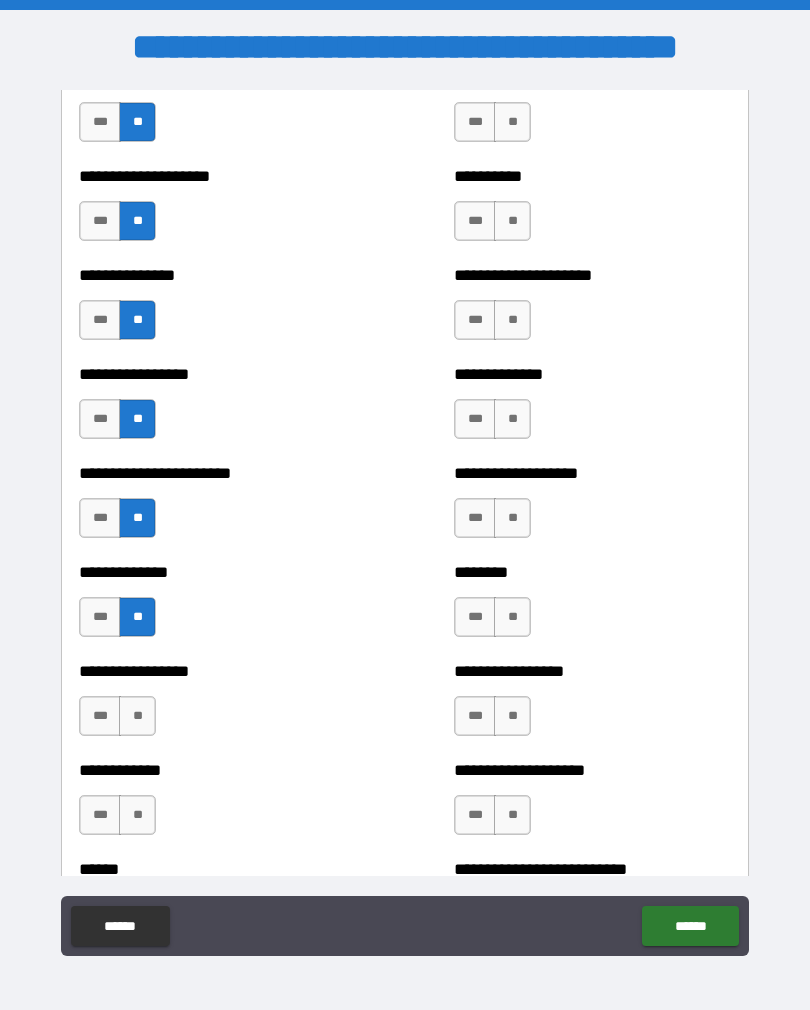 click on "**" at bounding box center [137, 716] 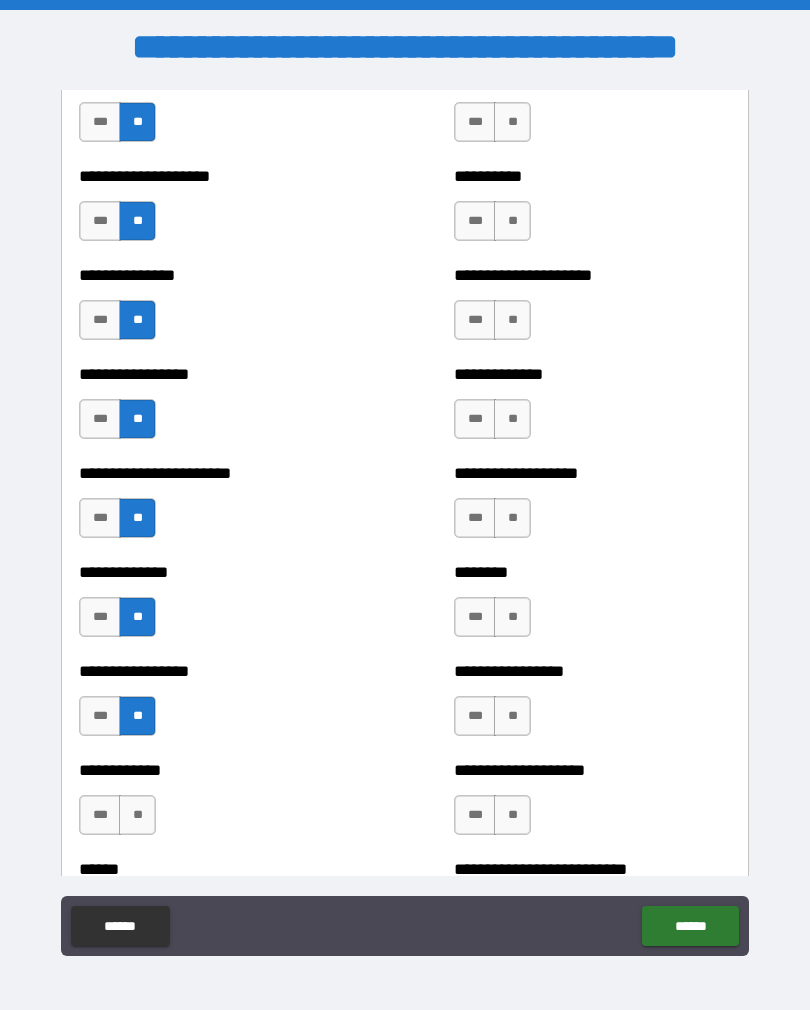 click on "**" at bounding box center [137, 815] 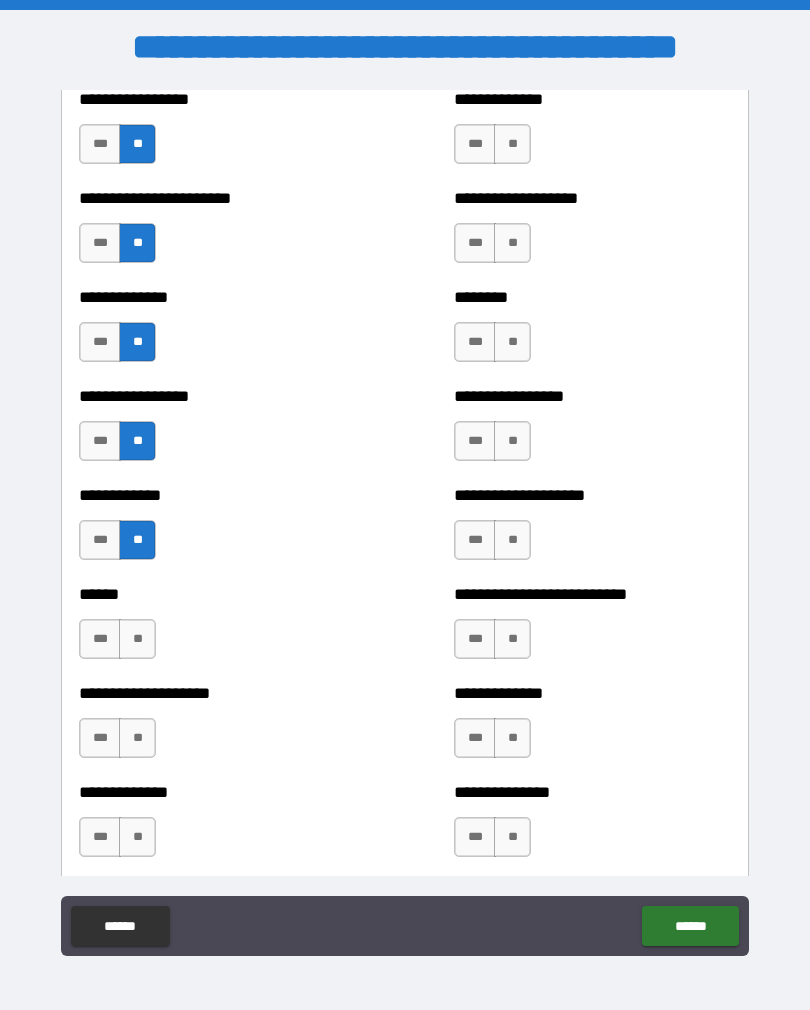 scroll, scrollTop: 3654, scrollLeft: 0, axis: vertical 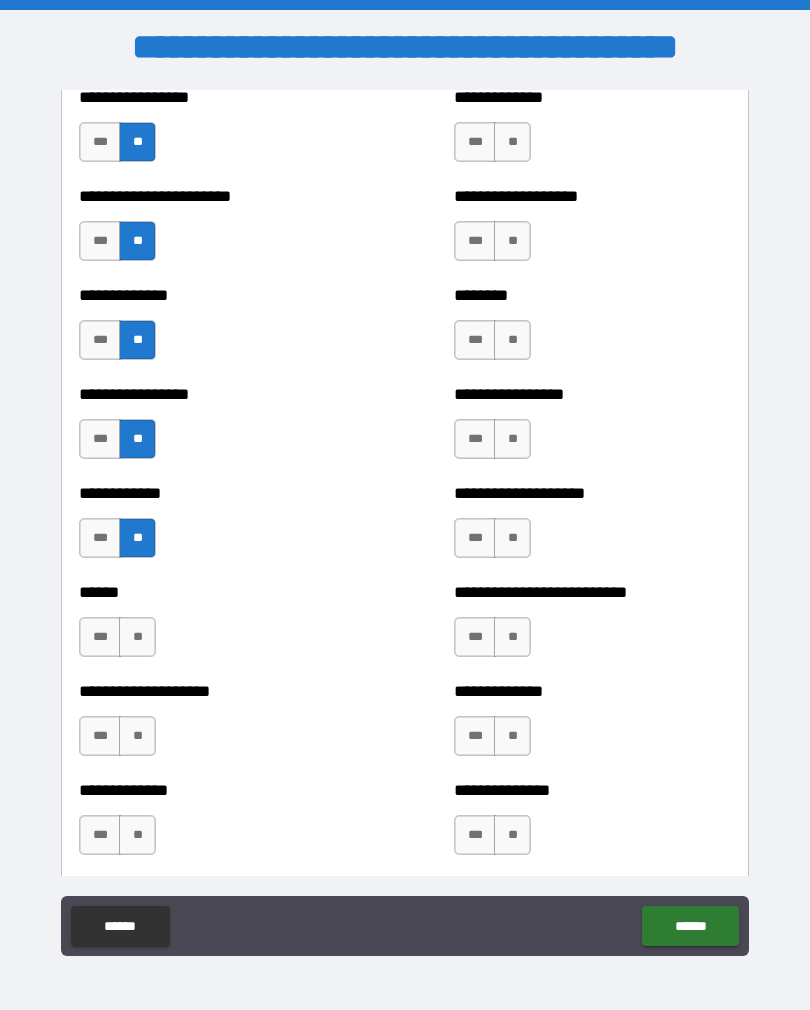 click on "**" at bounding box center [137, 637] 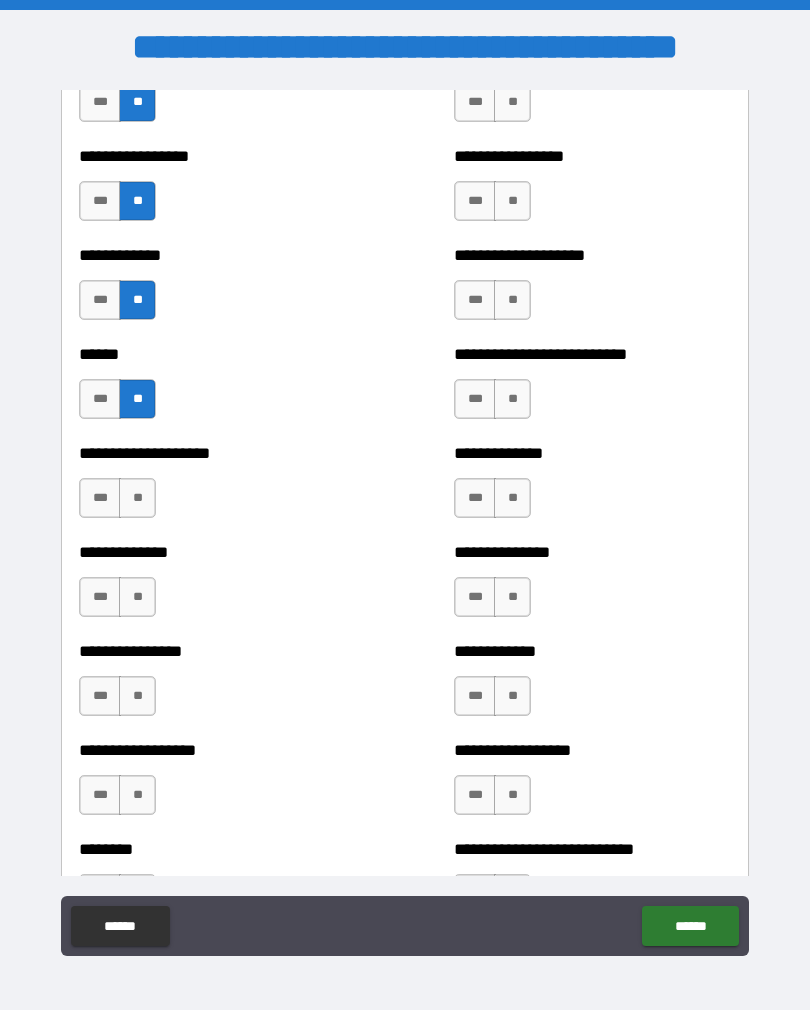 scroll, scrollTop: 3895, scrollLeft: 0, axis: vertical 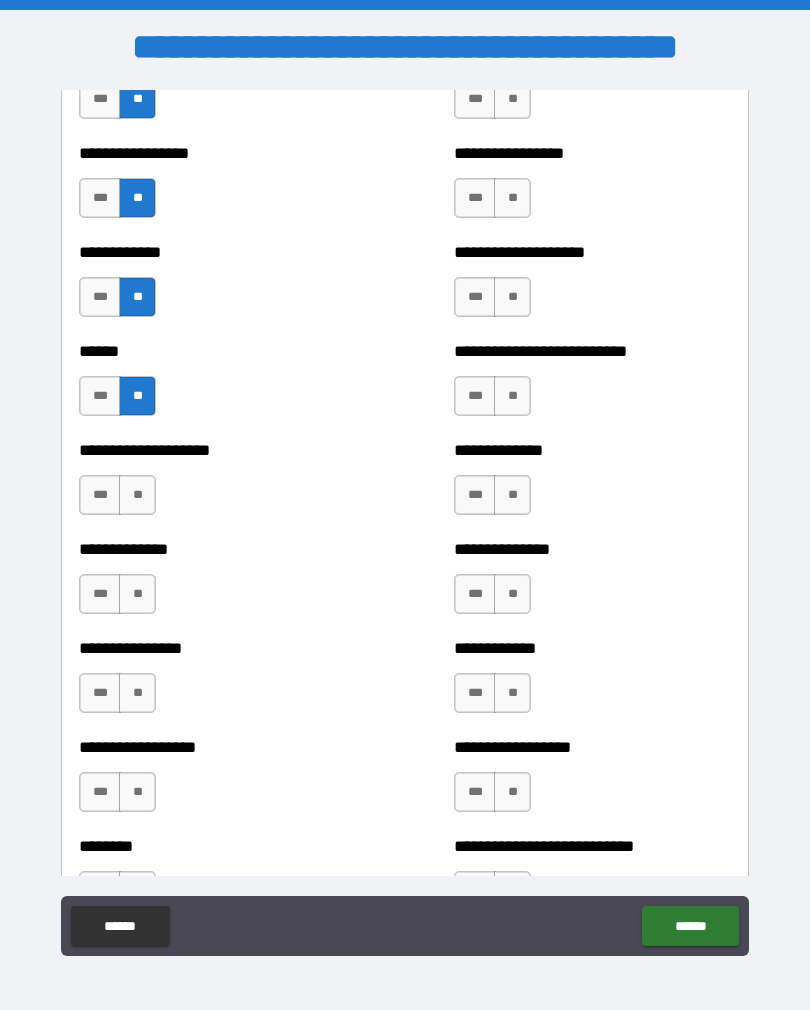 click on "**" at bounding box center (137, 495) 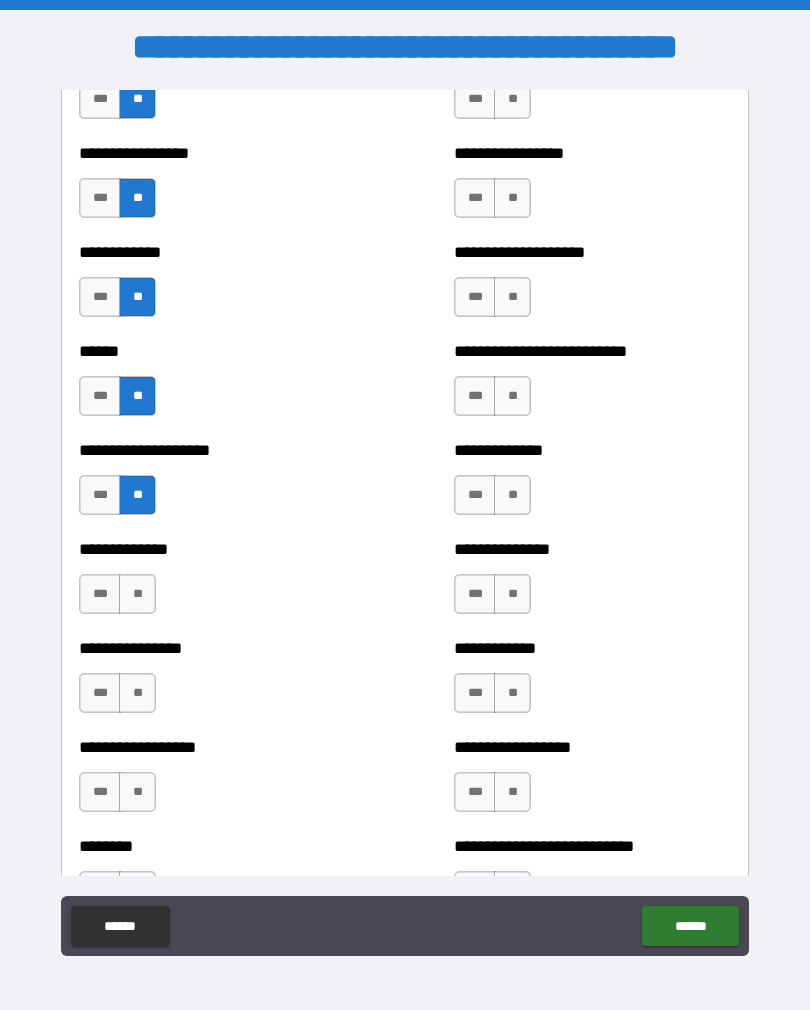 click on "**" at bounding box center (137, 594) 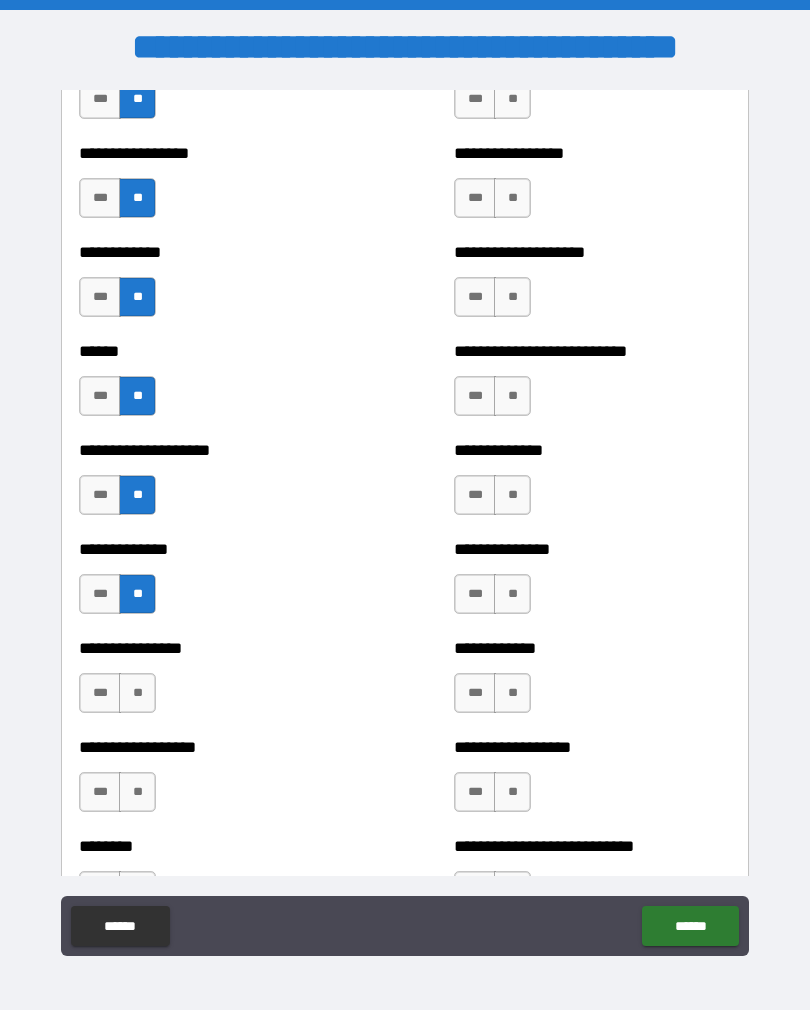 click on "**" at bounding box center (137, 693) 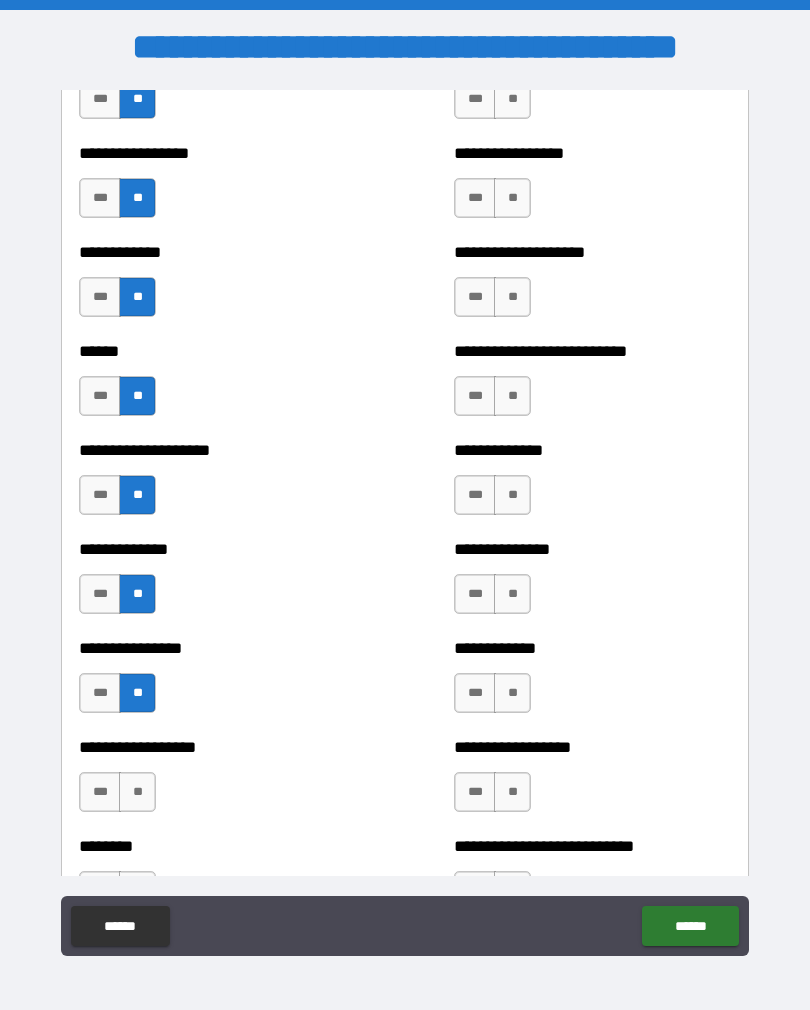 click on "**" at bounding box center [137, 792] 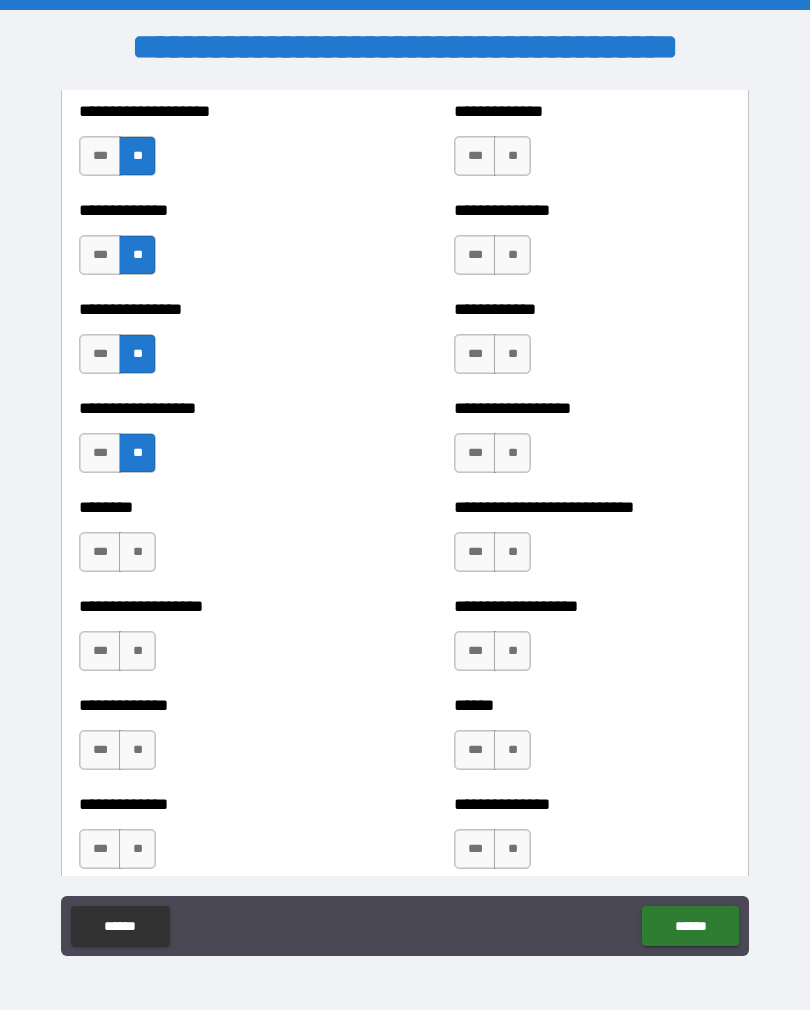 scroll, scrollTop: 4244, scrollLeft: 0, axis: vertical 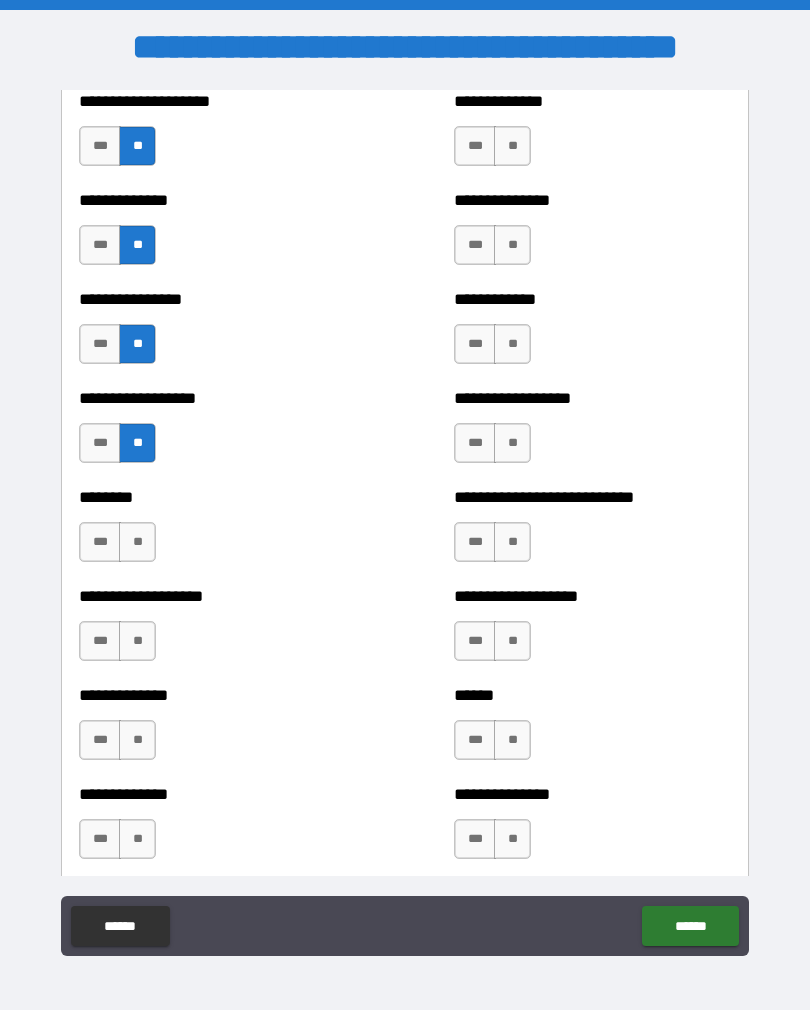 click on "**" at bounding box center [137, 542] 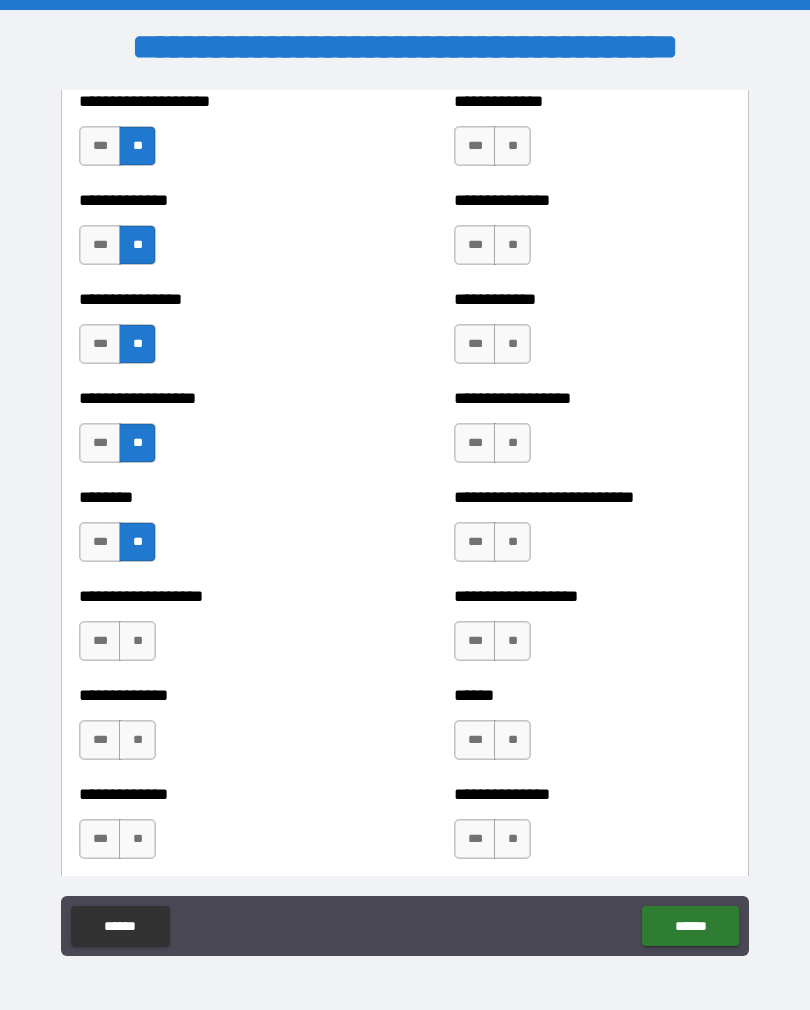 click on "**" at bounding box center (137, 641) 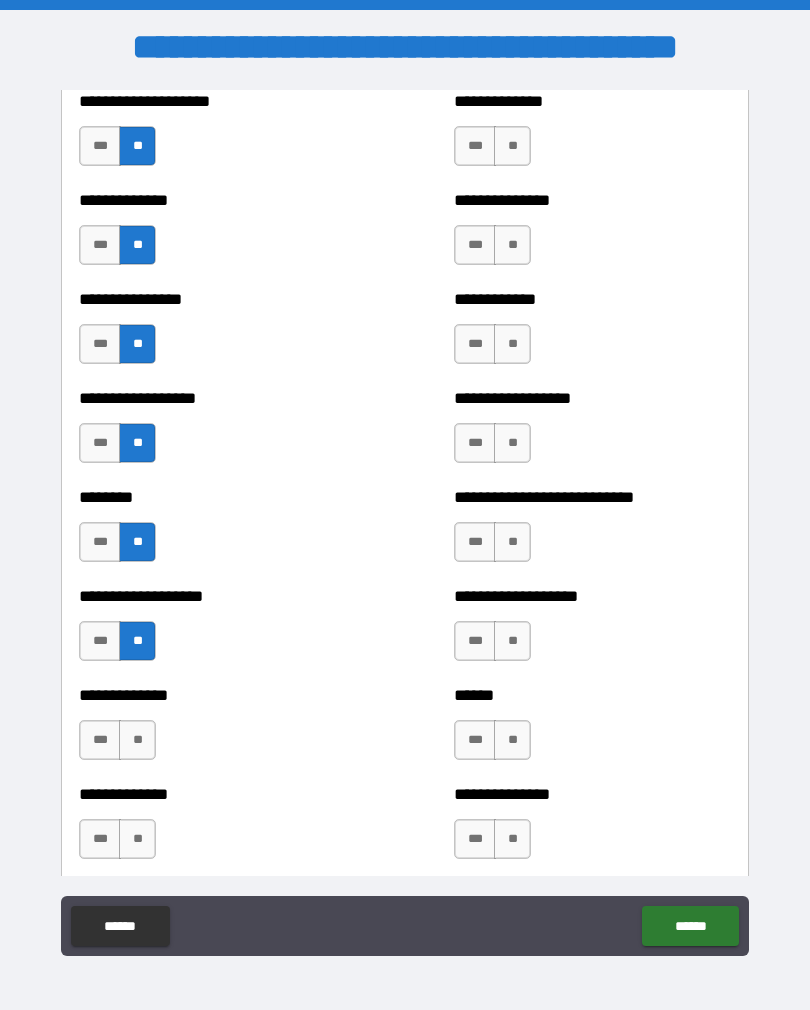 click on "**" at bounding box center (137, 740) 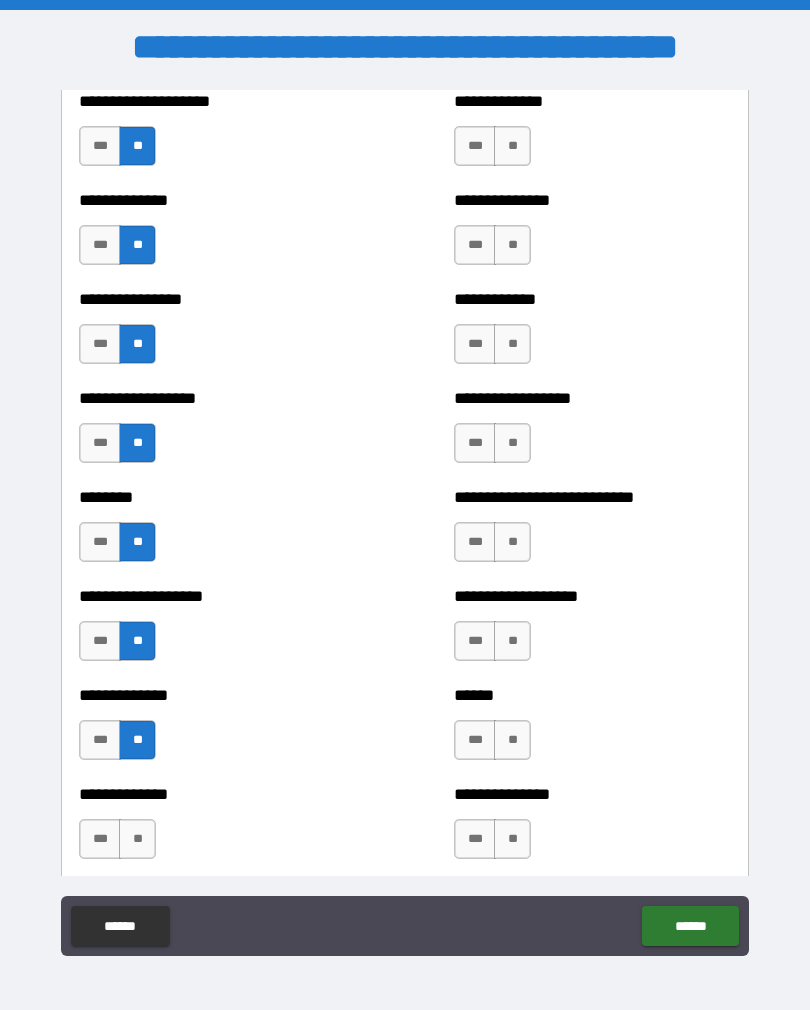 click on "**" at bounding box center [137, 839] 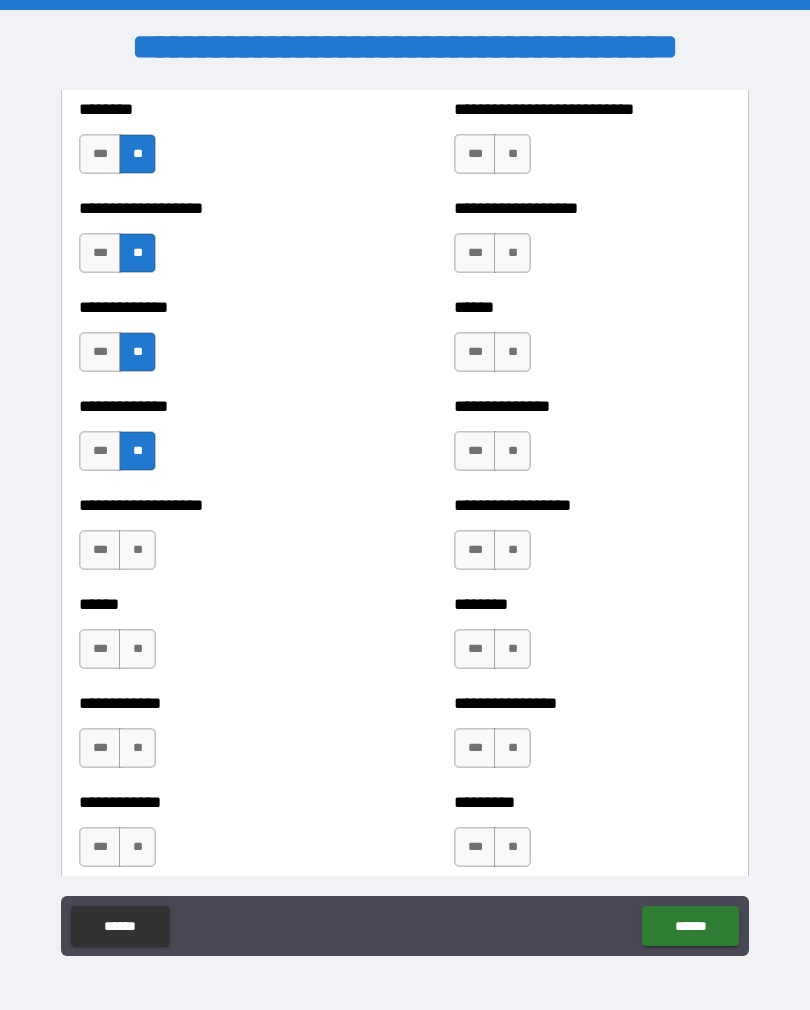 scroll, scrollTop: 4634, scrollLeft: 0, axis: vertical 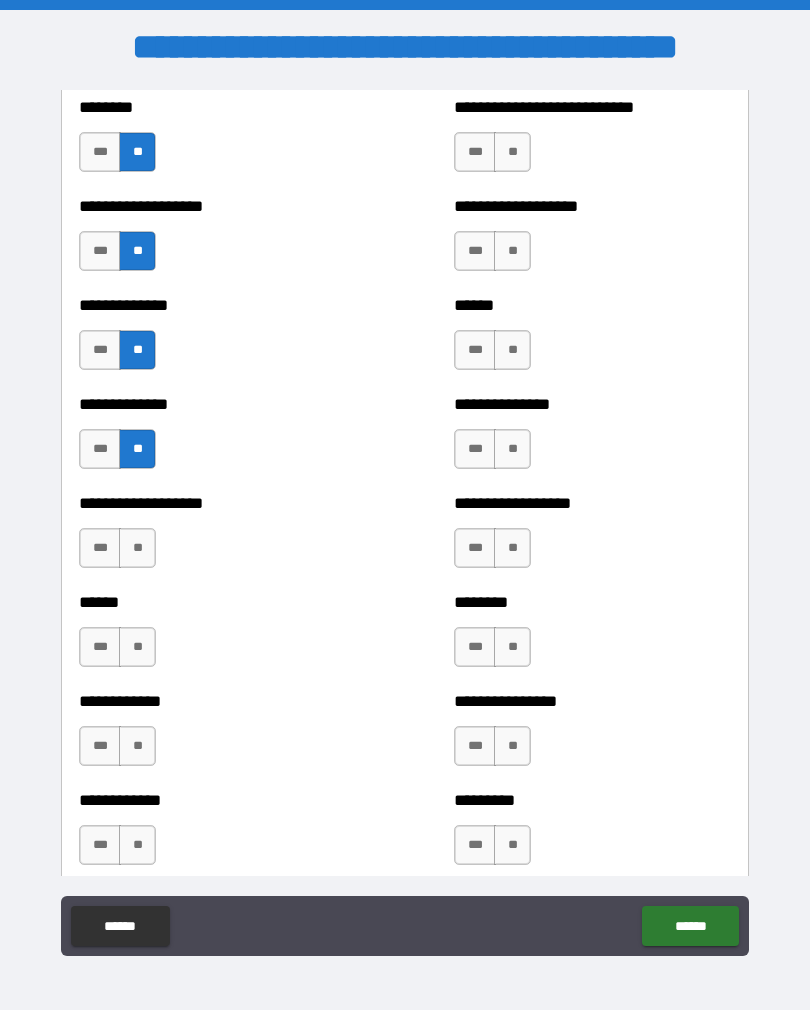 click on "**" at bounding box center [137, 548] 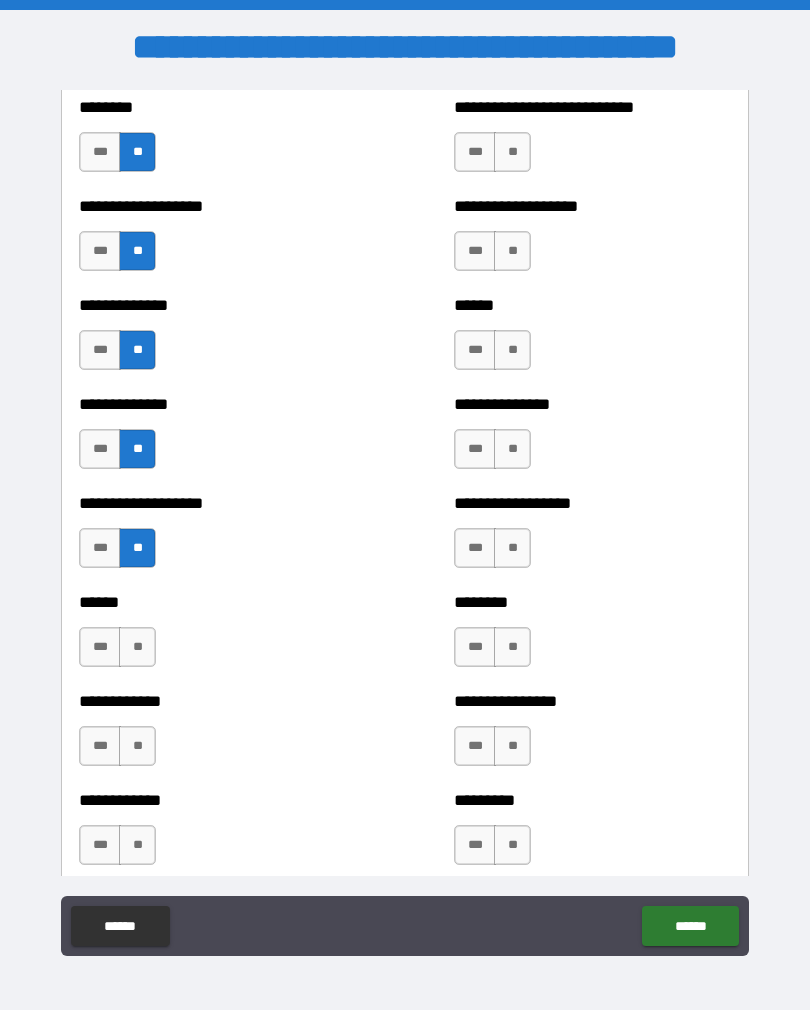 click on "**" at bounding box center [137, 647] 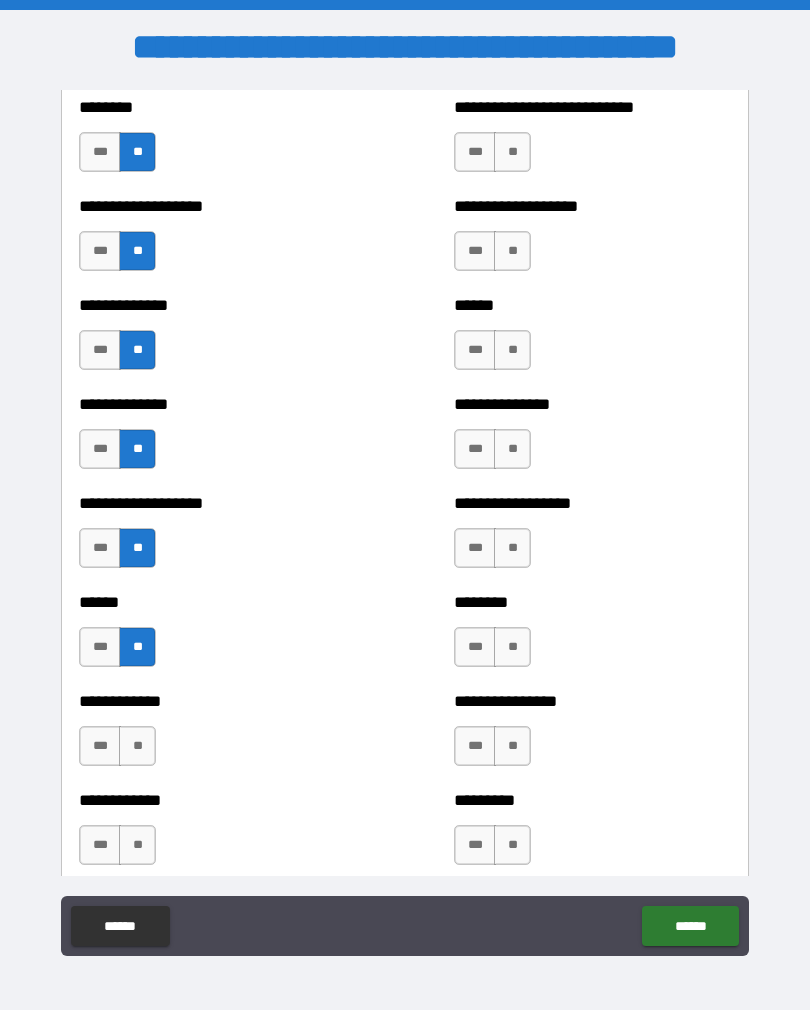 click on "**" at bounding box center [137, 746] 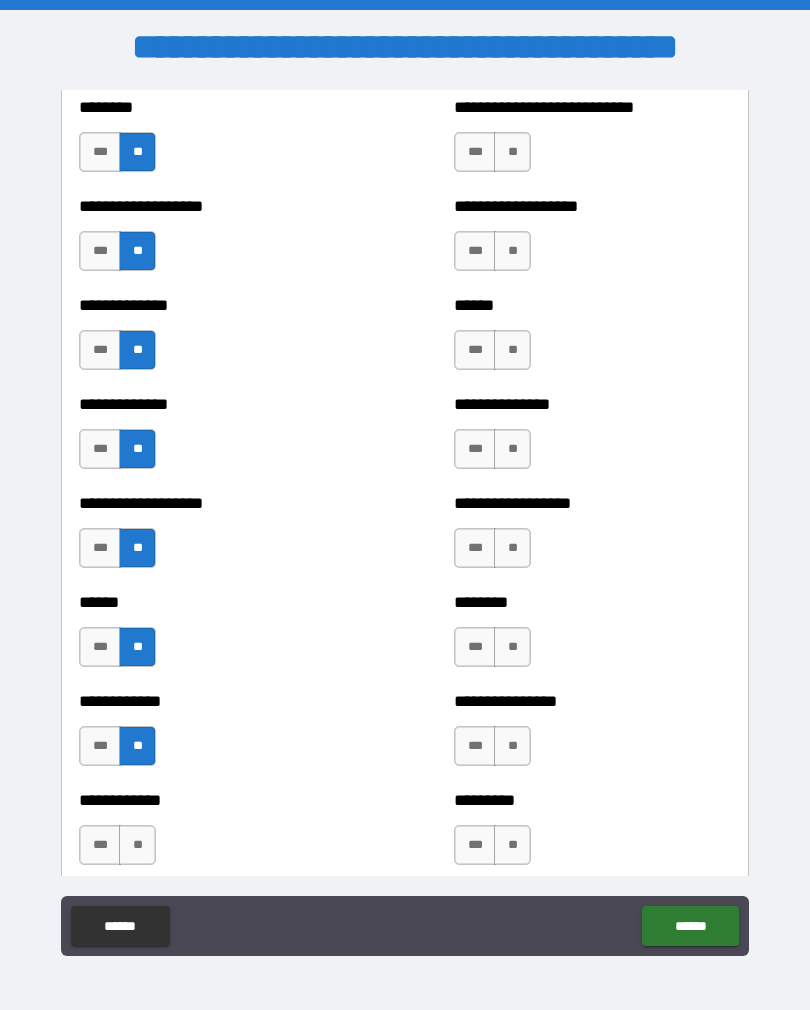 click on "**" at bounding box center (137, 845) 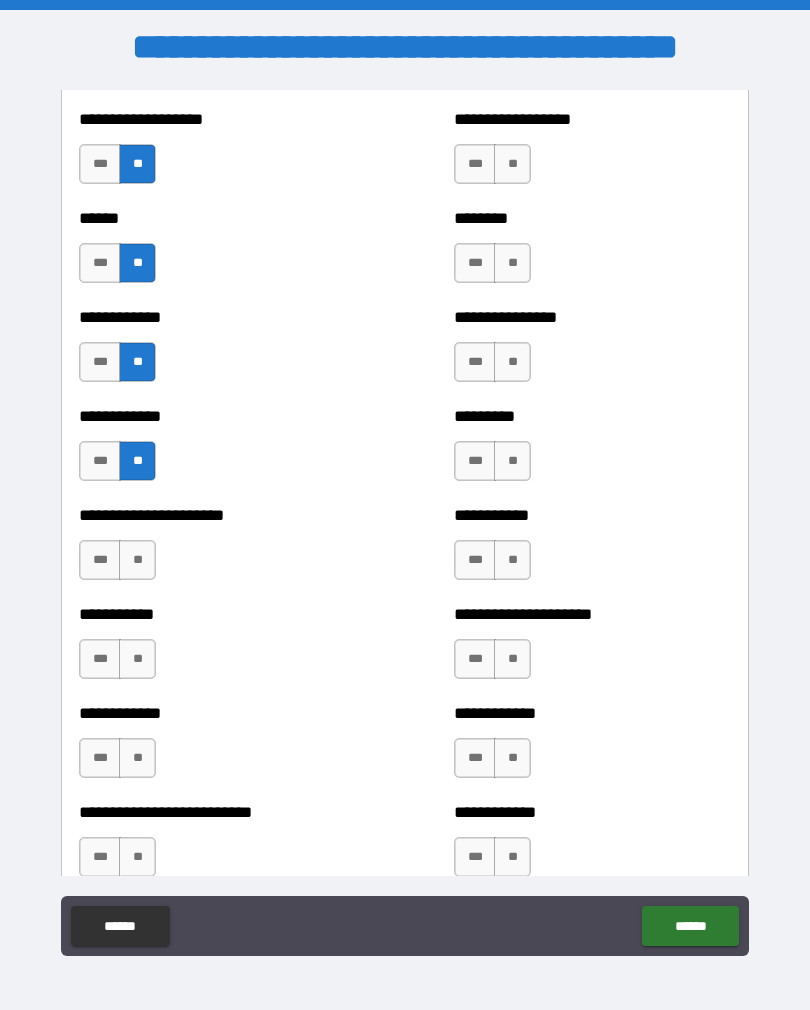 scroll, scrollTop: 5026, scrollLeft: 0, axis: vertical 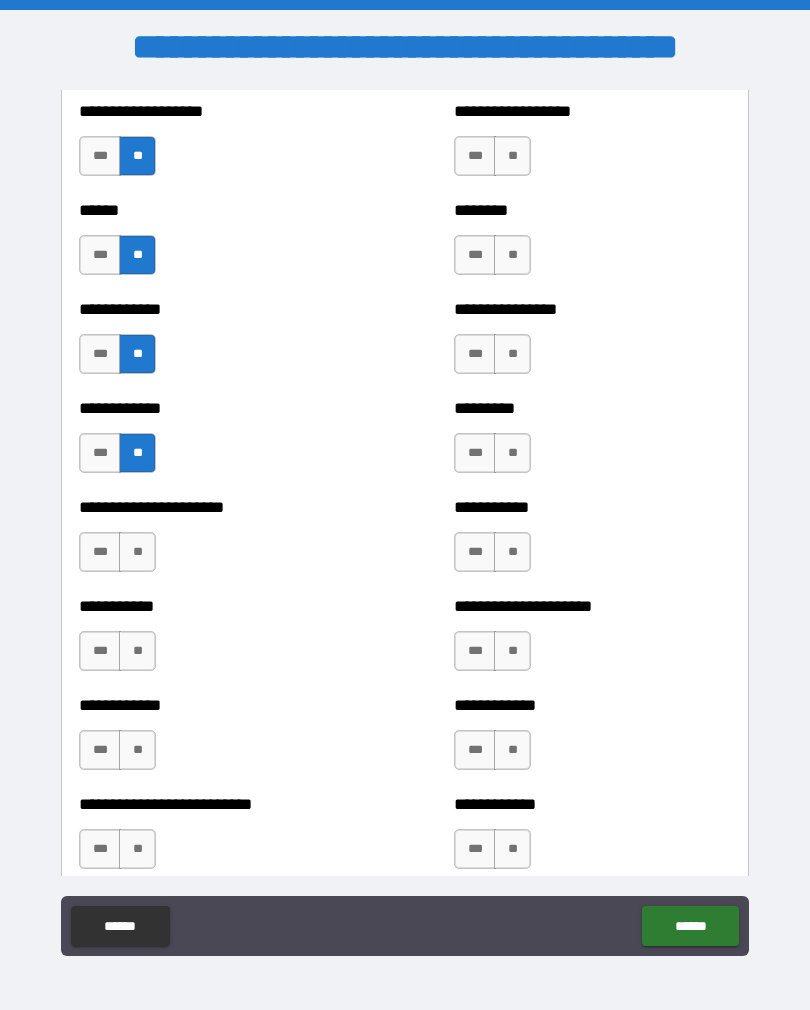 click on "**" at bounding box center (137, 552) 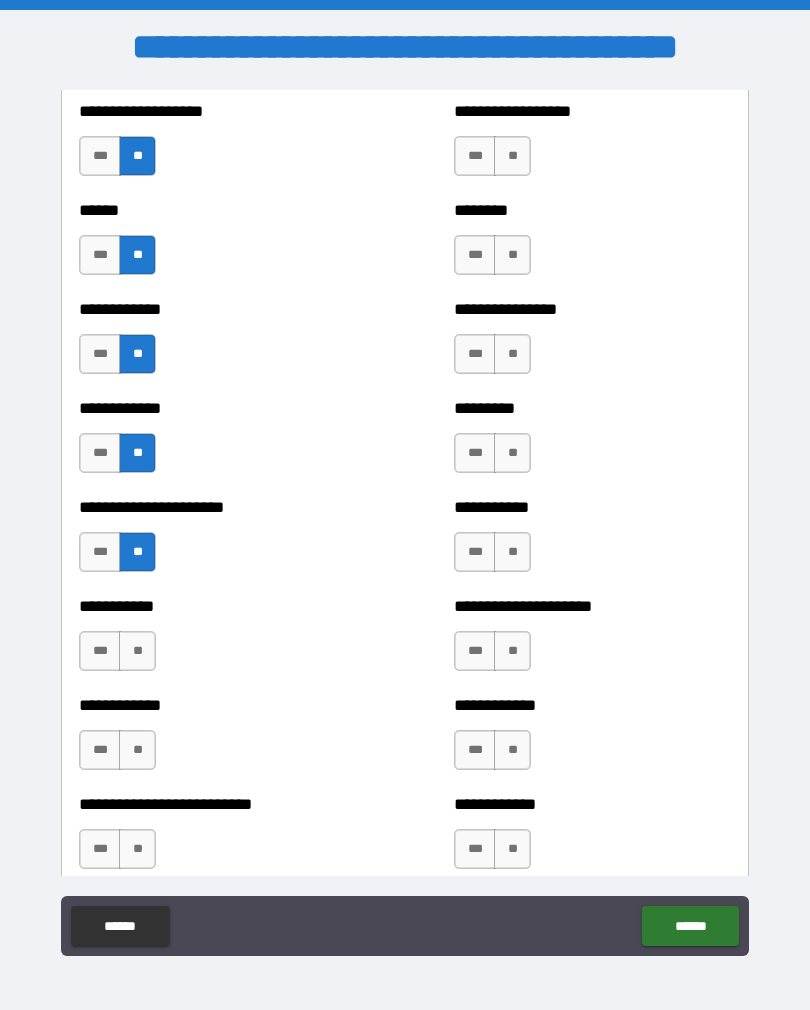 click on "**" at bounding box center [137, 651] 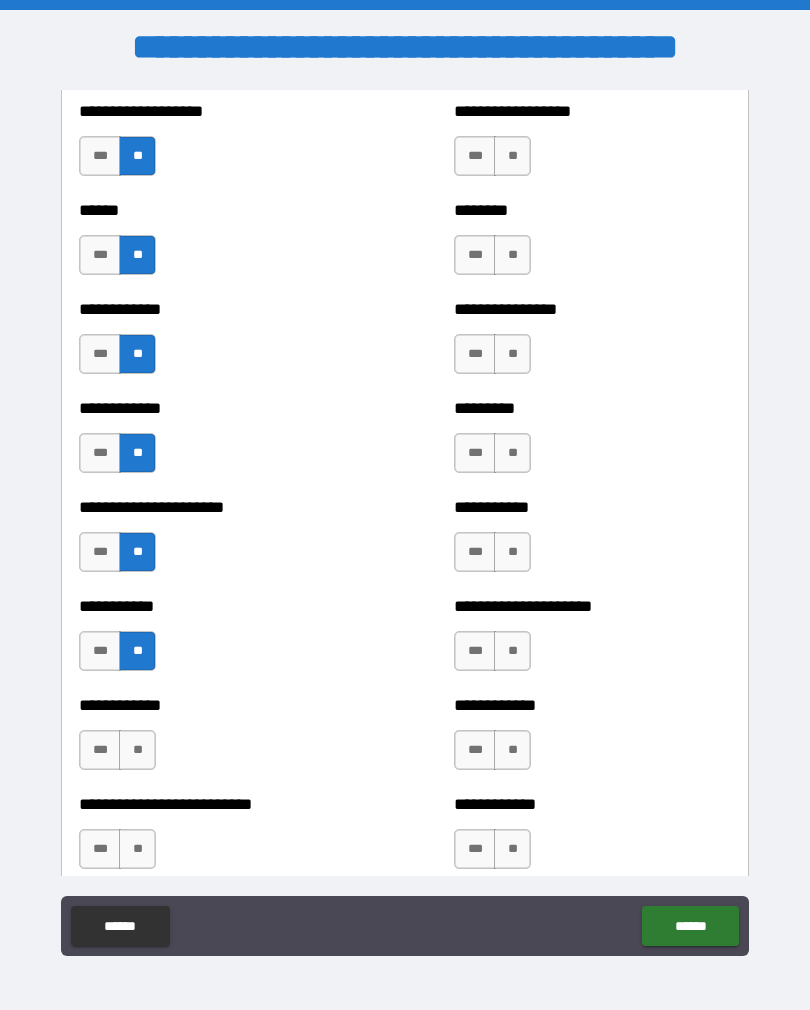 click on "**" at bounding box center [137, 750] 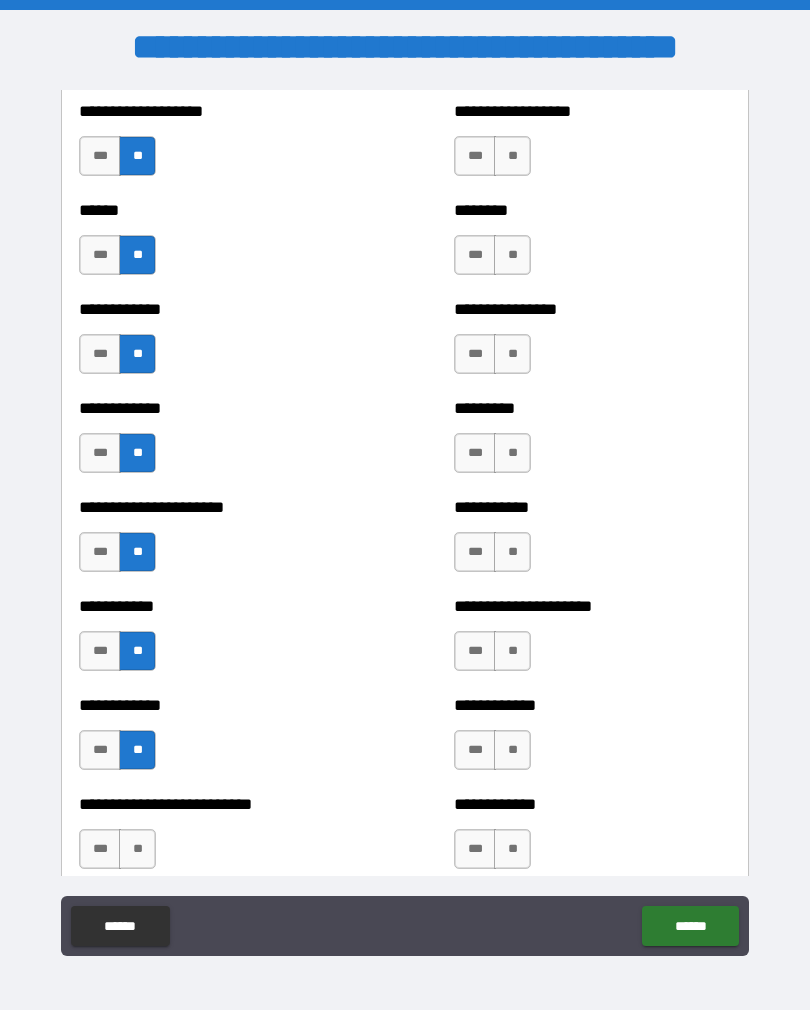 click on "**" at bounding box center [137, 849] 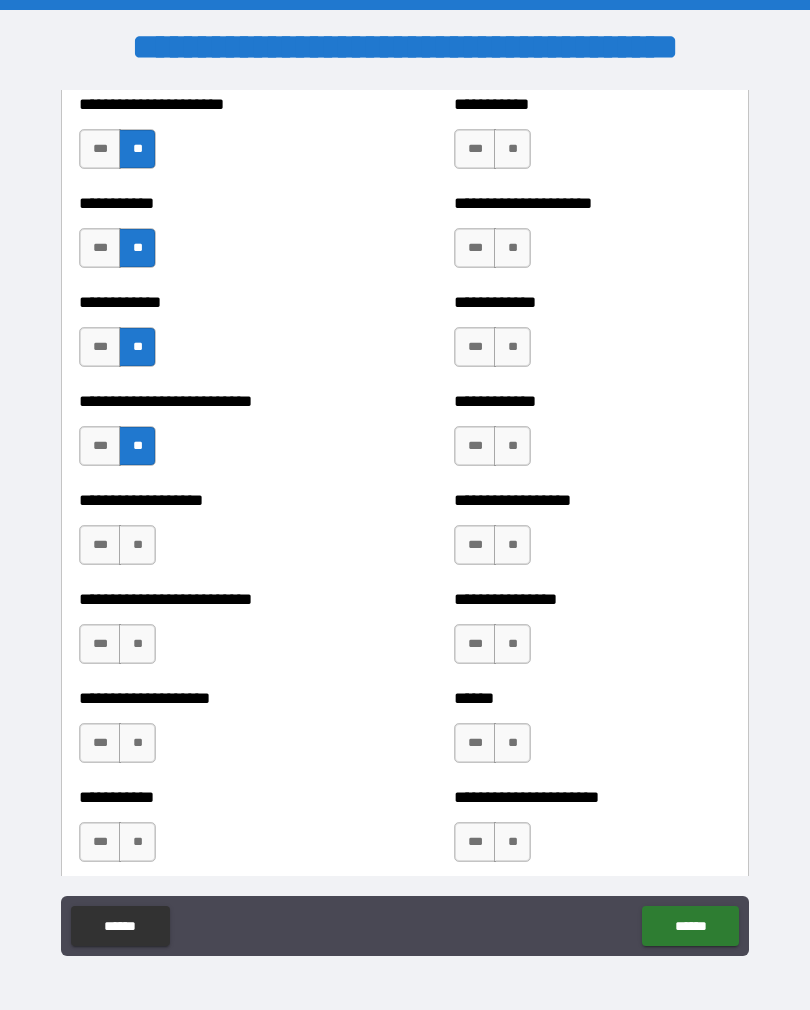 scroll, scrollTop: 5440, scrollLeft: 0, axis: vertical 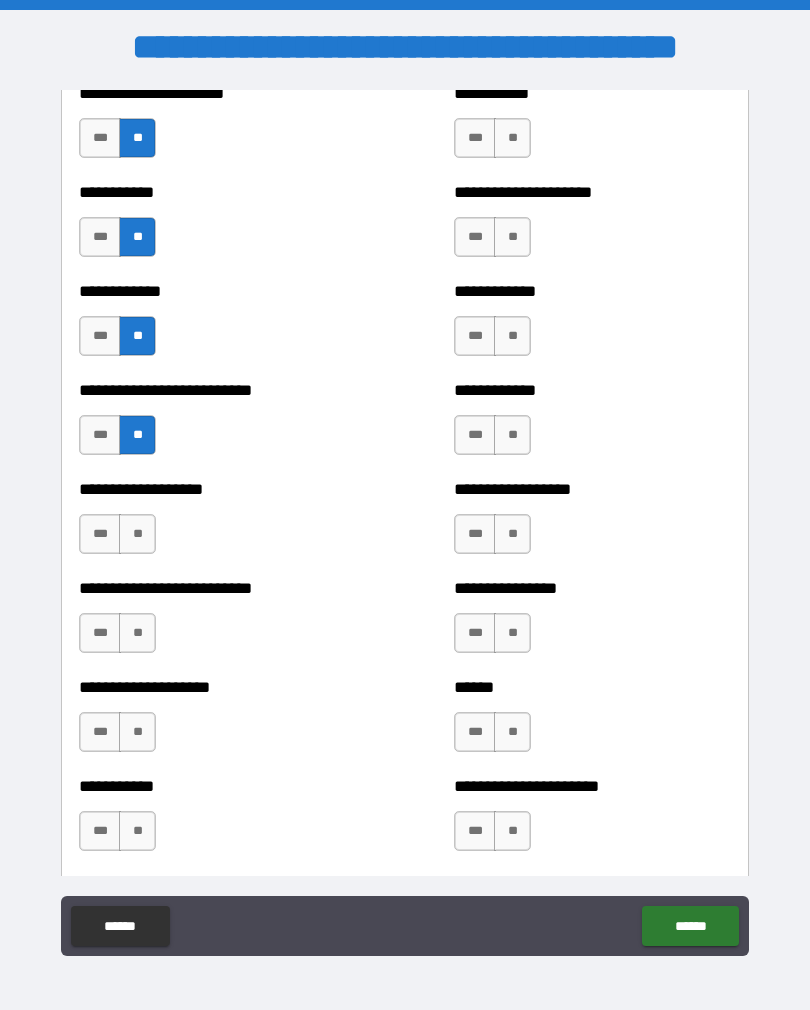 click on "***" at bounding box center (100, 435) 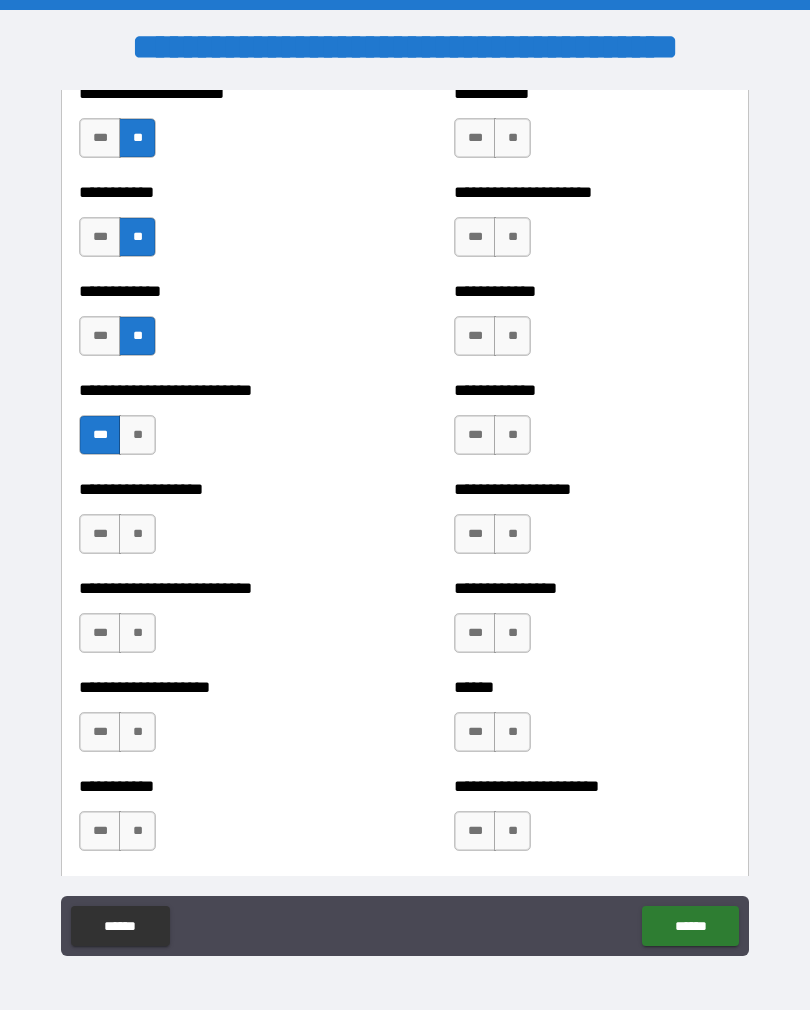 click on "**" at bounding box center [137, 534] 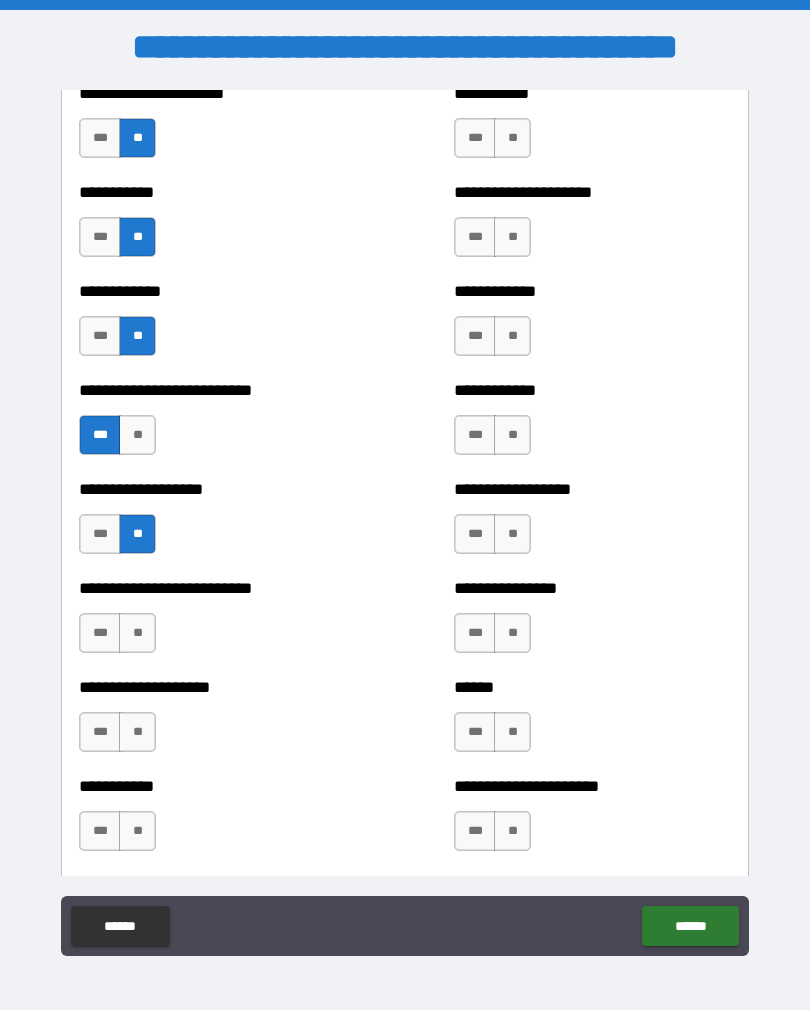 click on "**" at bounding box center [137, 633] 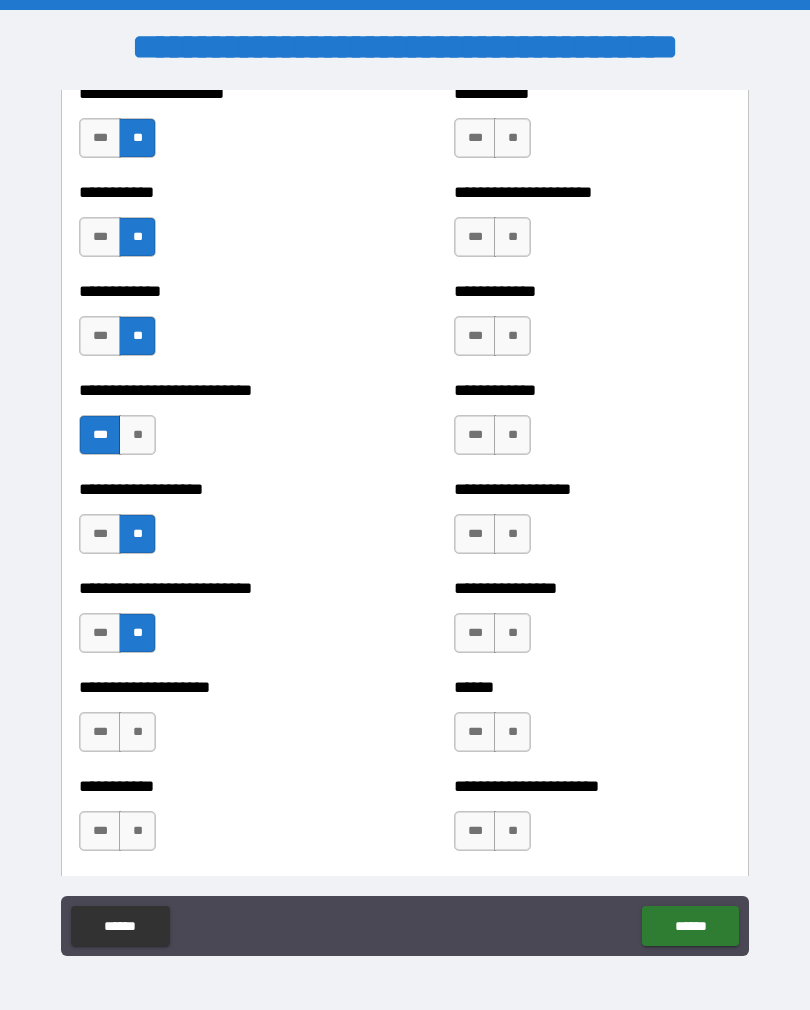 click on "**" at bounding box center (137, 732) 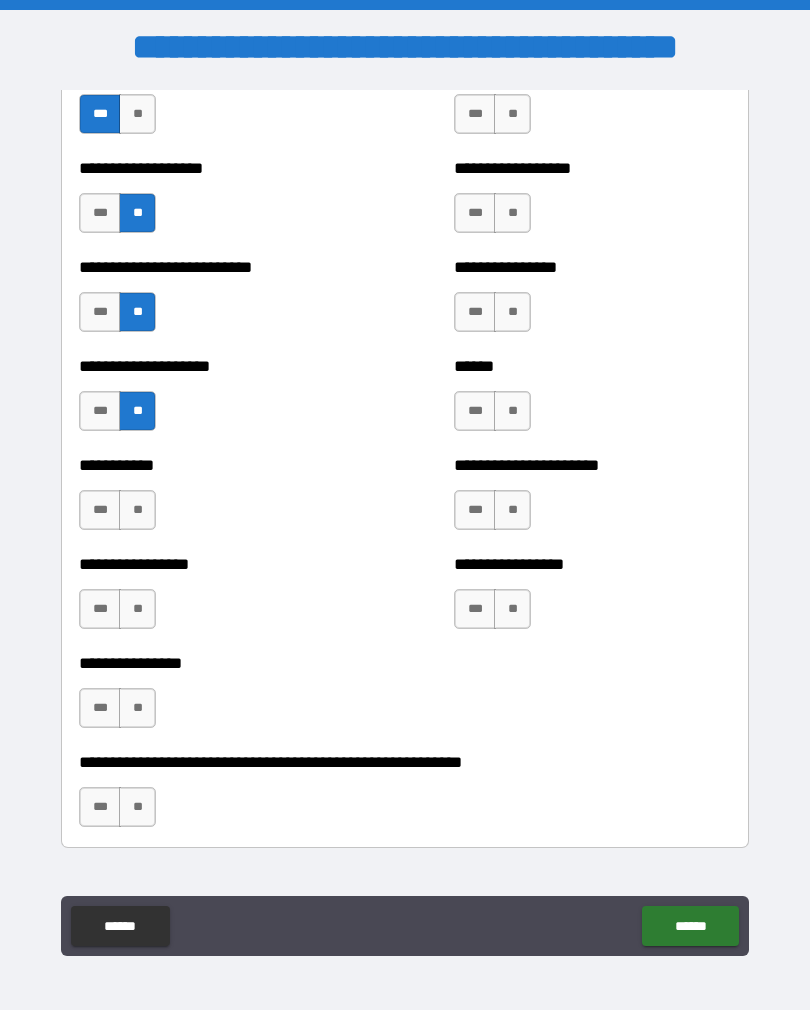 scroll, scrollTop: 5760, scrollLeft: 0, axis: vertical 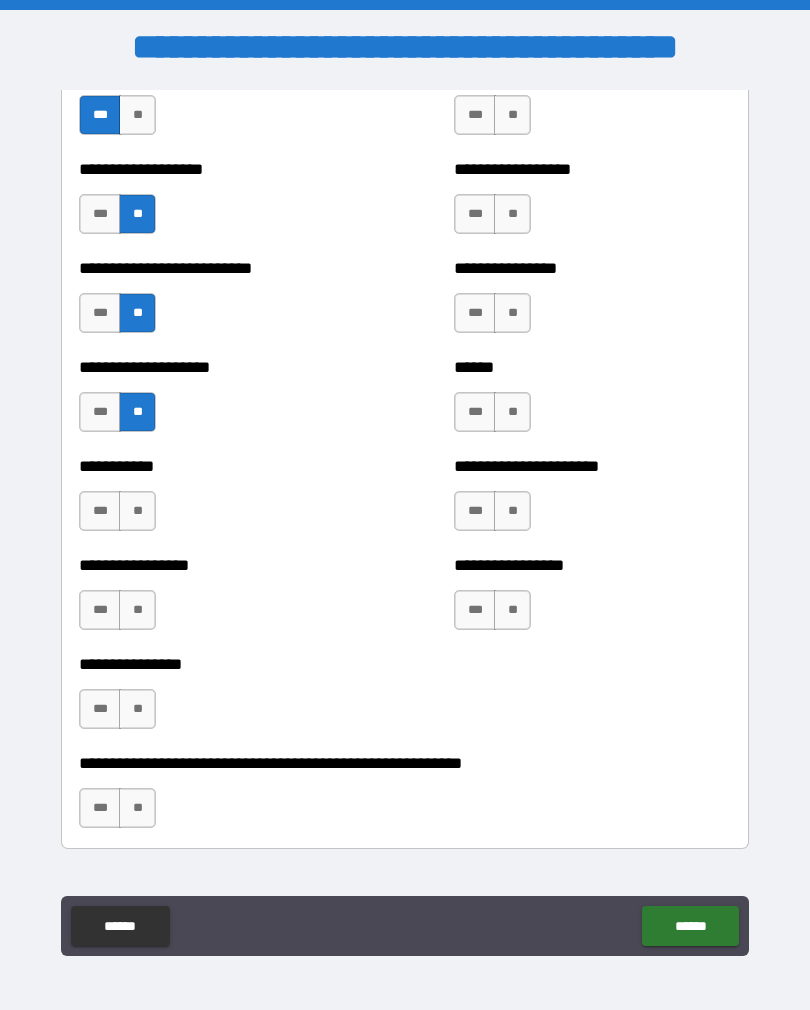 click on "**" at bounding box center (137, 511) 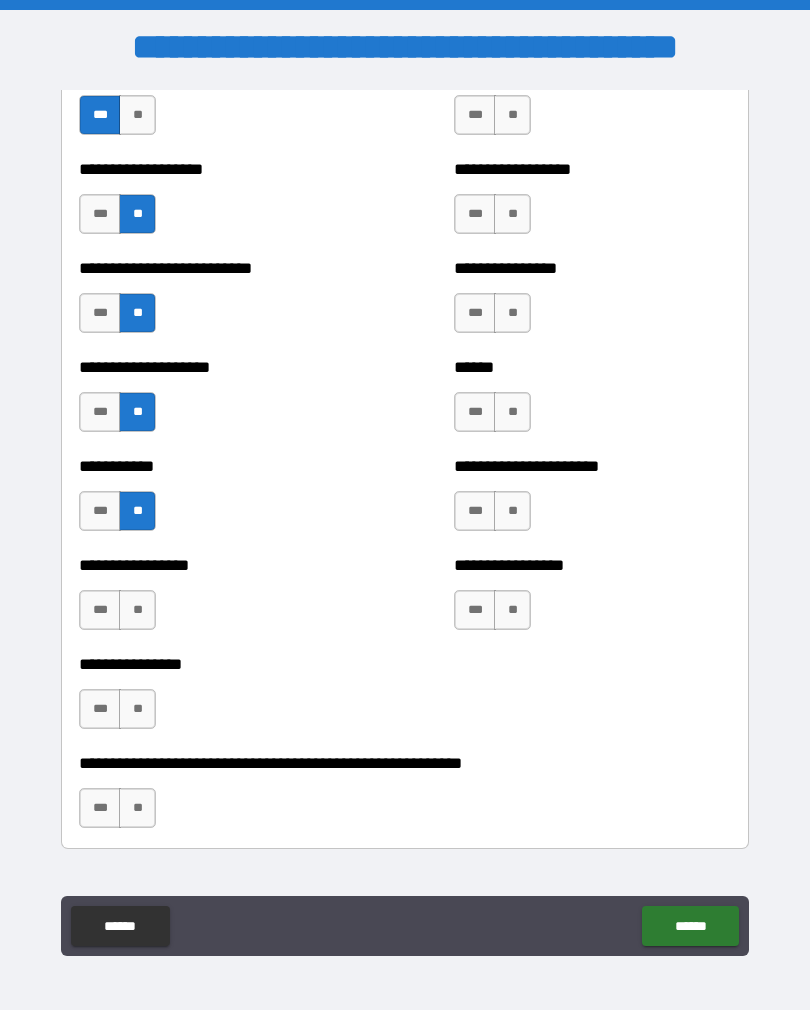 click on "**" at bounding box center (137, 610) 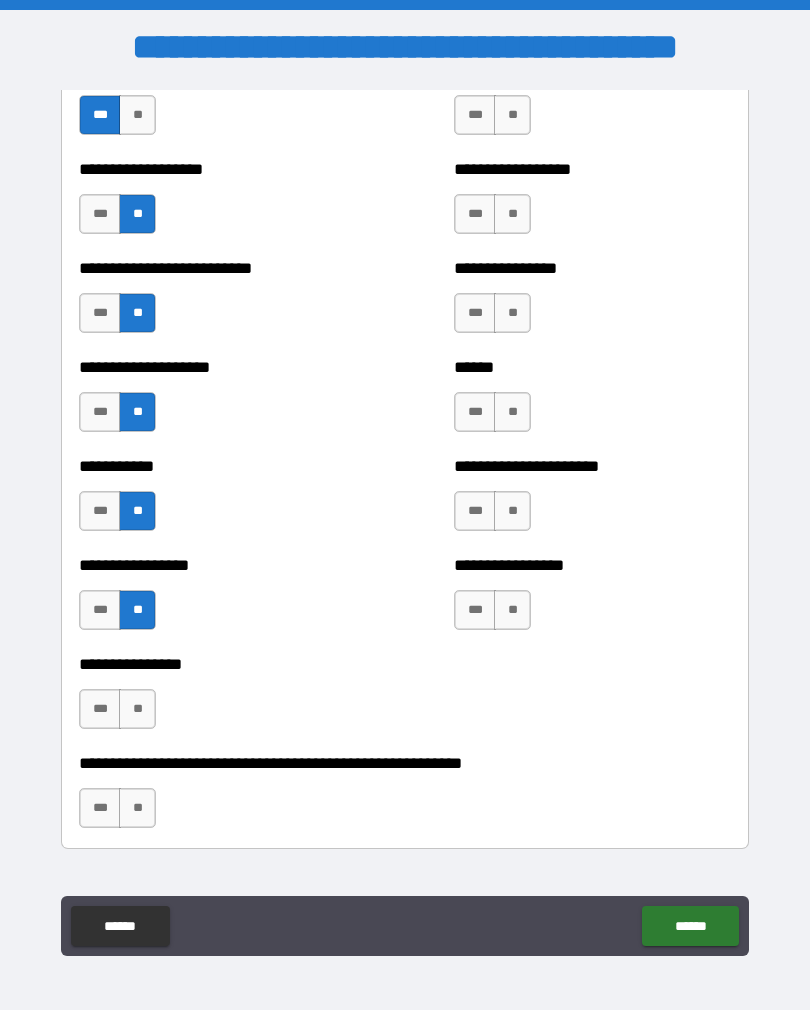 click on "**" at bounding box center (137, 709) 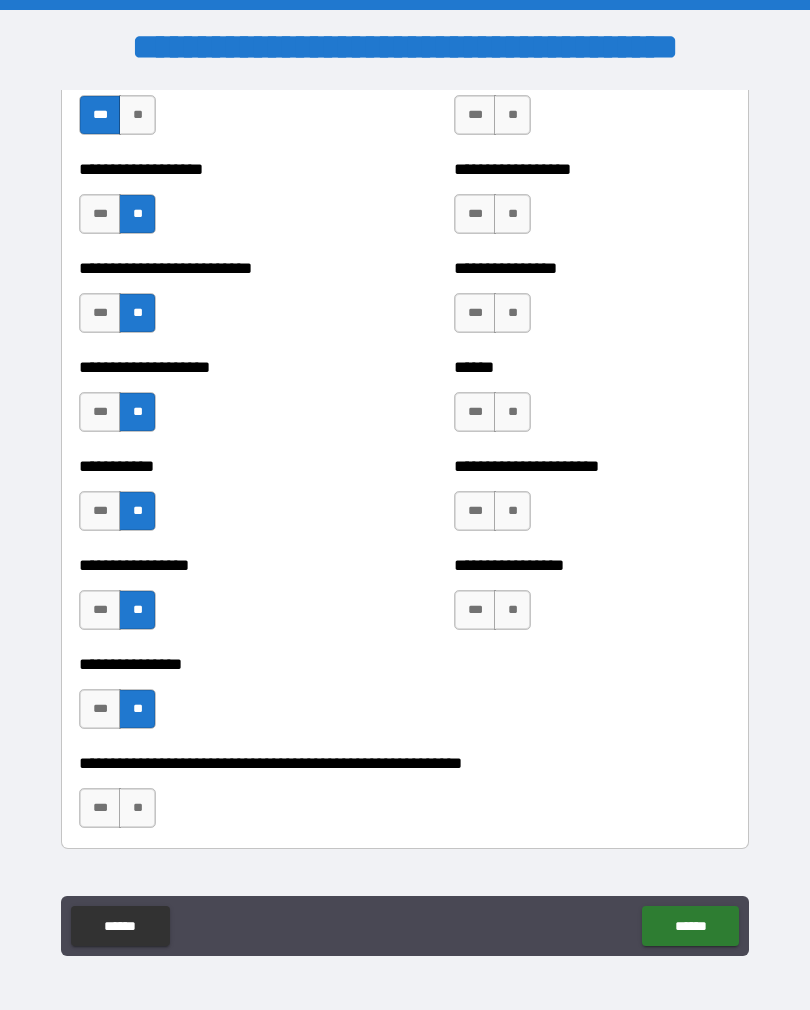 click on "**" at bounding box center [137, 808] 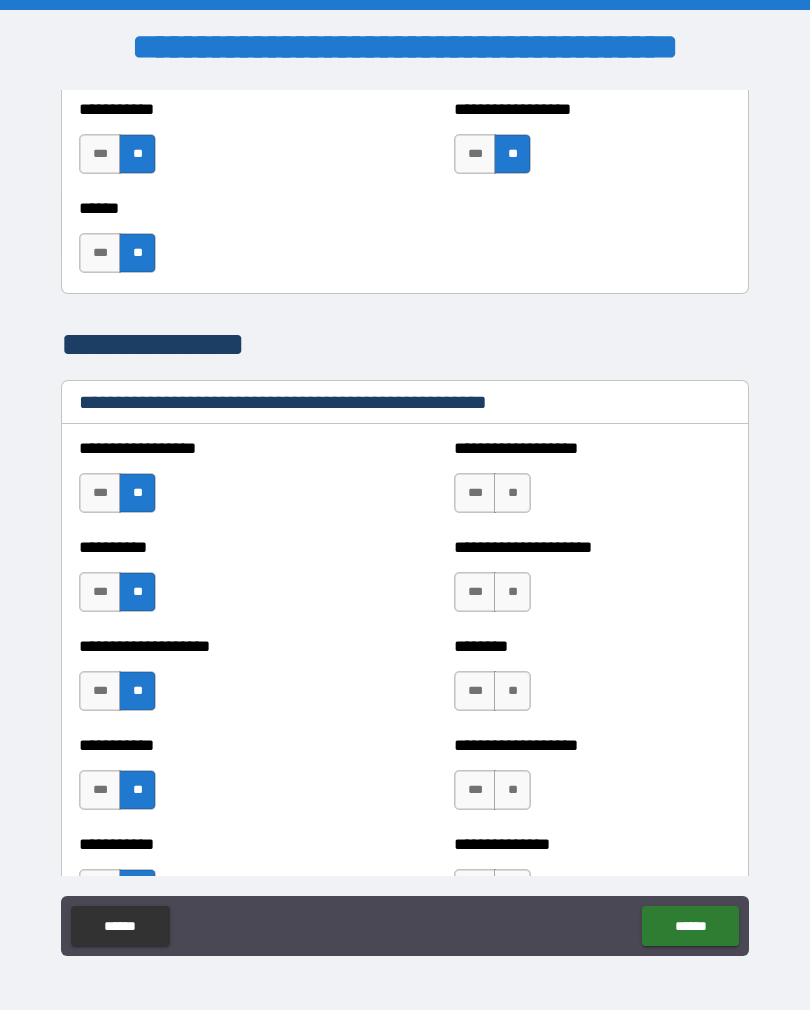 scroll, scrollTop: 2213, scrollLeft: 0, axis: vertical 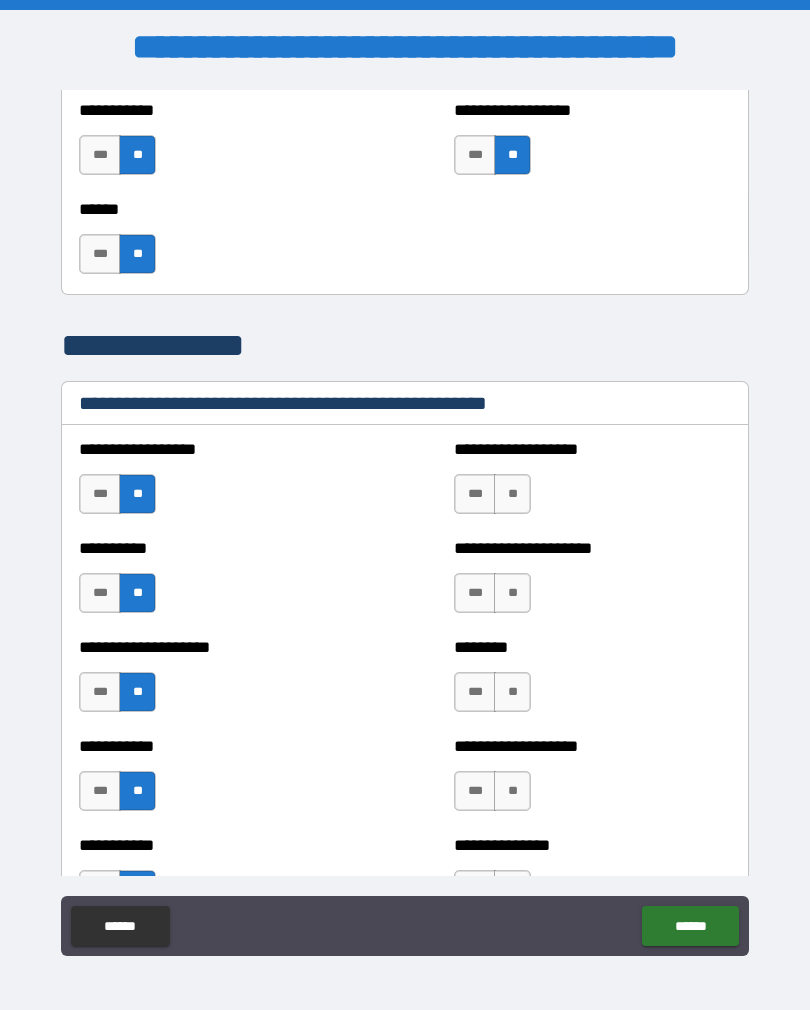 click on "**" at bounding box center (512, 494) 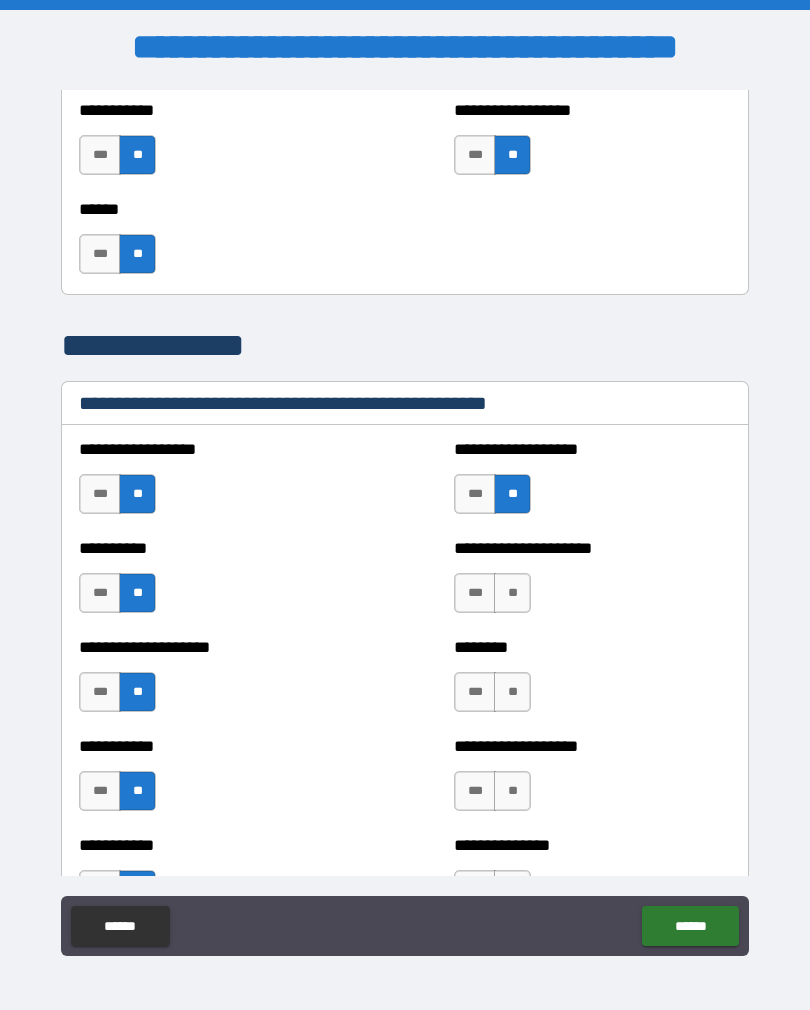 click on "**" at bounding box center (512, 593) 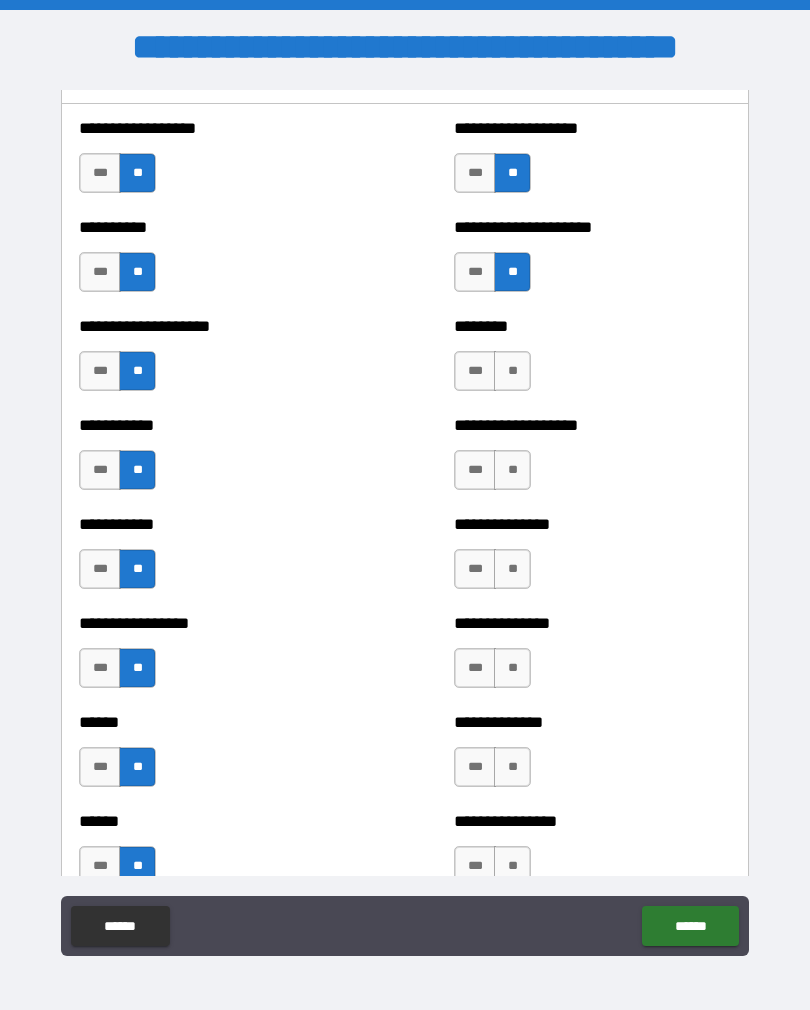 scroll, scrollTop: 2638, scrollLeft: 0, axis: vertical 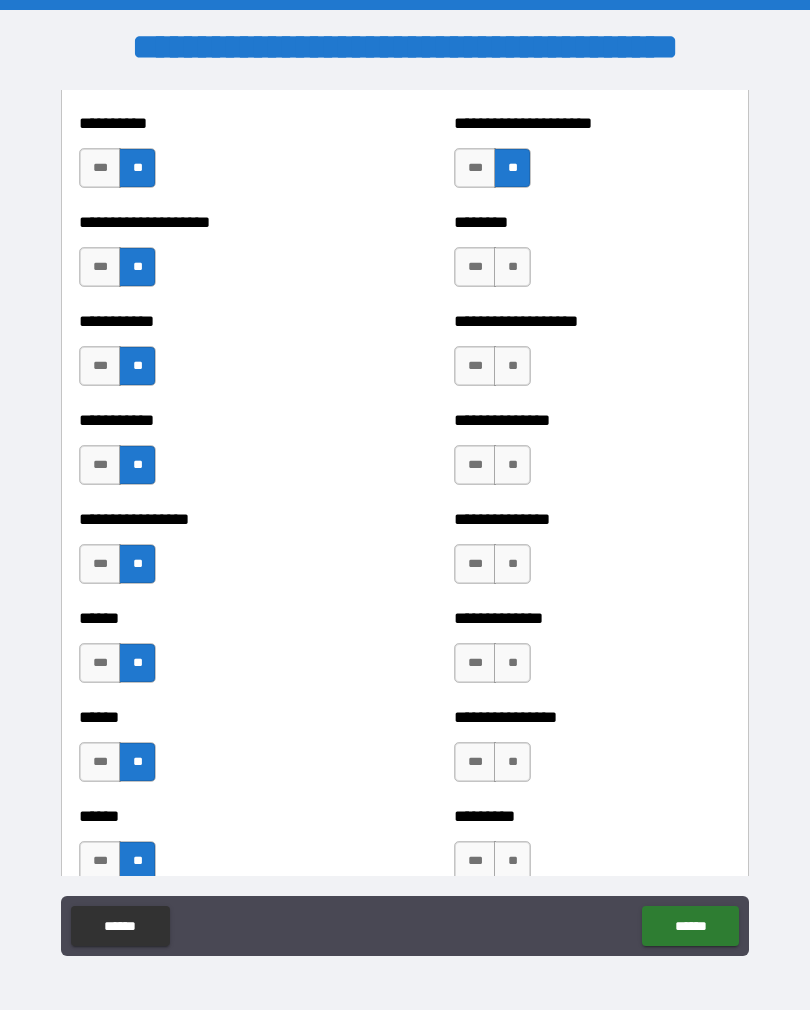 click on "**" at bounding box center (512, 267) 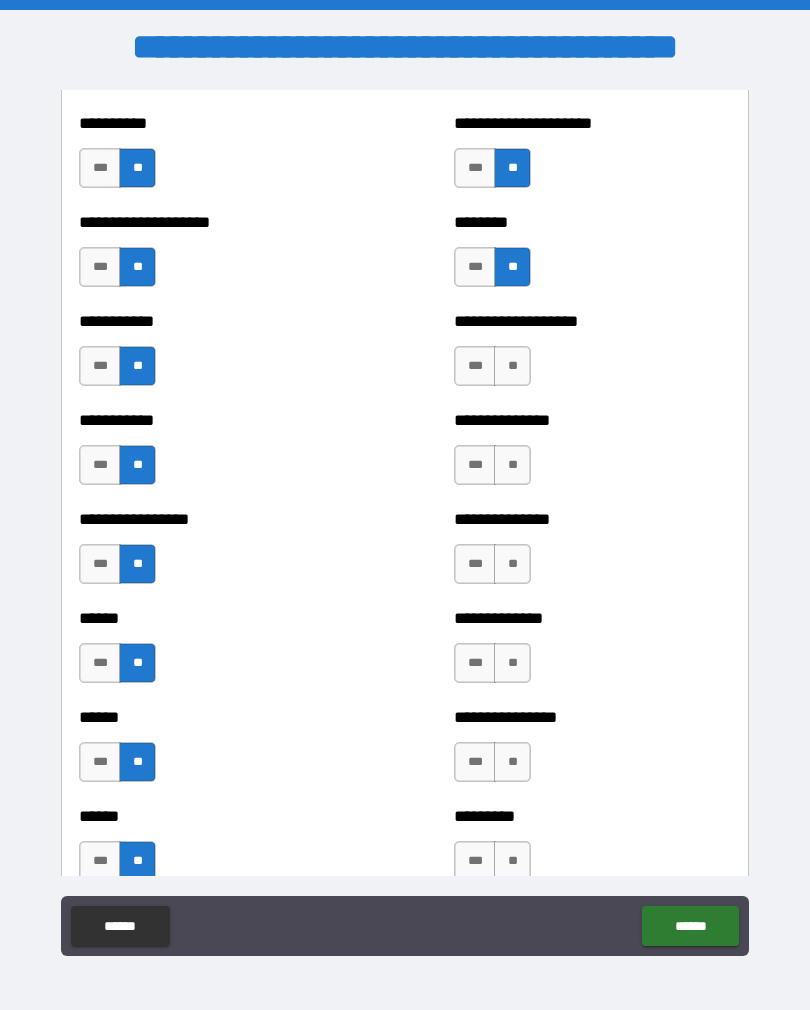 click on "**" at bounding box center (512, 366) 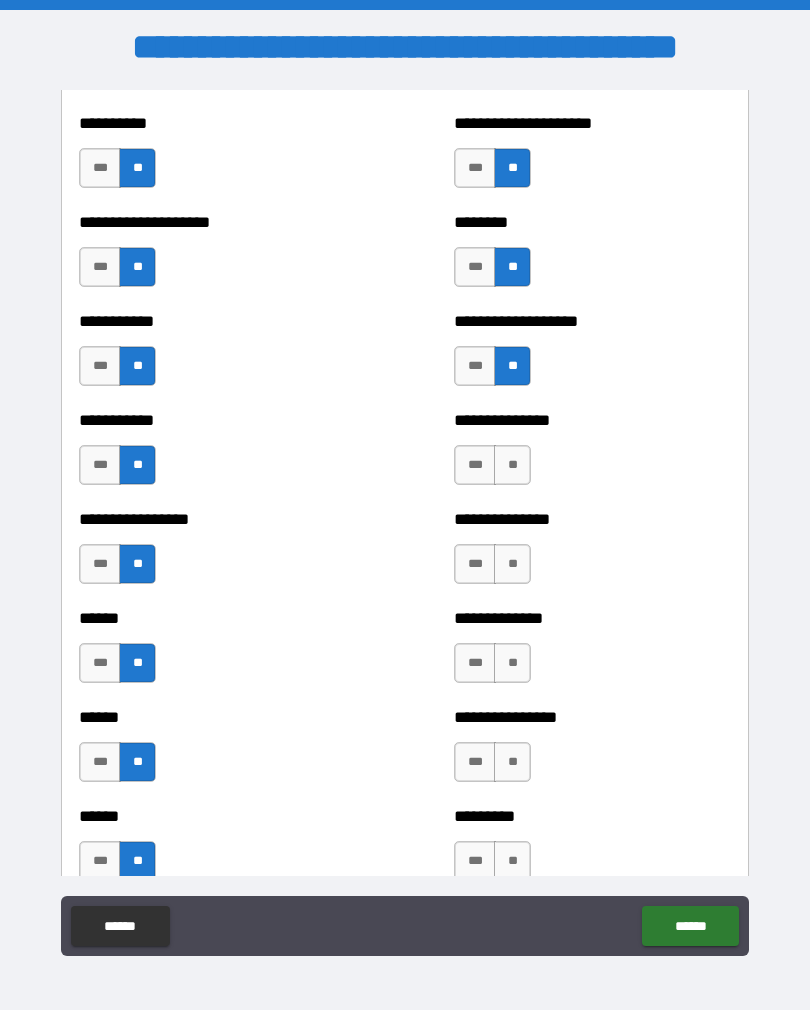 click on "**" at bounding box center (512, 465) 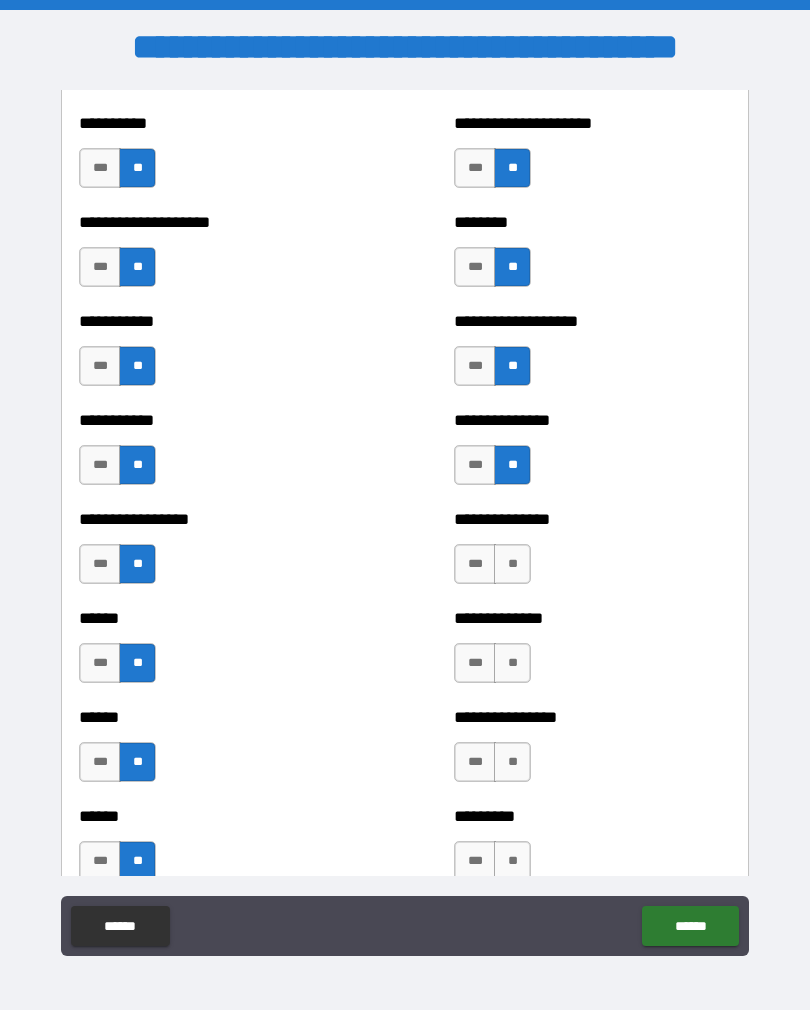 click on "**" at bounding box center (512, 564) 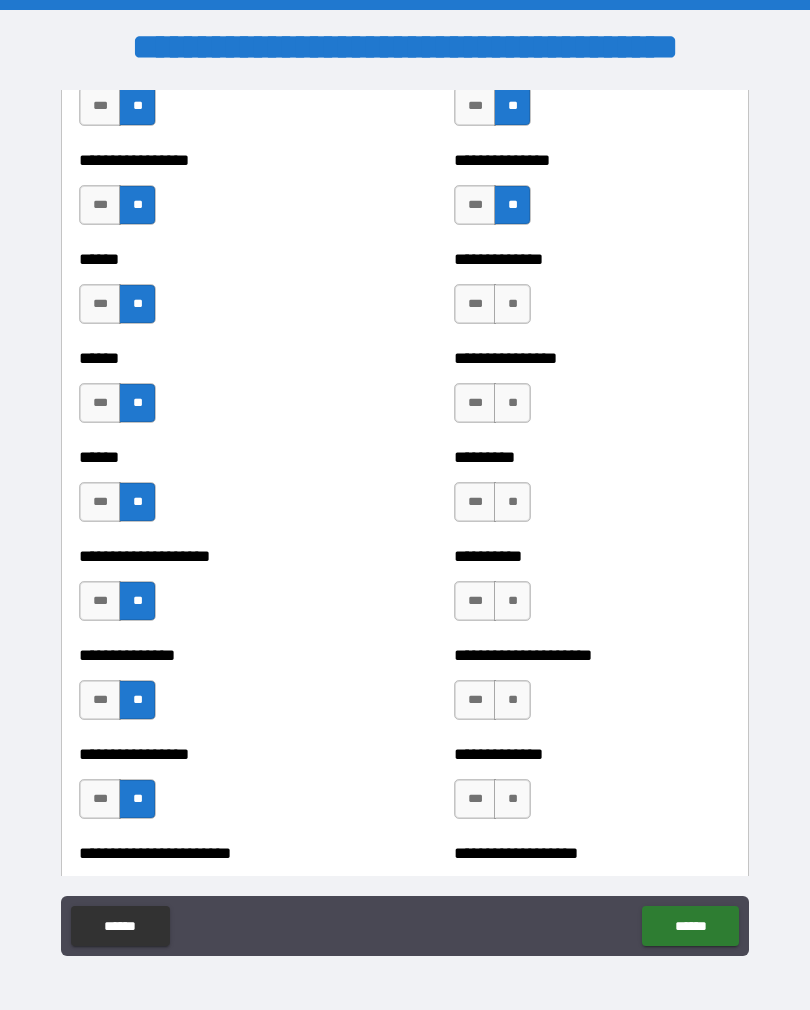 scroll, scrollTop: 2999, scrollLeft: 0, axis: vertical 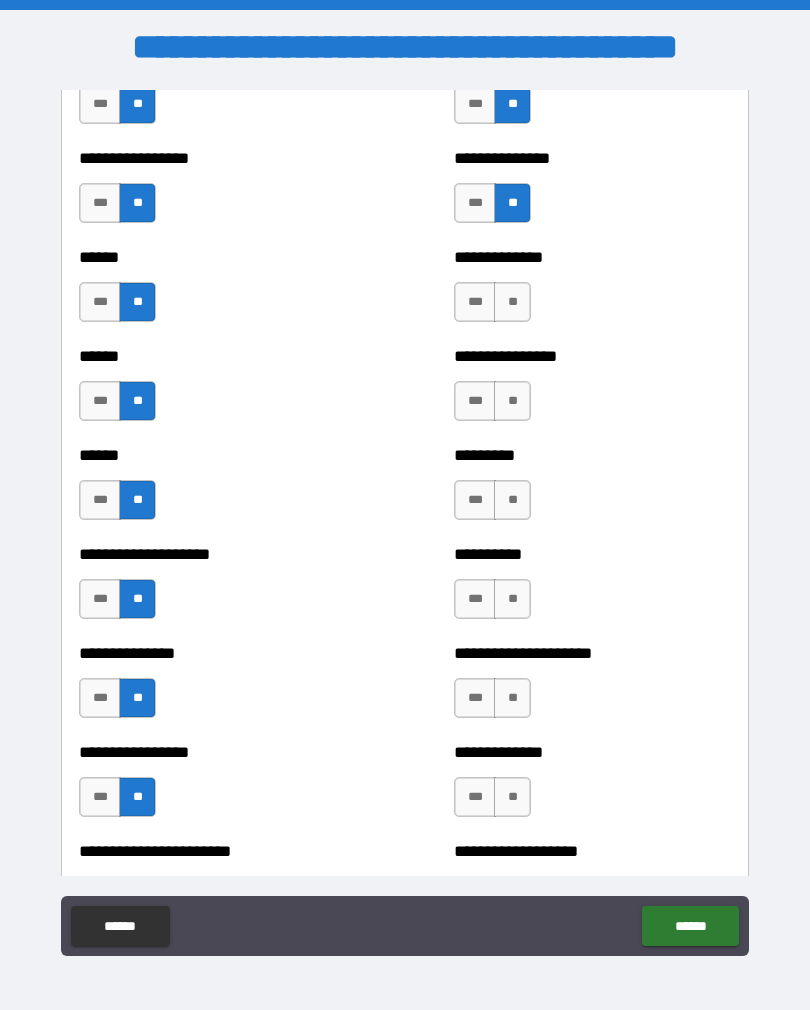 click on "**" at bounding box center (512, 302) 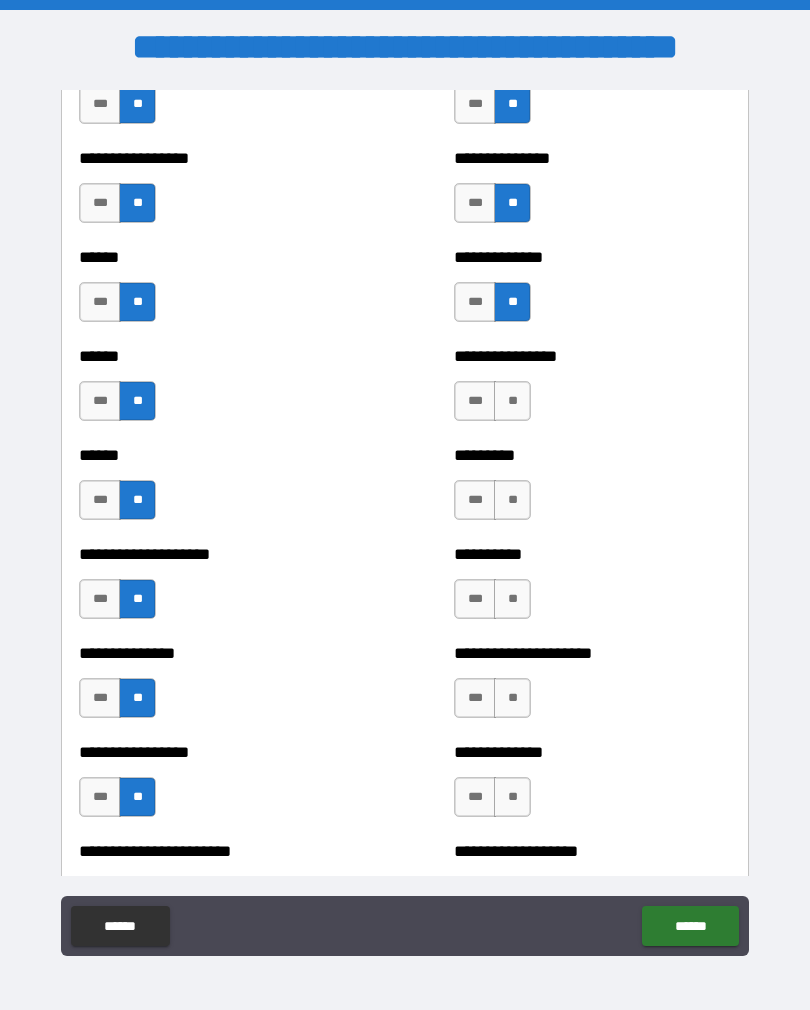 click on "**" at bounding box center (512, 401) 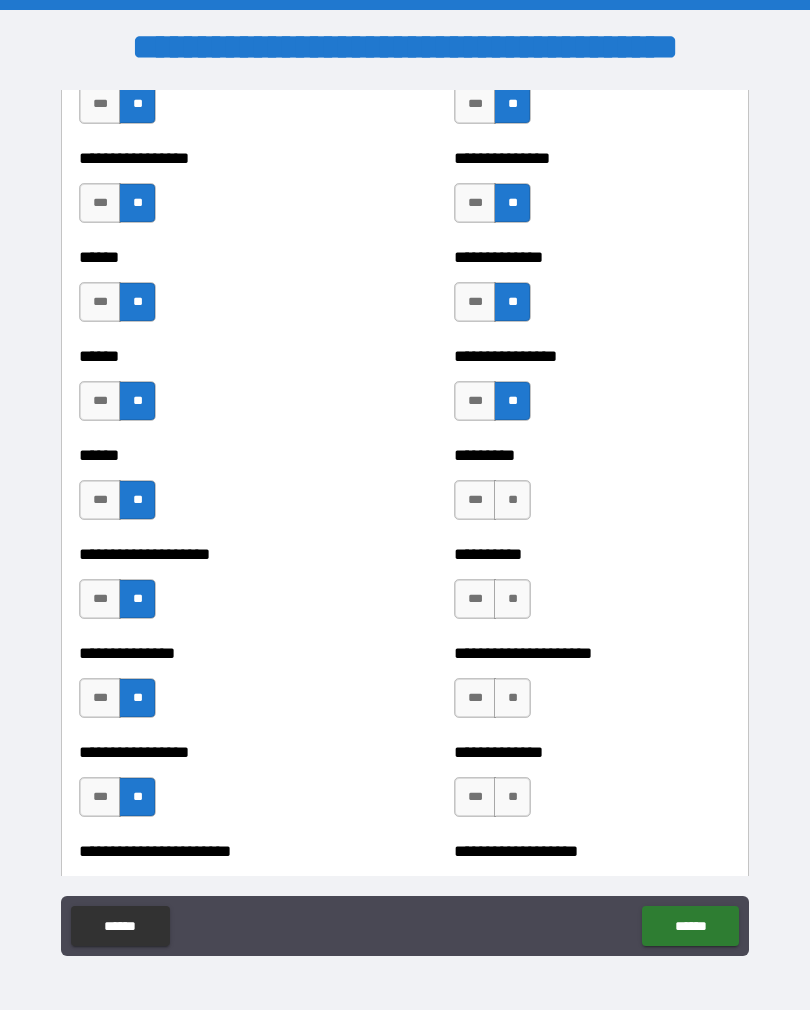 click on "**" at bounding box center [512, 500] 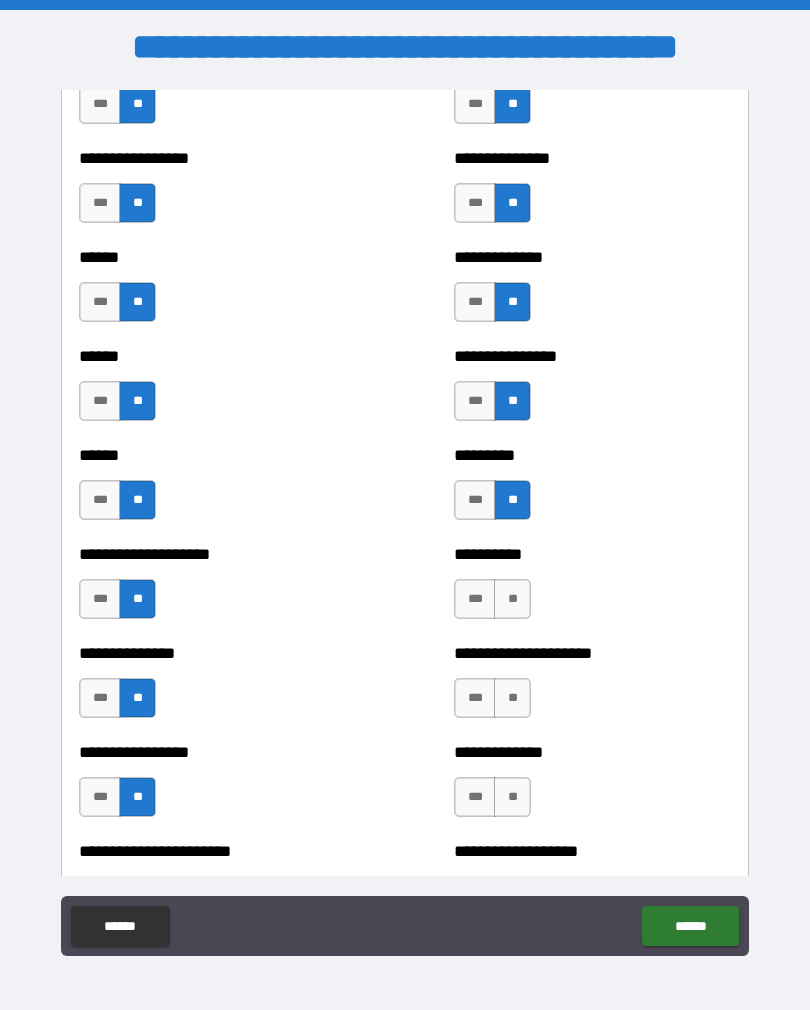 click on "**" at bounding box center (512, 599) 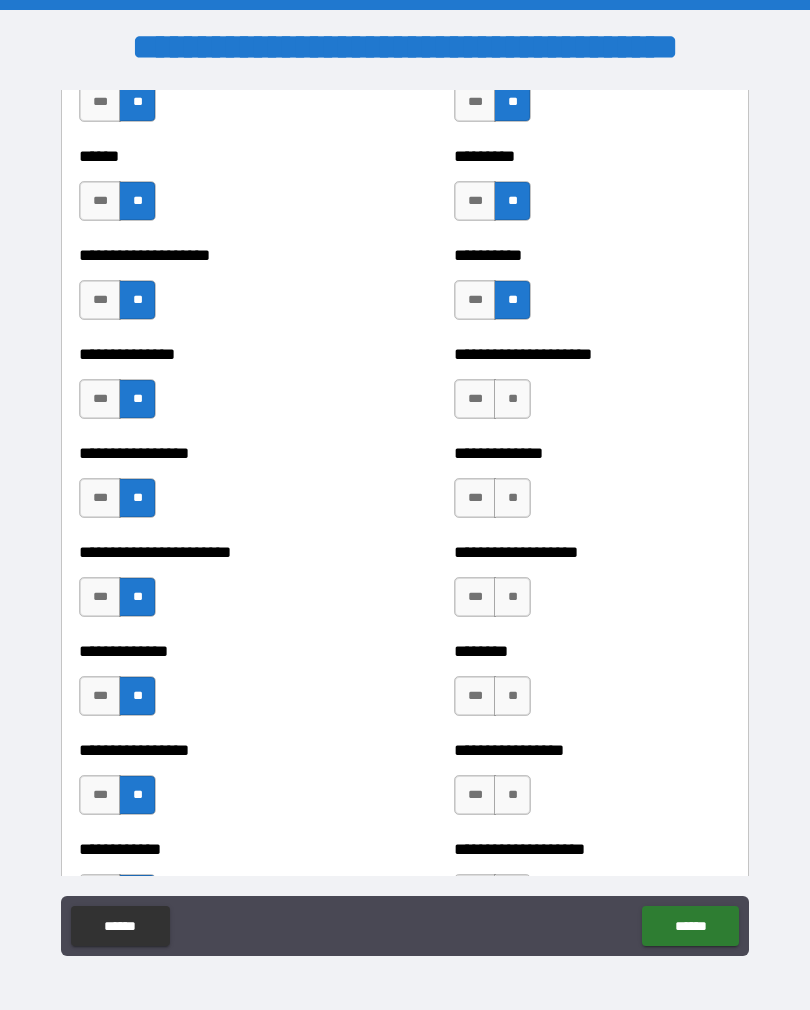 scroll, scrollTop: 3299, scrollLeft: 0, axis: vertical 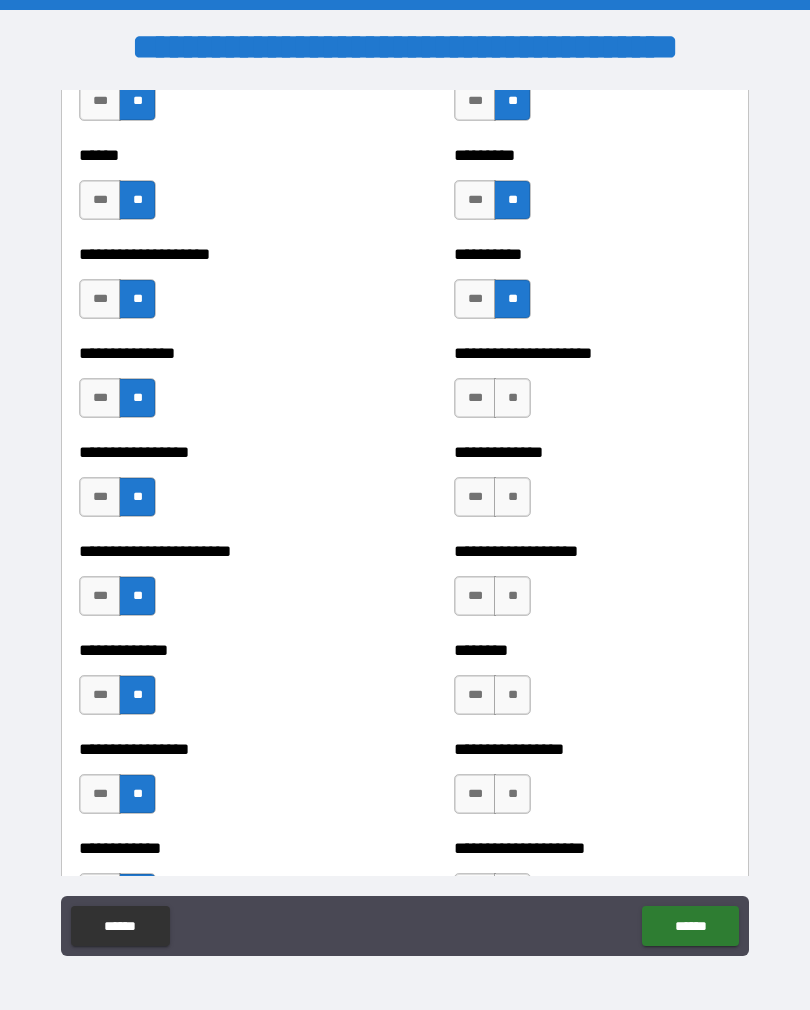 click on "**" at bounding box center (512, 398) 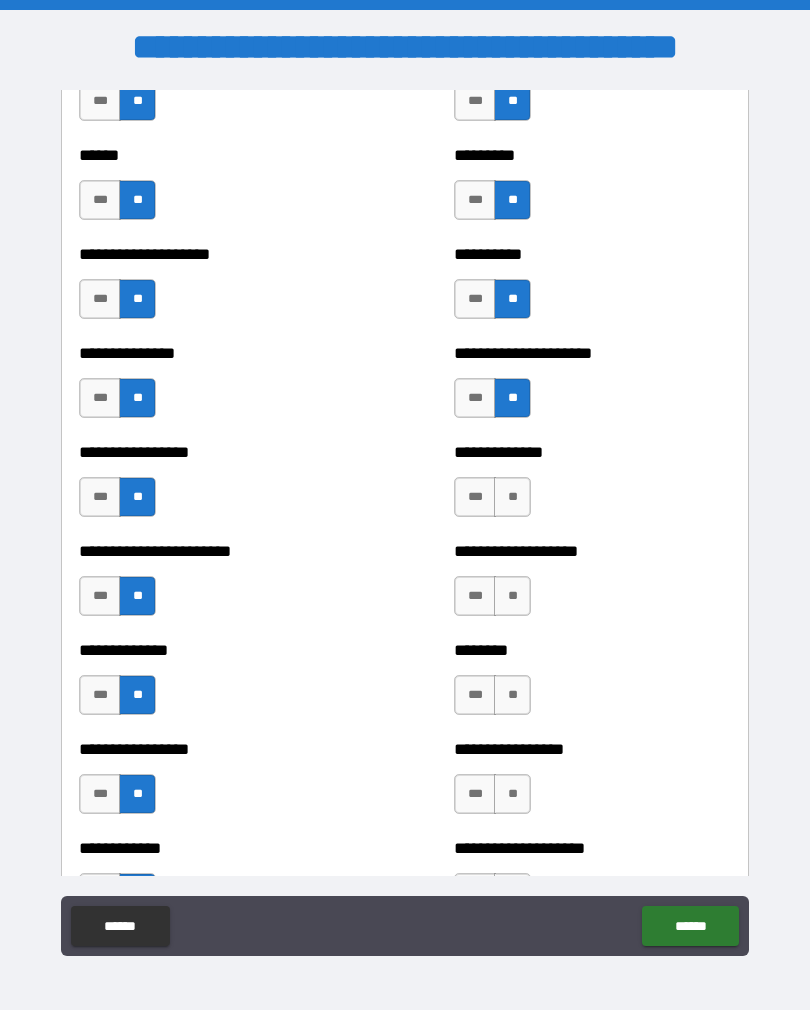 click on "**" at bounding box center (512, 497) 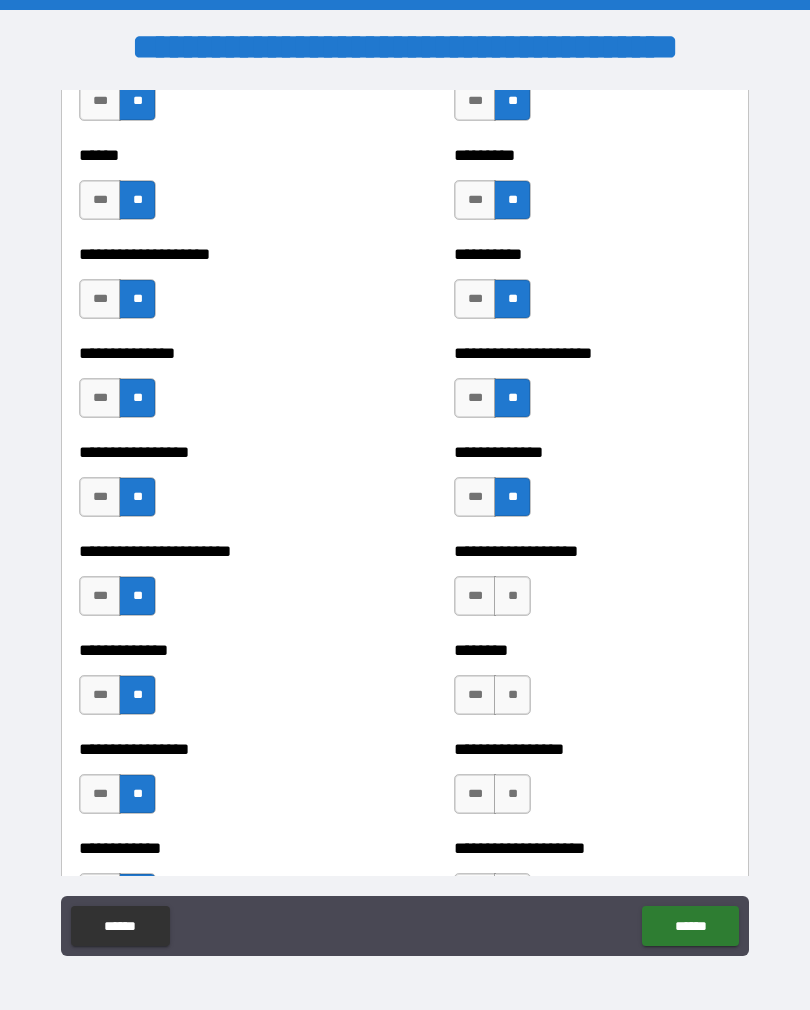 click on "**" at bounding box center [512, 596] 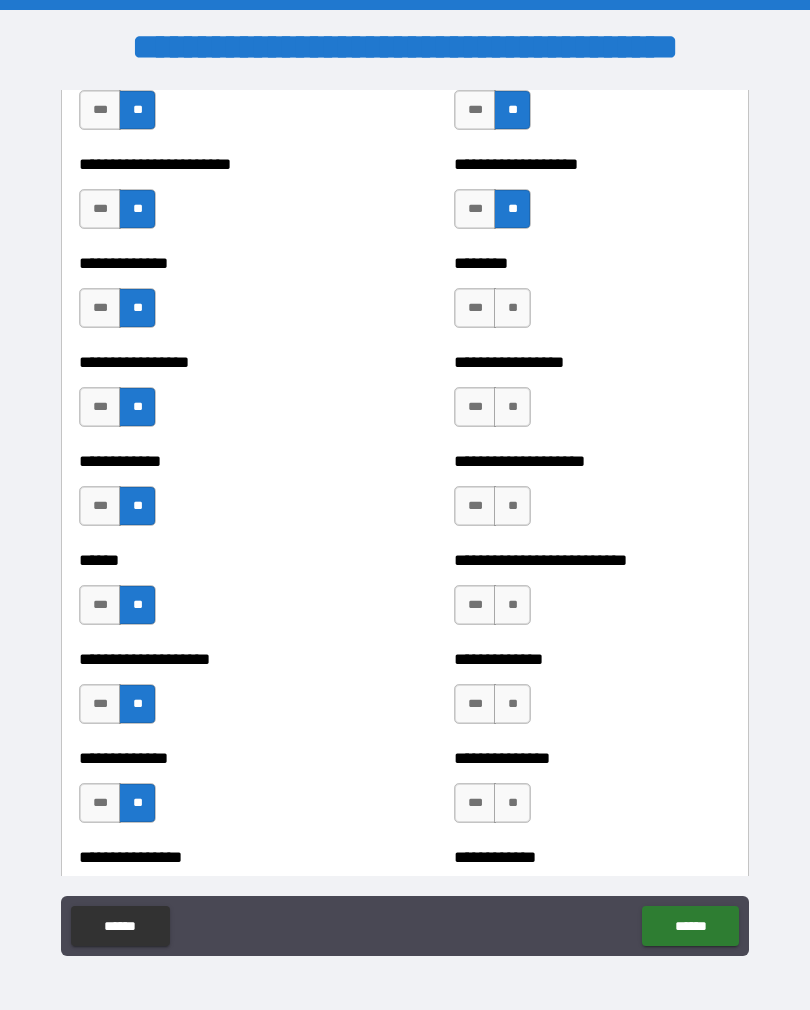 scroll, scrollTop: 3738, scrollLeft: 0, axis: vertical 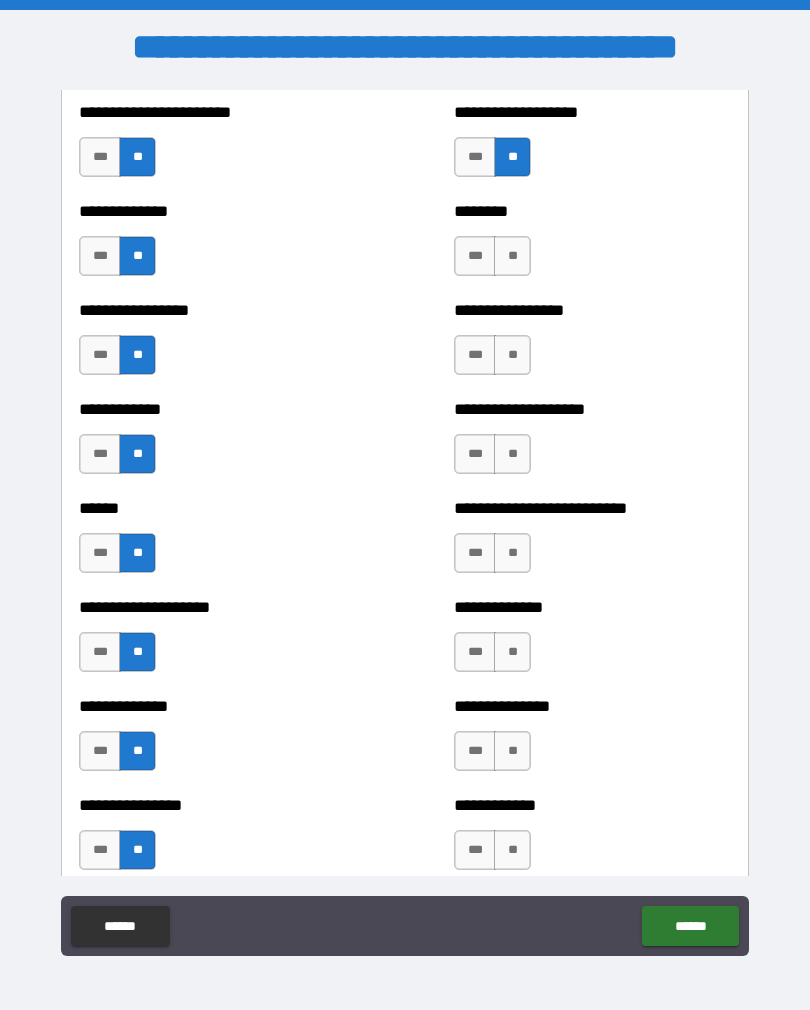 click on "**" at bounding box center [512, 256] 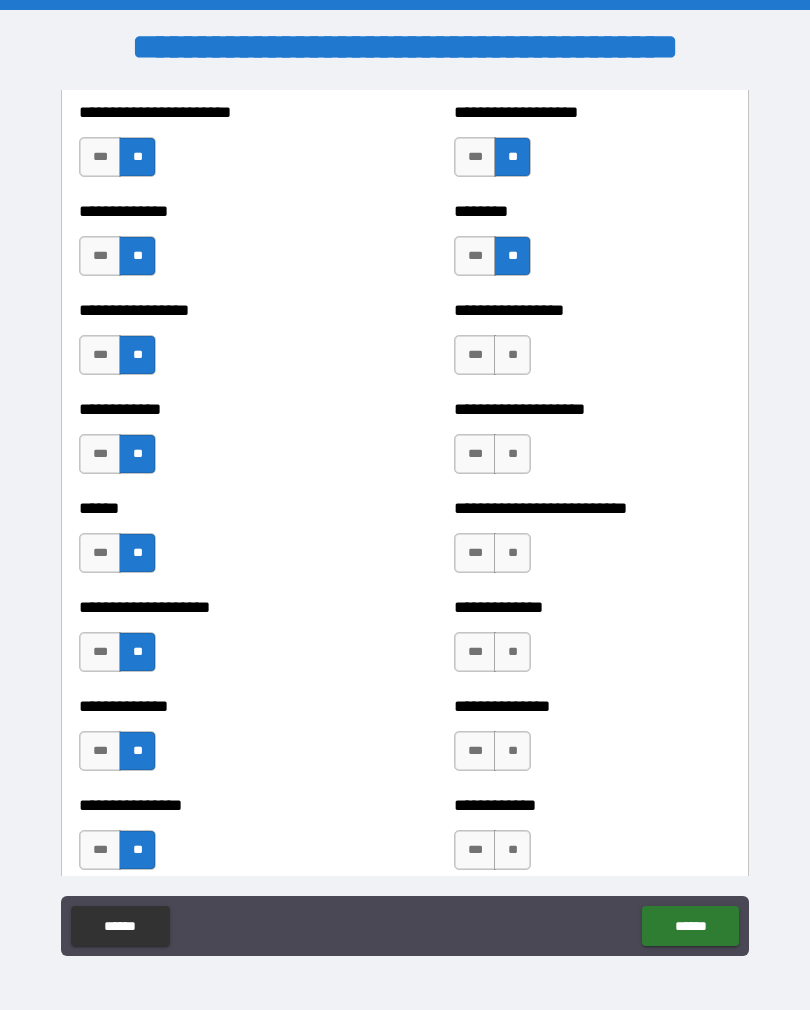 click on "**" at bounding box center (512, 355) 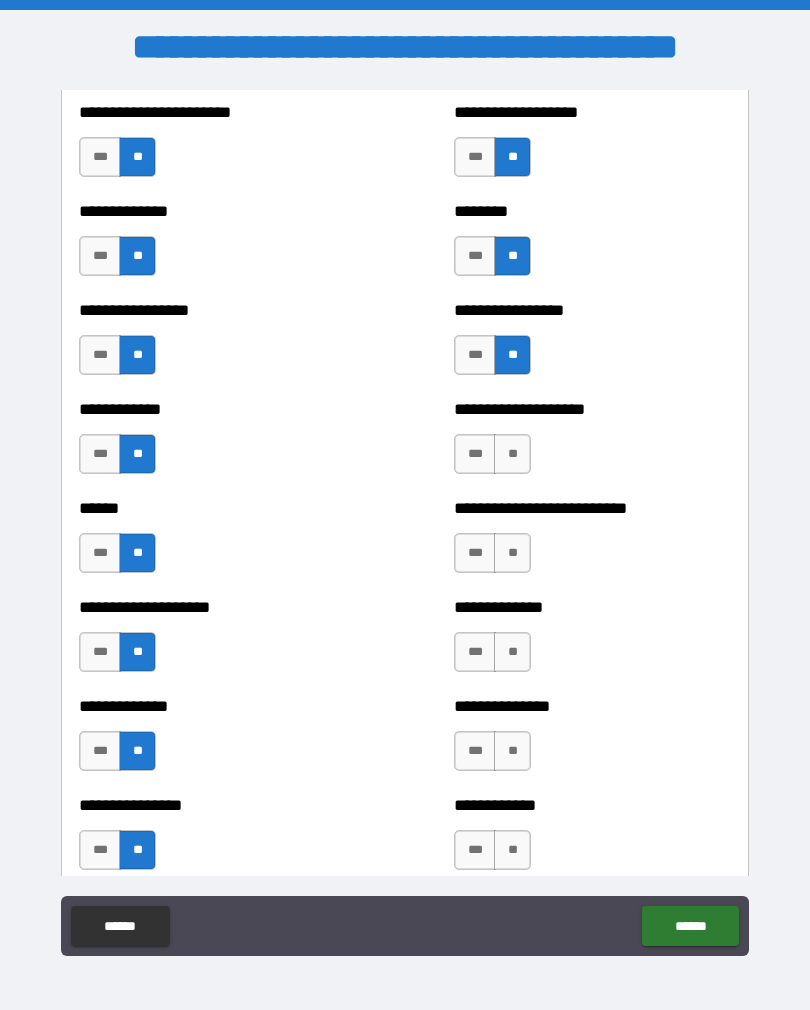 click on "**" at bounding box center (512, 454) 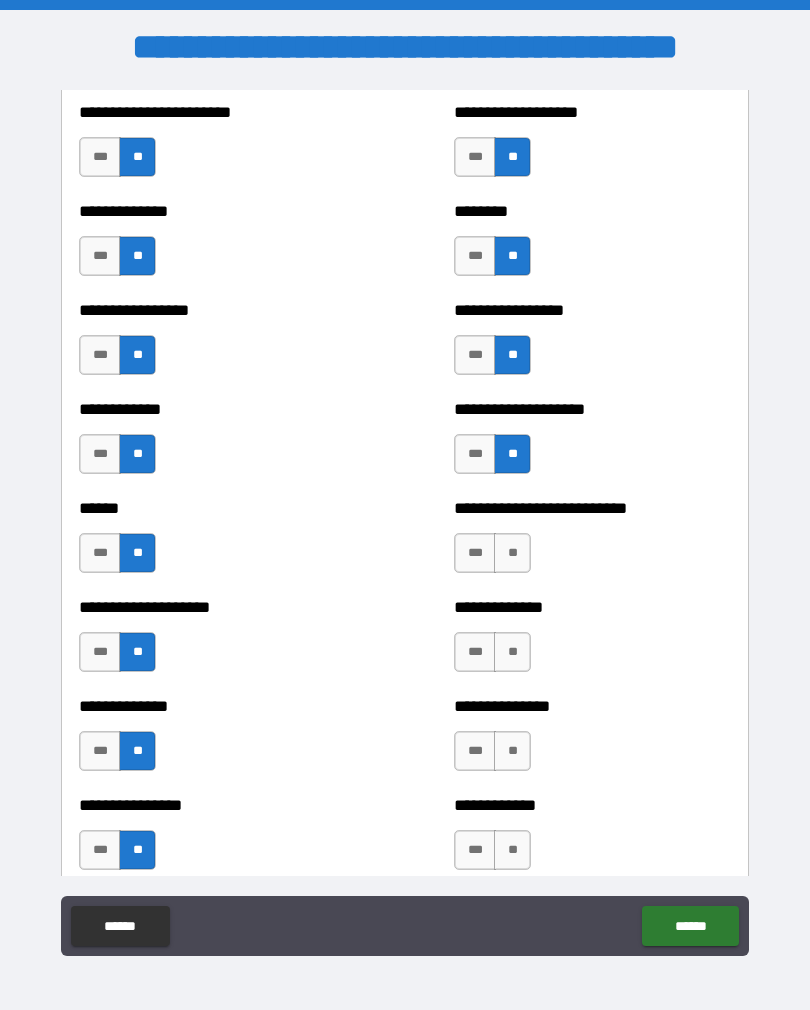 click on "**" at bounding box center (512, 553) 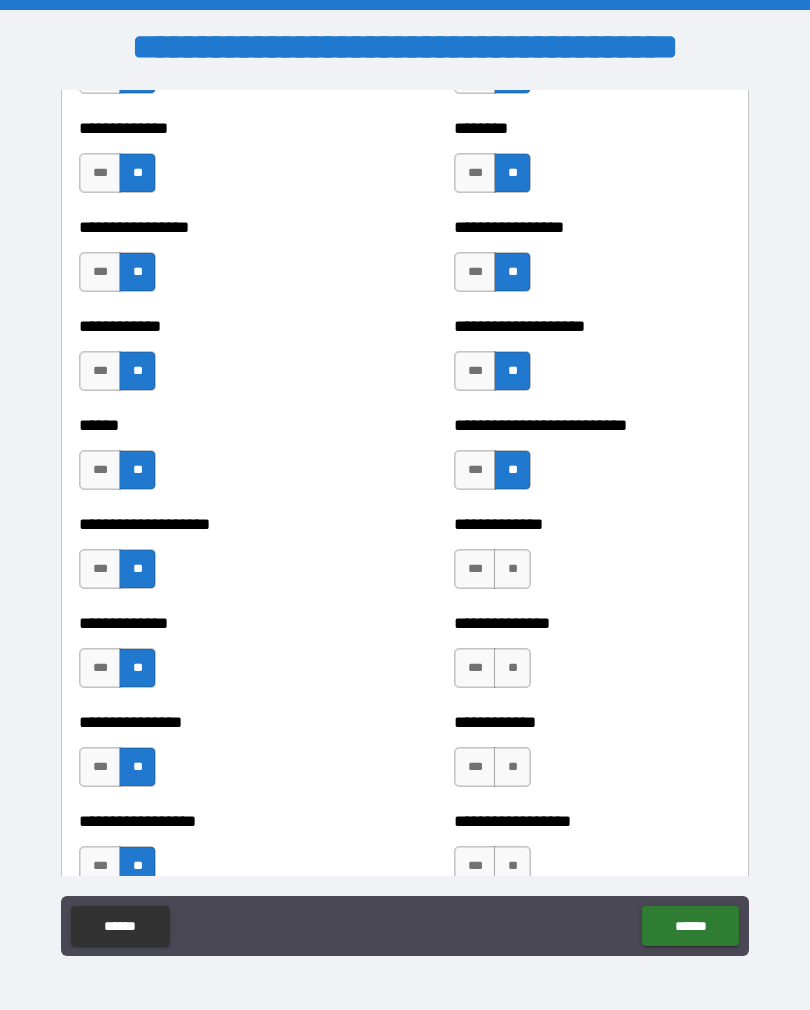 scroll, scrollTop: 3974, scrollLeft: 0, axis: vertical 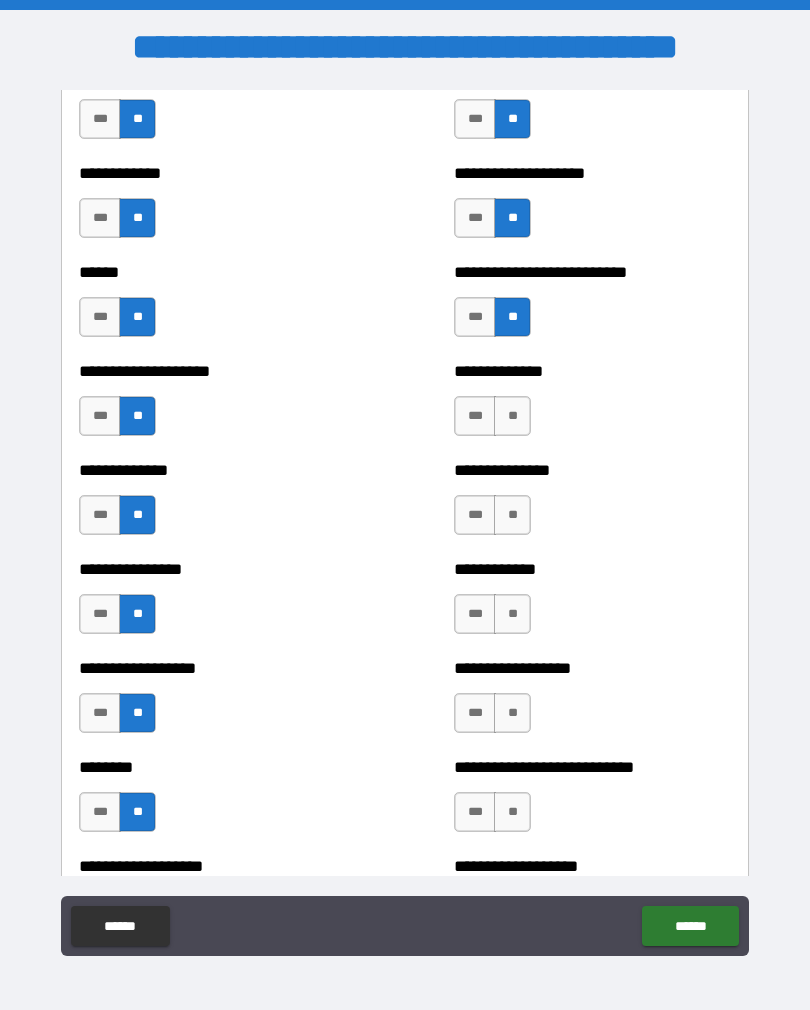 click on "**" at bounding box center (512, 416) 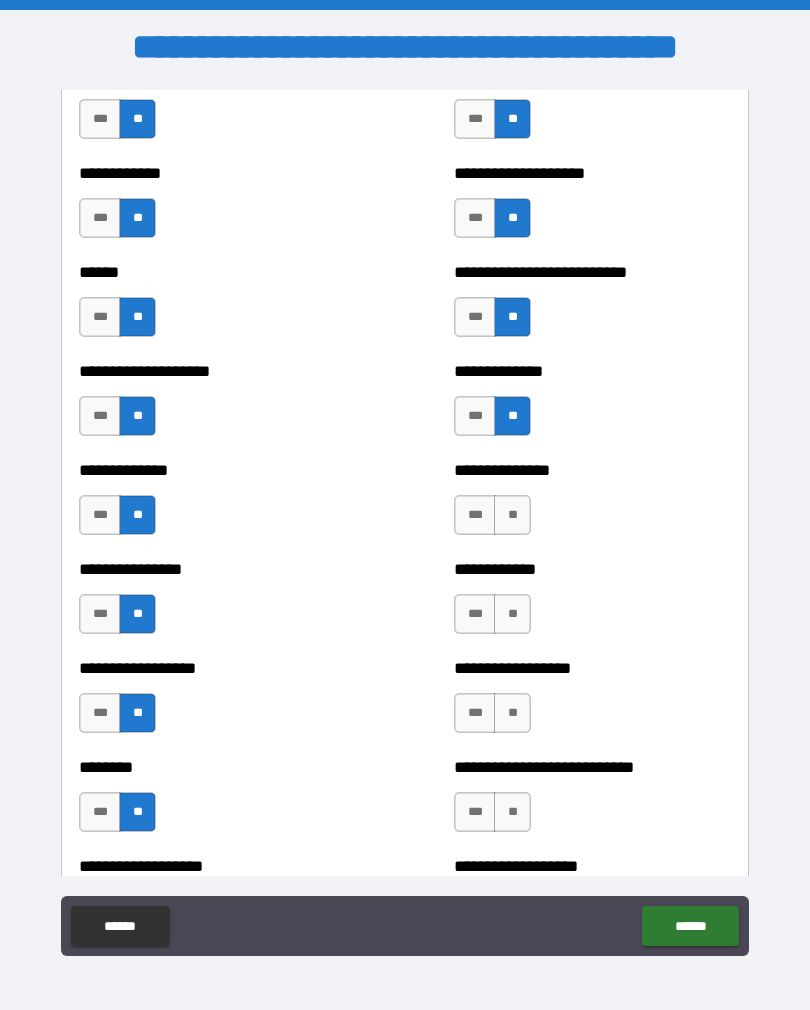 click on "**" at bounding box center (512, 515) 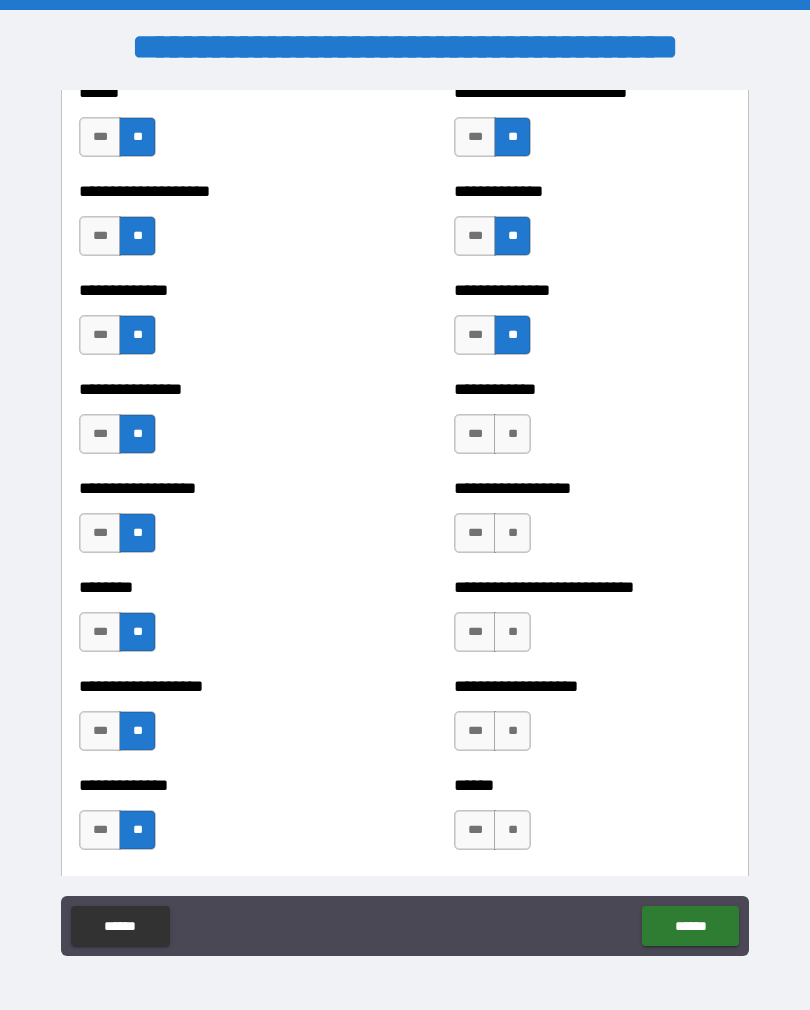 scroll, scrollTop: 4155, scrollLeft: 0, axis: vertical 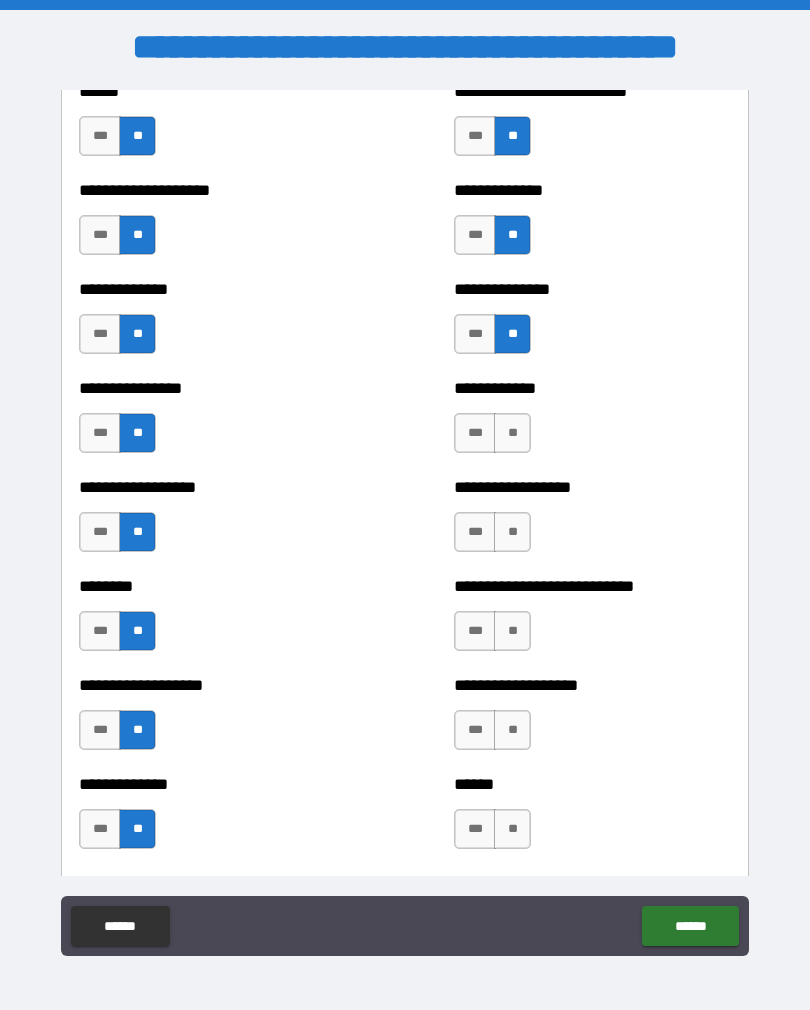 click on "**" at bounding box center (512, 433) 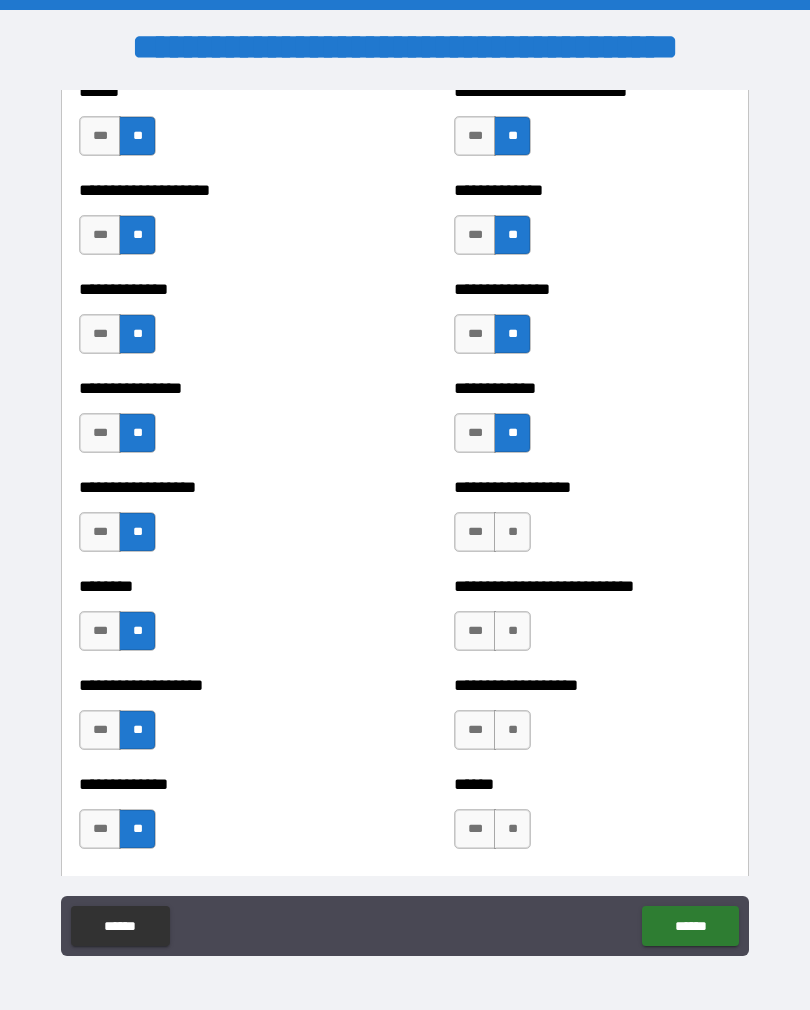 click on "**" at bounding box center [512, 532] 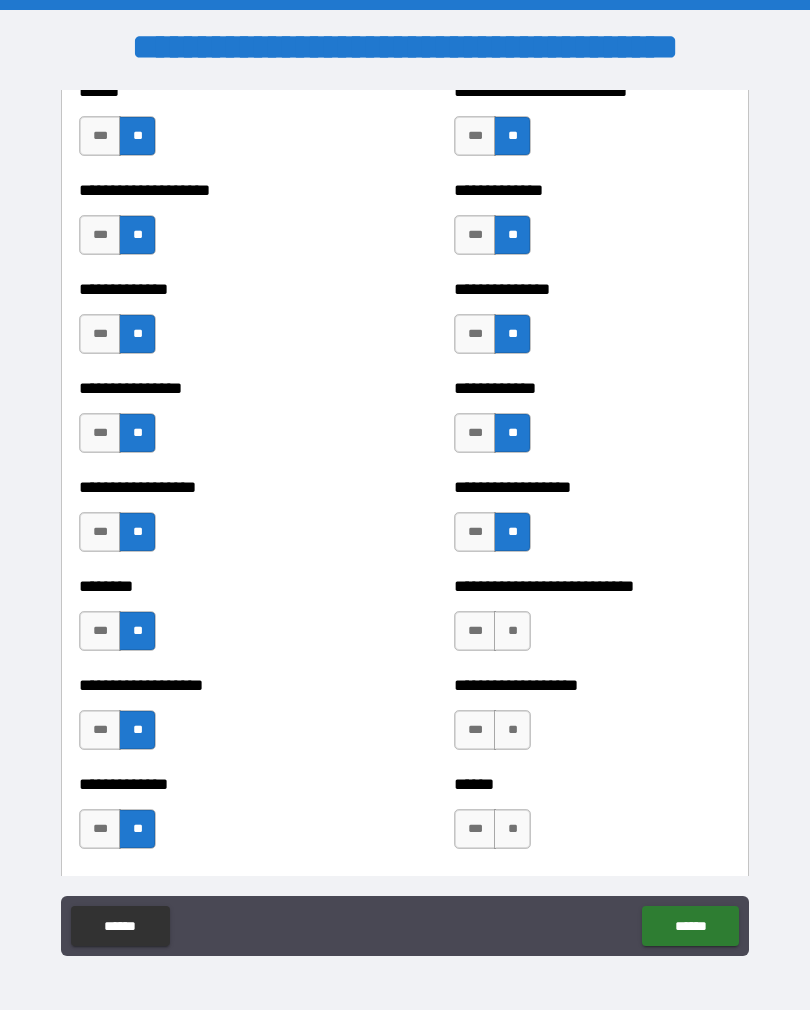 click on "**********" at bounding box center [592, 621] 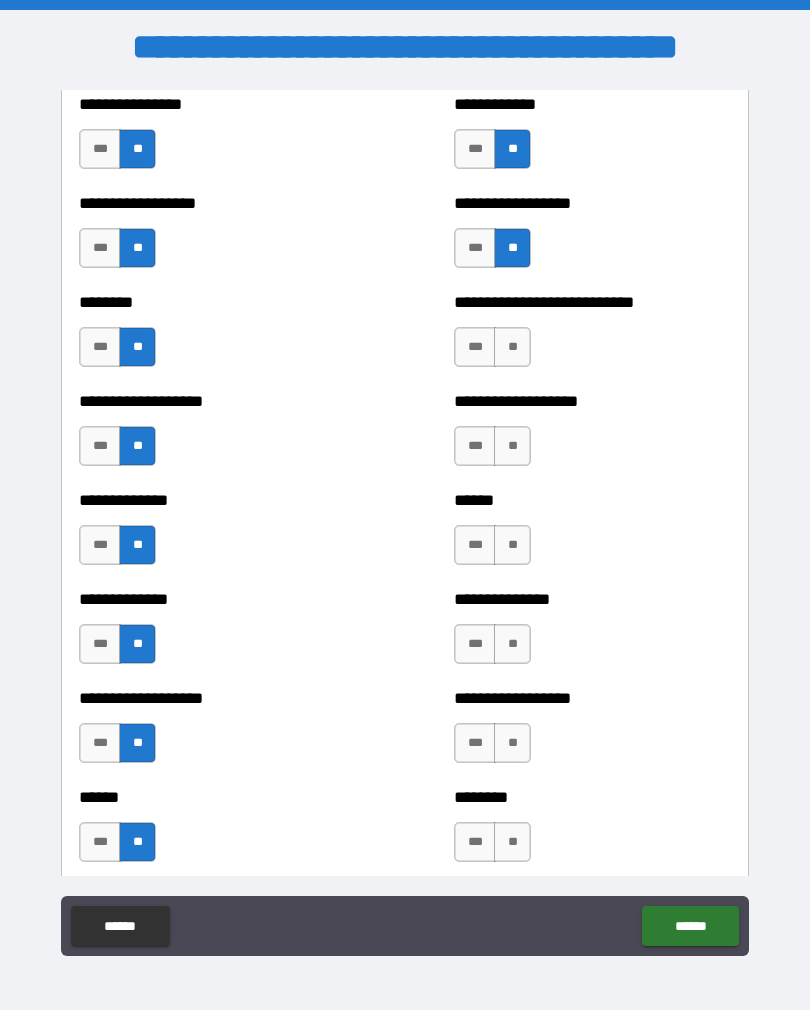 scroll, scrollTop: 4453, scrollLeft: 0, axis: vertical 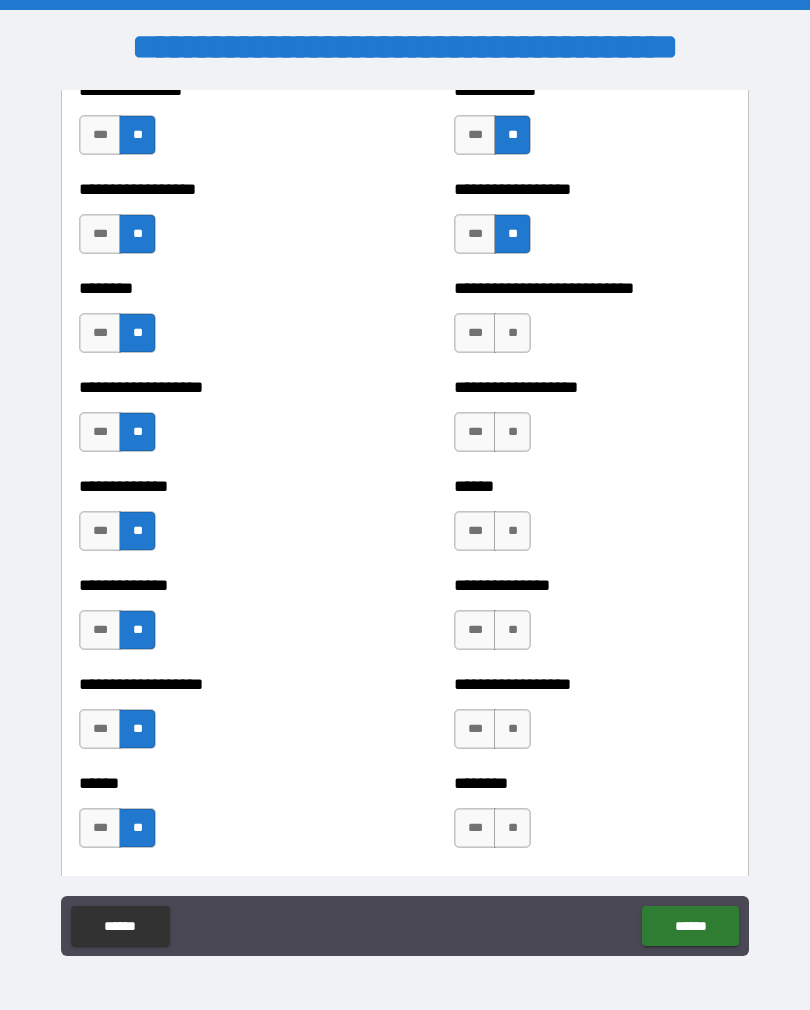 click on "**" at bounding box center [512, 333] 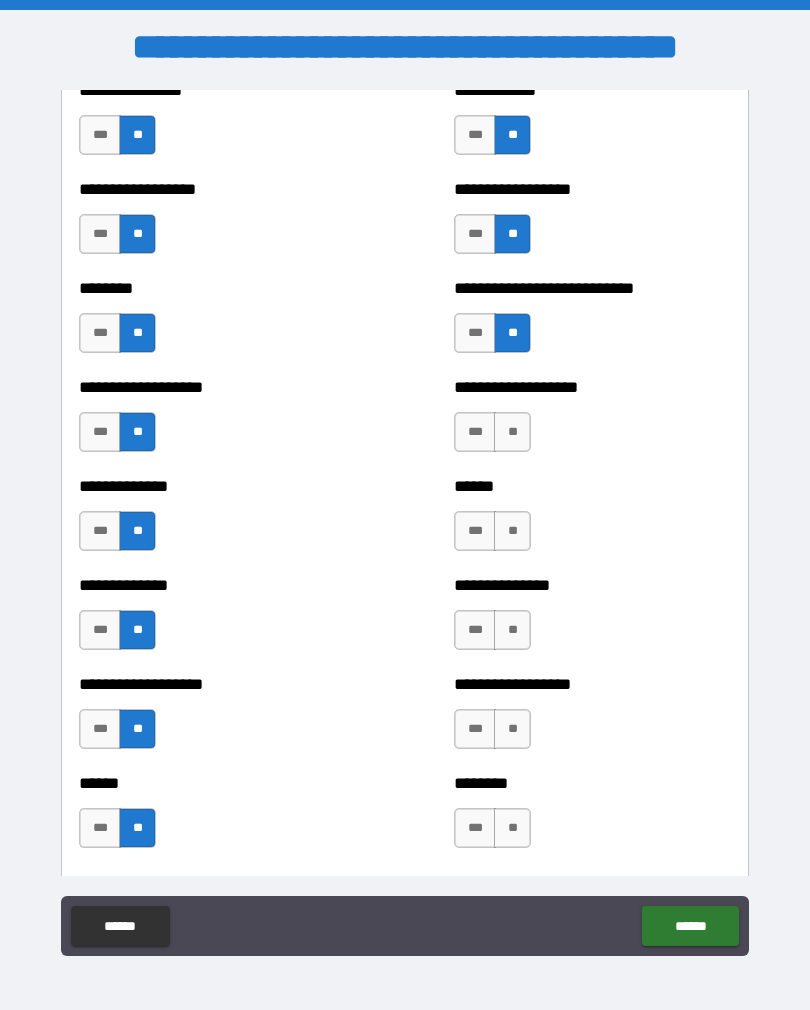 click on "**" at bounding box center (512, 432) 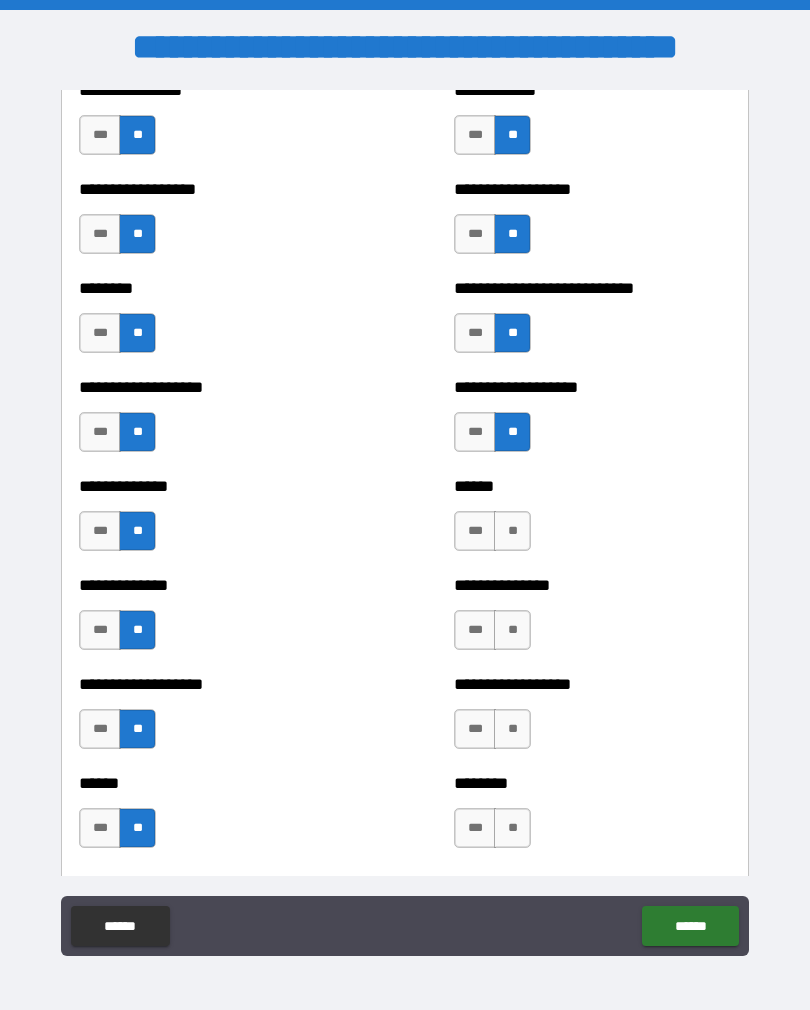 click on "**" at bounding box center (512, 531) 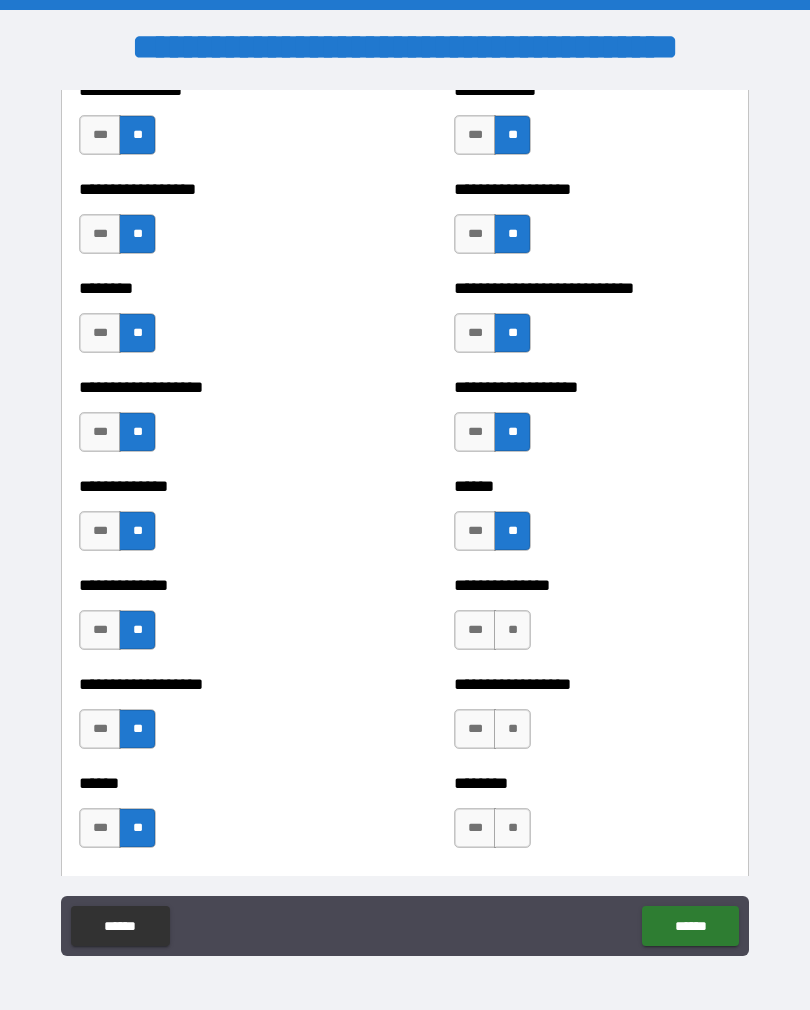 click on "**" at bounding box center [512, 630] 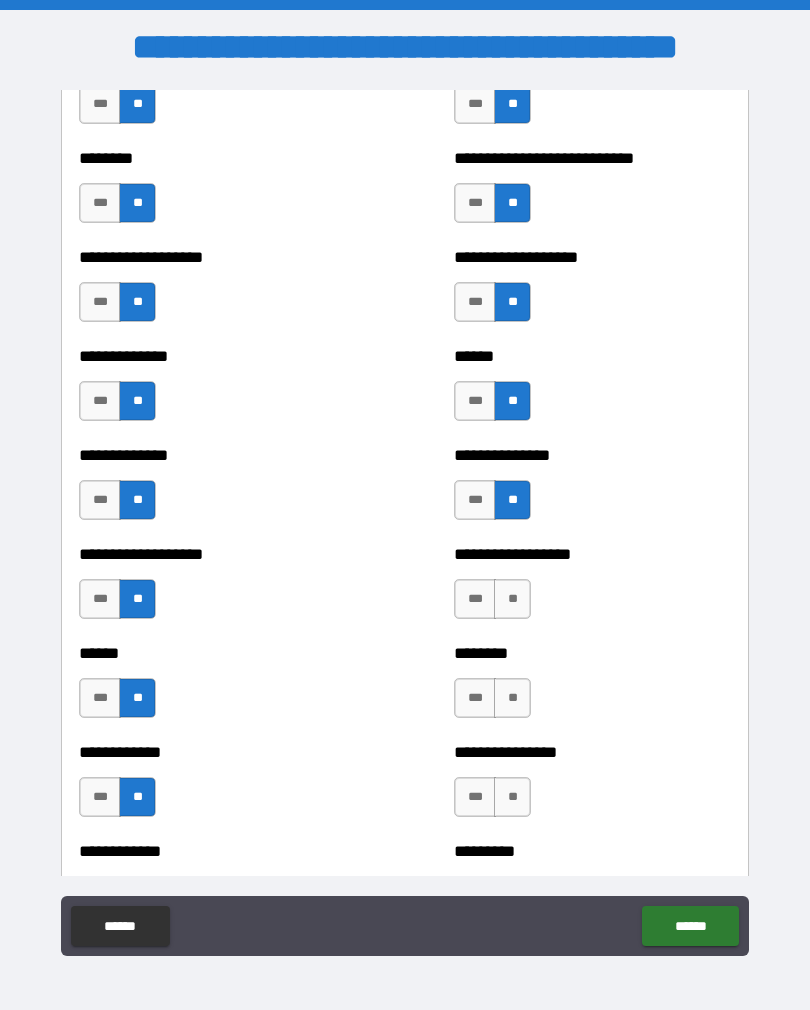 scroll, scrollTop: 4761, scrollLeft: 0, axis: vertical 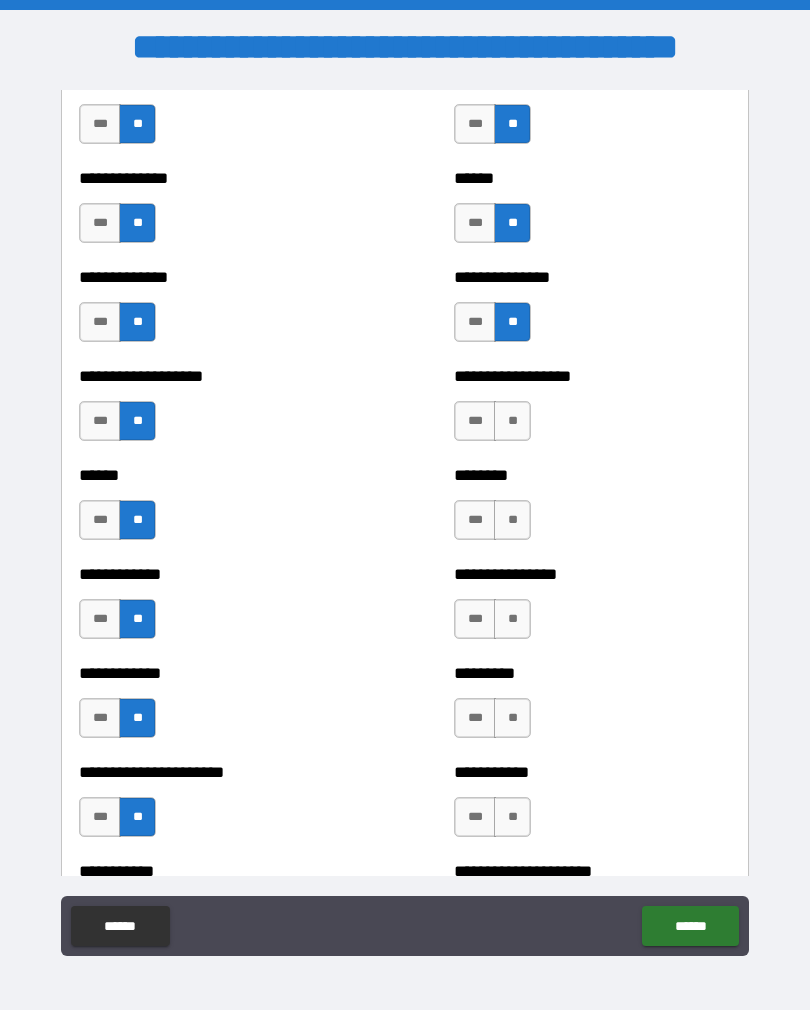 click on "**" at bounding box center (512, 421) 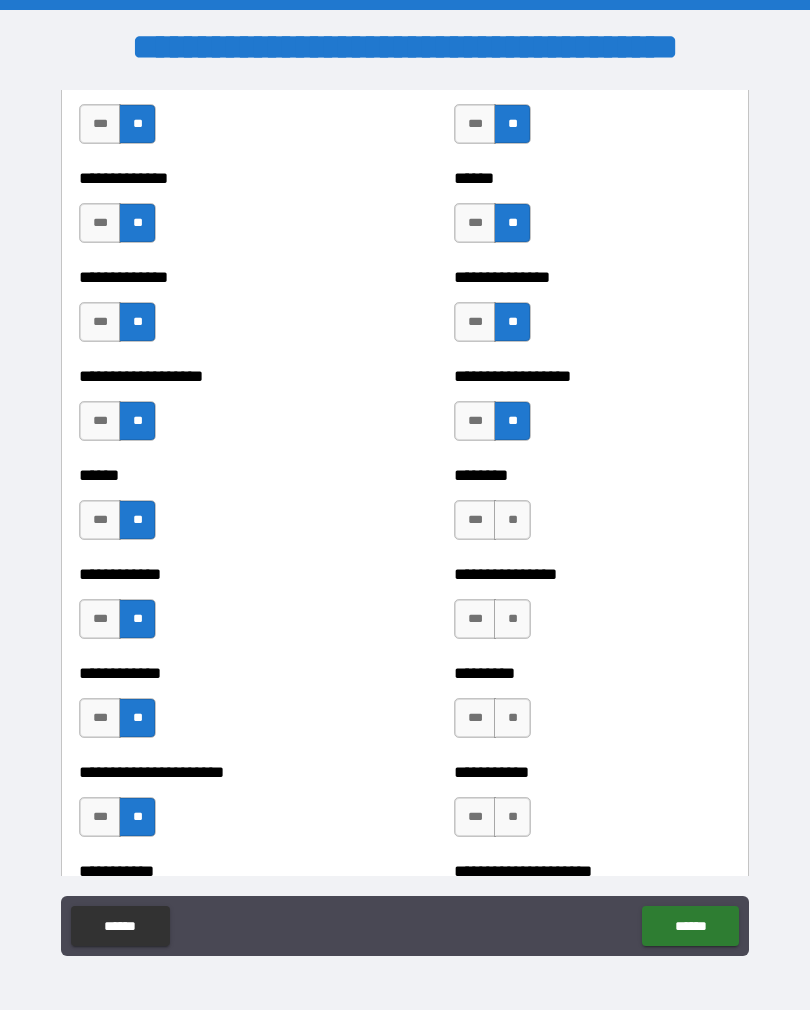 click on "**" at bounding box center [512, 520] 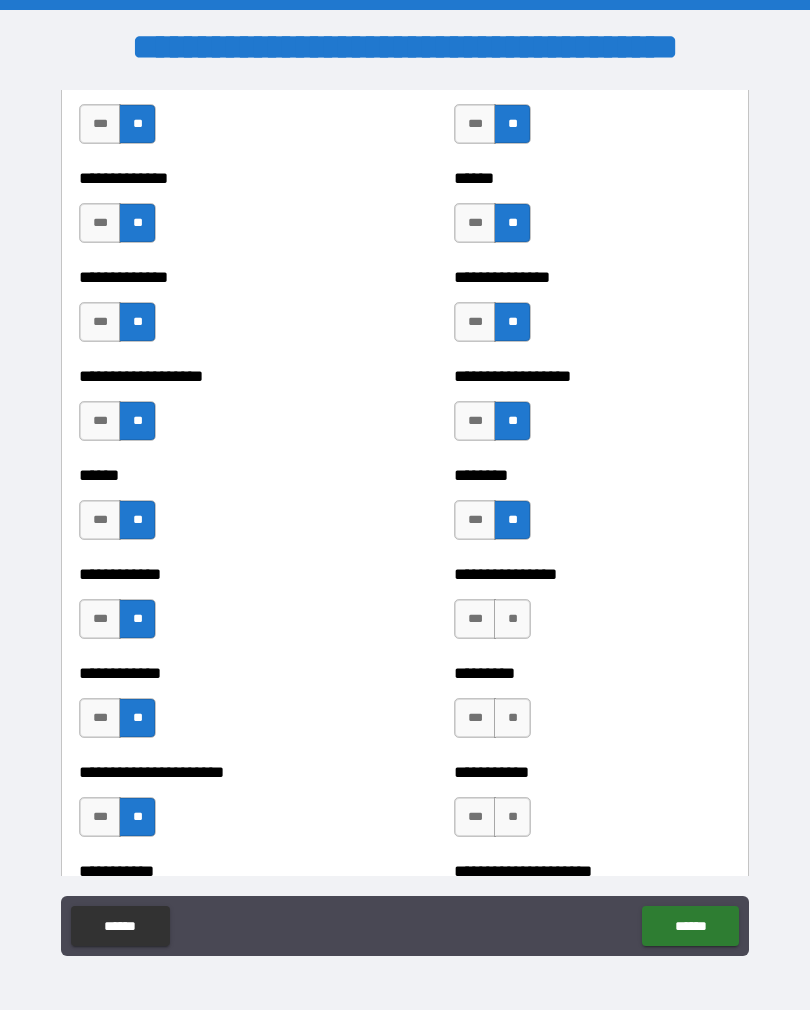 click on "**" at bounding box center [512, 619] 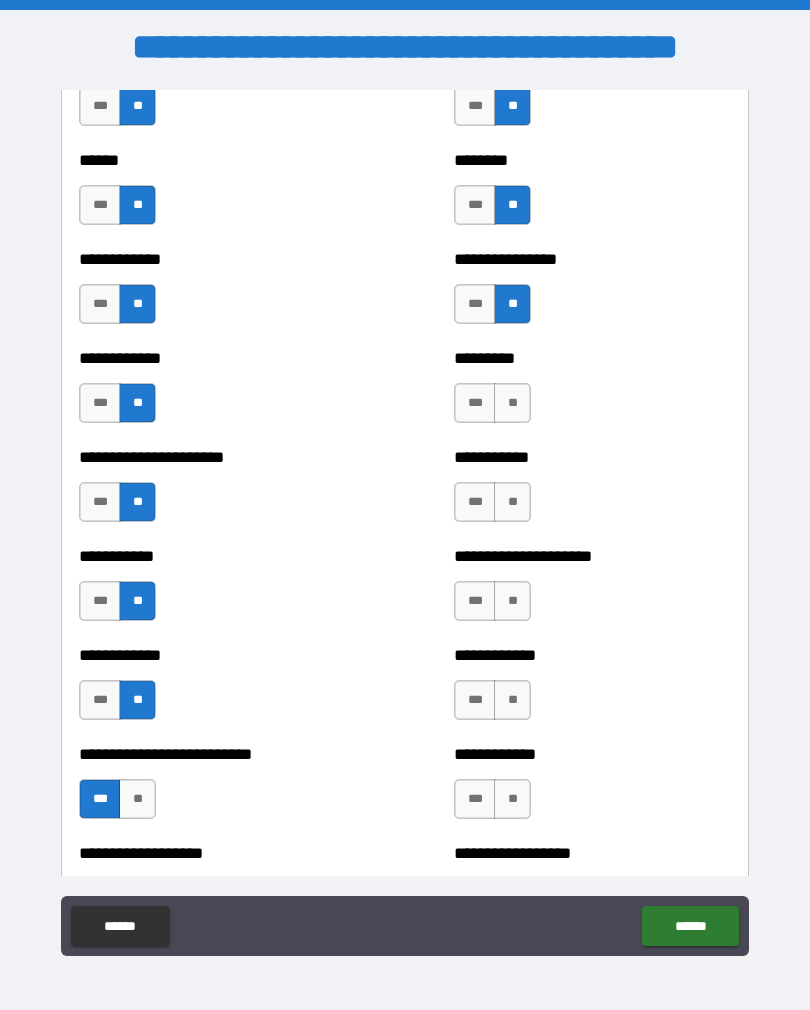 scroll, scrollTop: 5079, scrollLeft: 0, axis: vertical 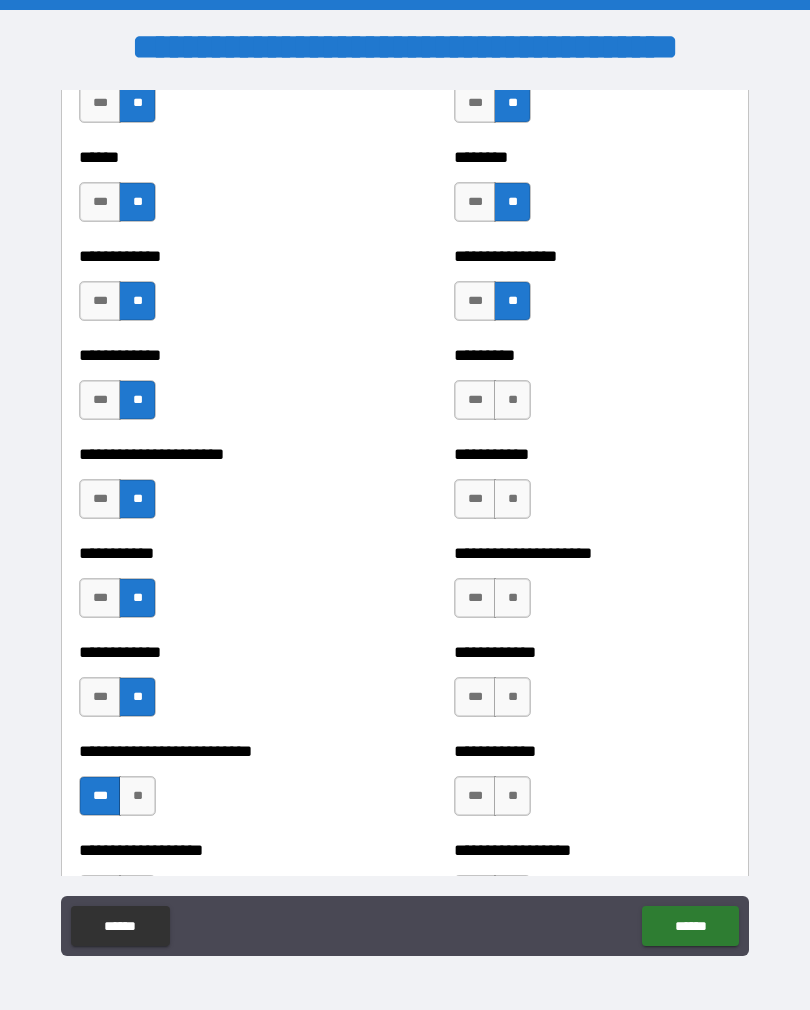 click on "**" at bounding box center (512, 400) 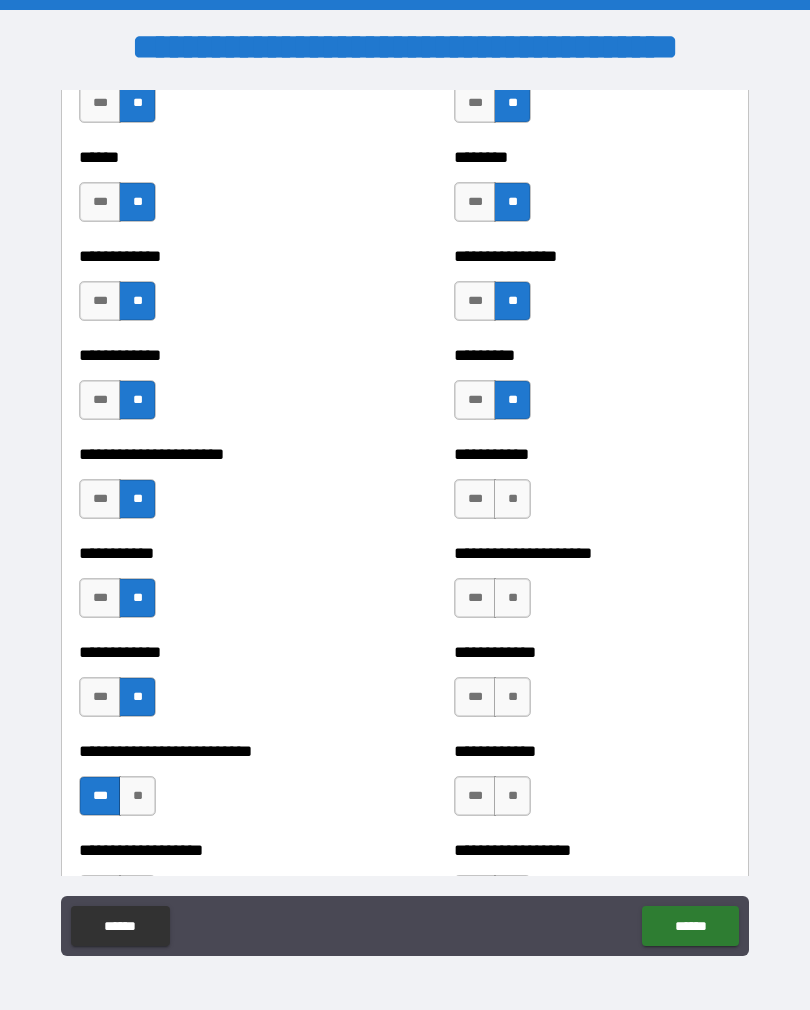 click on "**" at bounding box center (512, 499) 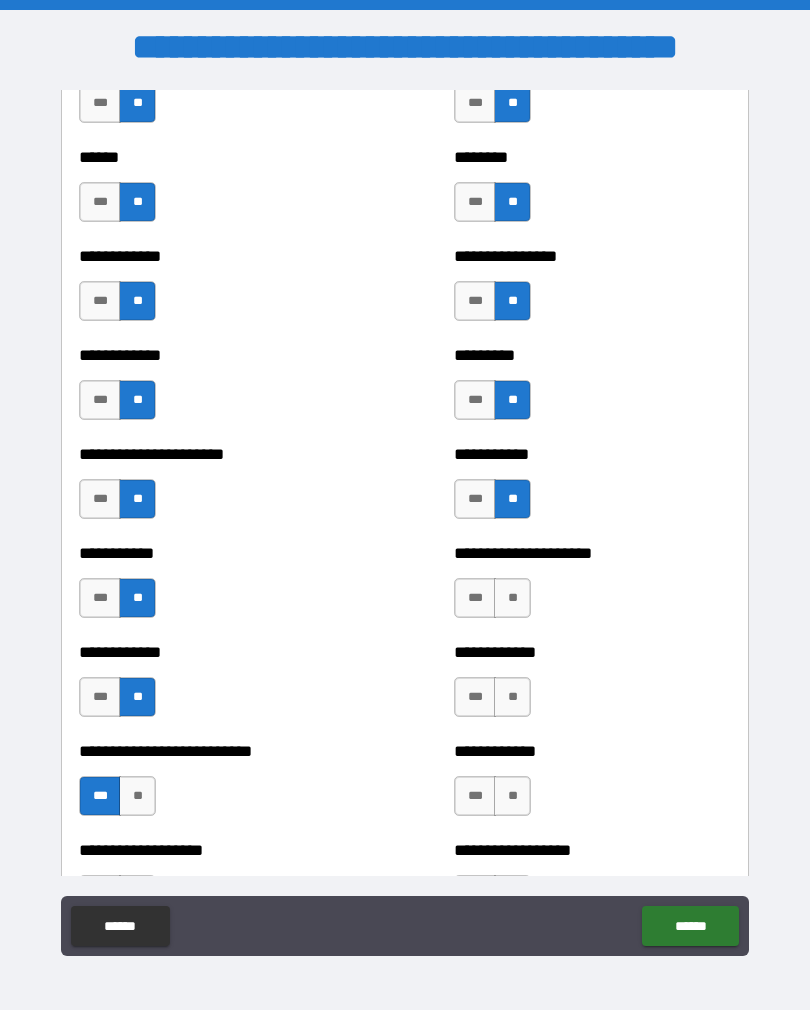 click on "**" at bounding box center (512, 598) 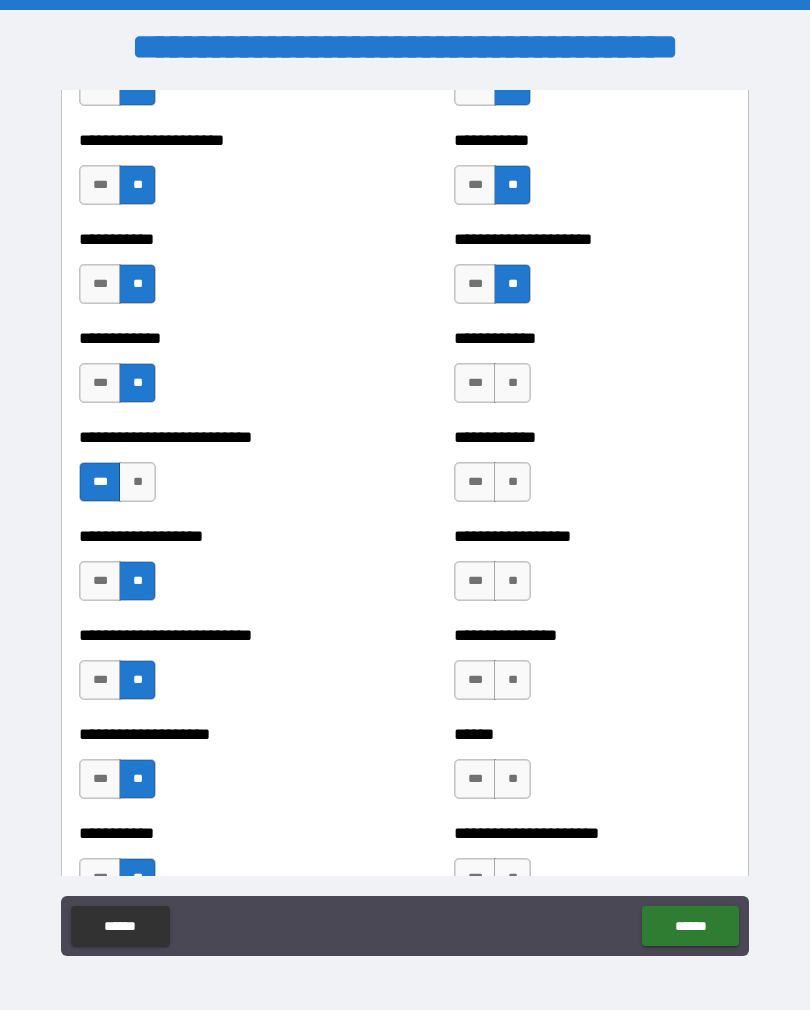 scroll, scrollTop: 5424, scrollLeft: 0, axis: vertical 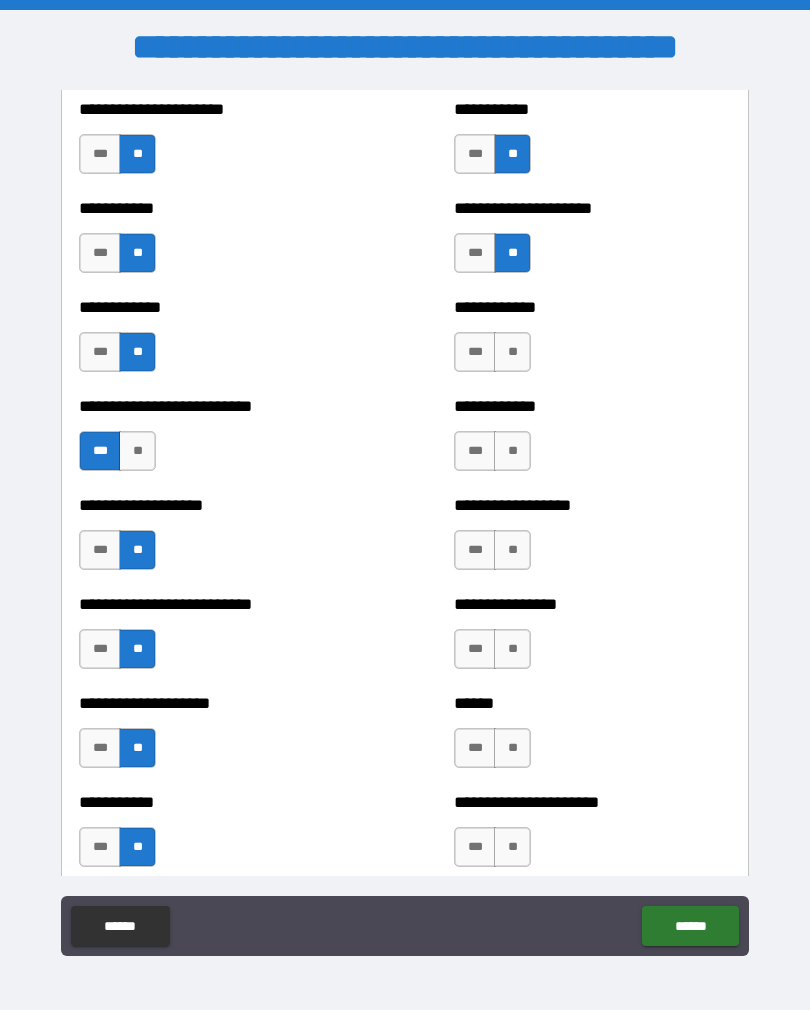 click on "**" at bounding box center [512, 352] 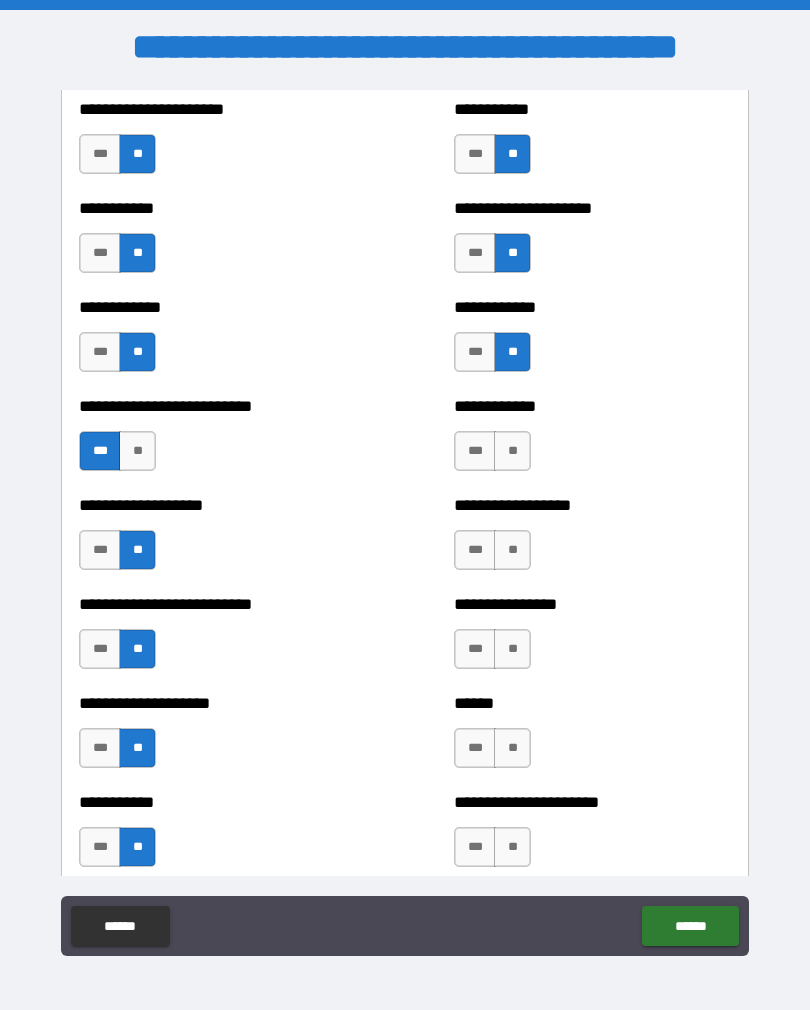 click on "**" at bounding box center (512, 451) 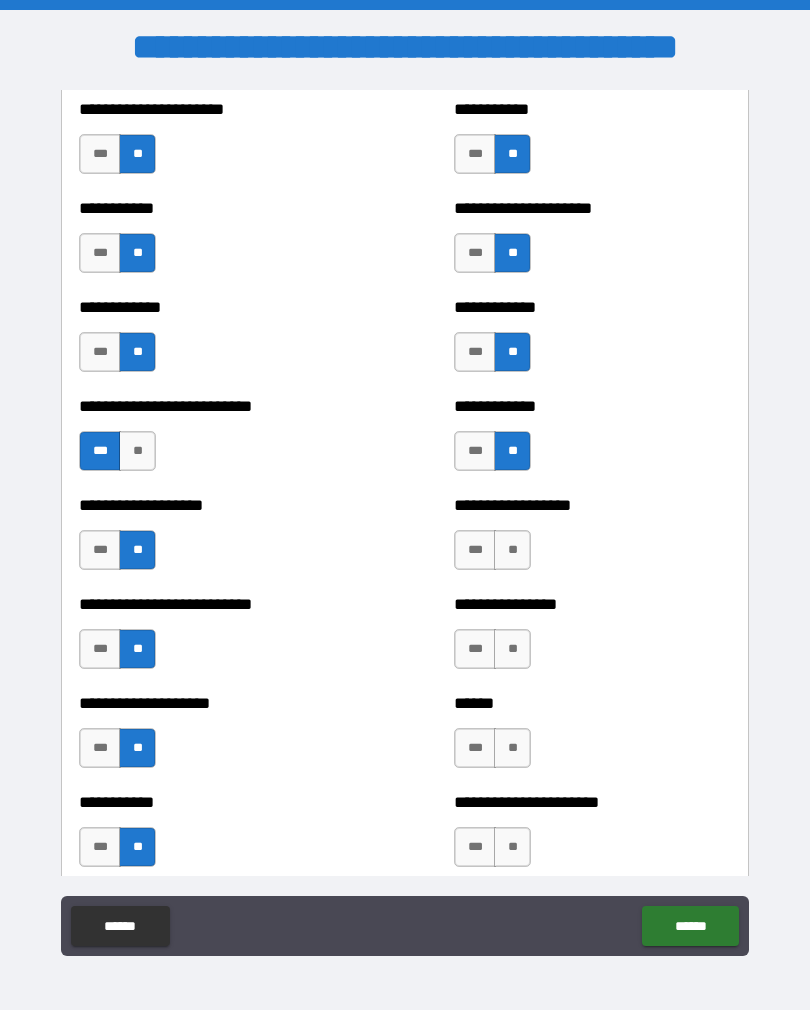 click on "**" at bounding box center (512, 550) 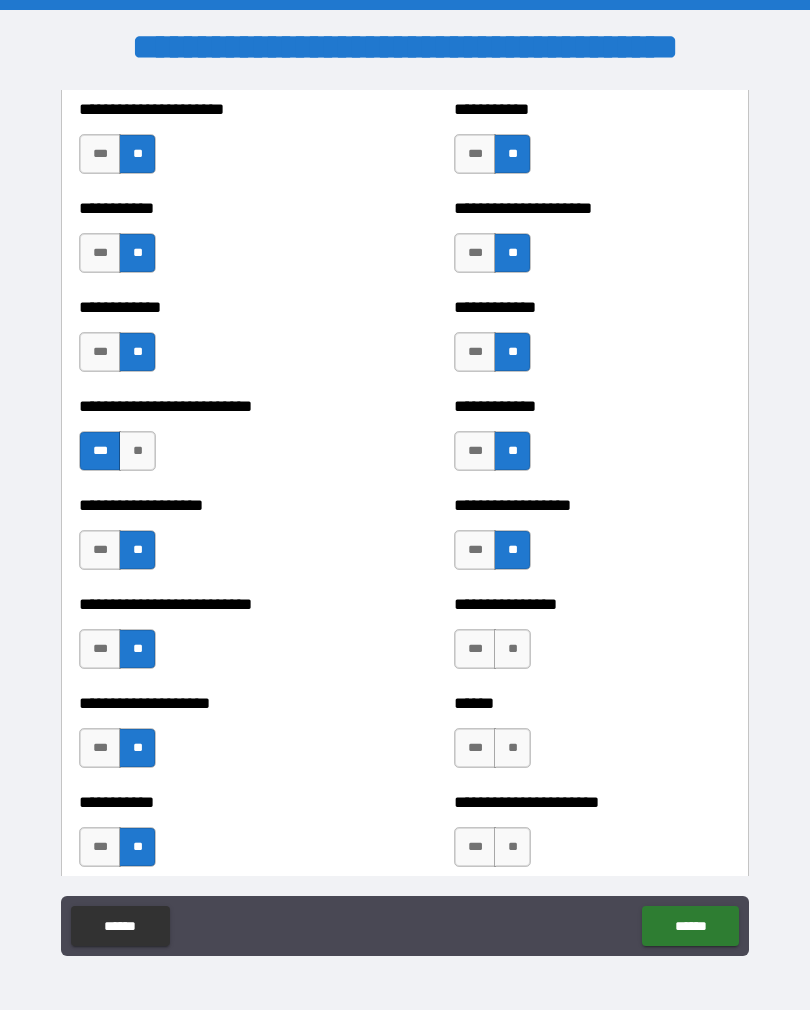 click on "**" at bounding box center (512, 649) 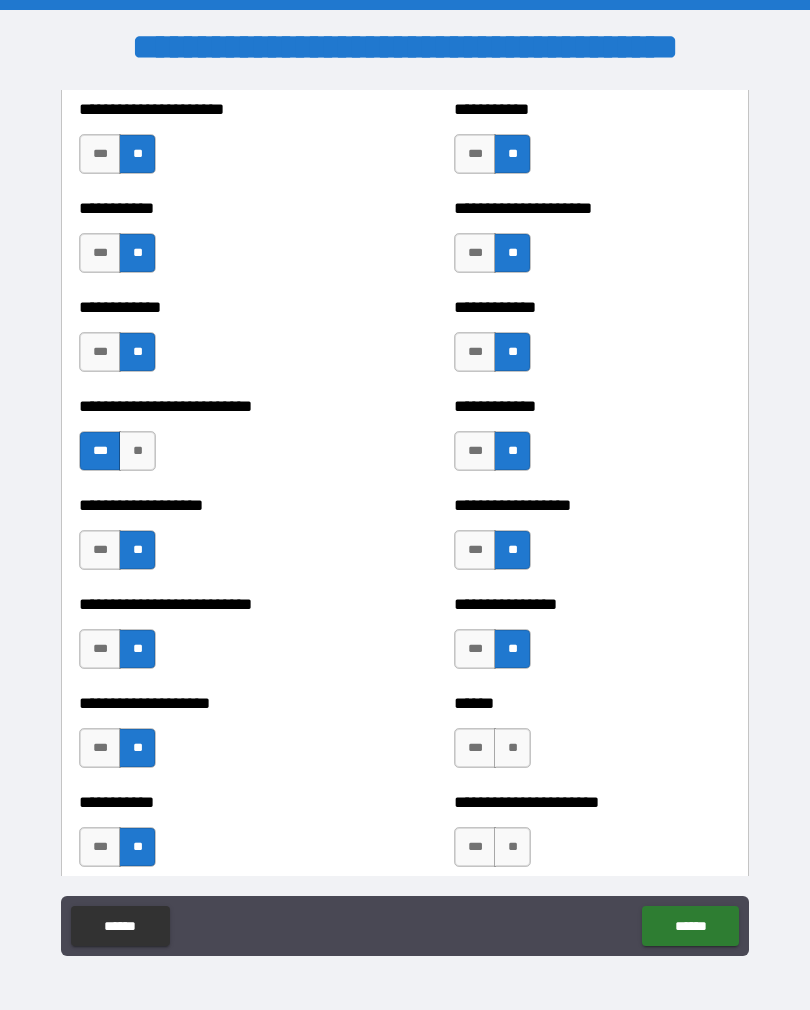 click on "**" at bounding box center (512, 748) 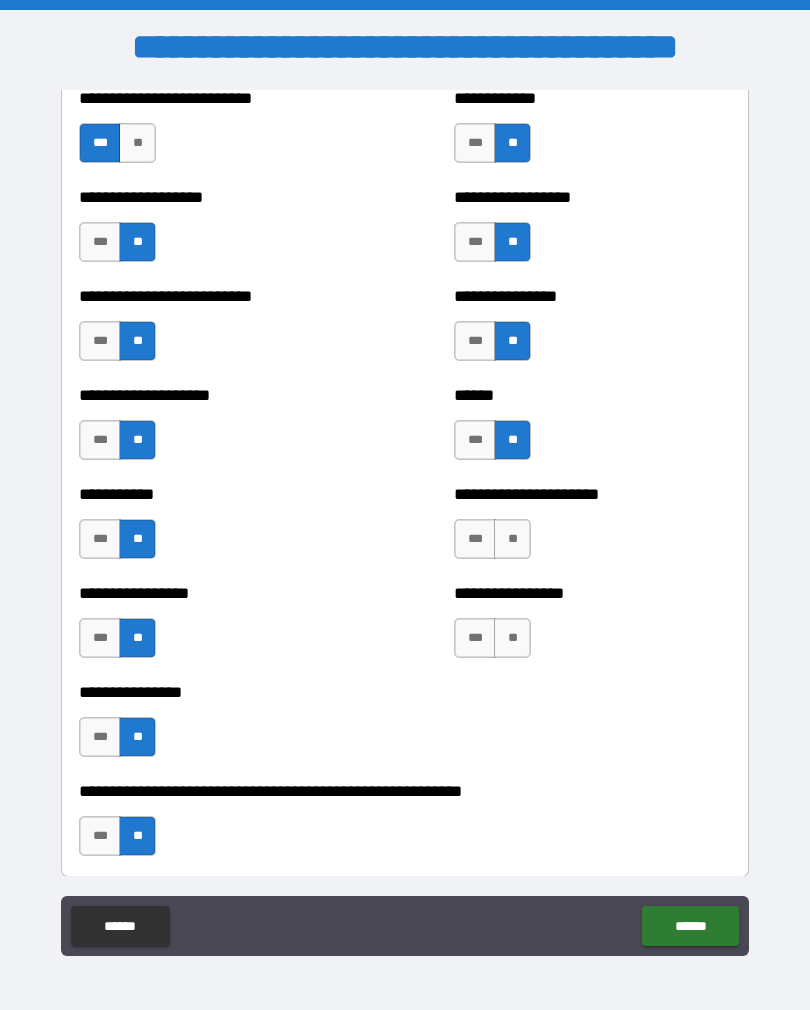 scroll, scrollTop: 5746, scrollLeft: 0, axis: vertical 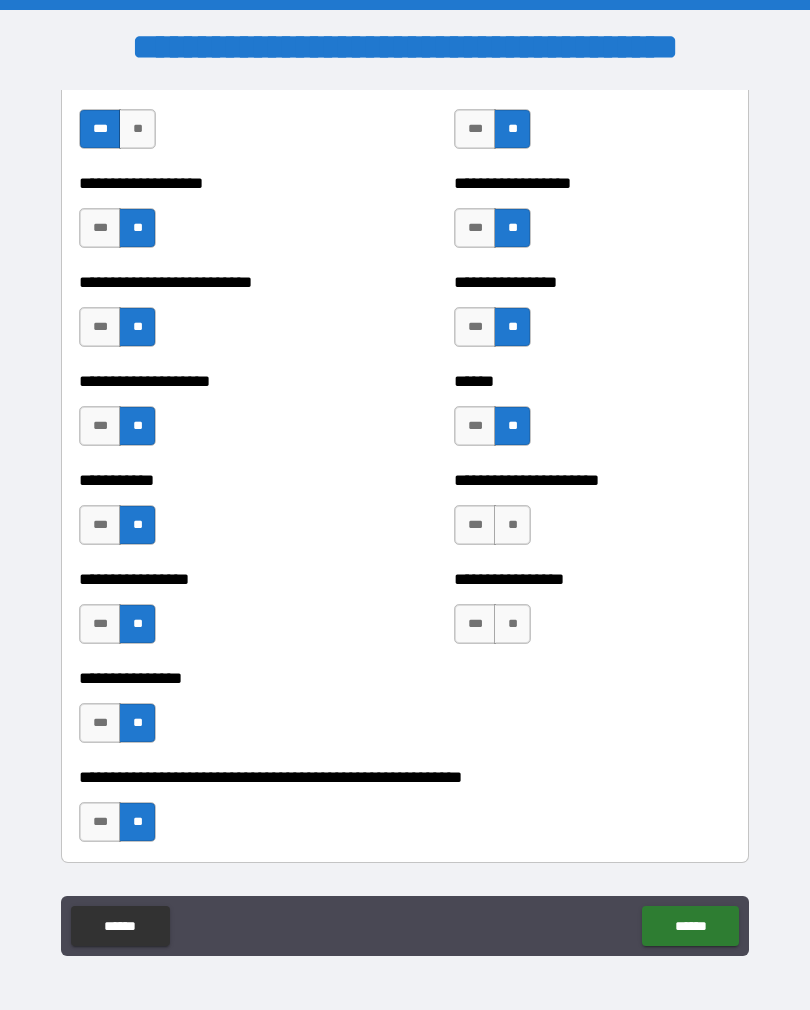 click on "**" at bounding box center [512, 525] 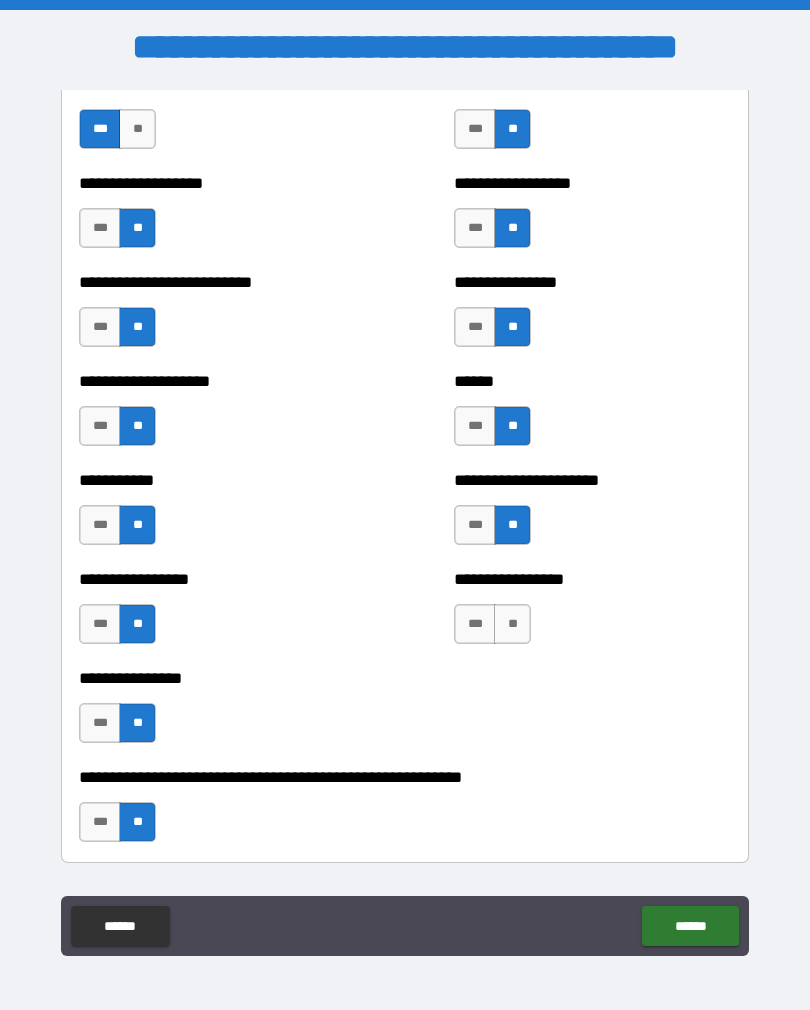 click on "**" at bounding box center (512, 624) 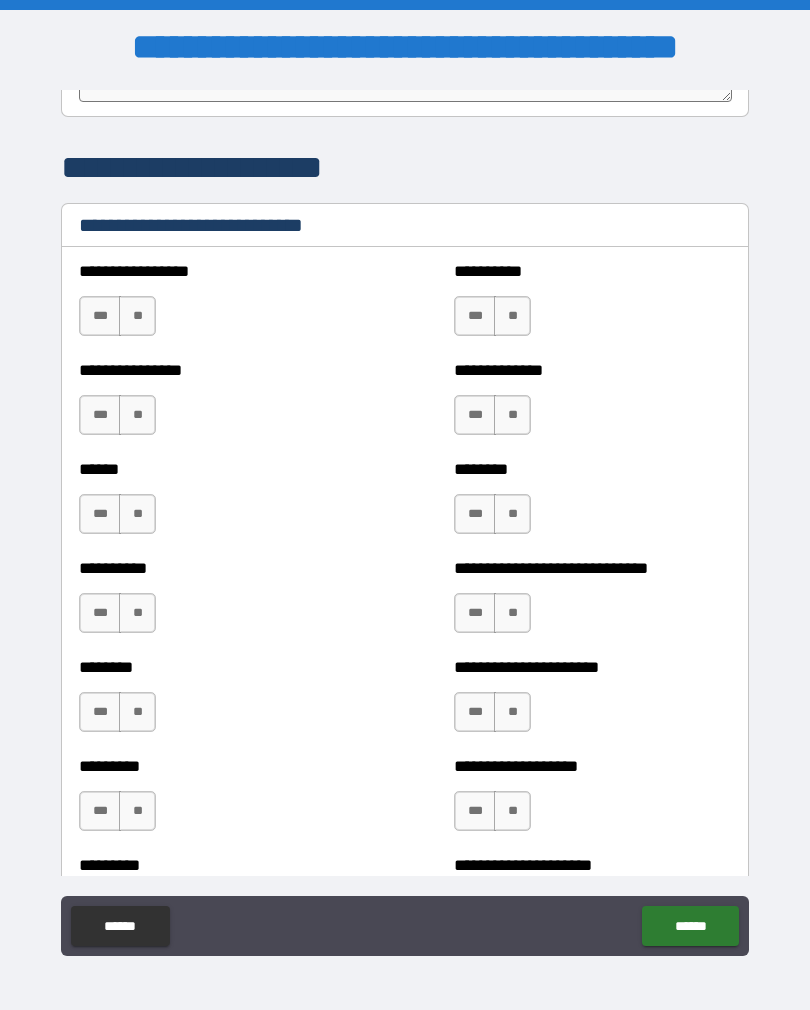 scroll, scrollTop: 6671, scrollLeft: 0, axis: vertical 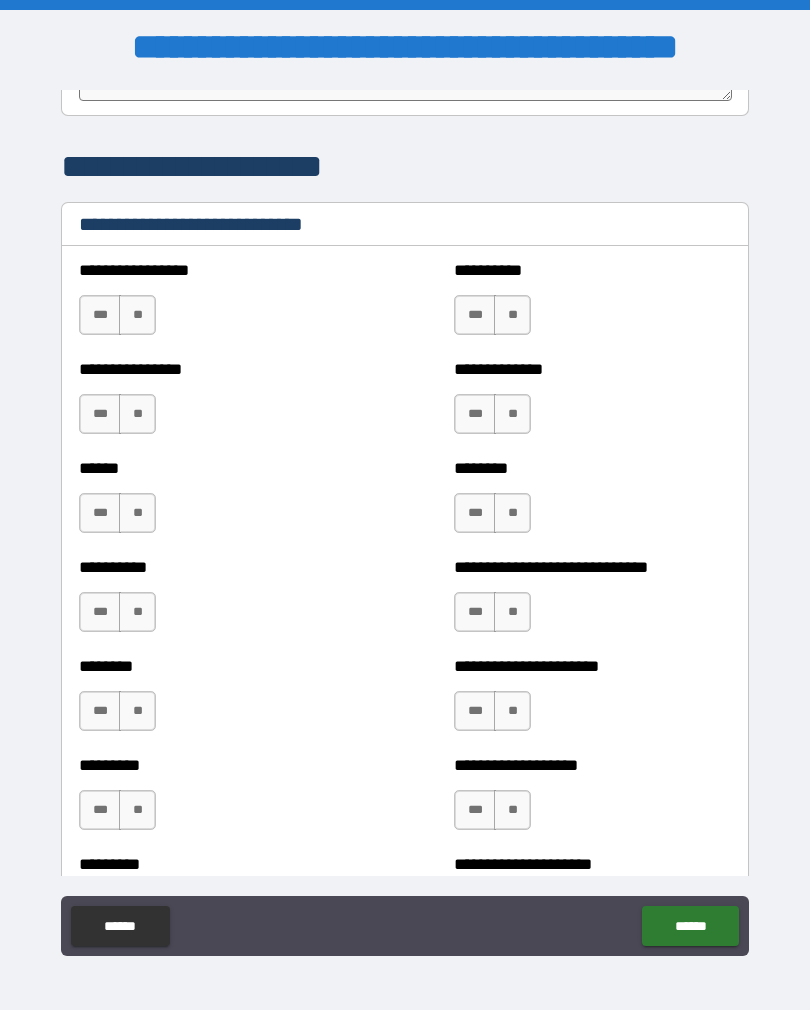 click on "**" at bounding box center [137, 315] 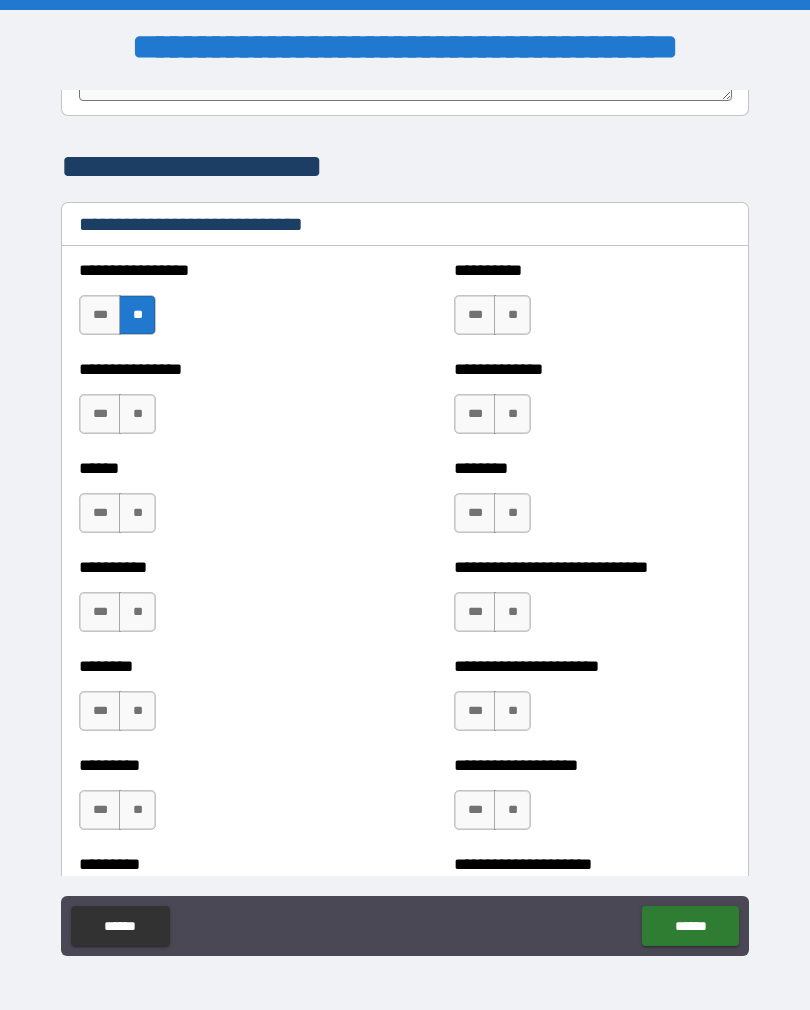 click on "**" at bounding box center [137, 414] 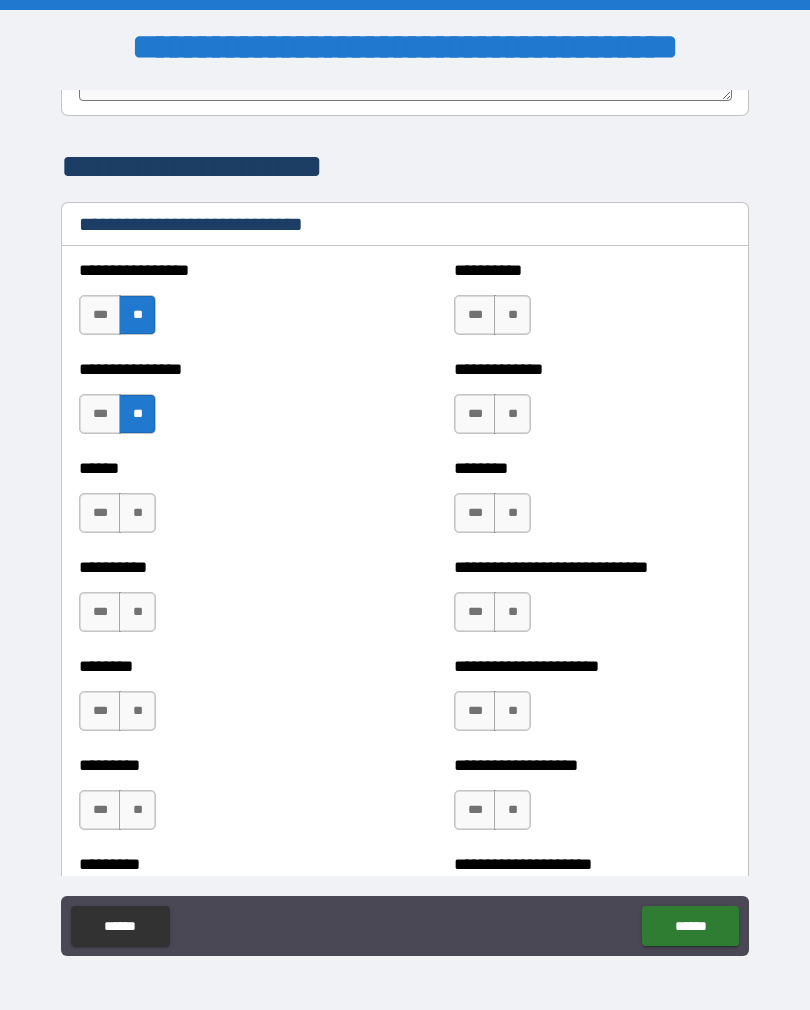 click on "**" at bounding box center [137, 513] 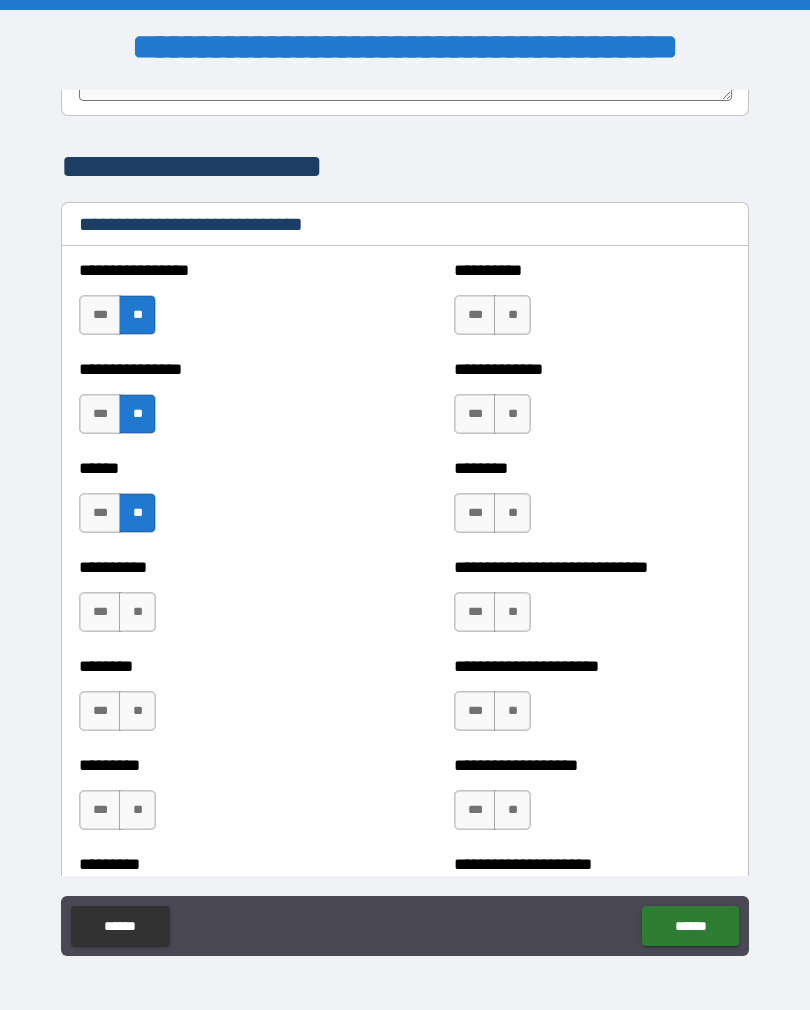 click on "**" at bounding box center [137, 612] 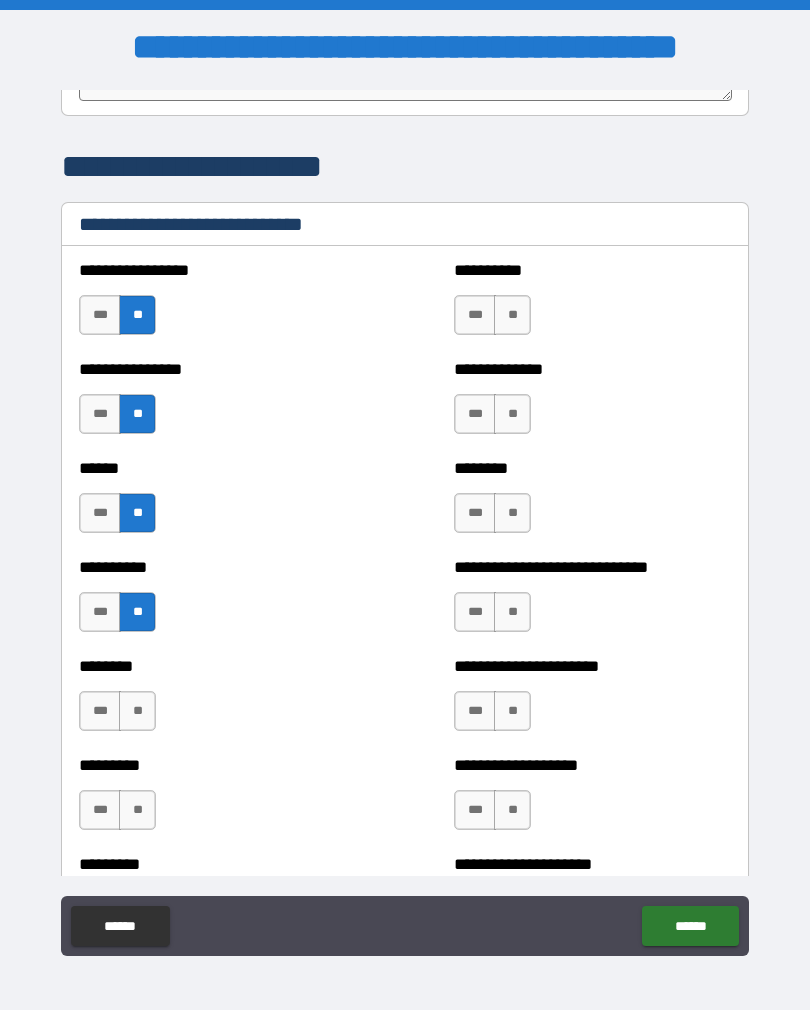 click on "**" at bounding box center (137, 711) 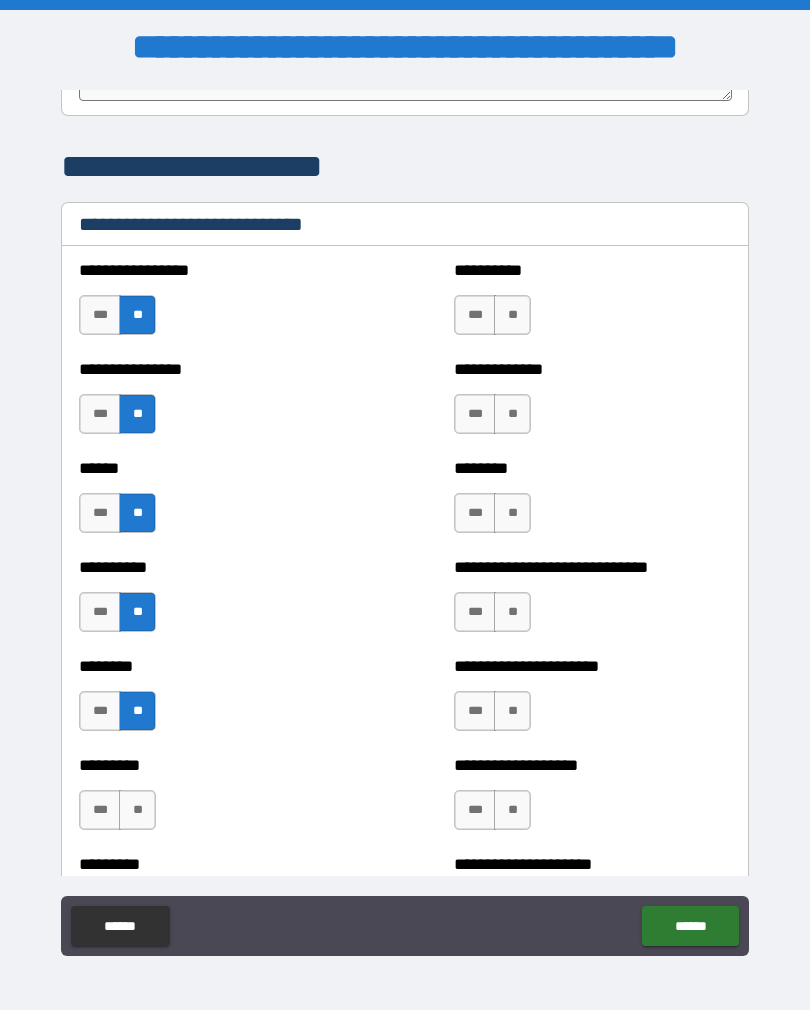 click on "**" at bounding box center [137, 810] 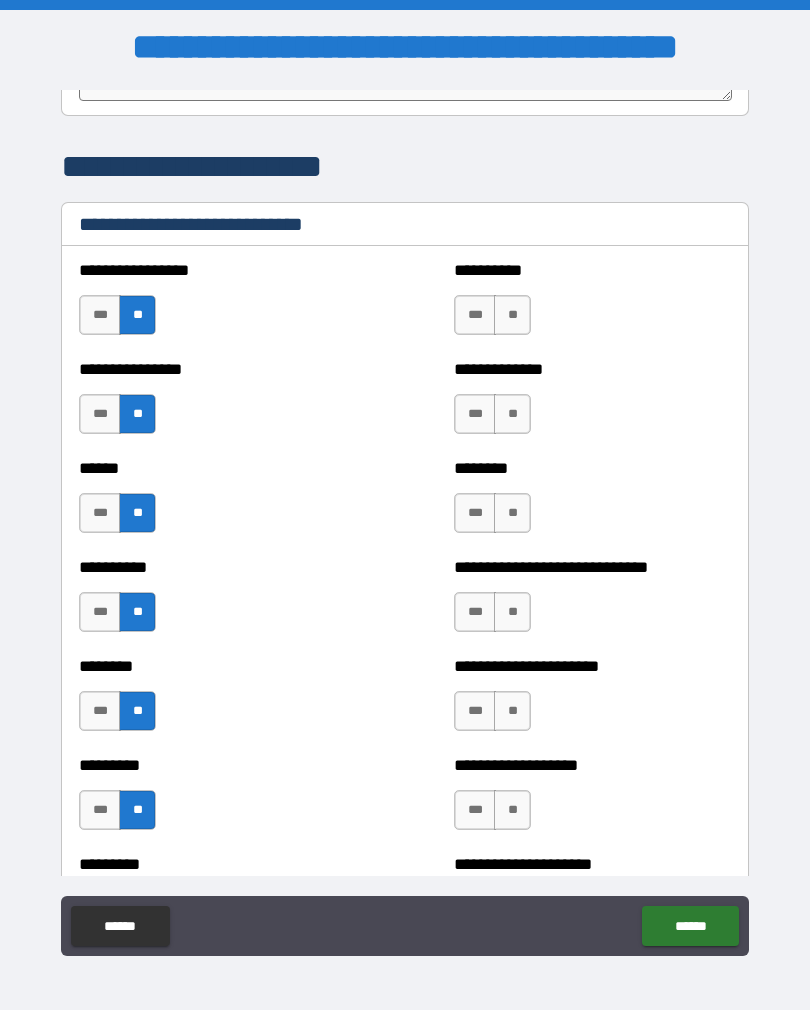 click on "**" at bounding box center (512, 315) 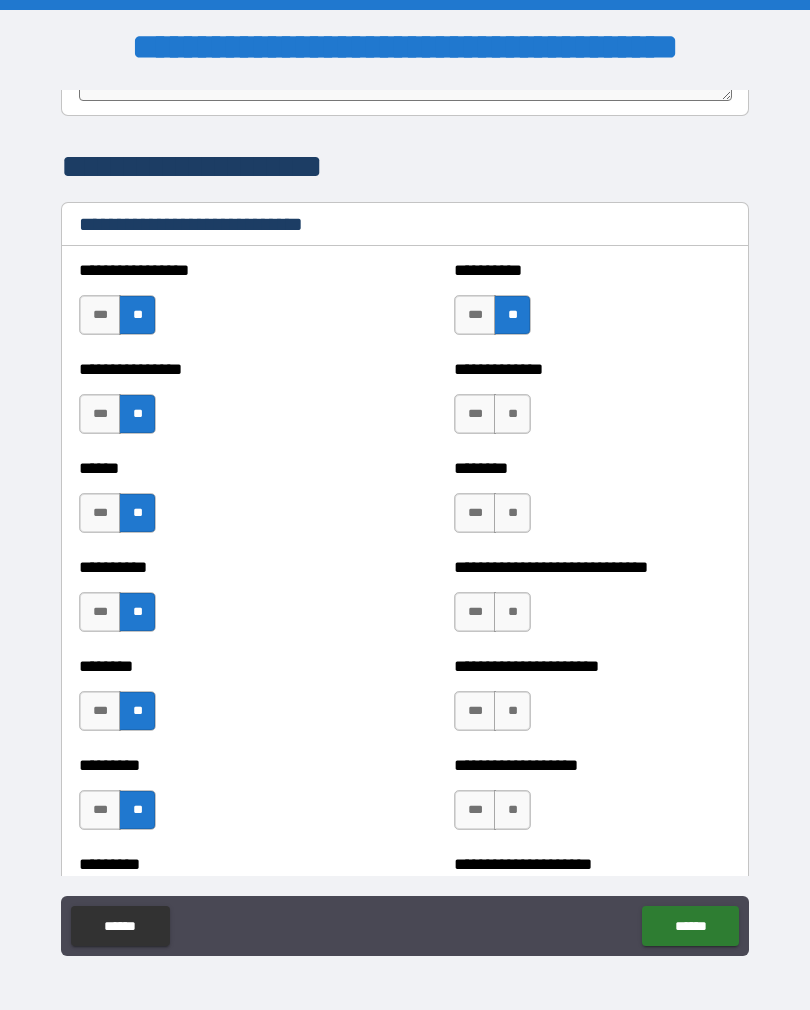 click on "**" at bounding box center (512, 414) 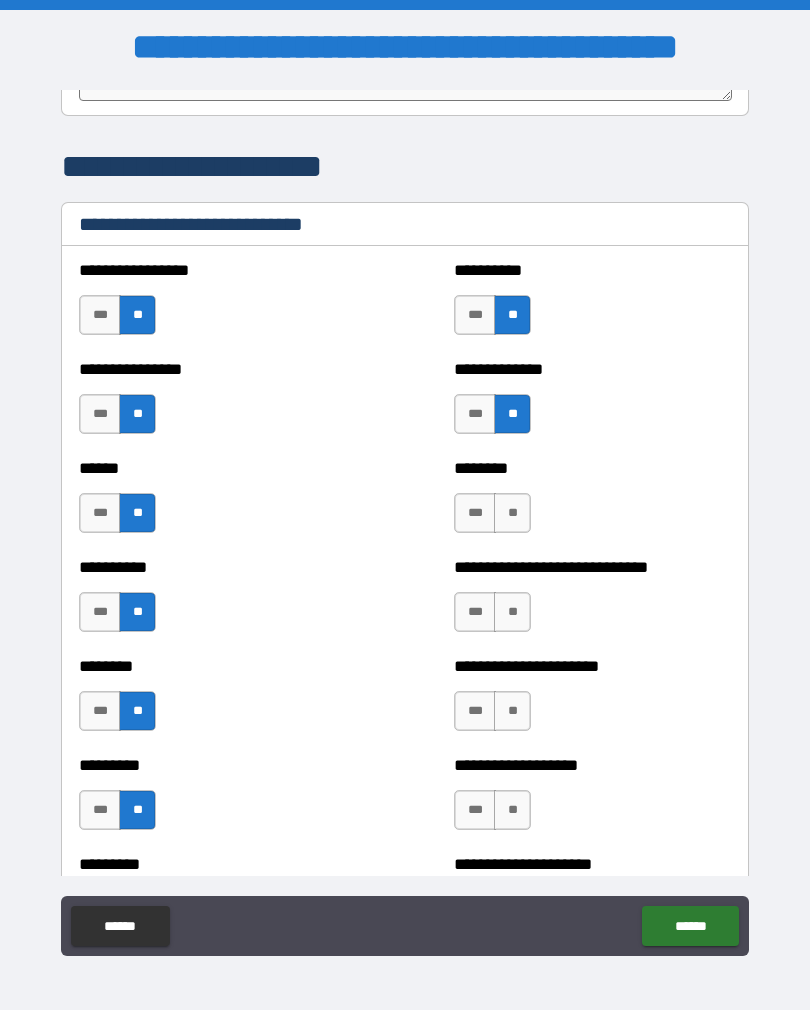 click on "**" at bounding box center [512, 513] 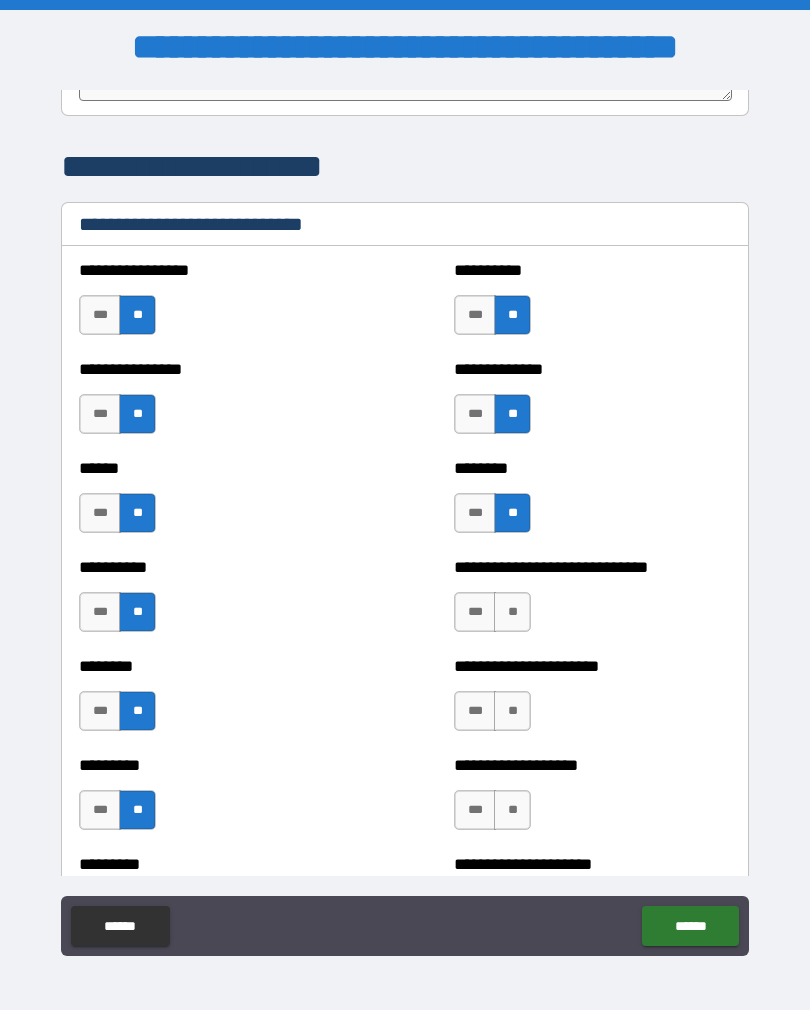 click on "**" at bounding box center [512, 612] 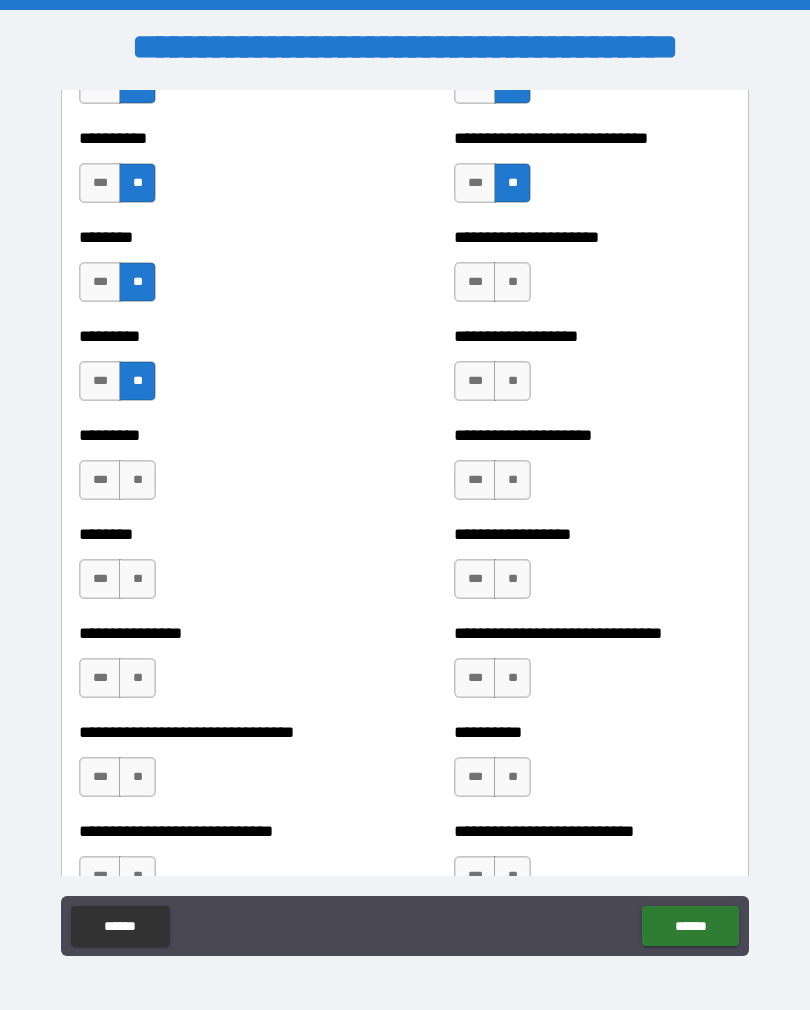 scroll, scrollTop: 7132, scrollLeft: 0, axis: vertical 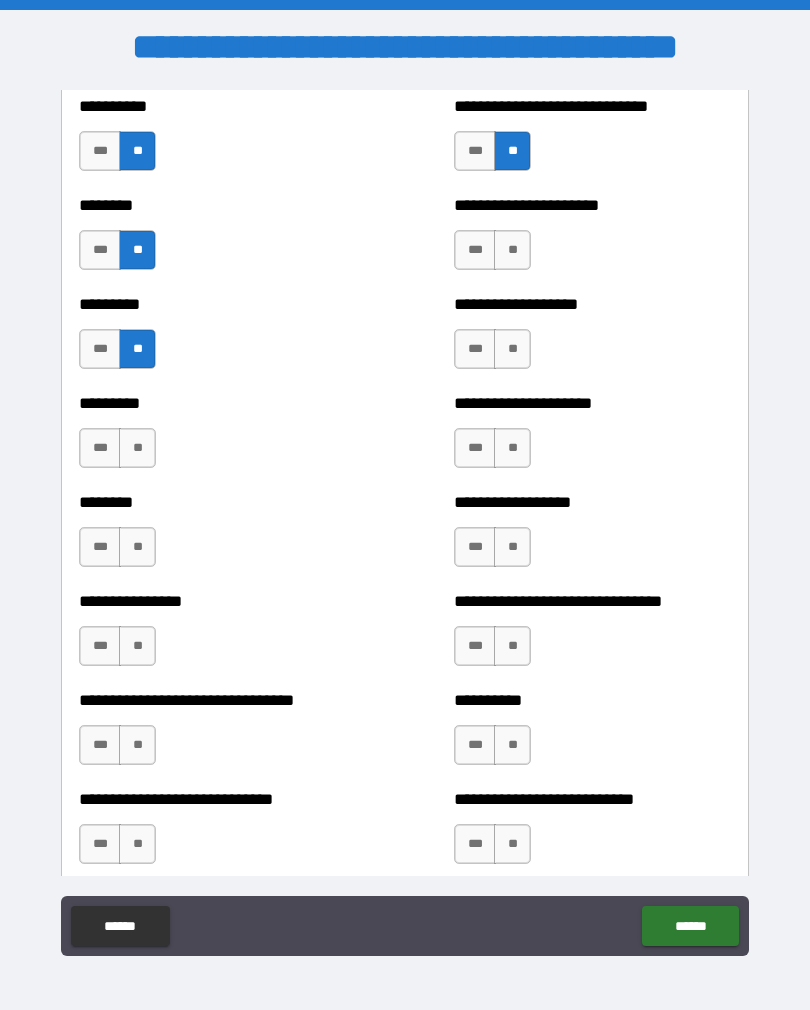 click on "**" at bounding box center [512, 250] 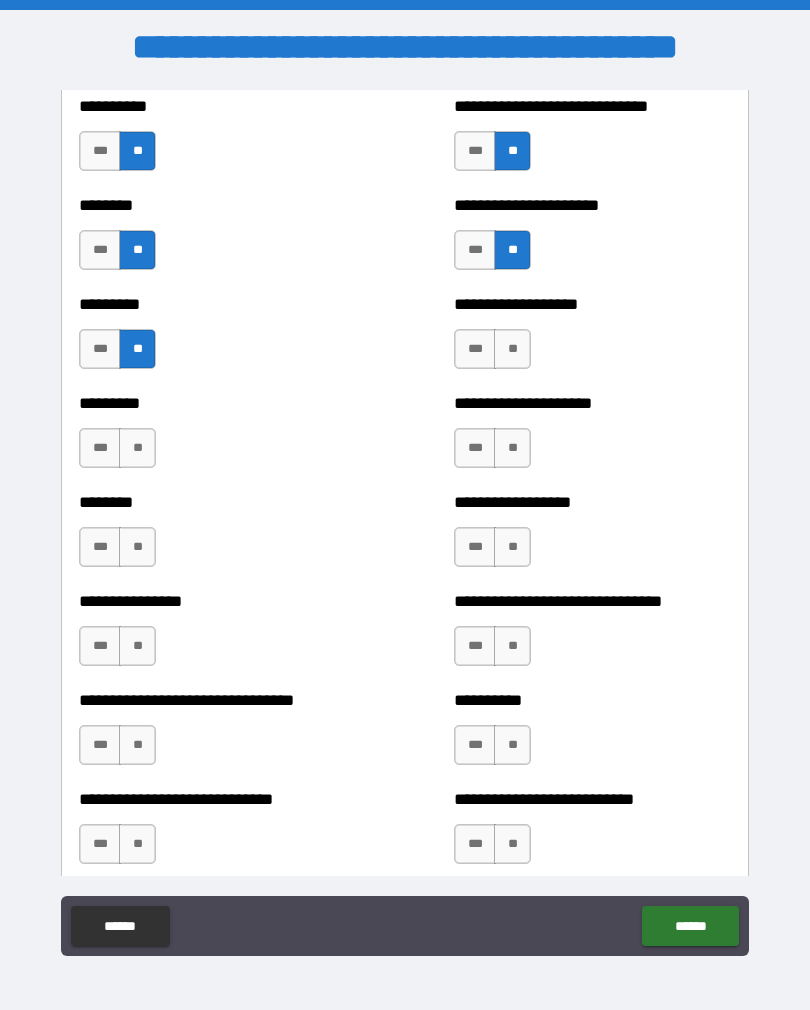 click on "**" at bounding box center [512, 349] 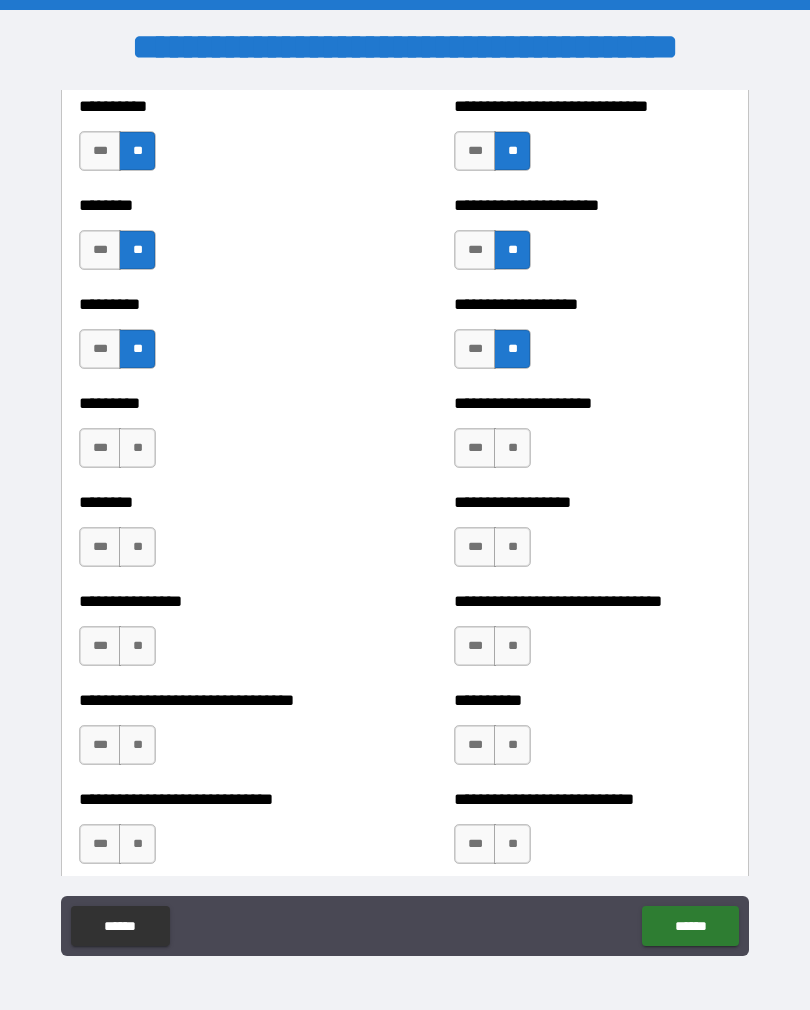 click on "**" at bounding box center [512, 448] 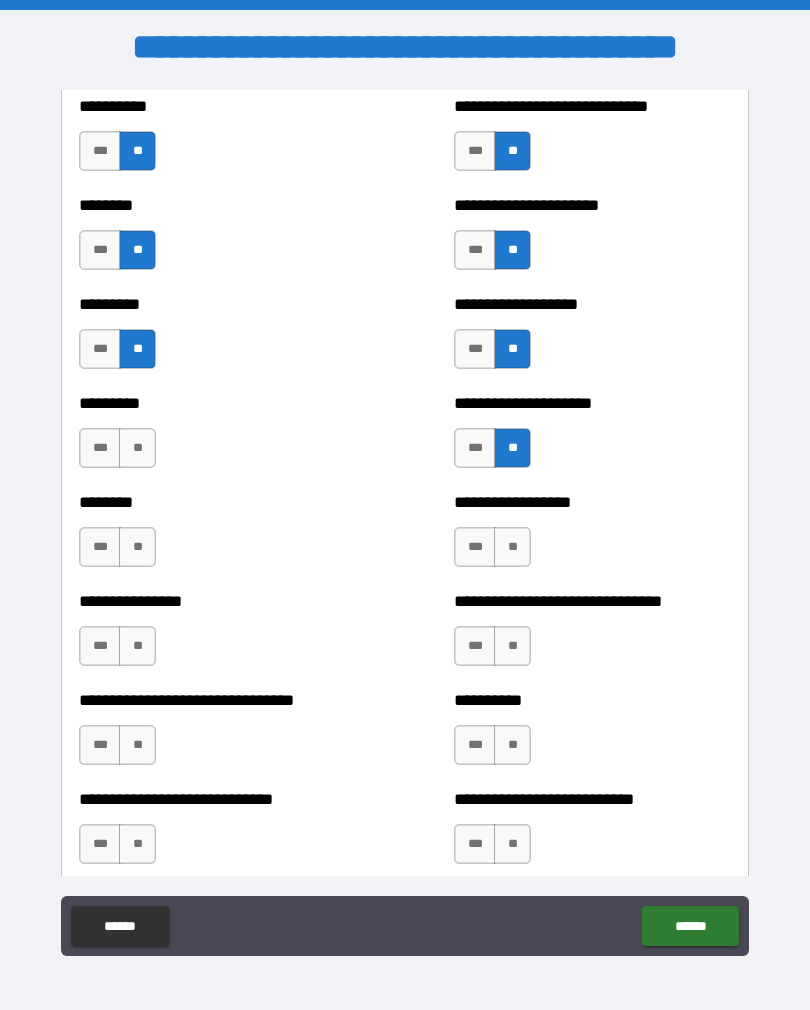 click on "**" at bounding box center (512, 547) 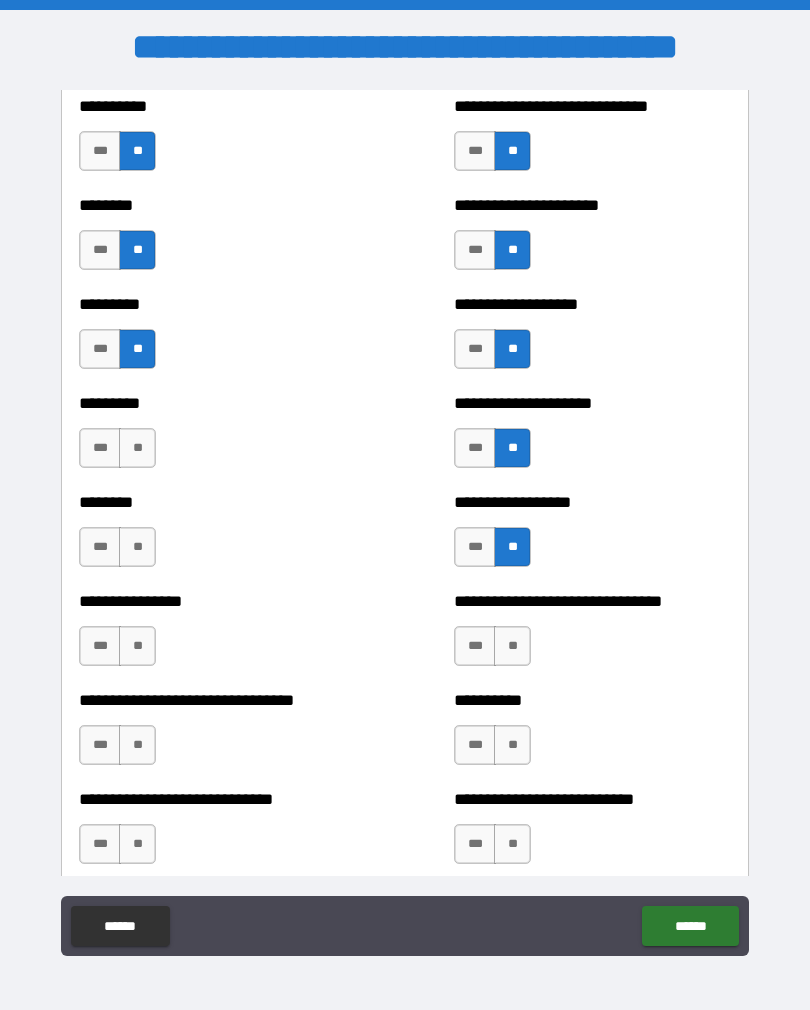 click on "**" at bounding box center (512, 646) 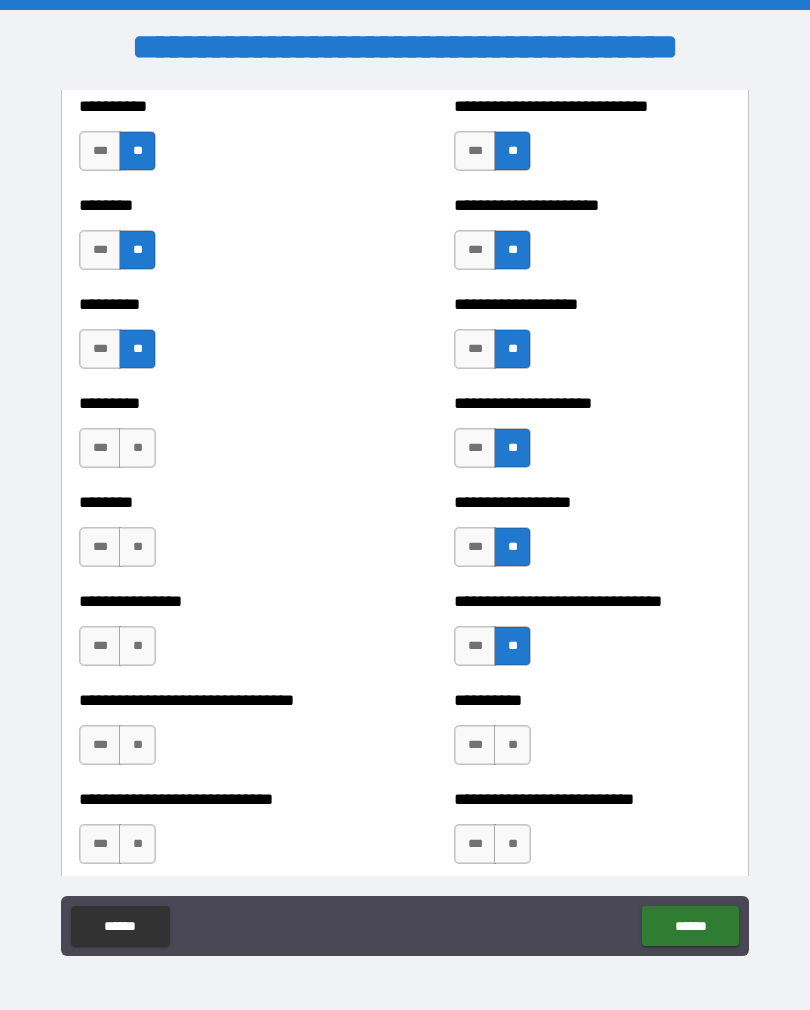 click on "**" at bounding box center (512, 745) 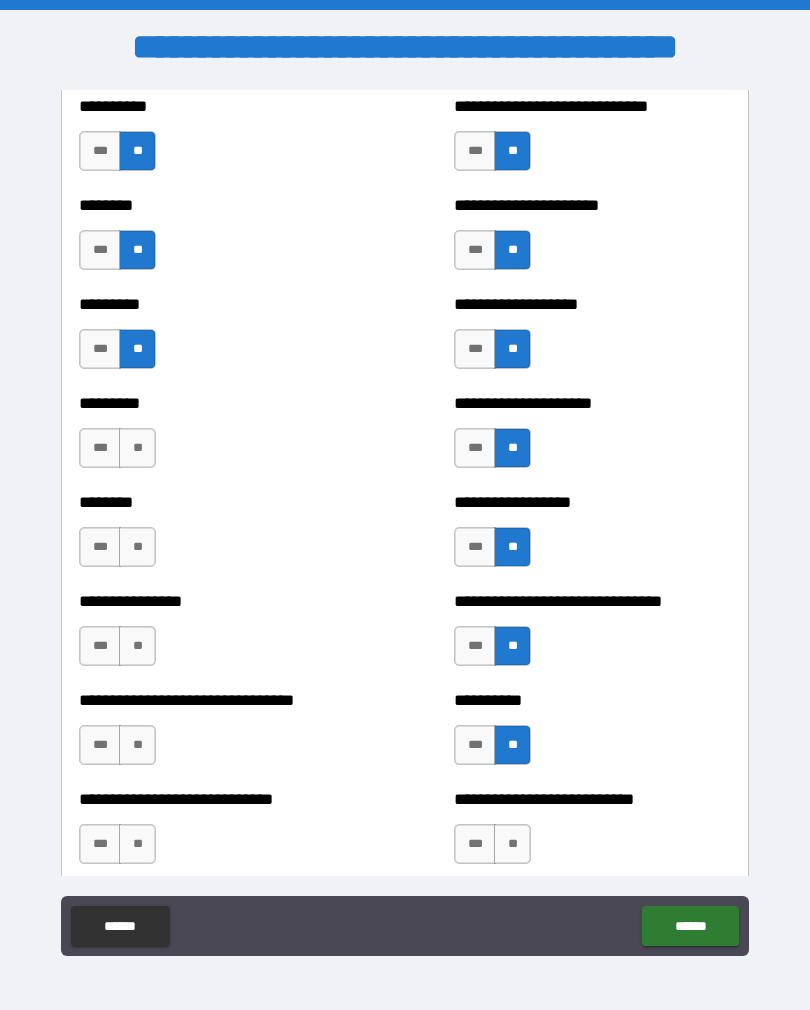 click on "**" at bounding box center (137, 547) 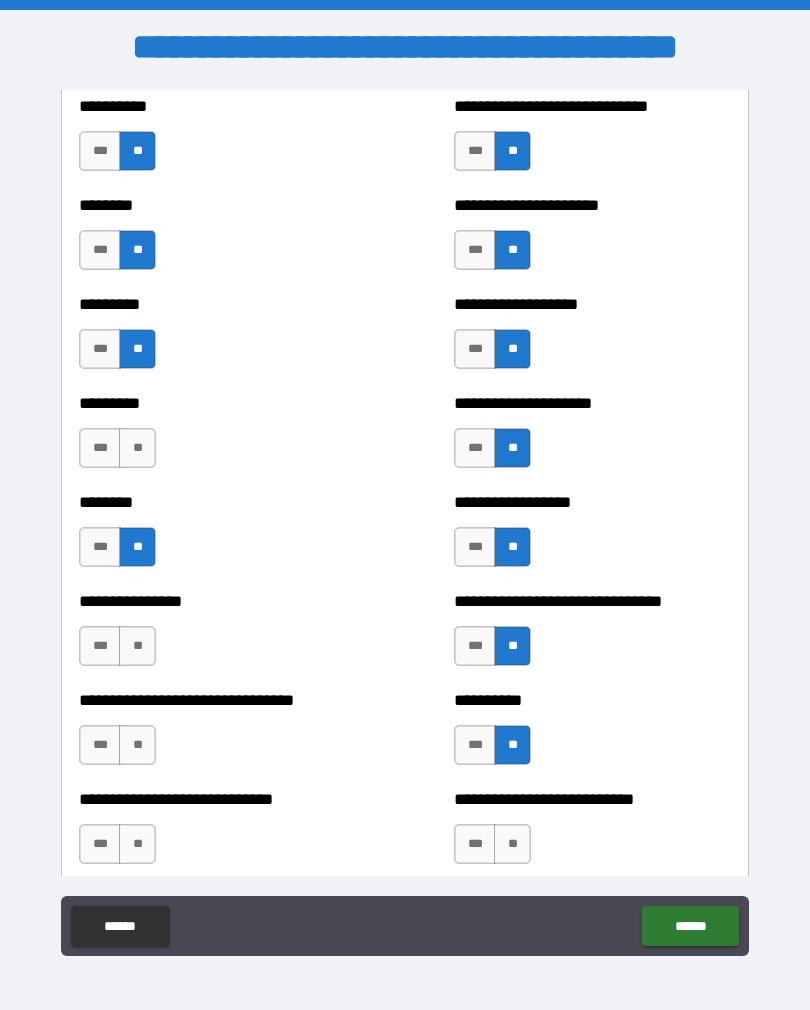 click on "**" at bounding box center (137, 448) 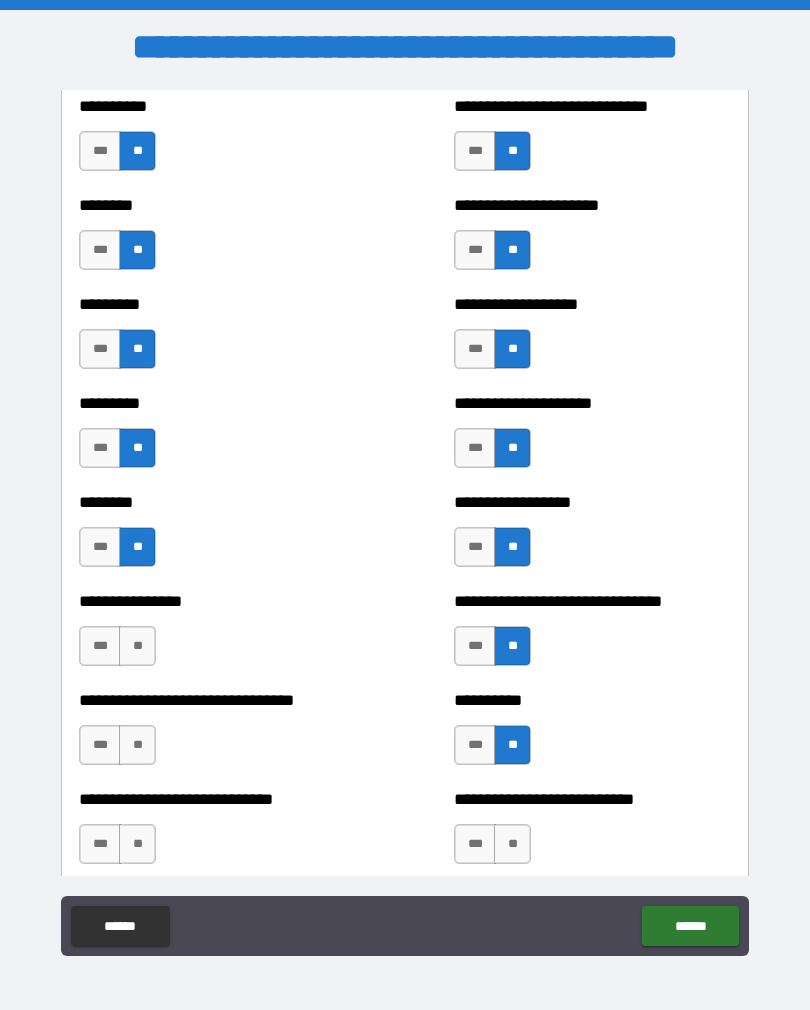 click on "**" at bounding box center [137, 646] 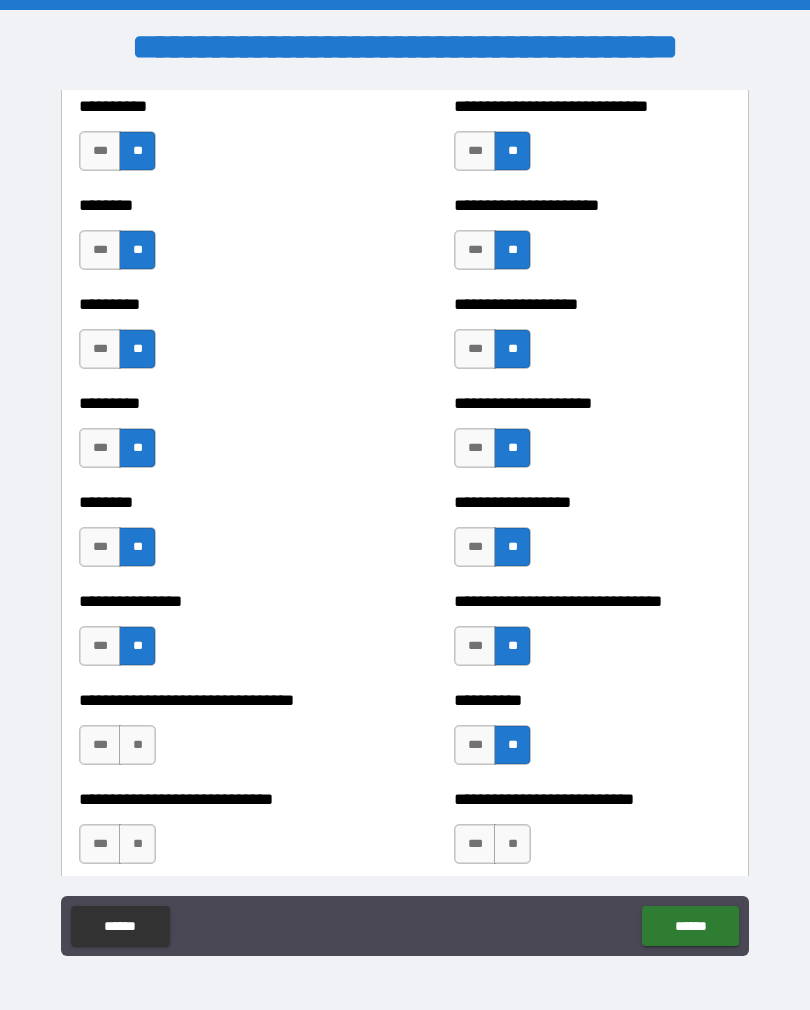 click on "**" at bounding box center [137, 745] 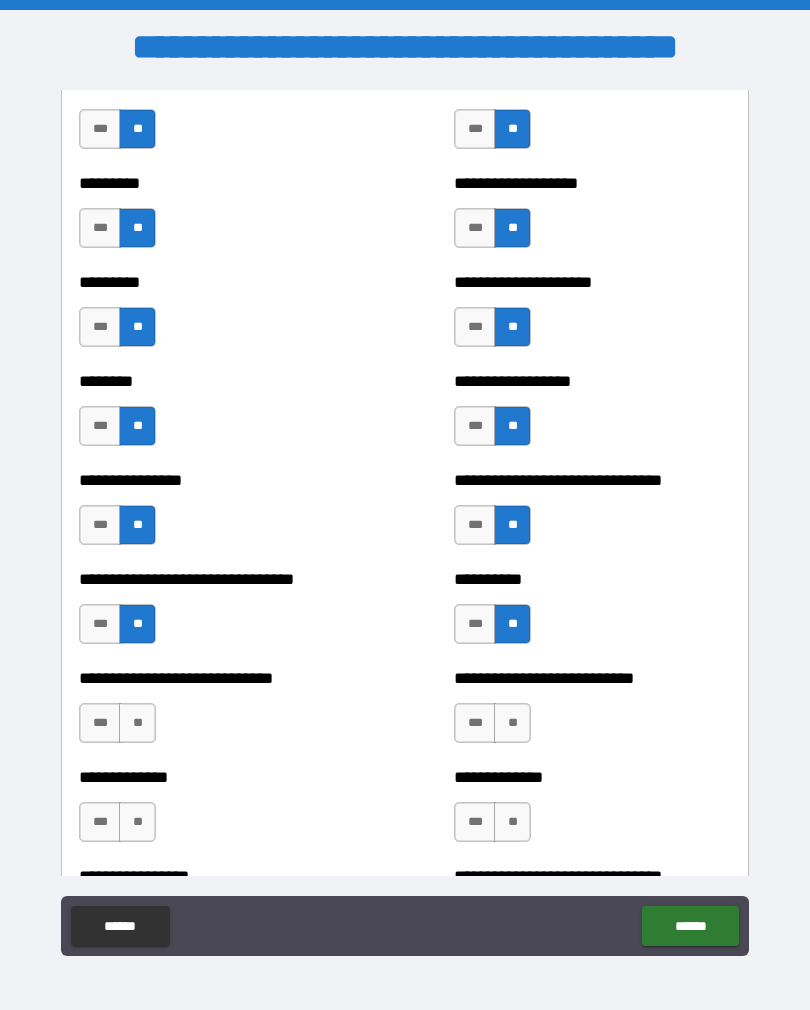 scroll, scrollTop: 7426, scrollLeft: 0, axis: vertical 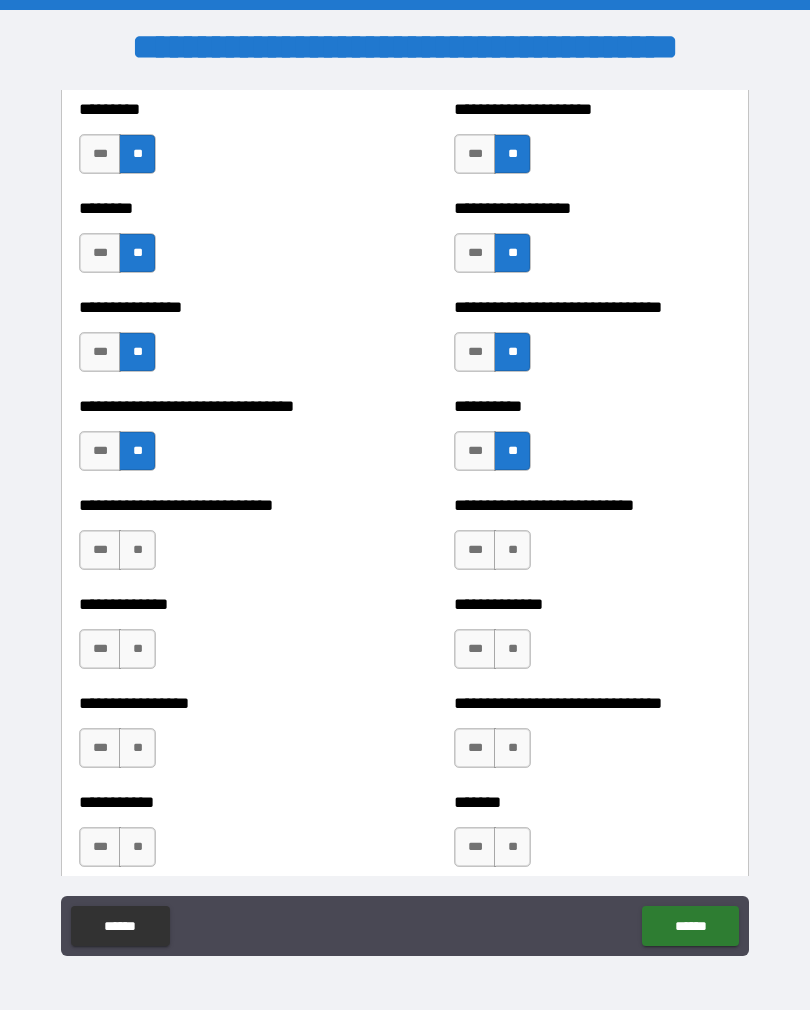 click on "**" at bounding box center [137, 550] 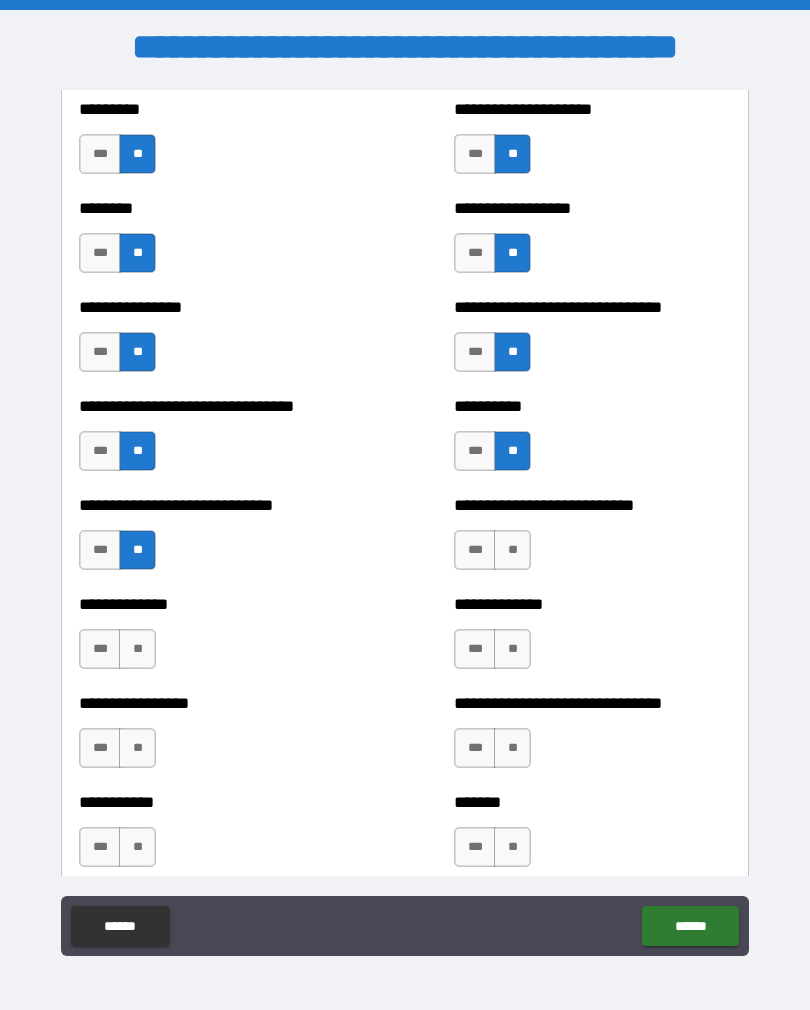 click on "**" at bounding box center (137, 649) 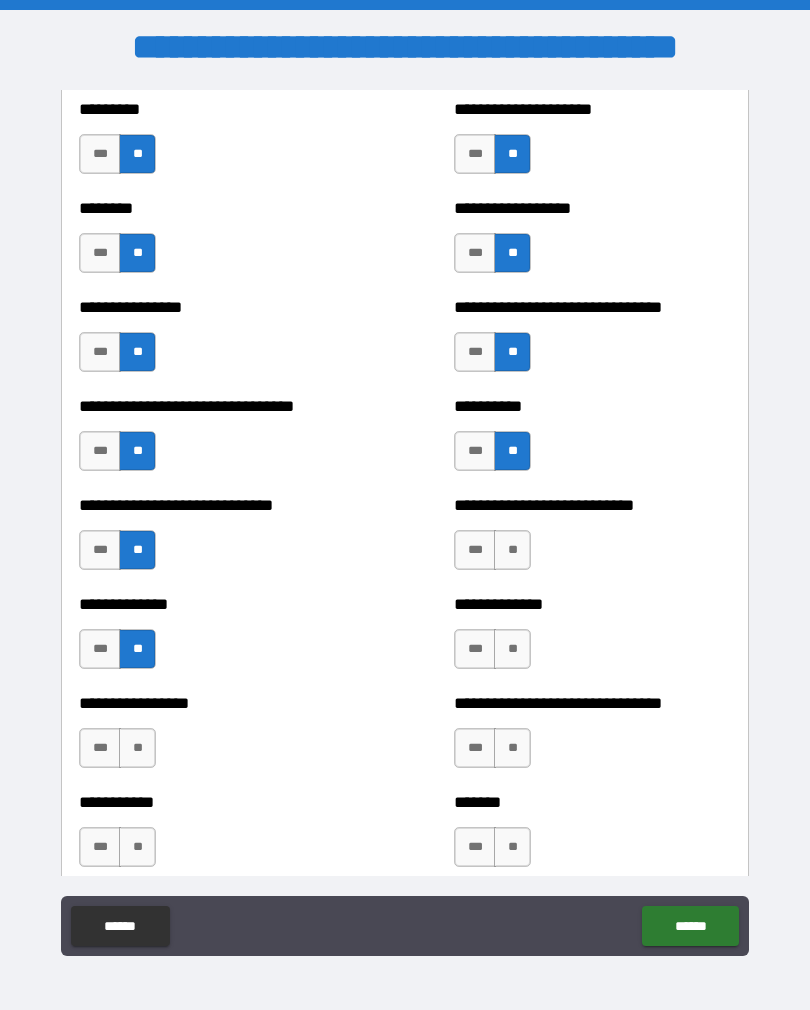 click on "**" at bounding box center [137, 748] 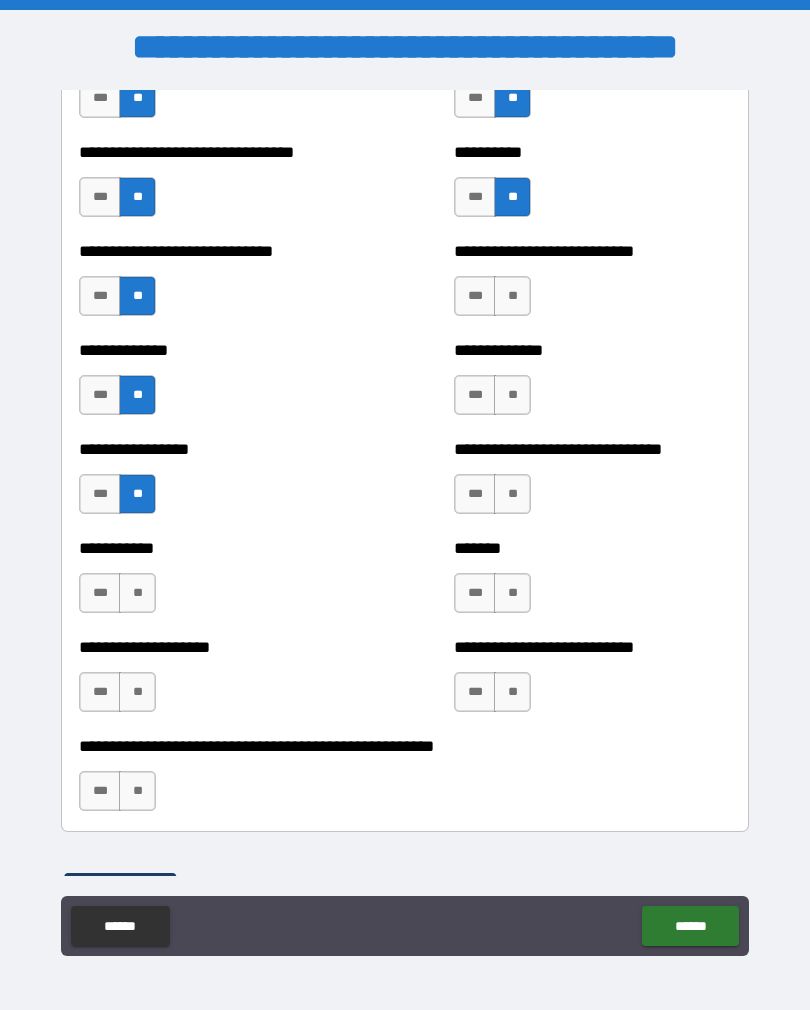 scroll, scrollTop: 7697, scrollLeft: 0, axis: vertical 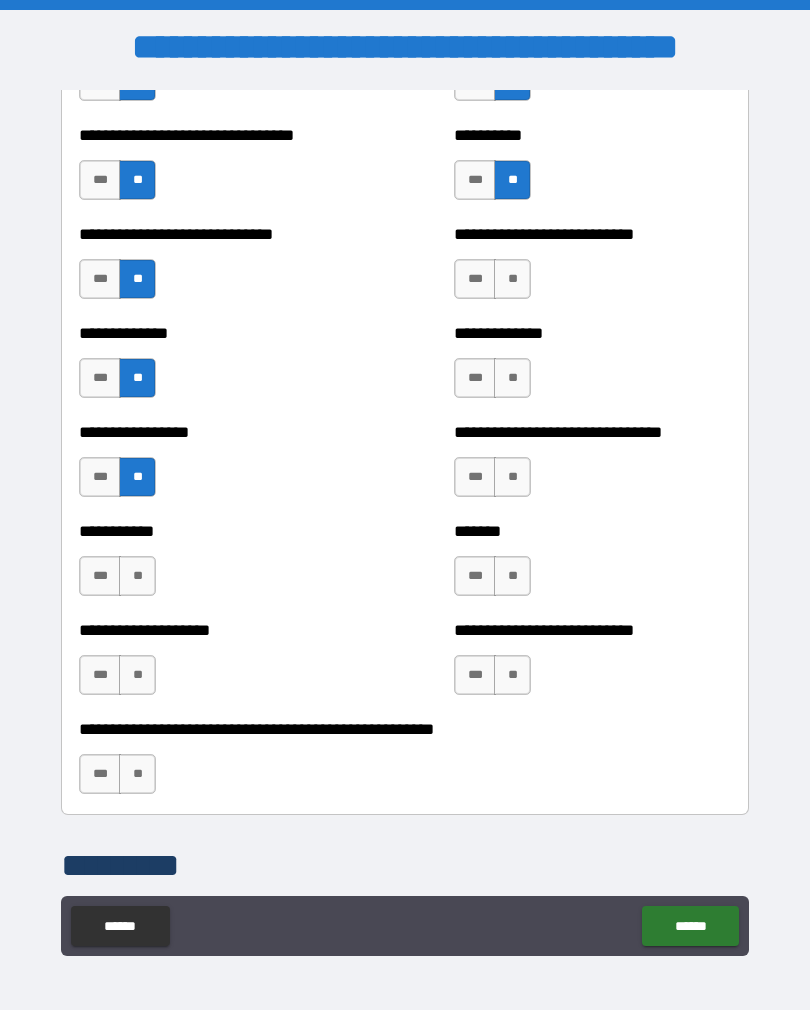 click on "**********" at bounding box center (217, 566) 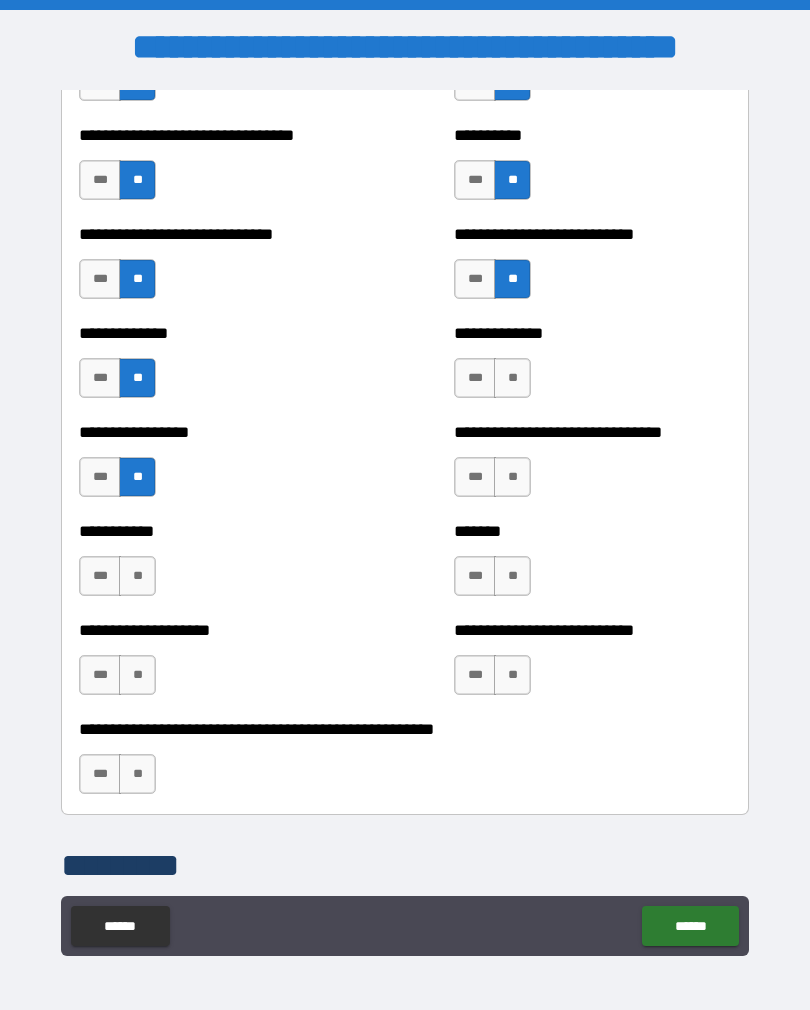 click on "**" at bounding box center (512, 378) 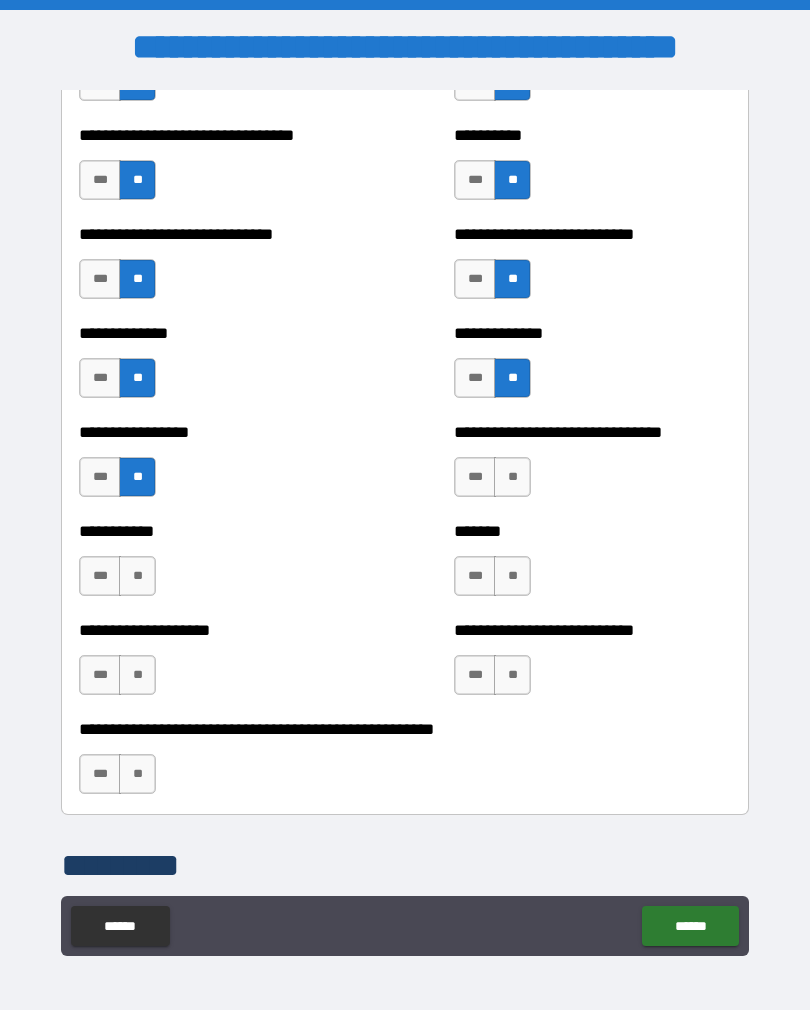 click on "**" at bounding box center (512, 477) 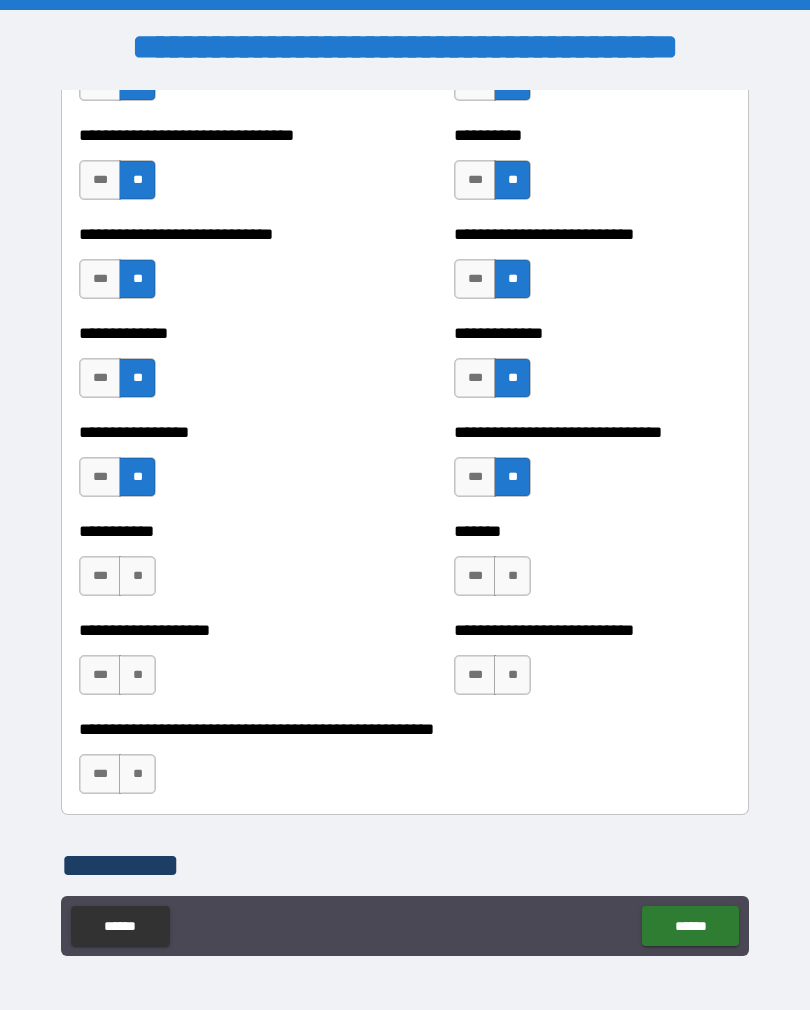 click on "**" at bounding box center [512, 576] 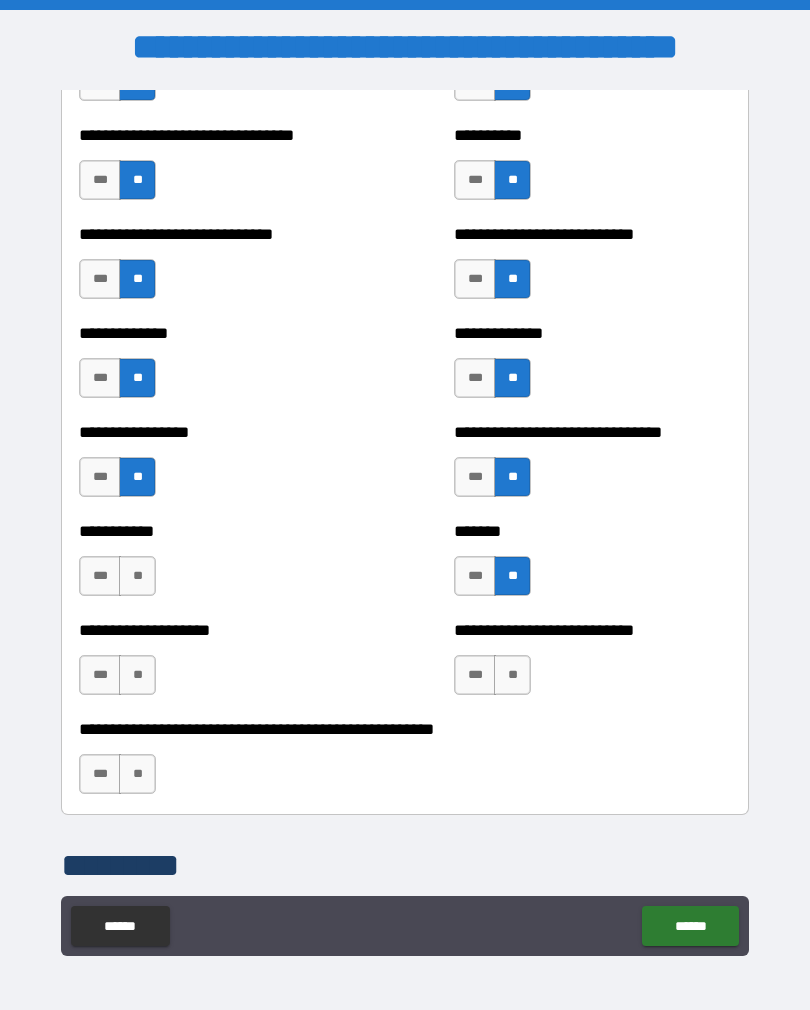 click on "**" at bounding box center (512, 675) 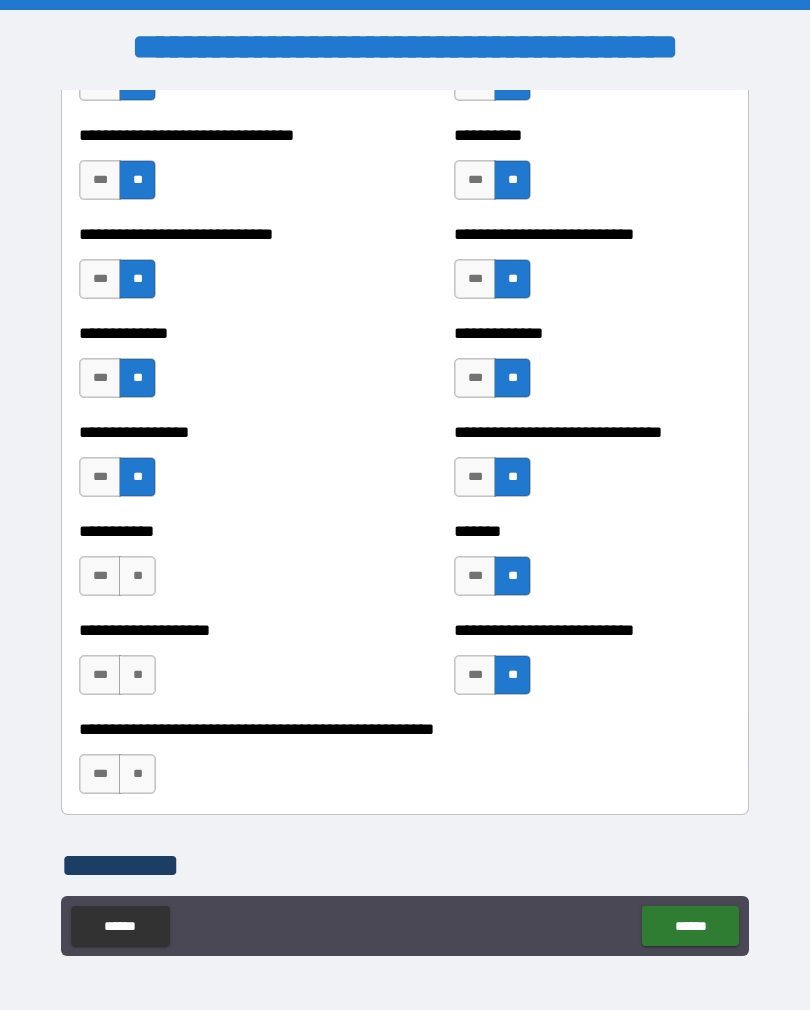 click on "**" at bounding box center (137, 576) 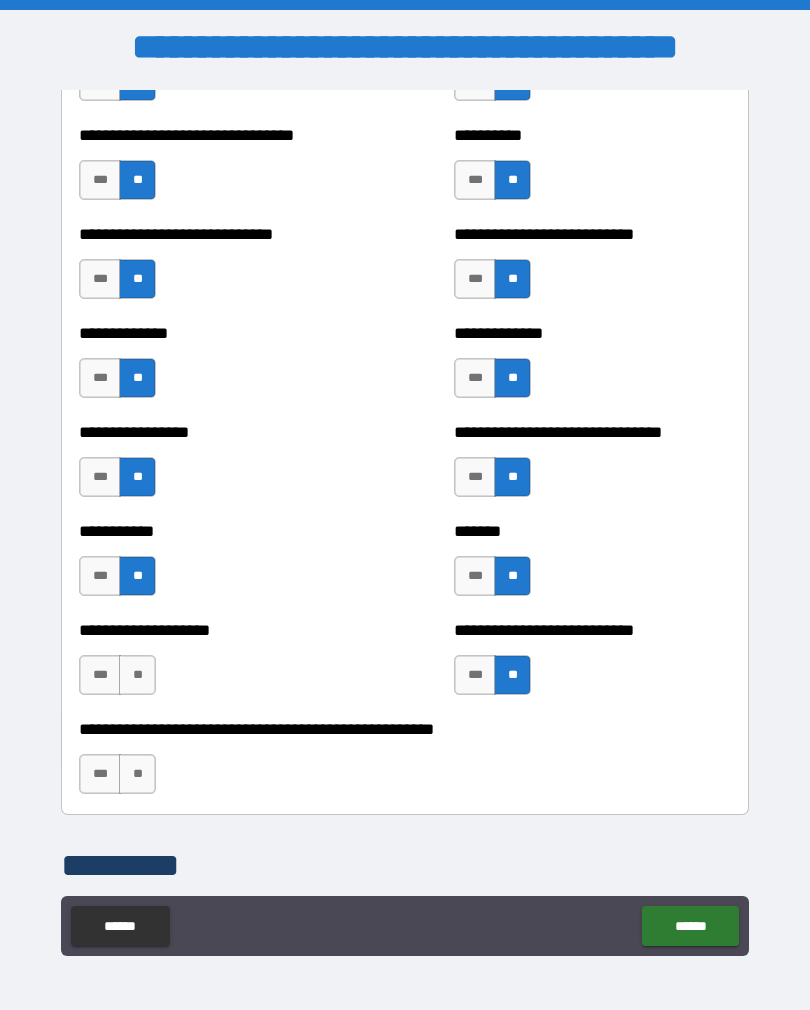 click on "**" at bounding box center [137, 675] 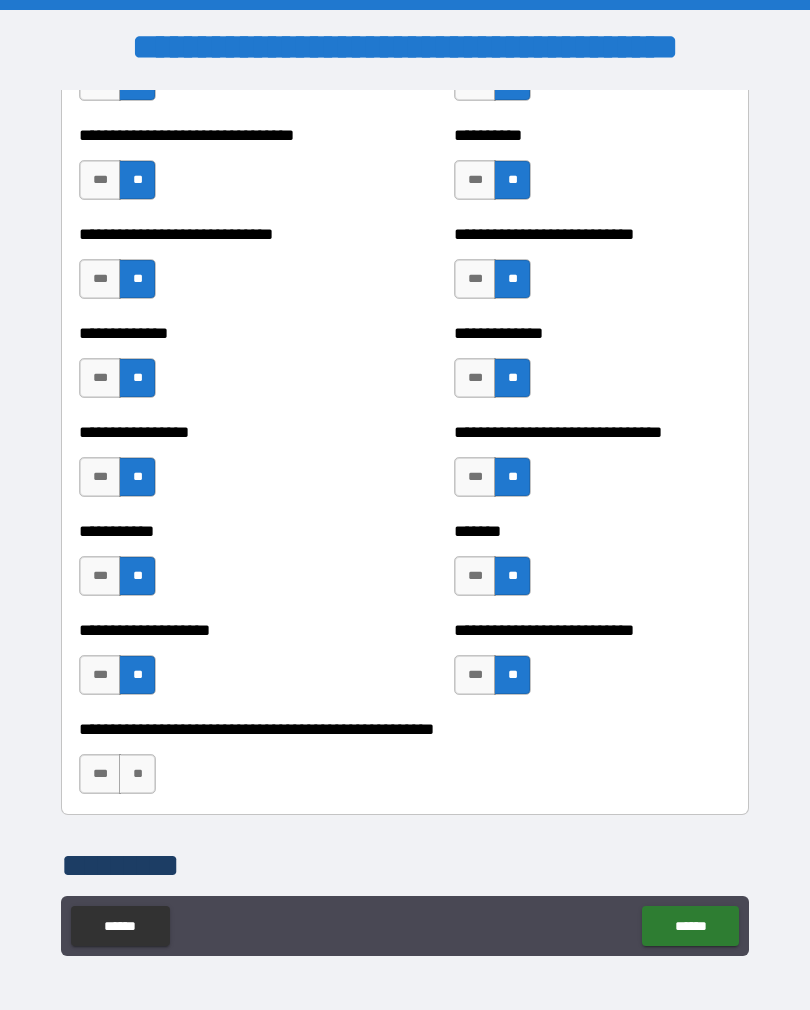 click on "**" at bounding box center (137, 774) 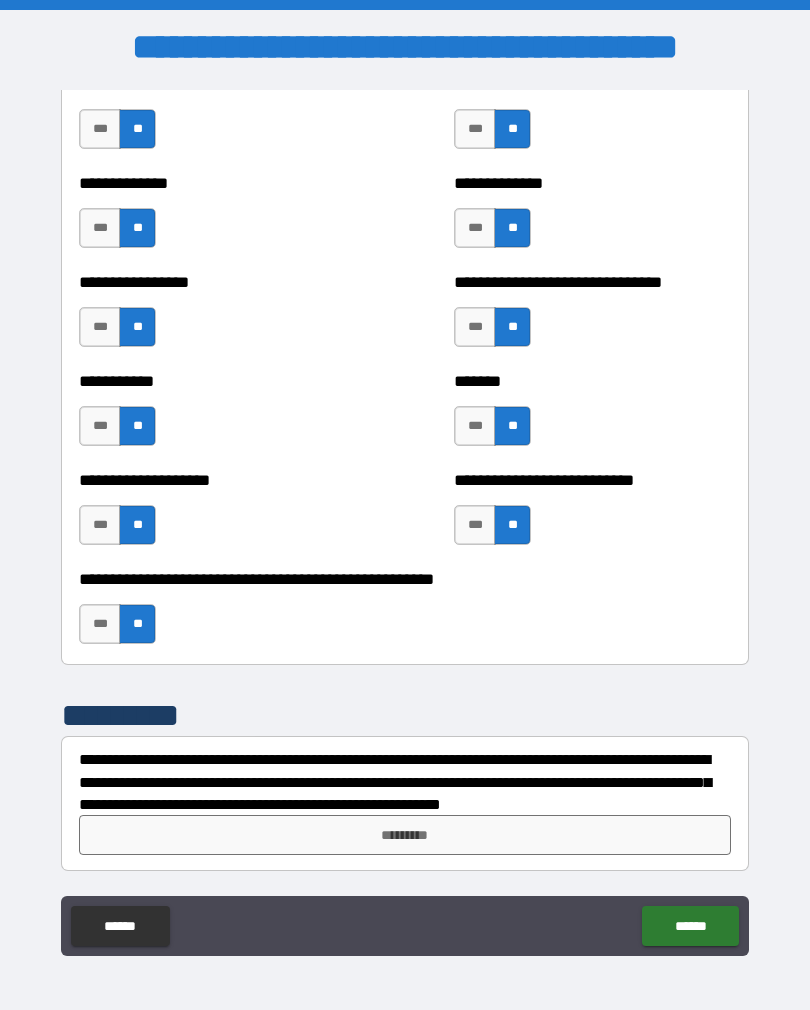 scroll, scrollTop: 7847, scrollLeft: 0, axis: vertical 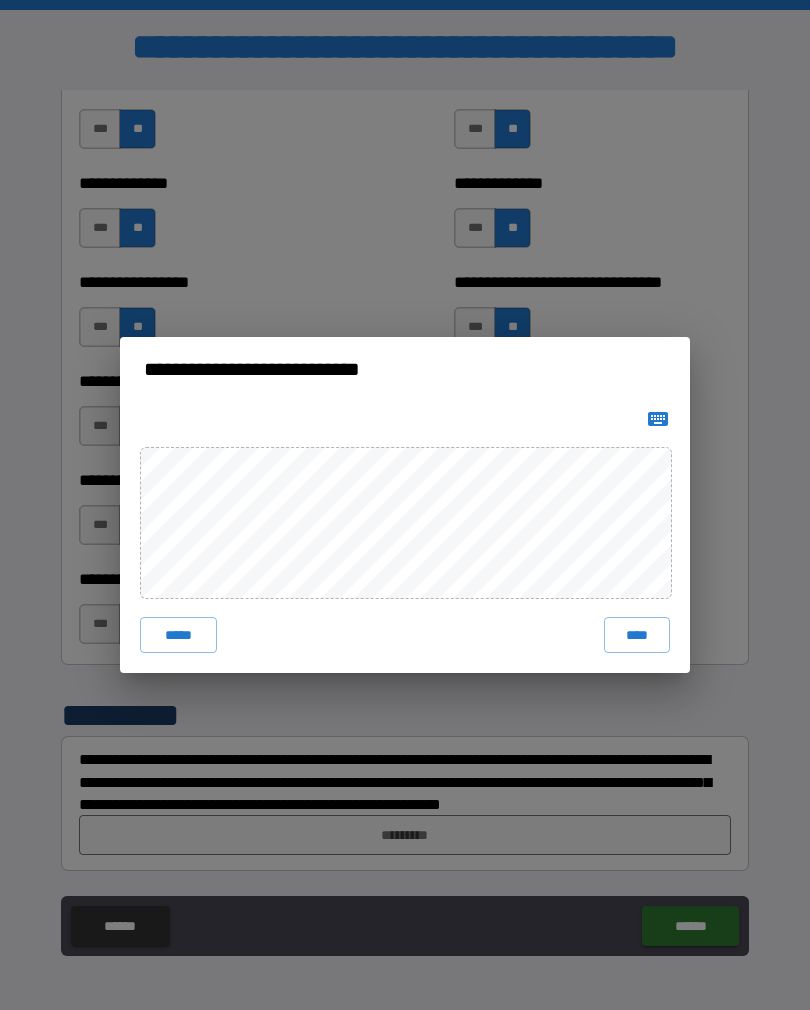 click on "****" at bounding box center (637, 635) 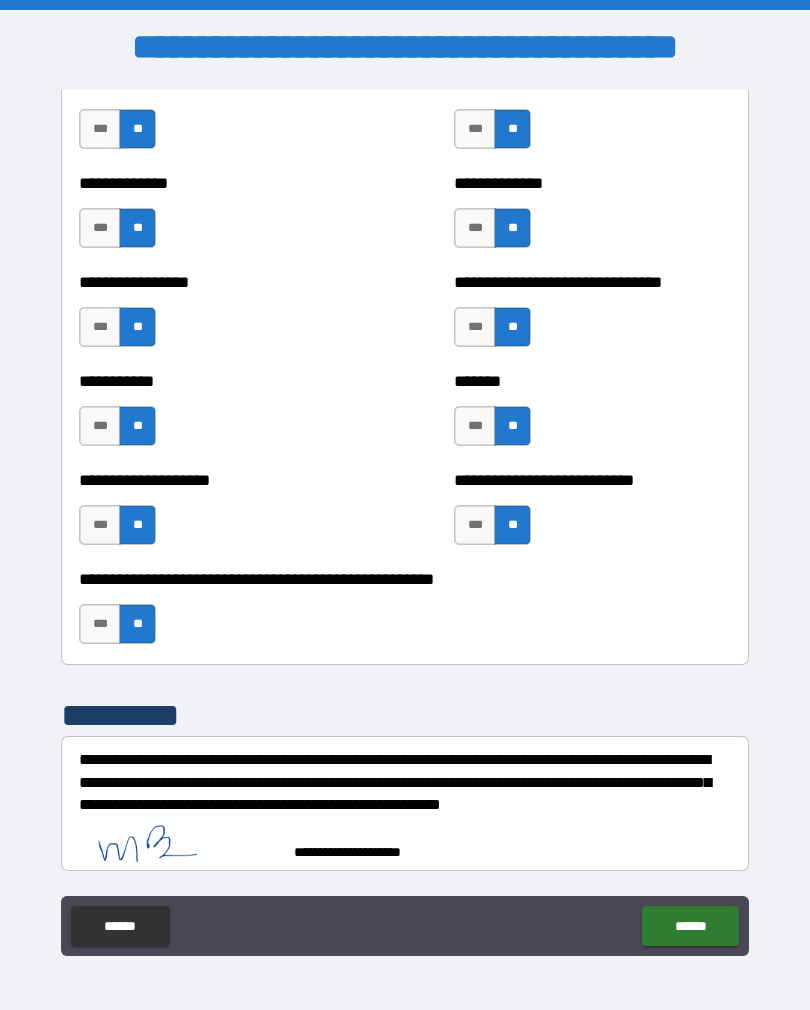 scroll, scrollTop: 7837, scrollLeft: 0, axis: vertical 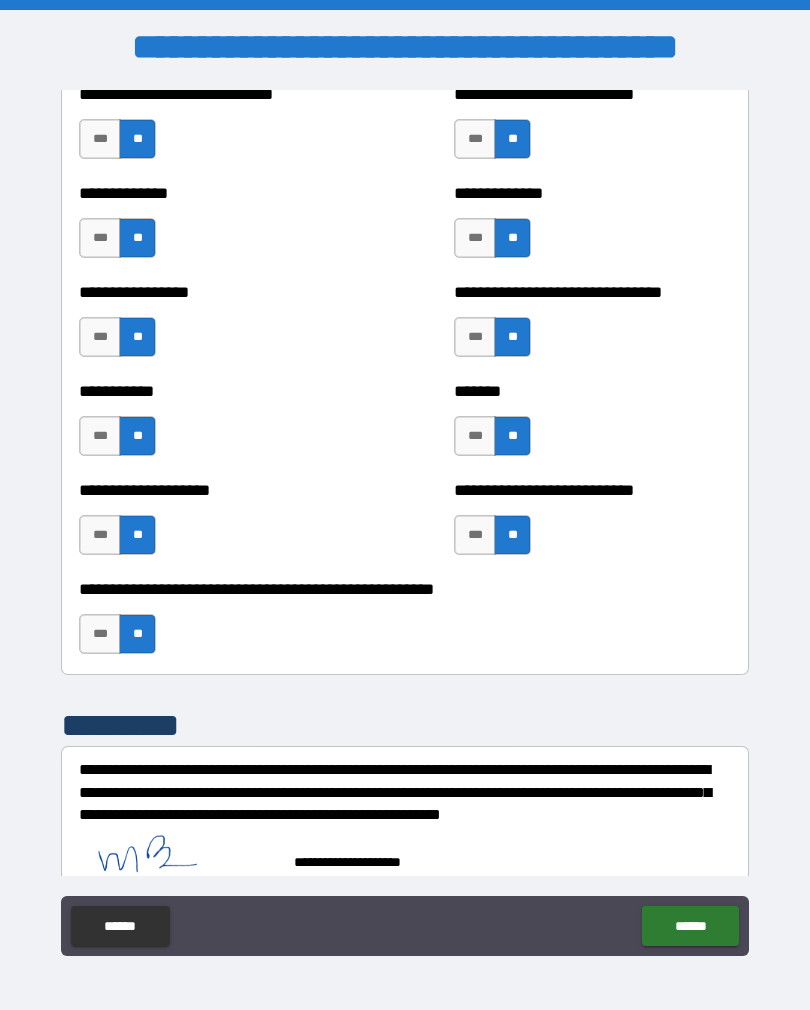 click on "******" at bounding box center (690, 926) 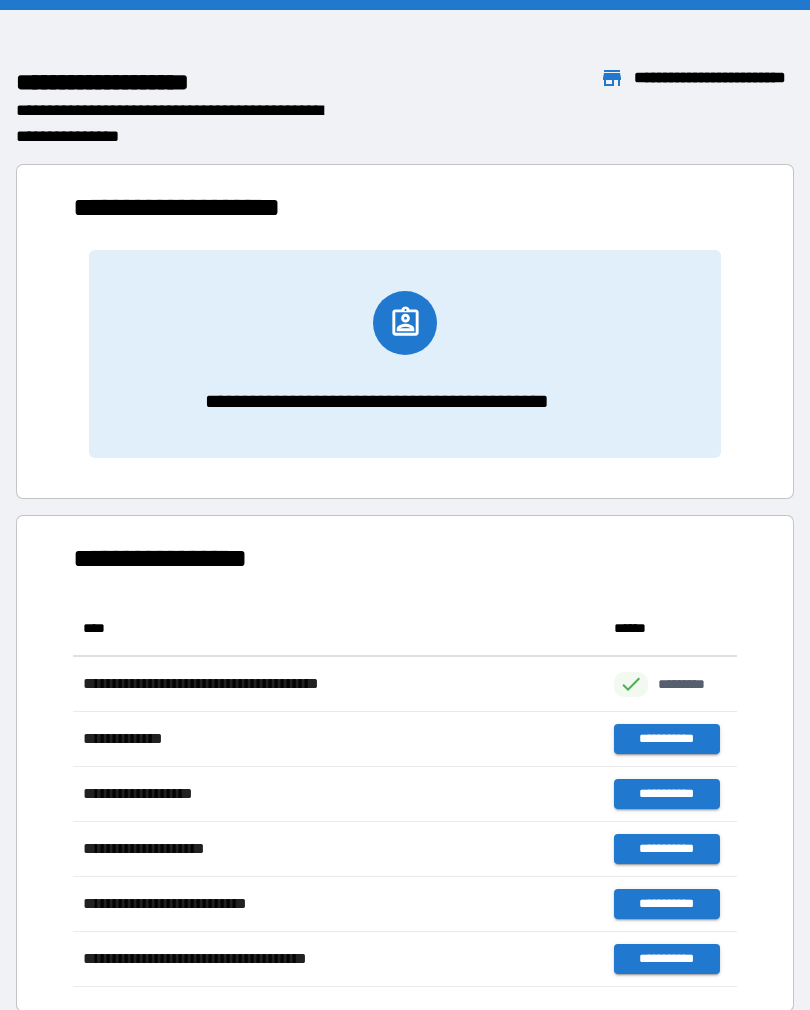 scroll, scrollTop: 386, scrollLeft: 664, axis: both 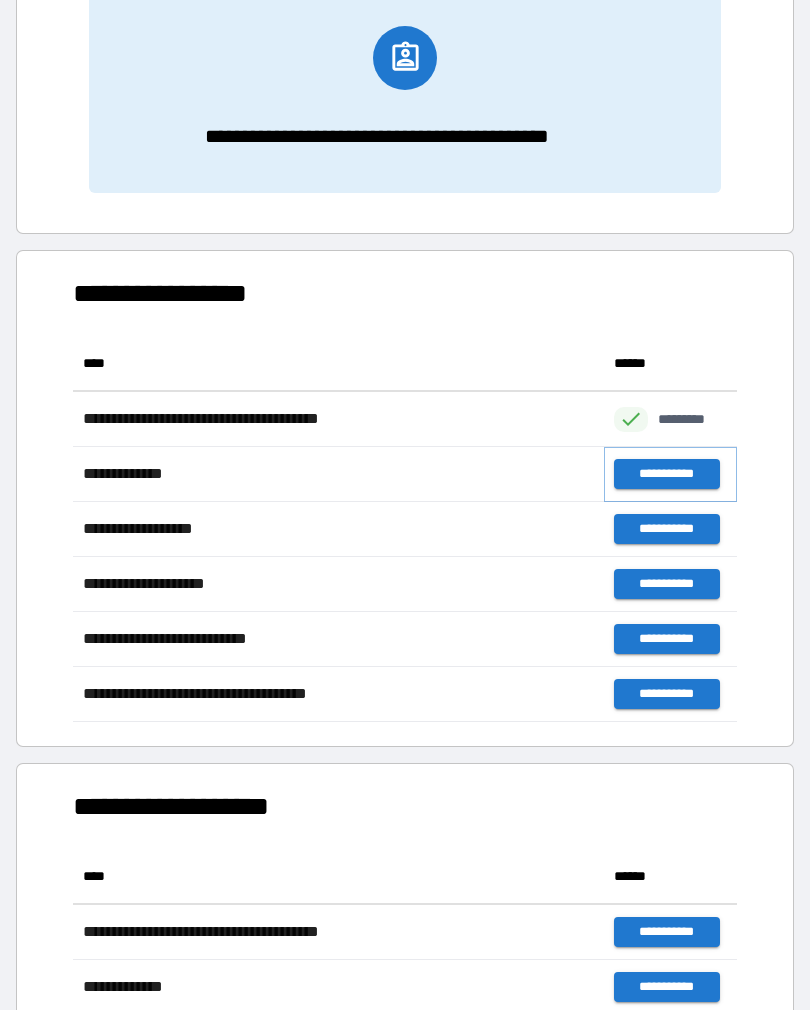 click on "**********" at bounding box center (666, 474) 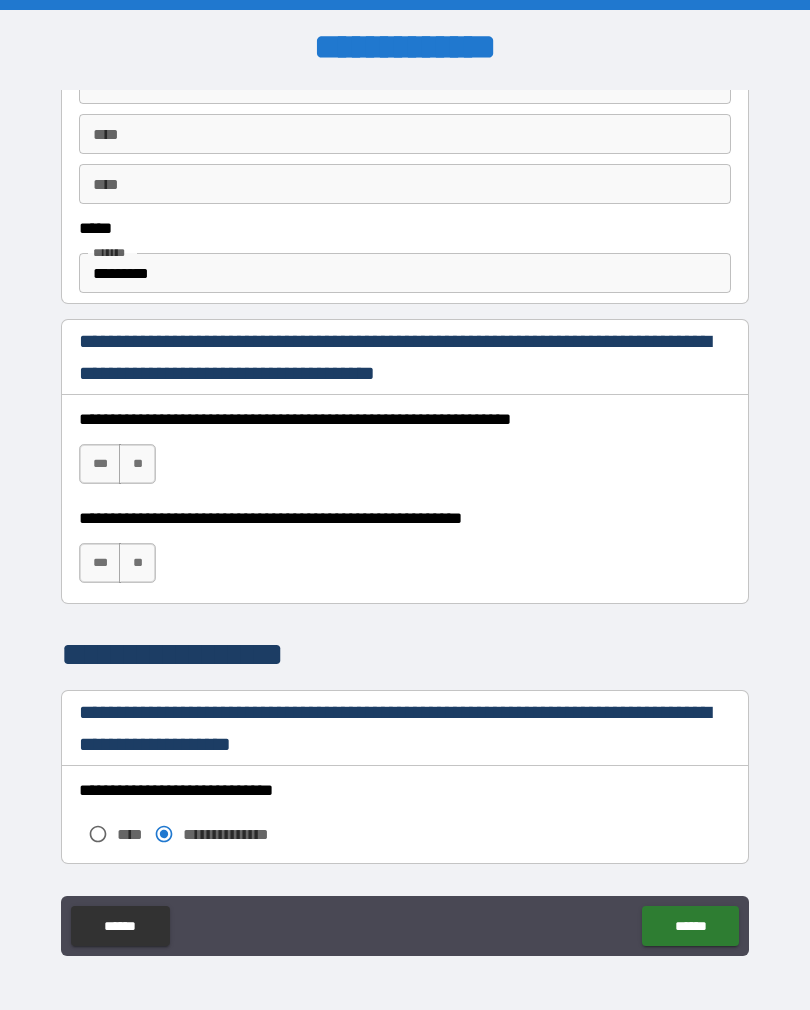 scroll, scrollTop: 1131, scrollLeft: 0, axis: vertical 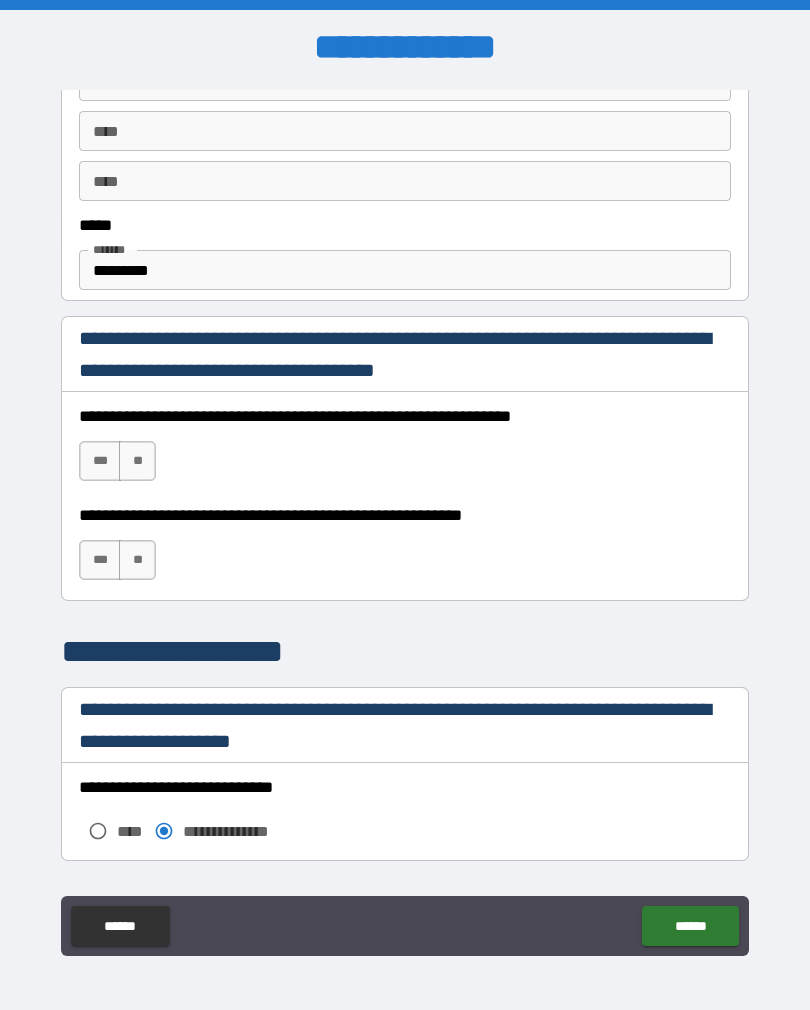 click on "***" at bounding box center [100, 461] 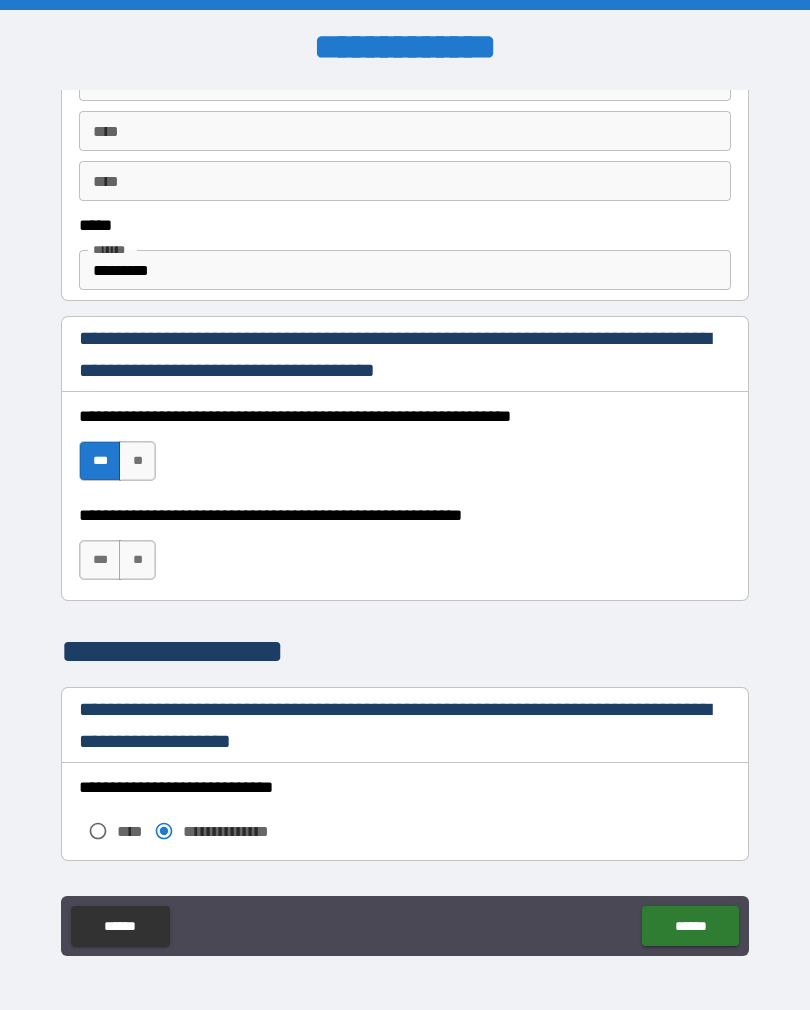 click on "**" at bounding box center (137, 560) 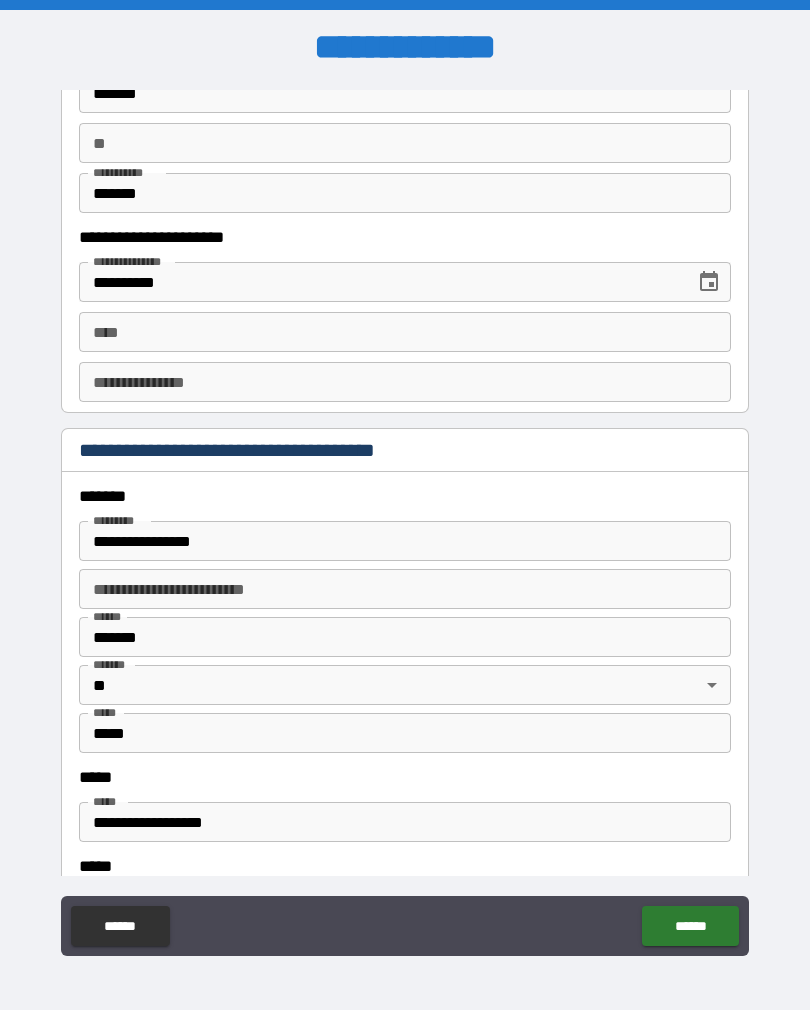 scroll, scrollTop: 1892, scrollLeft: 0, axis: vertical 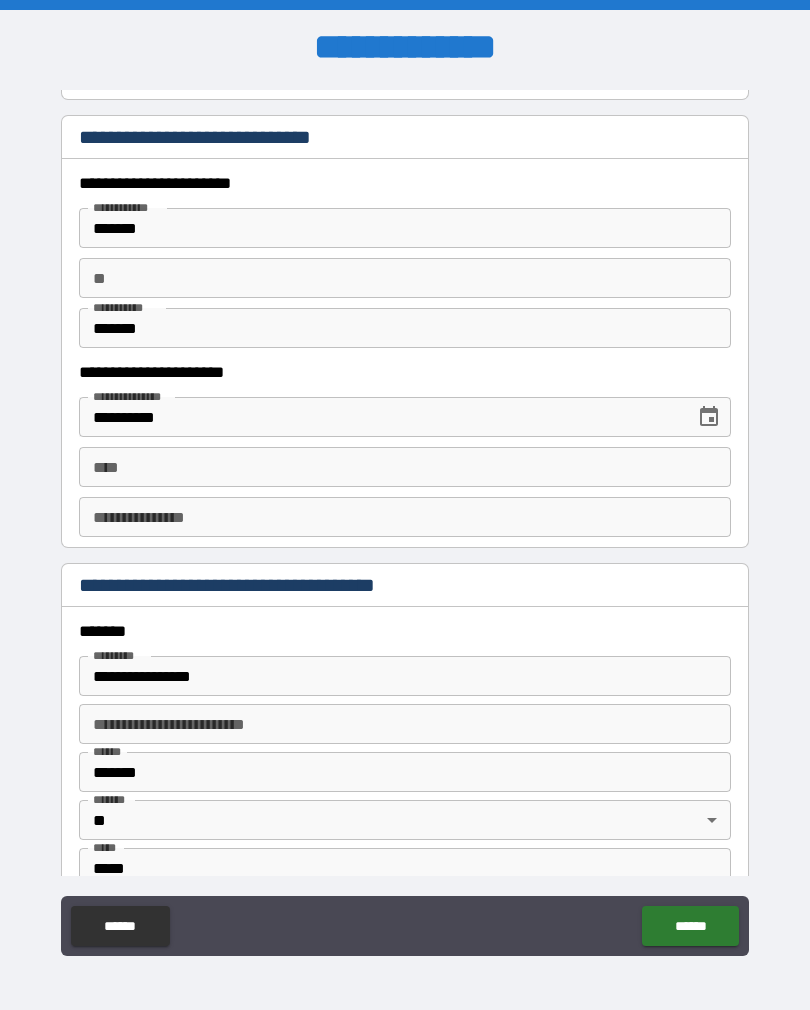 click on "****" at bounding box center [405, 467] 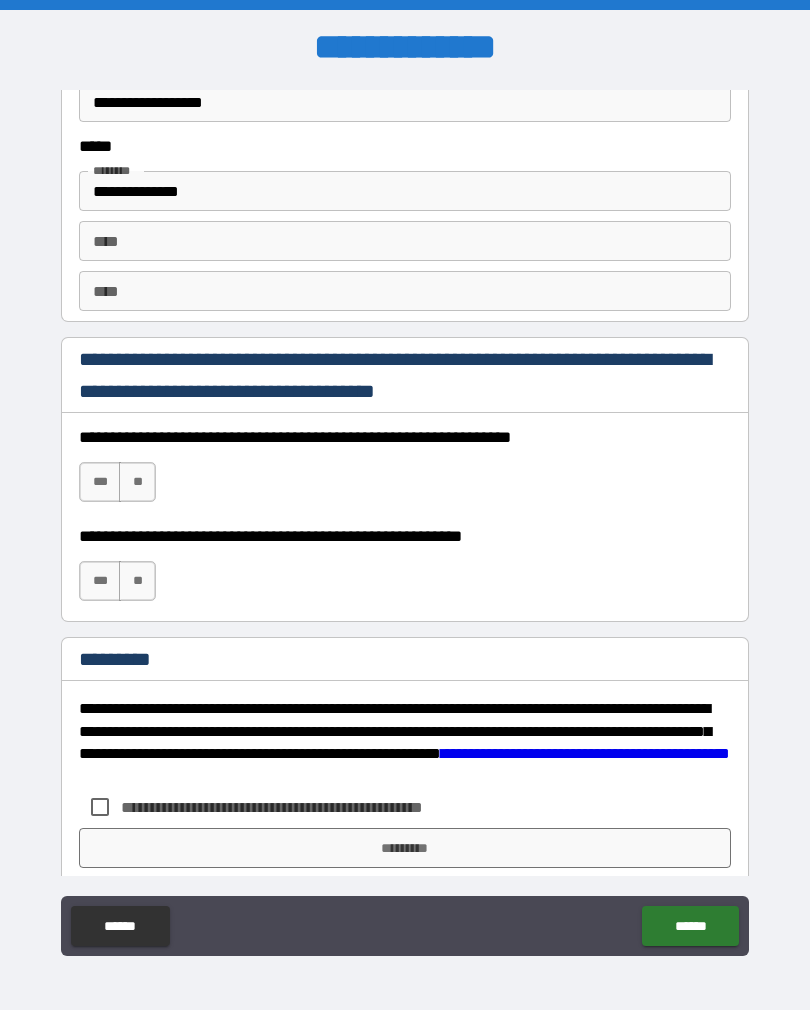 scroll, scrollTop: 2761, scrollLeft: 0, axis: vertical 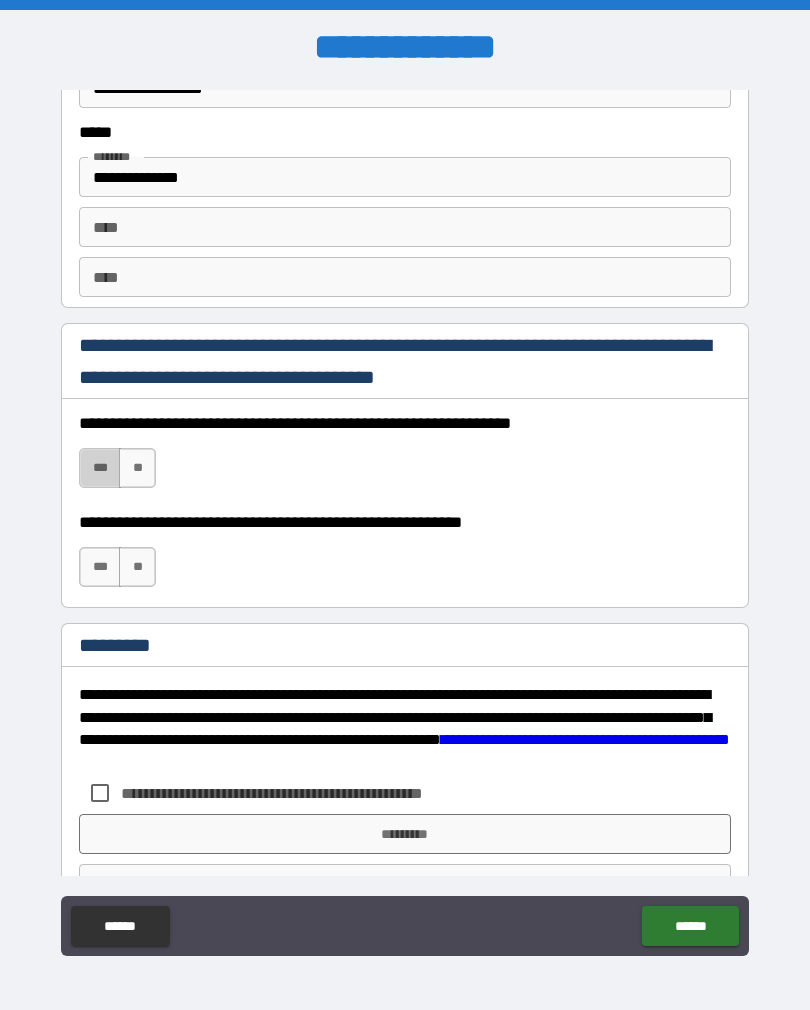 type on "**********" 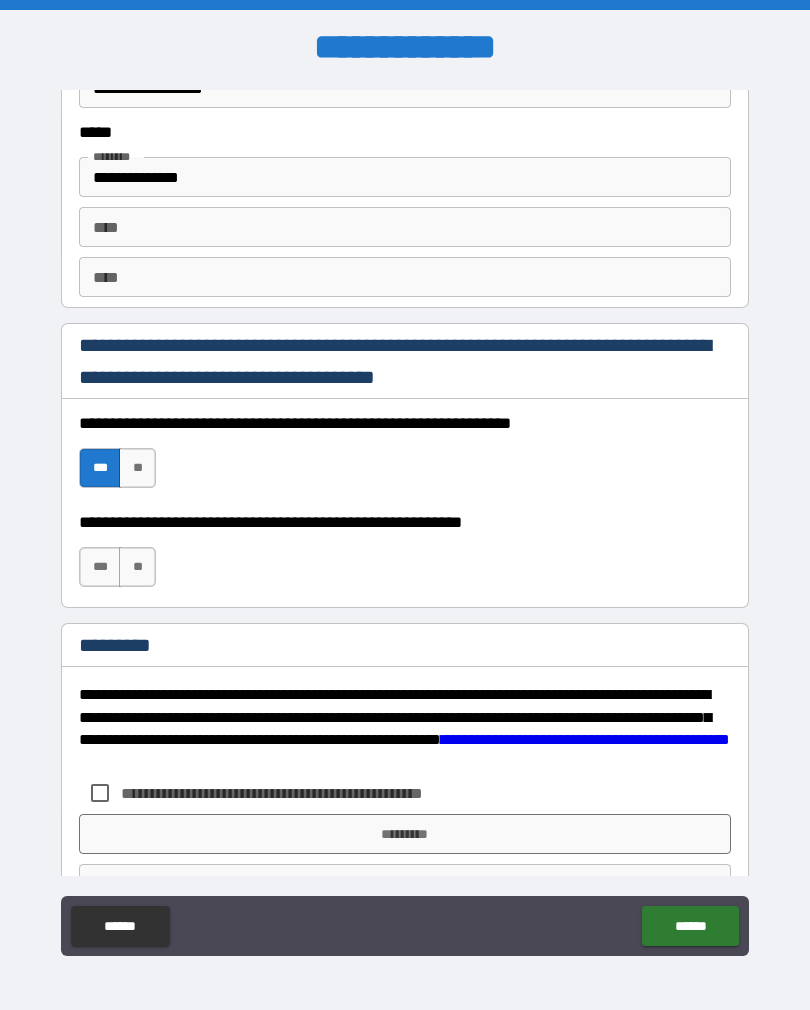 click on "**" at bounding box center [137, 567] 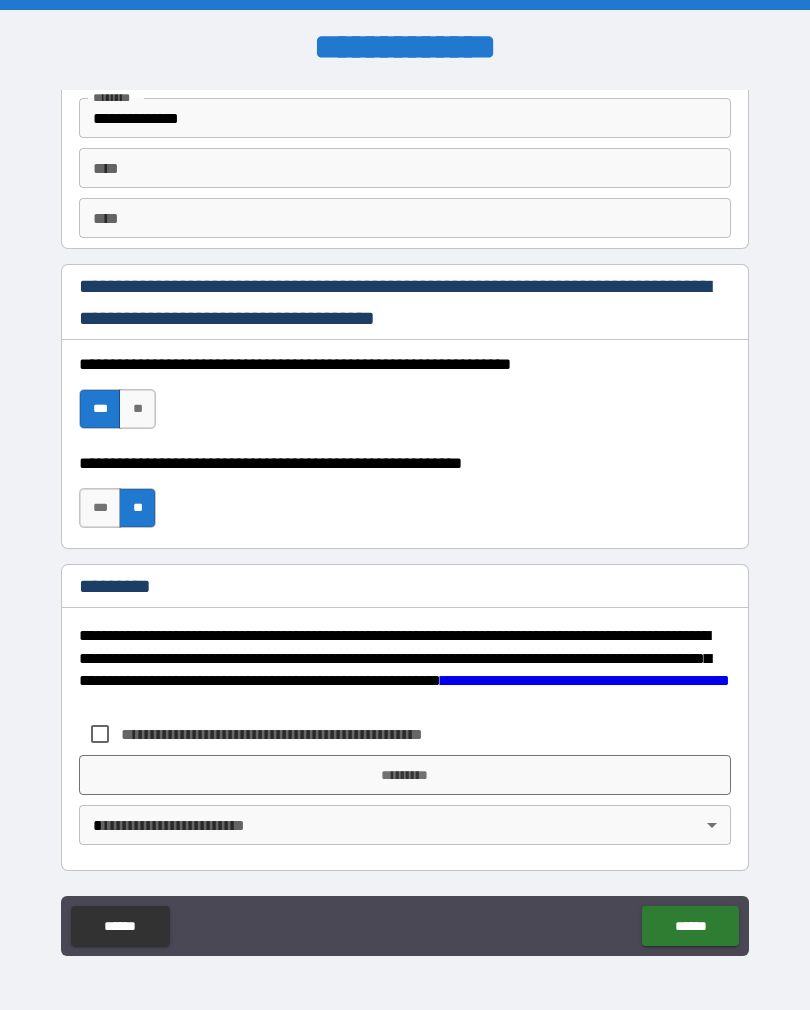 scroll, scrollTop: 2820, scrollLeft: 0, axis: vertical 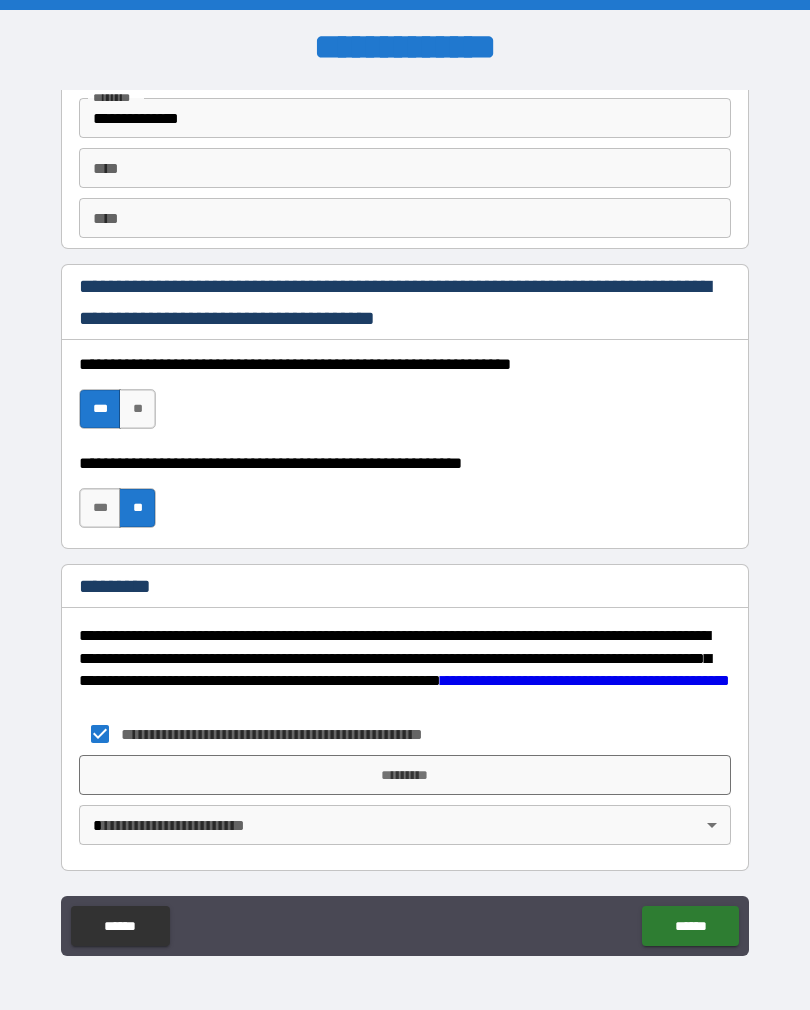 click on "*********" at bounding box center (405, 775) 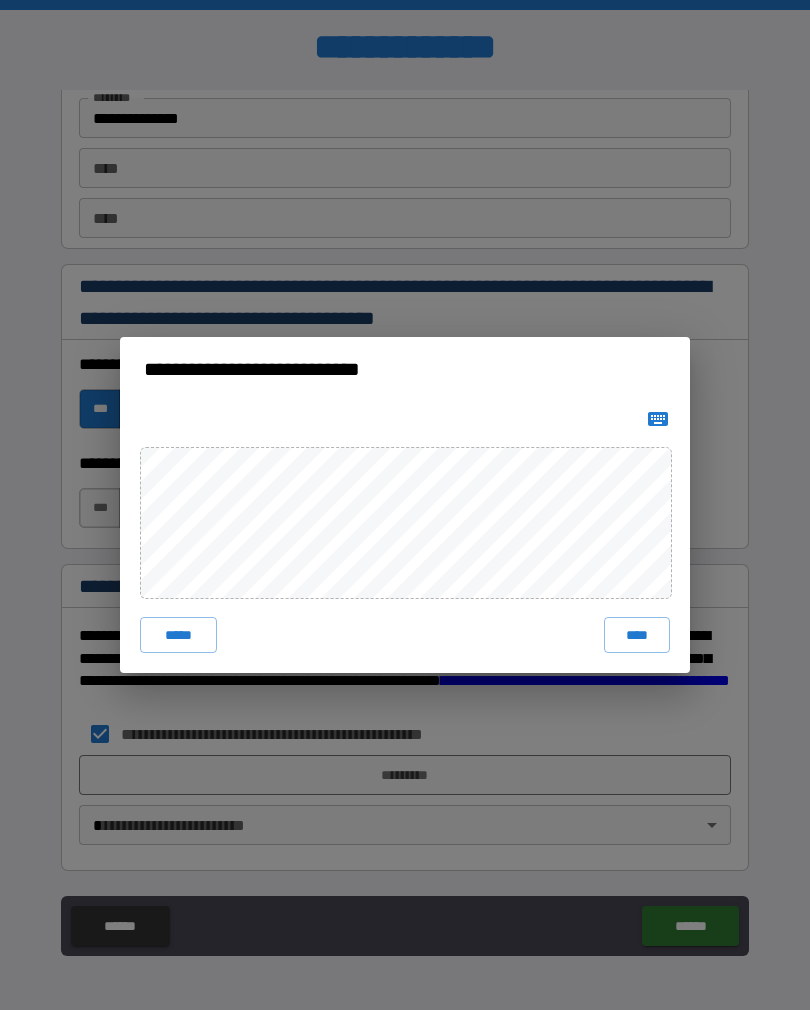 click on "****" at bounding box center [637, 635] 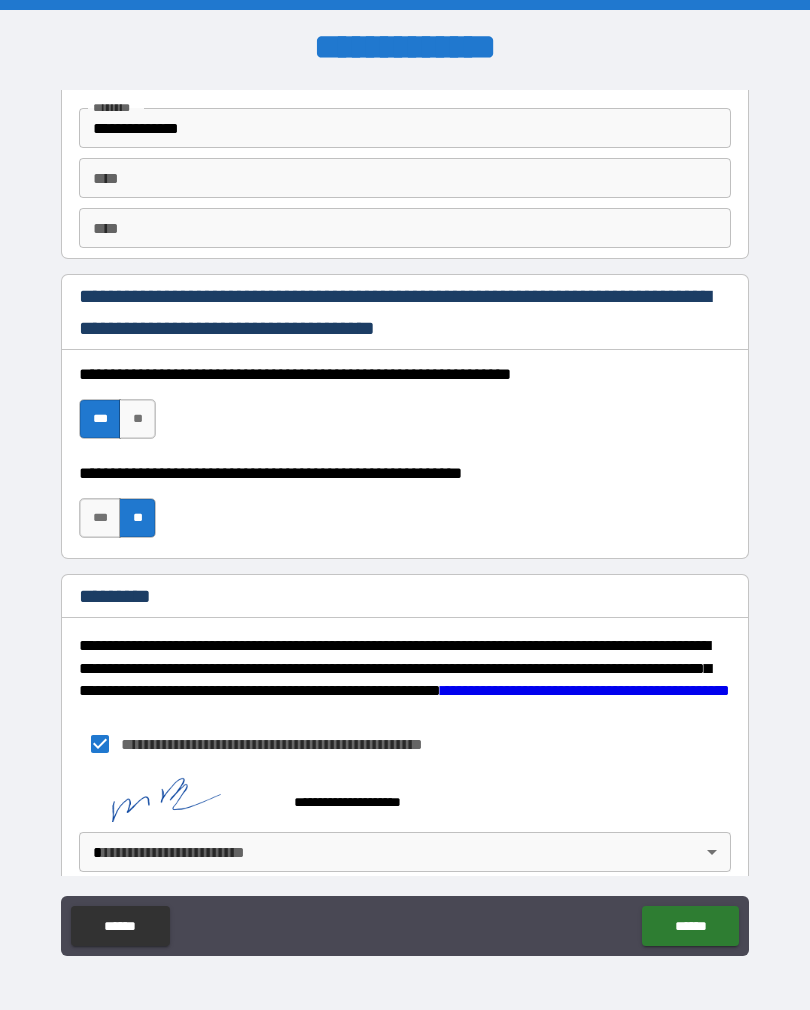 click on "**********" at bounding box center [405, 520] 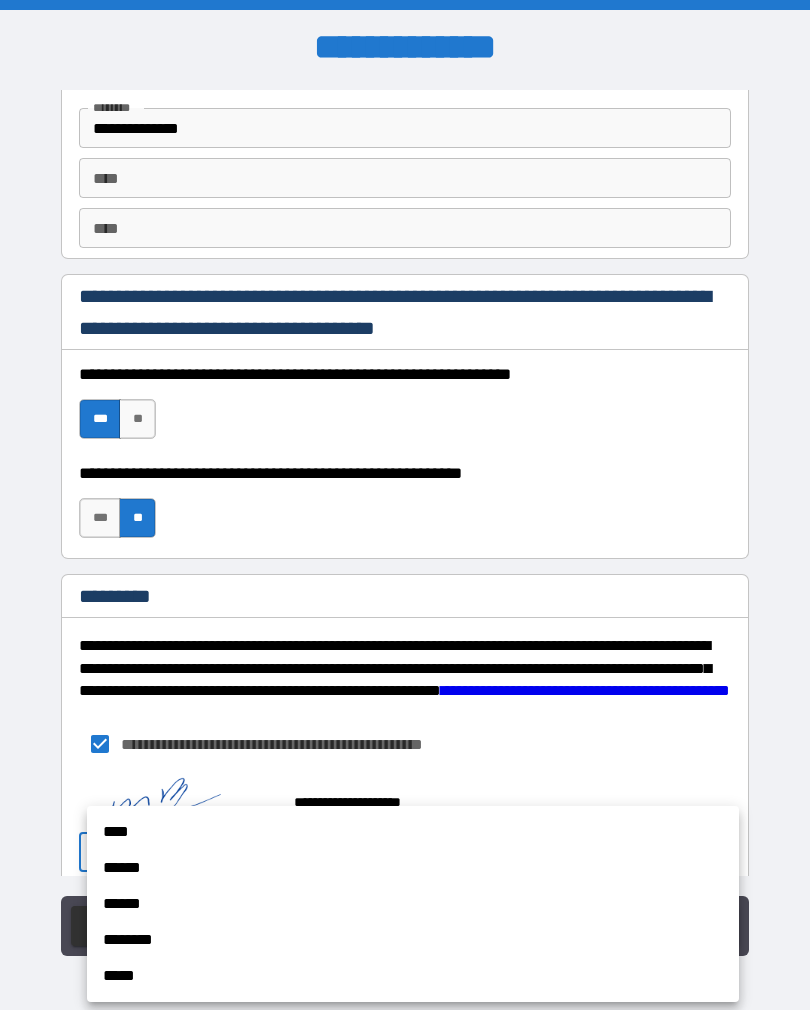 click on "******" at bounding box center (413, 868) 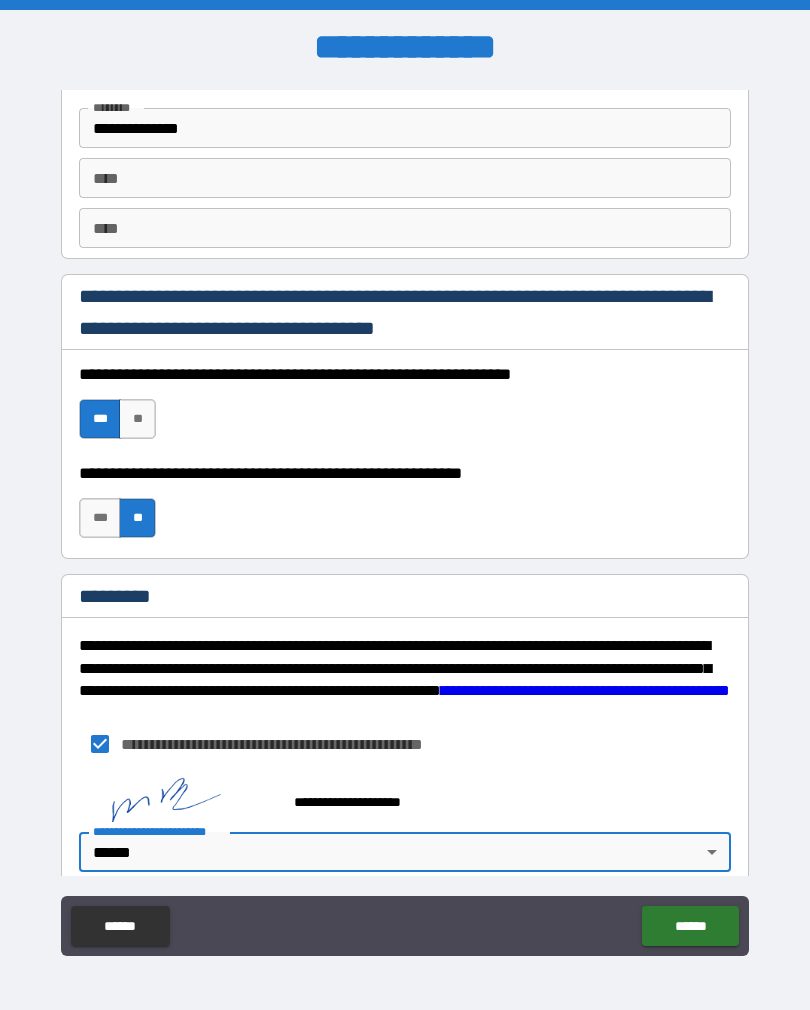 click on "******" at bounding box center (690, 926) 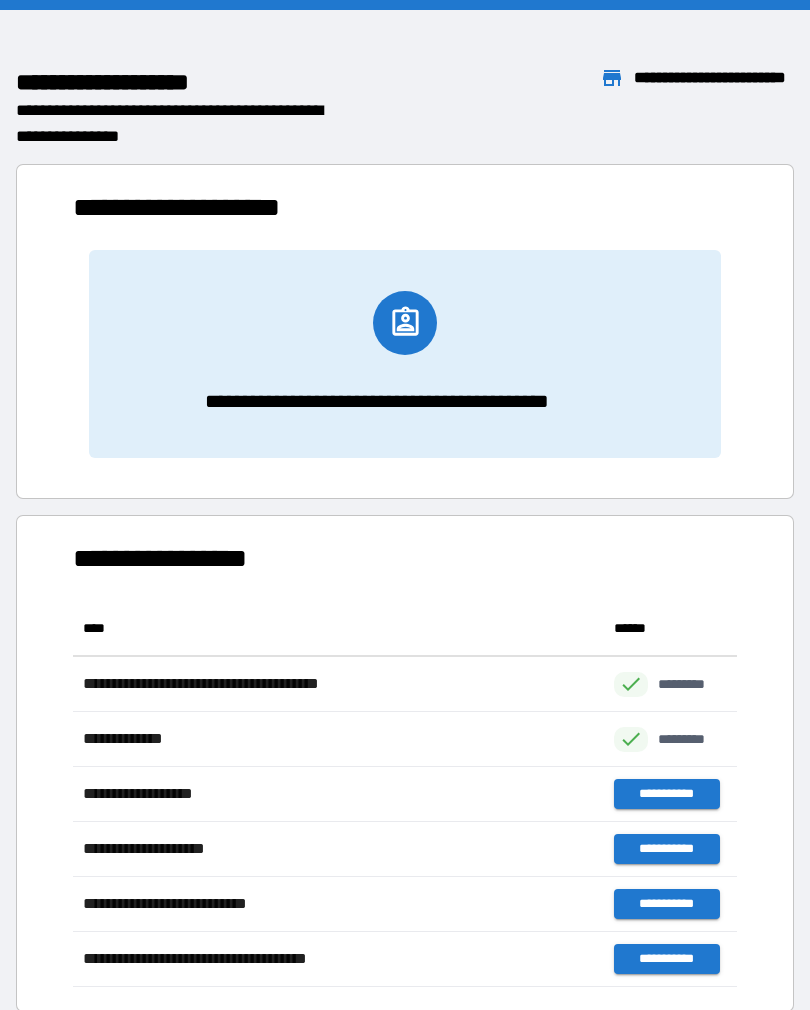 scroll, scrollTop: 1, scrollLeft: 1, axis: both 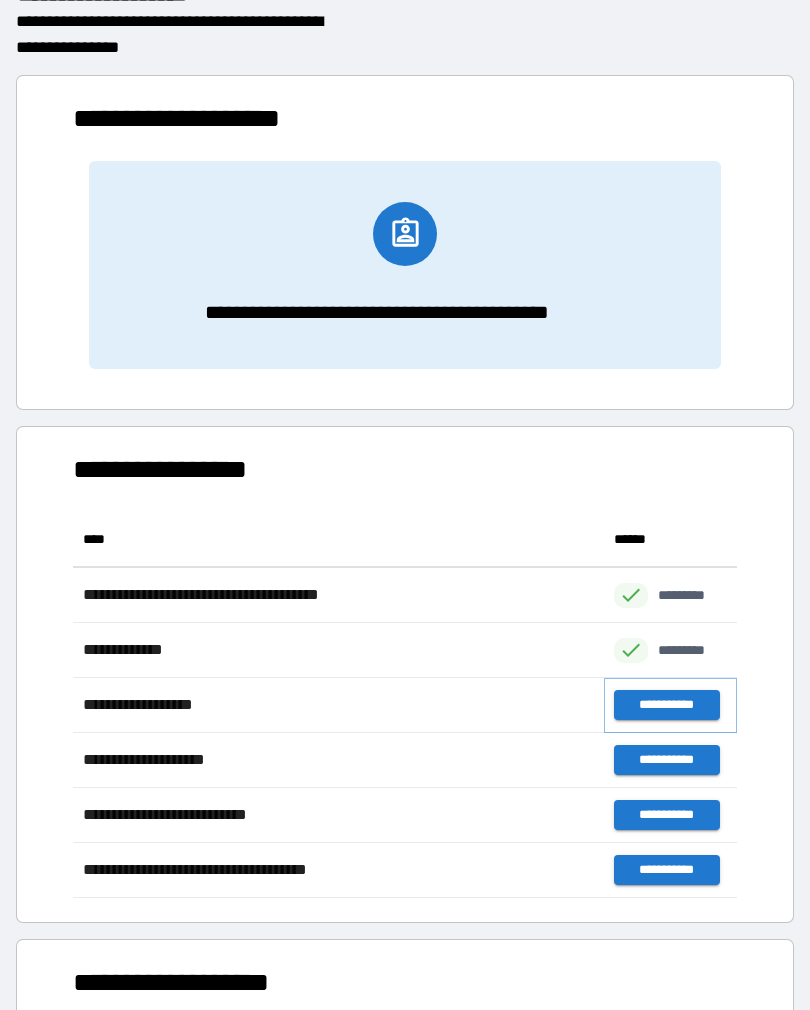 click on "**********" at bounding box center (666, 705) 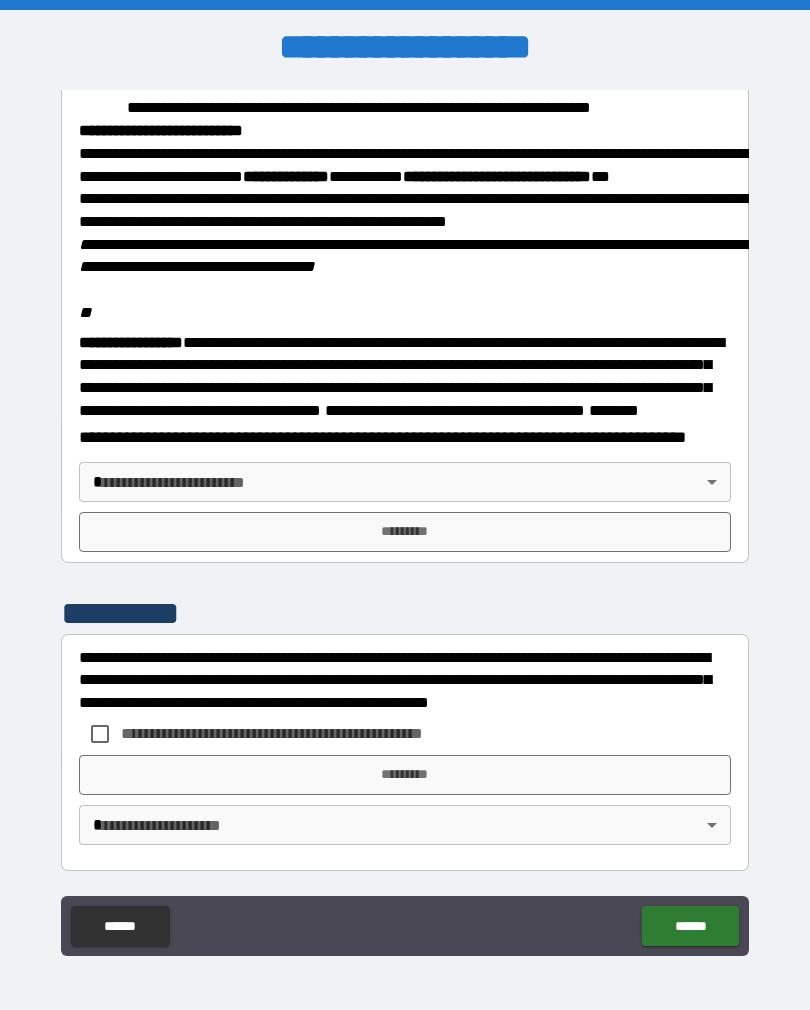 scroll, scrollTop: 2345, scrollLeft: 0, axis: vertical 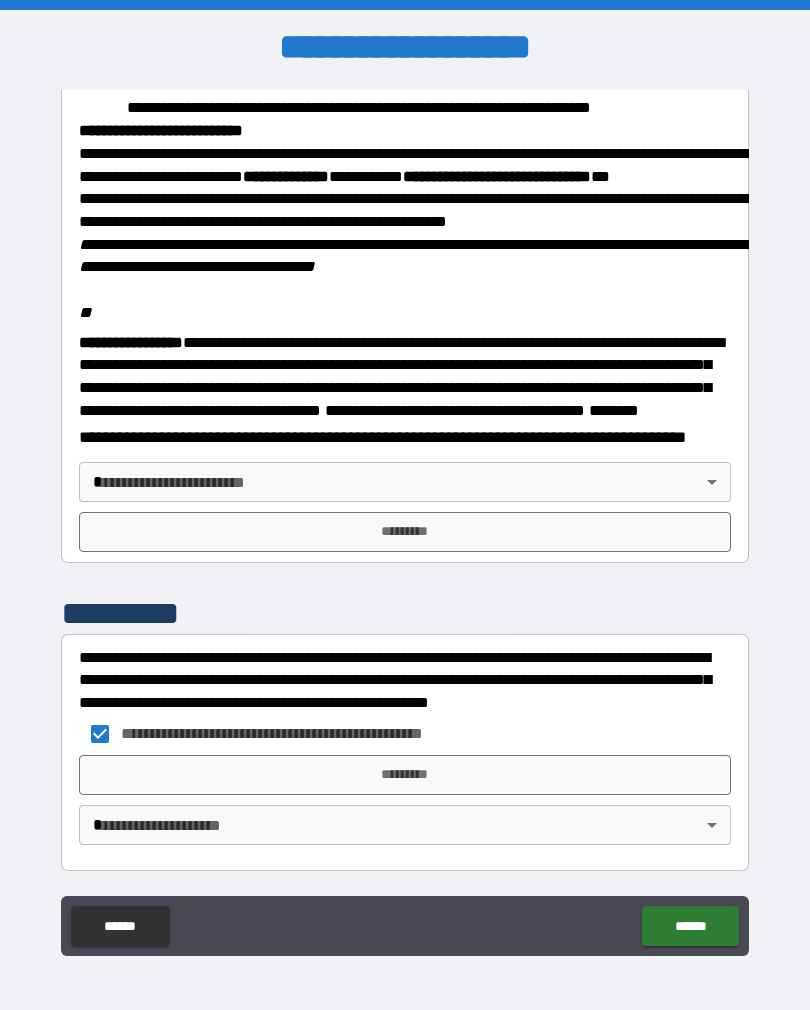 click on "**********" at bounding box center (405, 520) 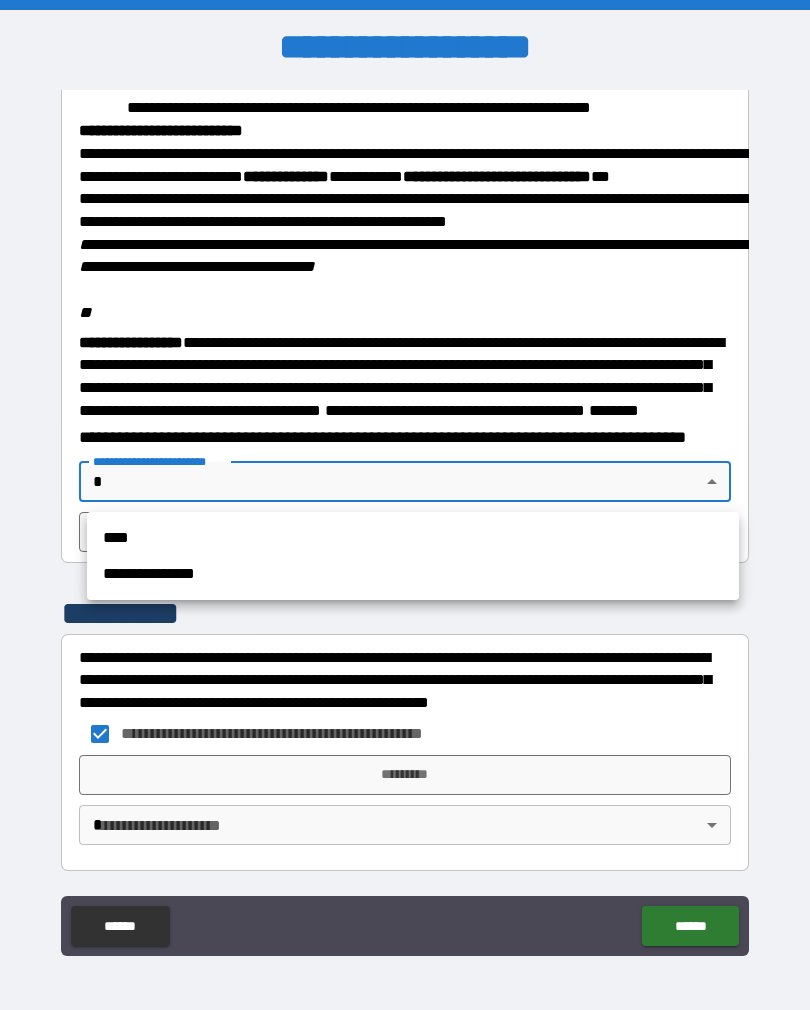 click on "**********" at bounding box center (413, 574) 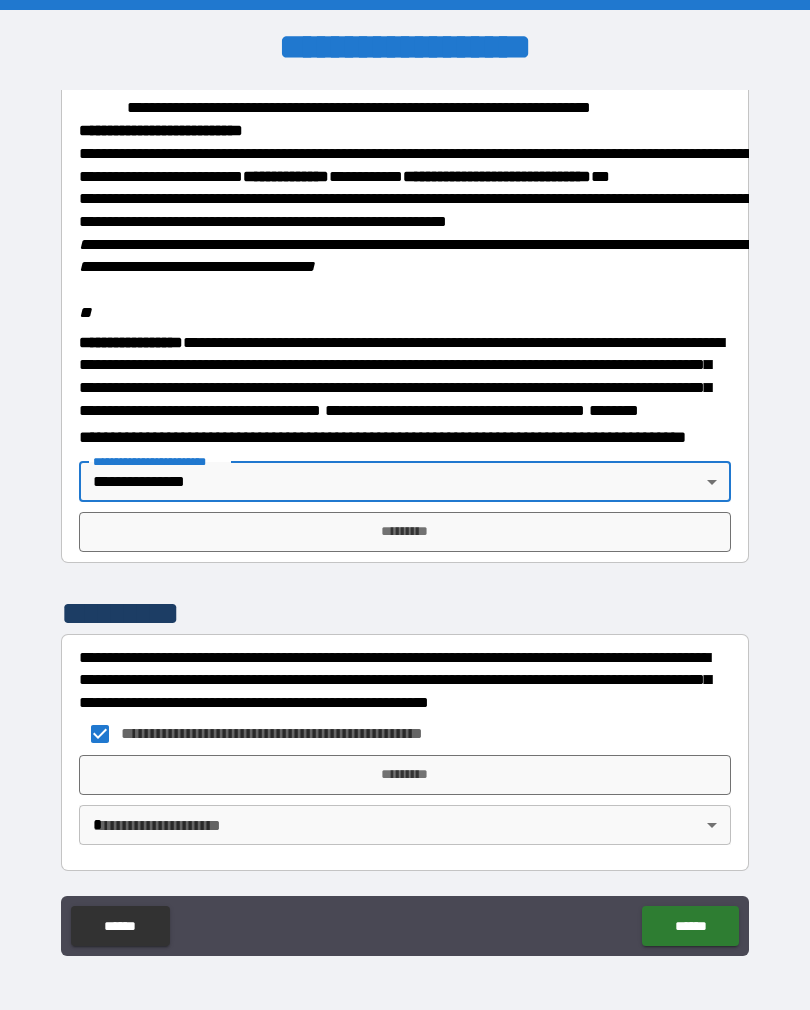 click on "*********" at bounding box center [405, 532] 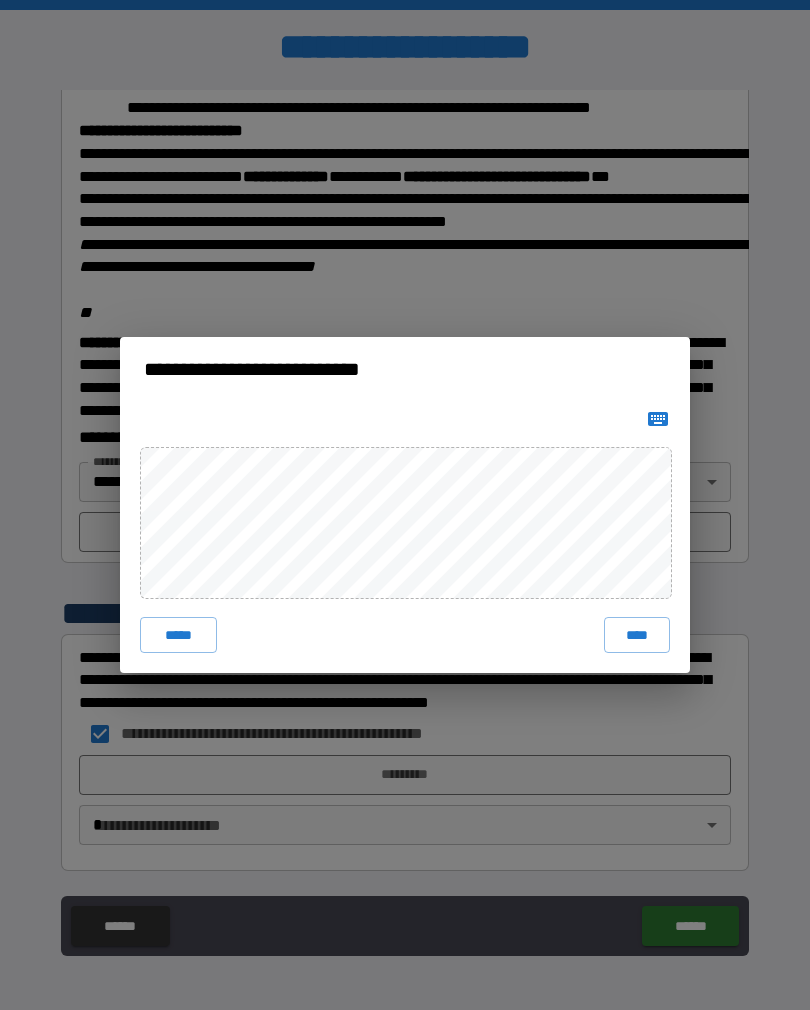 click on "****" at bounding box center [637, 635] 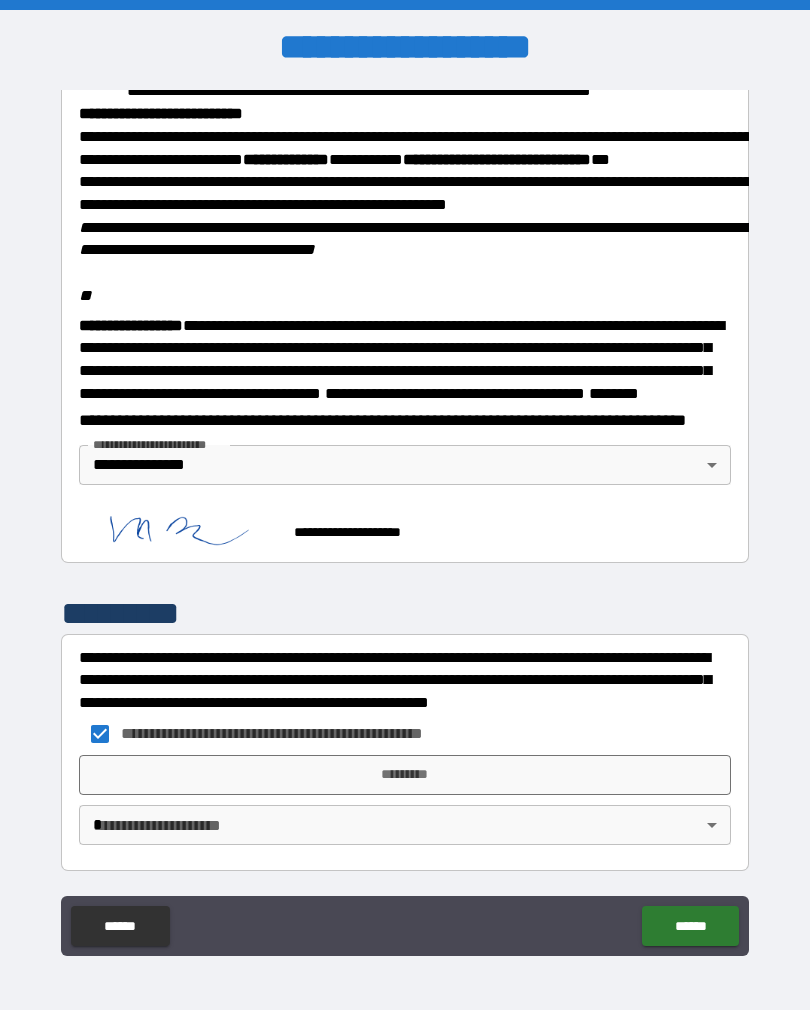 scroll, scrollTop: 2335, scrollLeft: 0, axis: vertical 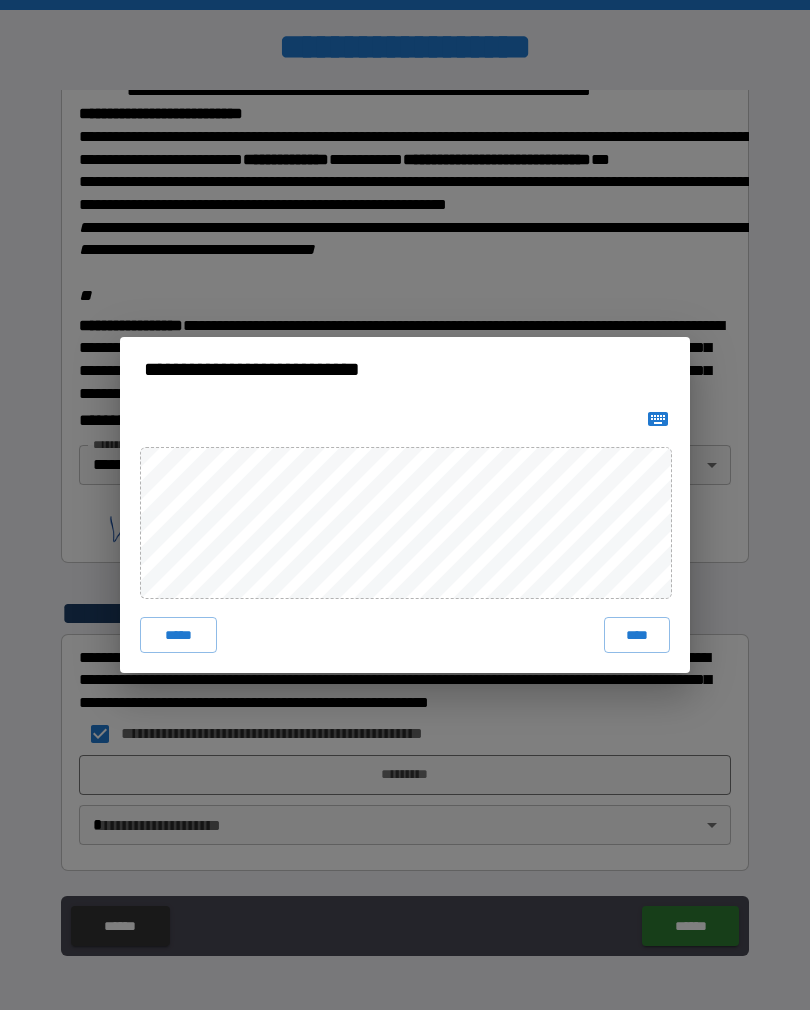 click on "****" at bounding box center [637, 635] 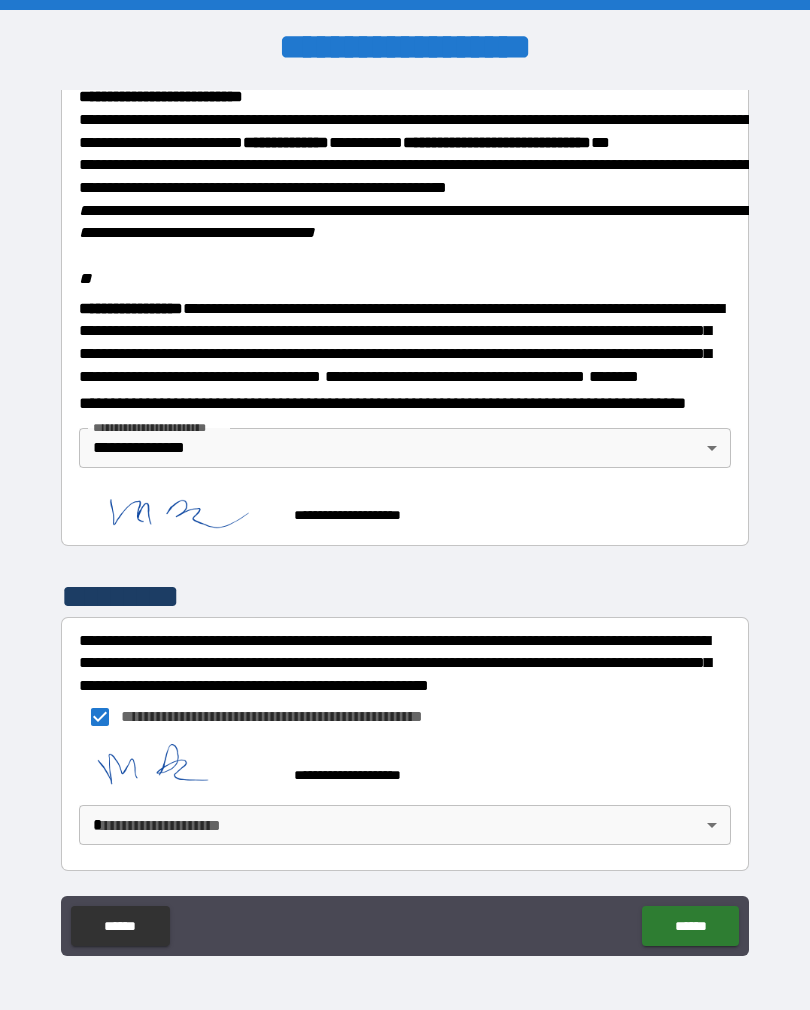 scroll, scrollTop: 2379, scrollLeft: 0, axis: vertical 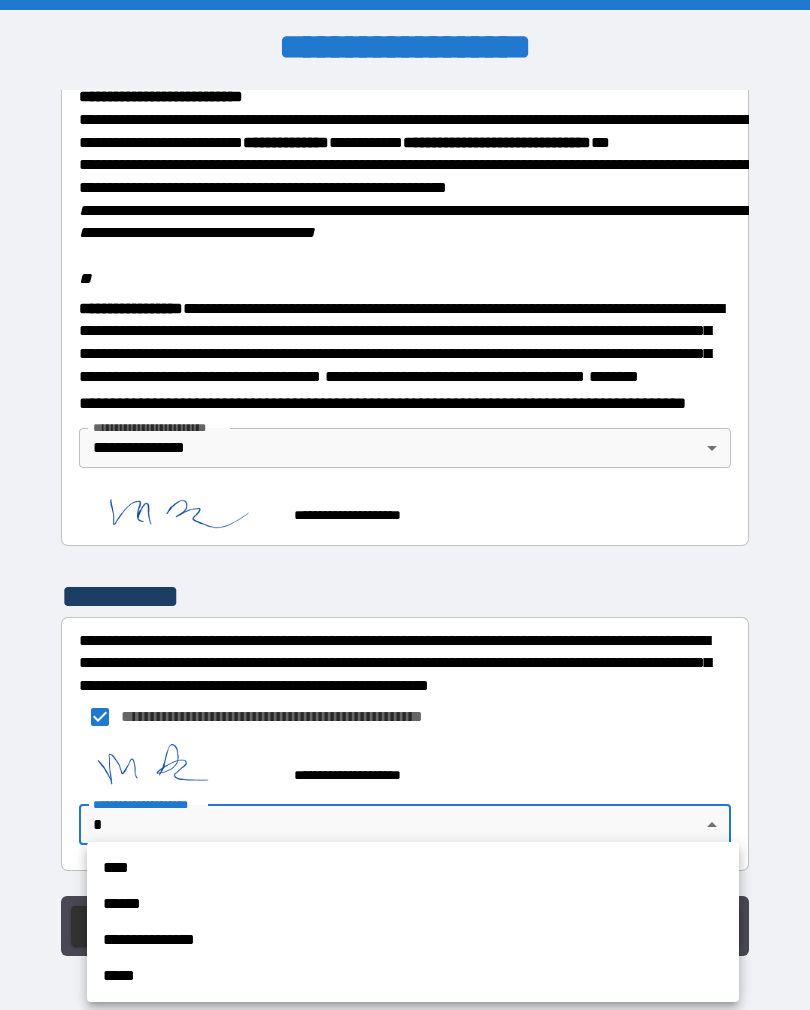 click on "**********" at bounding box center (413, 940) 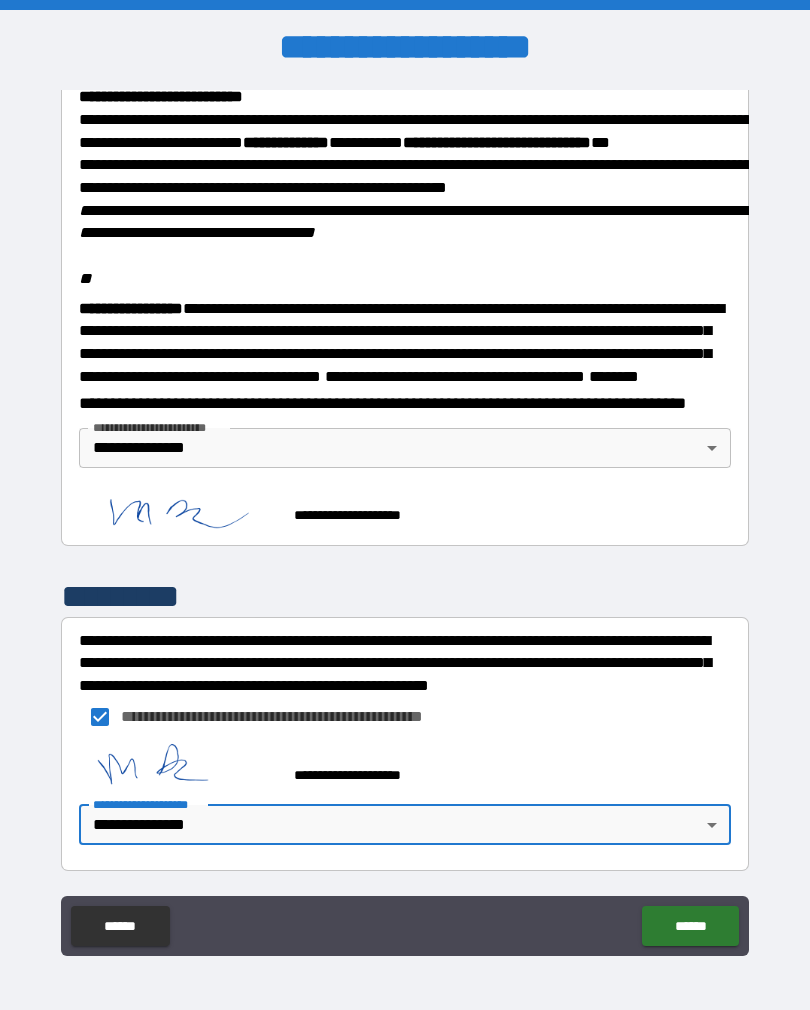 click on "******" at bounding box center [690, 926] 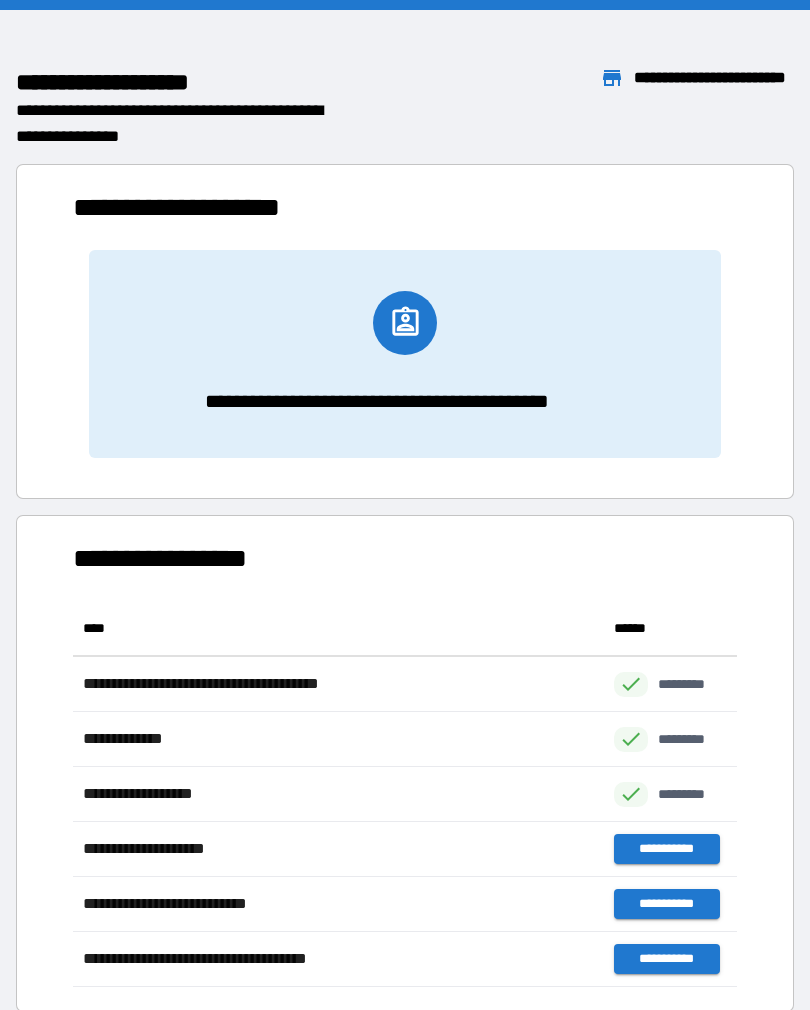scroll, scrollTop: 386, scrollLeft: 664, axis: both 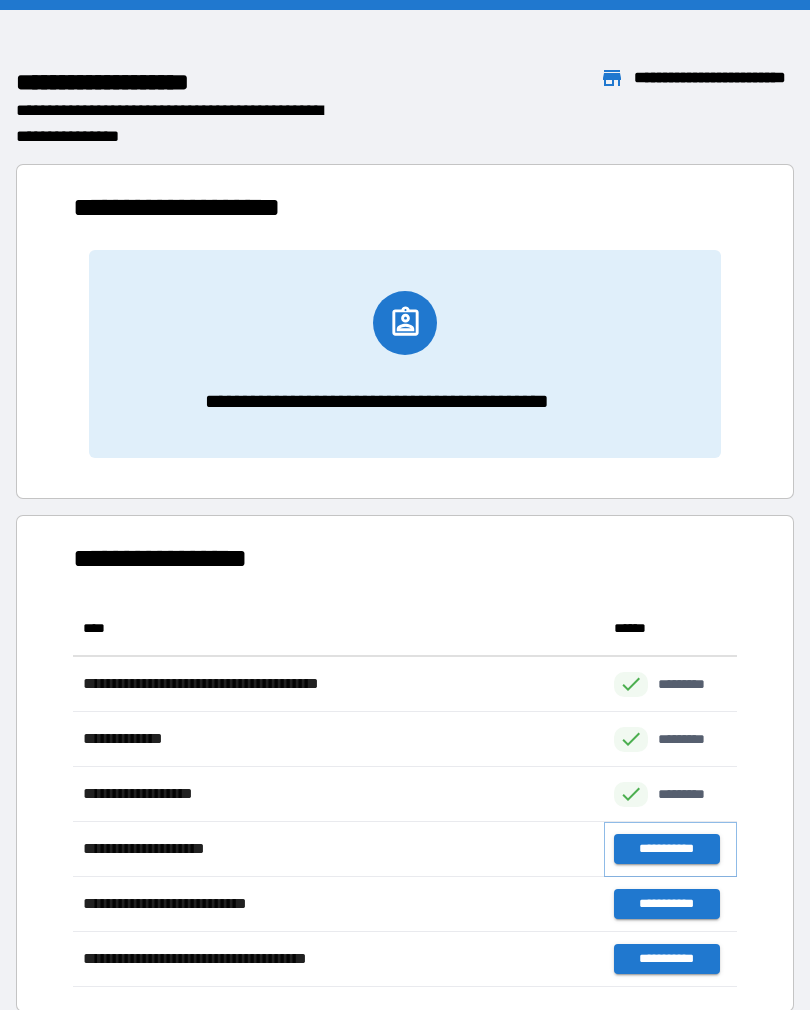 click on "**********" at bounding box center [666, 849] 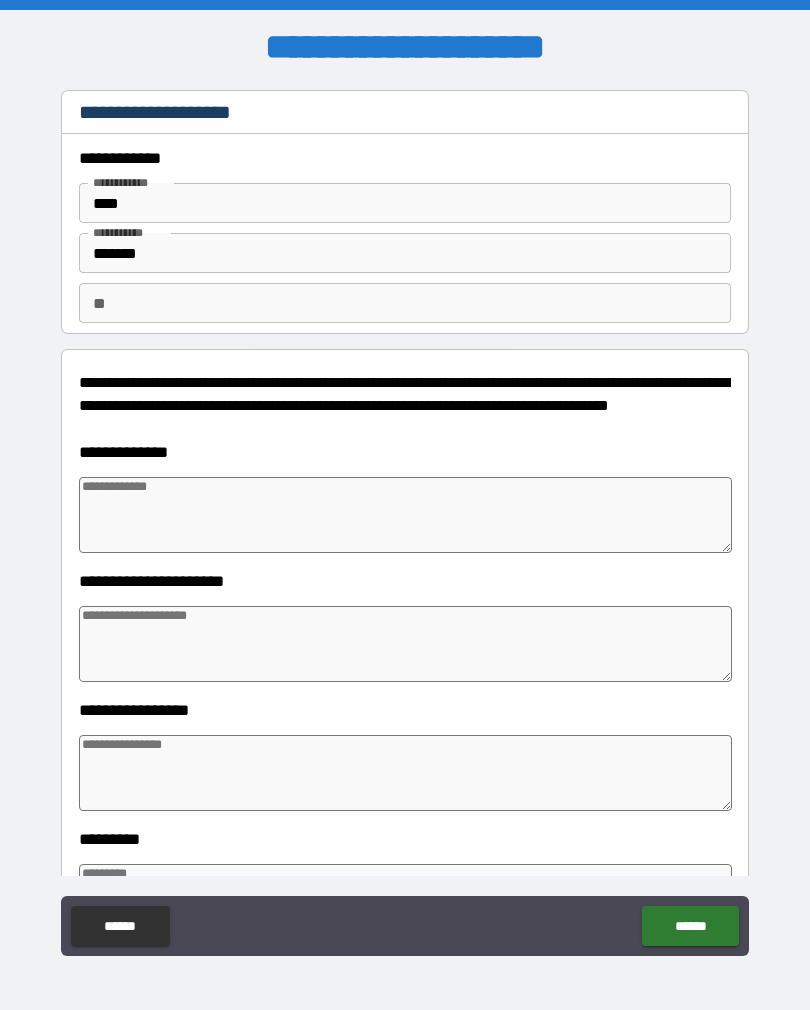 type on "*" 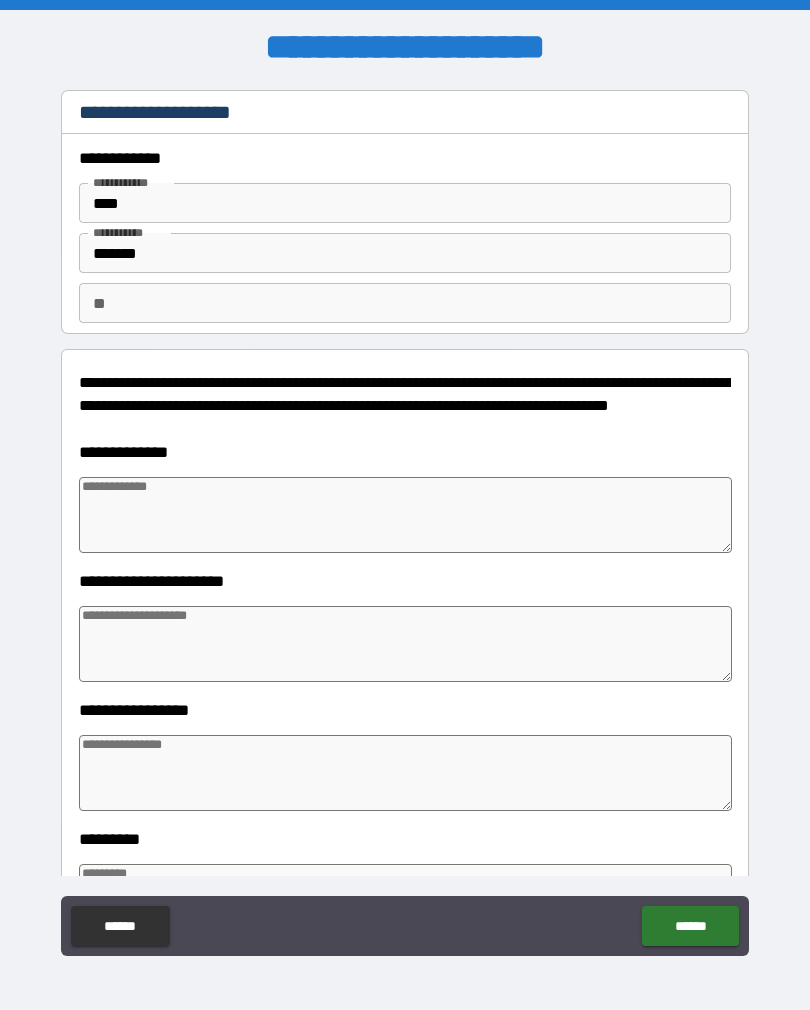 type on "*" 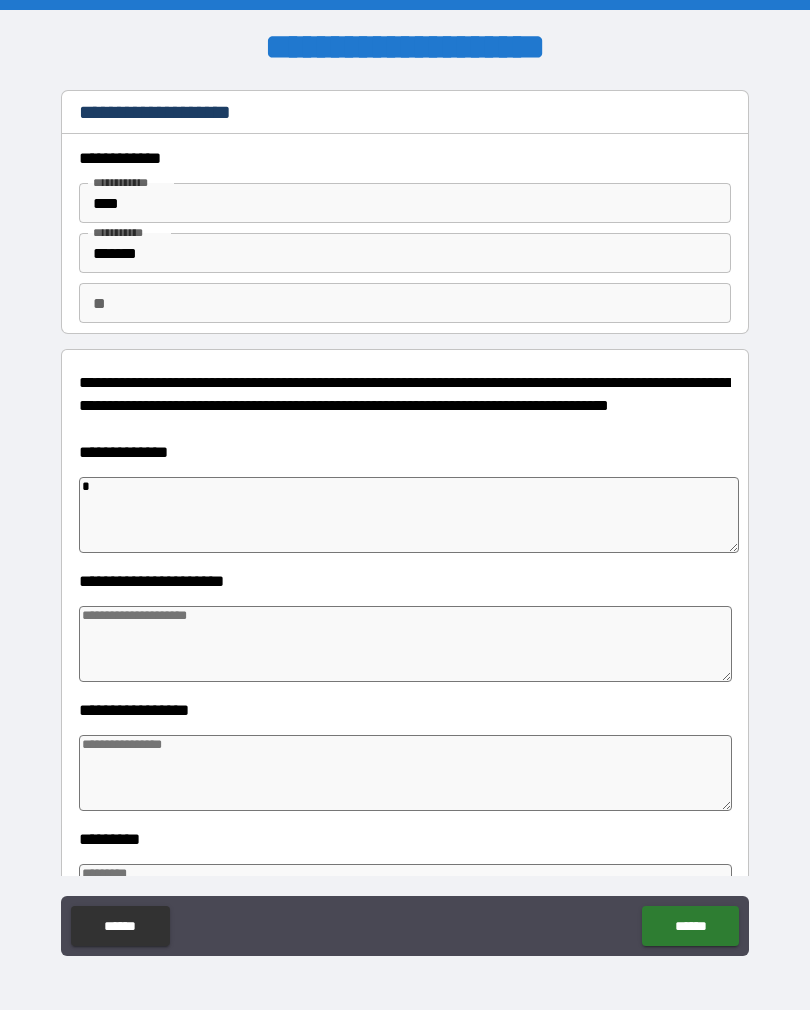 type on "**" 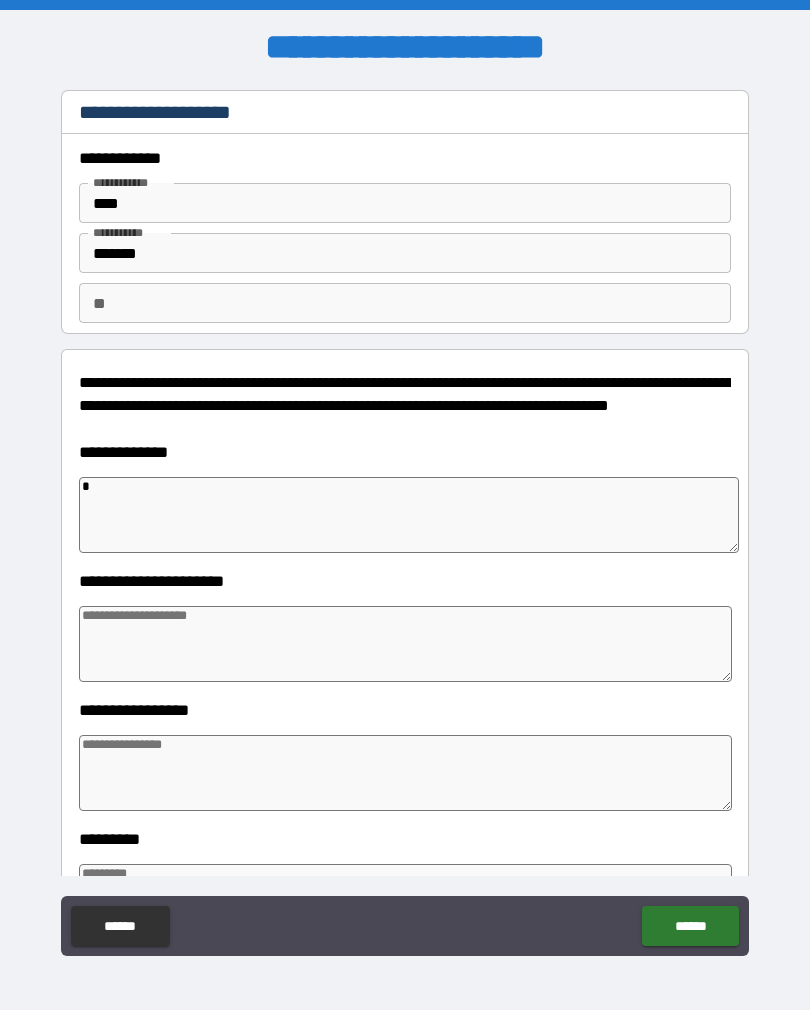 type on "*" 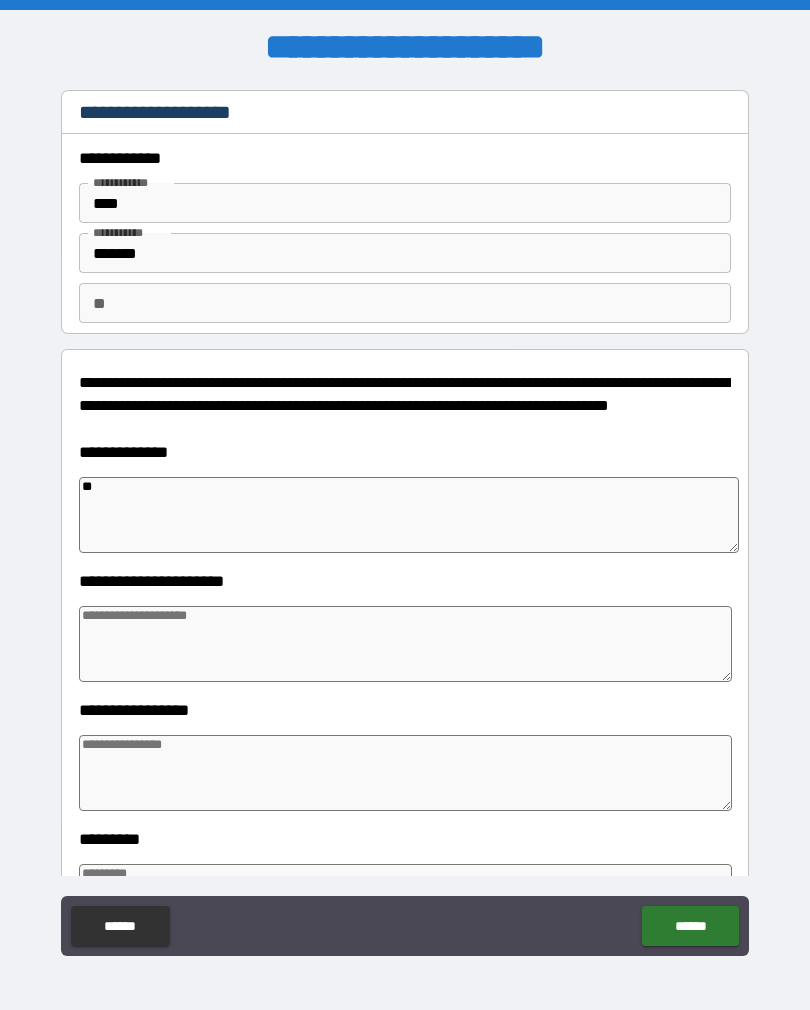 type on "*" 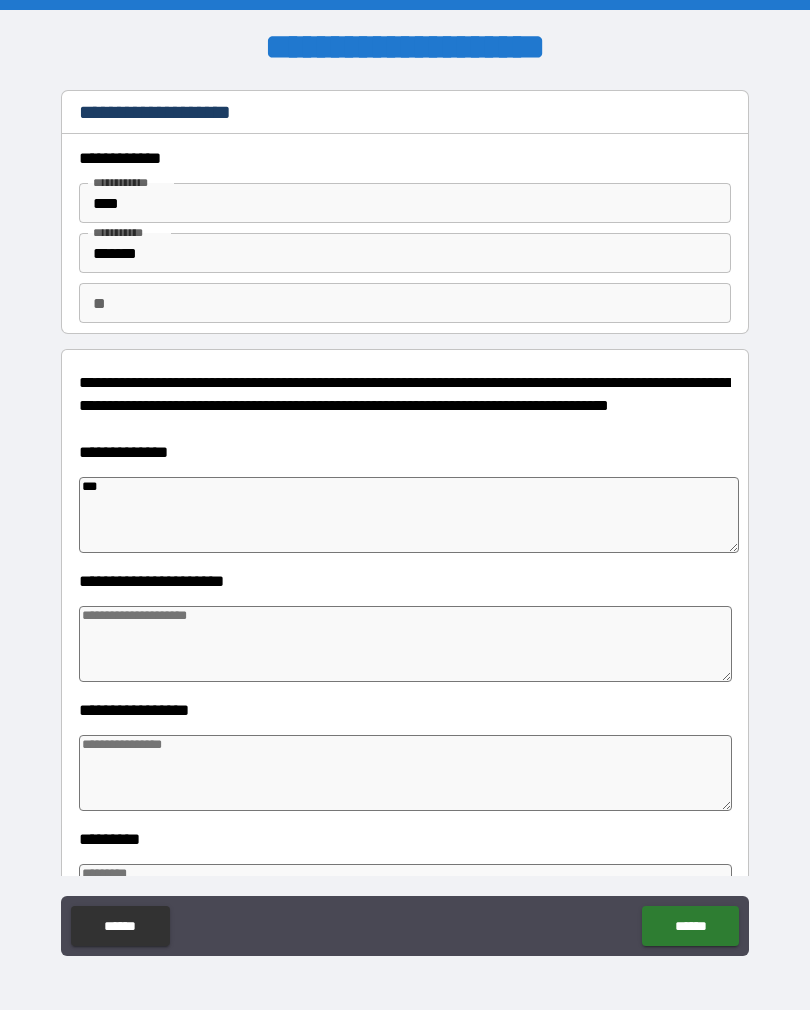 type on "*" 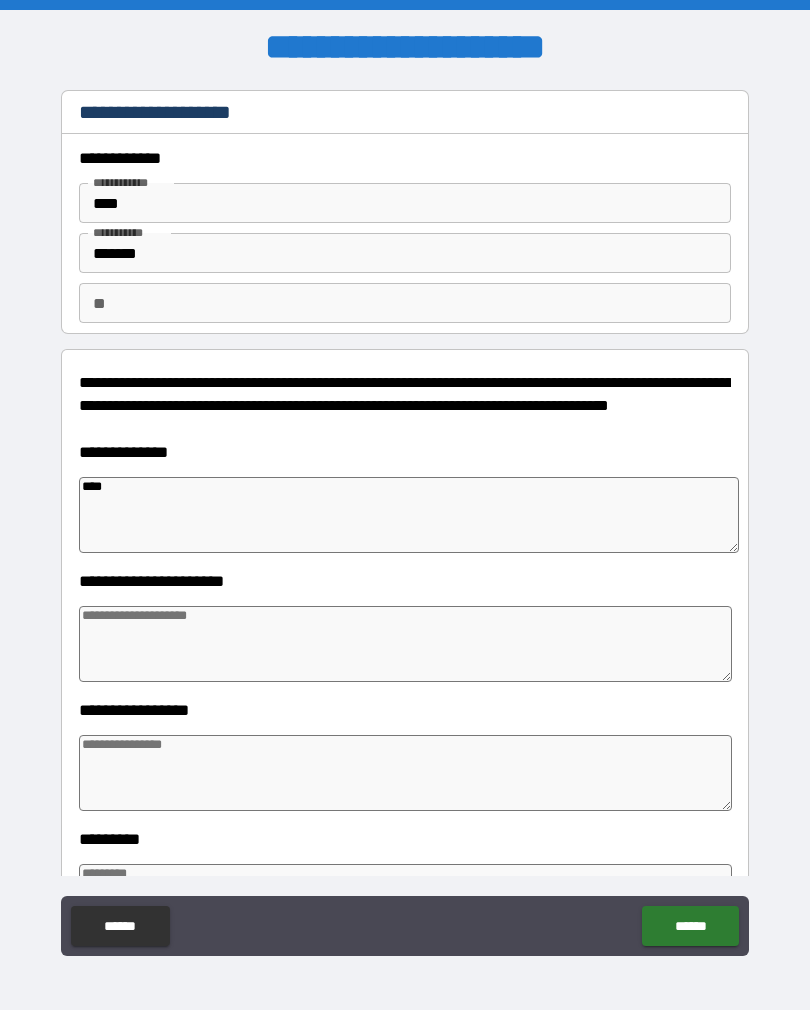 type on "*" 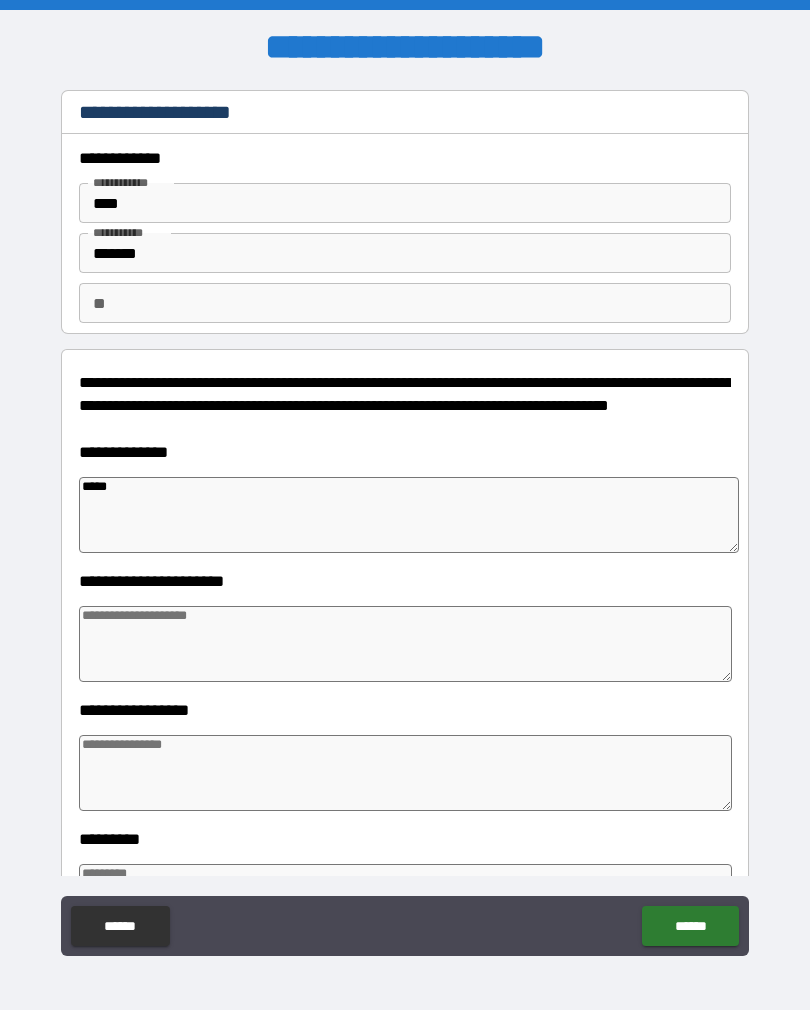 type on "******" 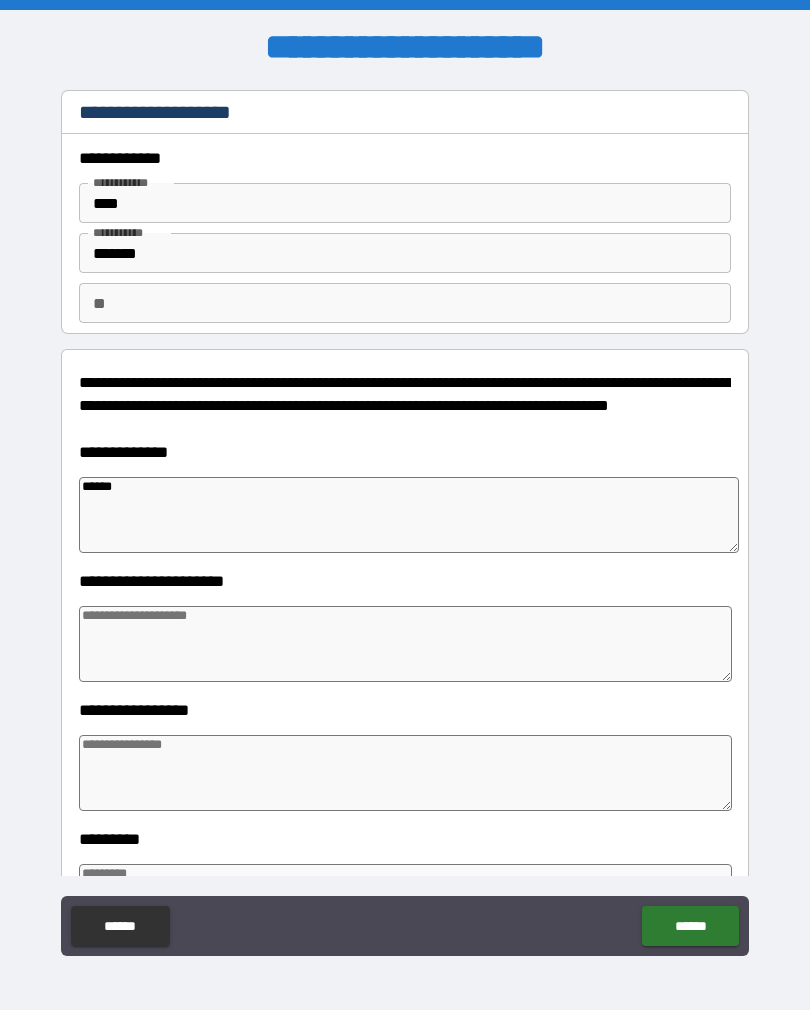 type on "*" 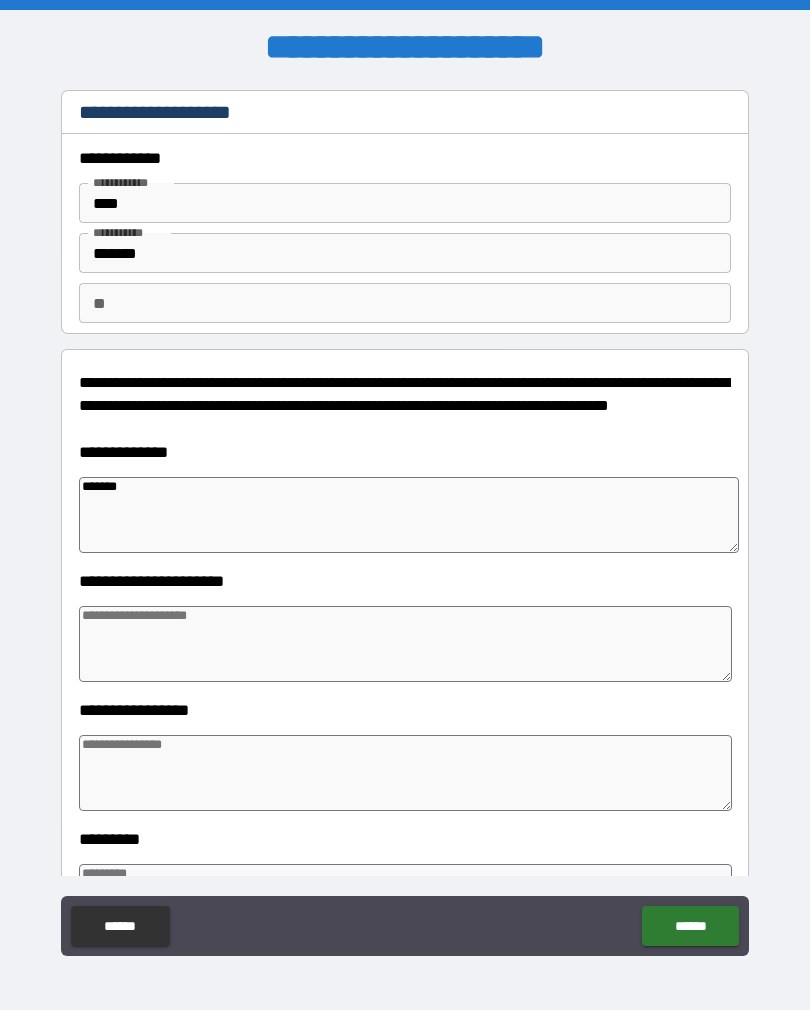 type on "*" 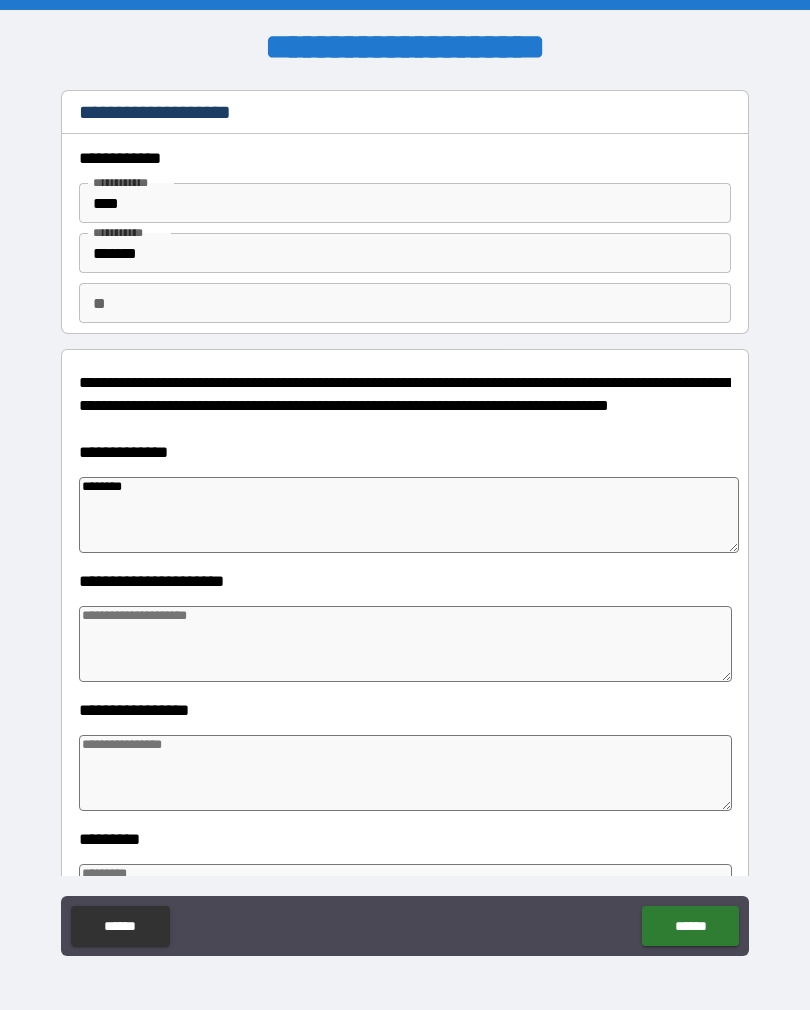 type on "*" 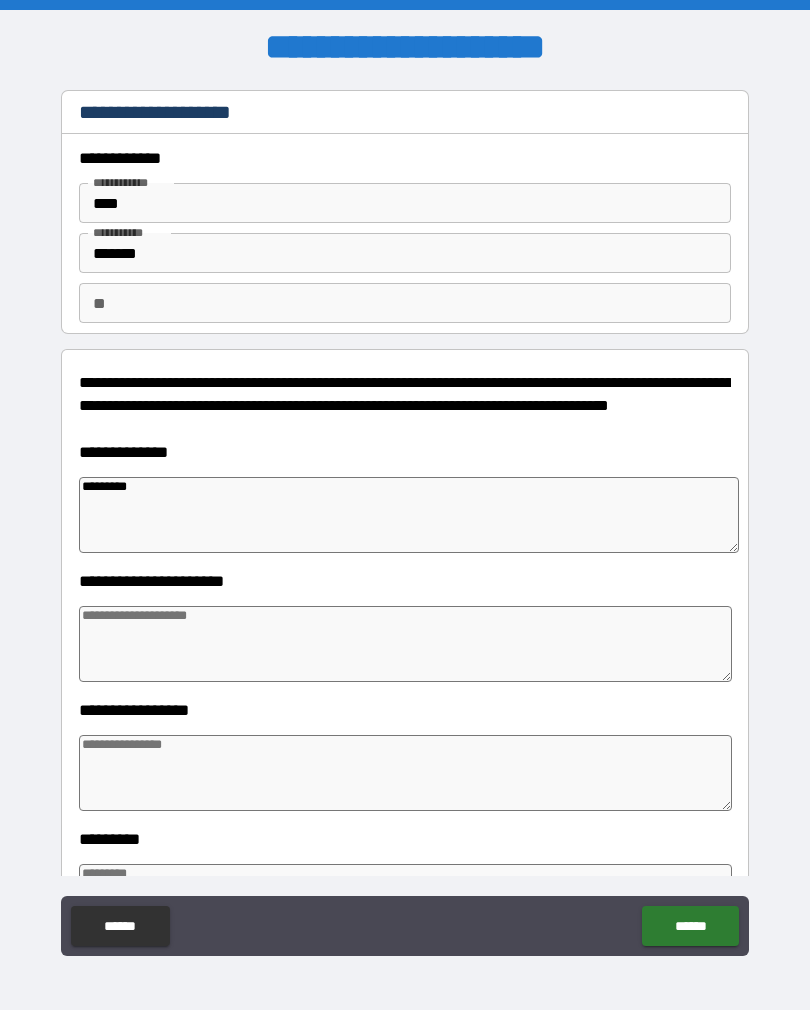 type on "*" 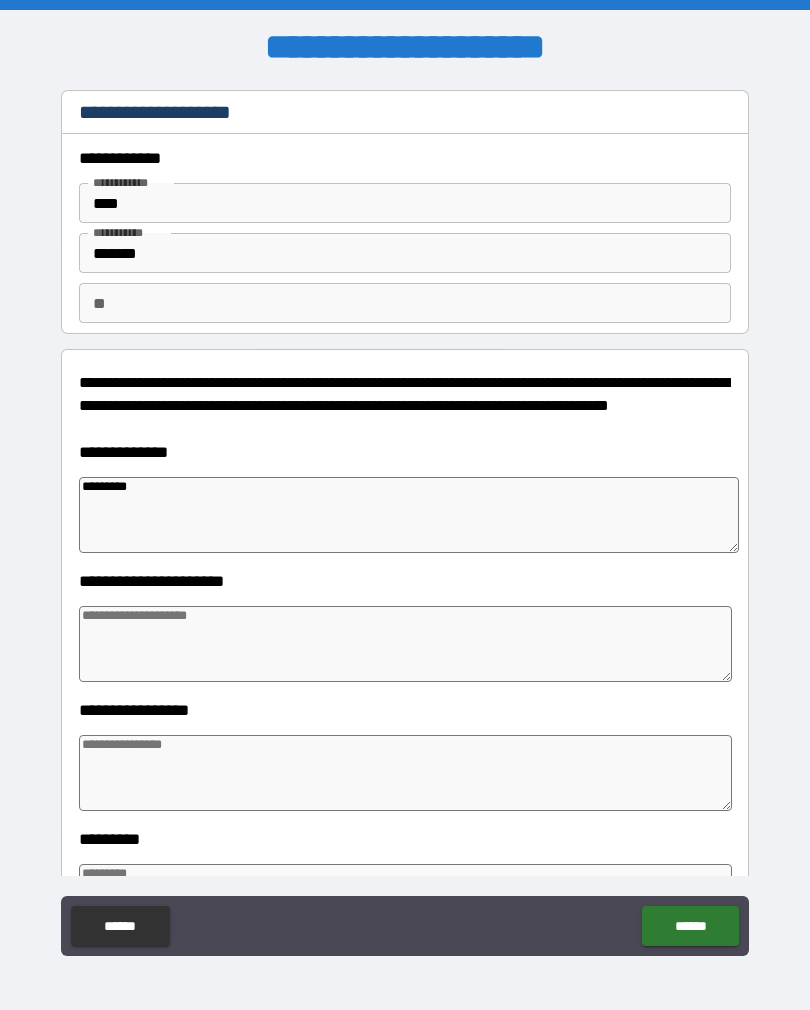 type on "*" 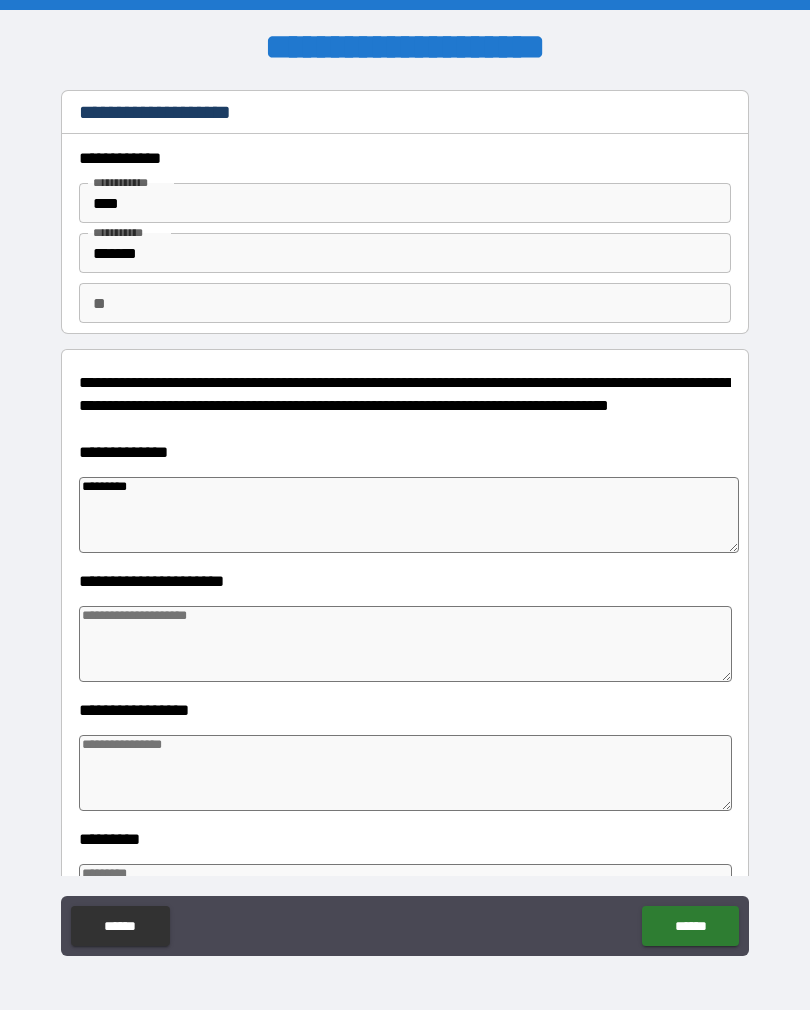 type on "*" 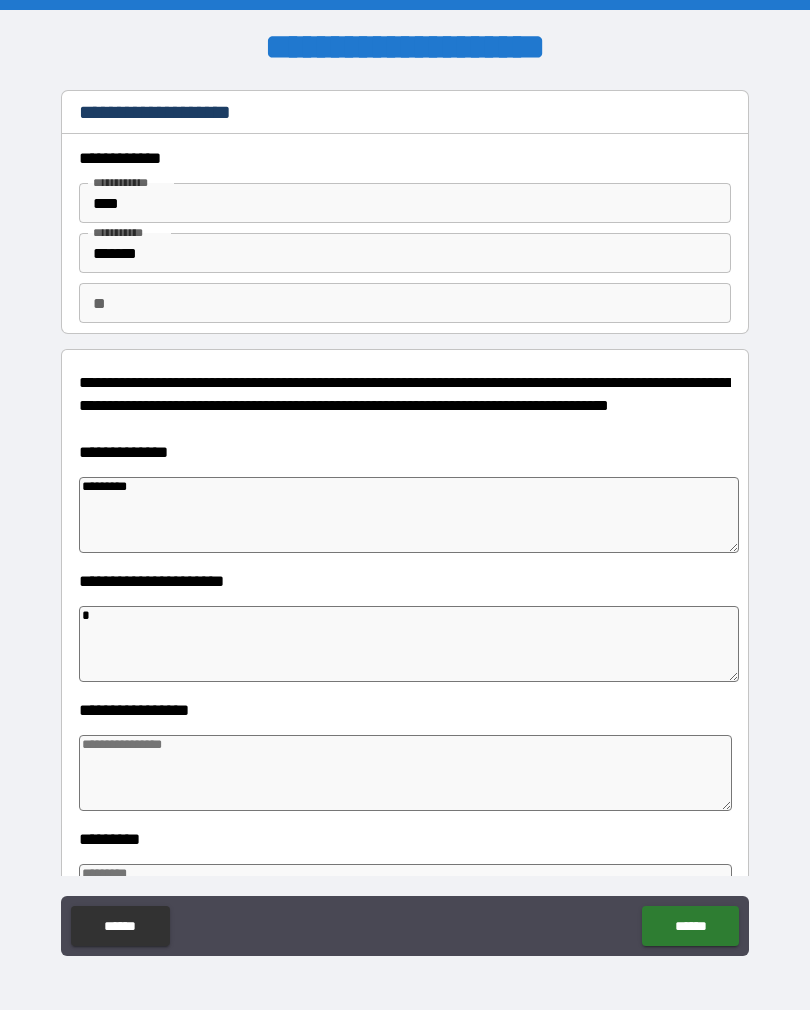type on "*" 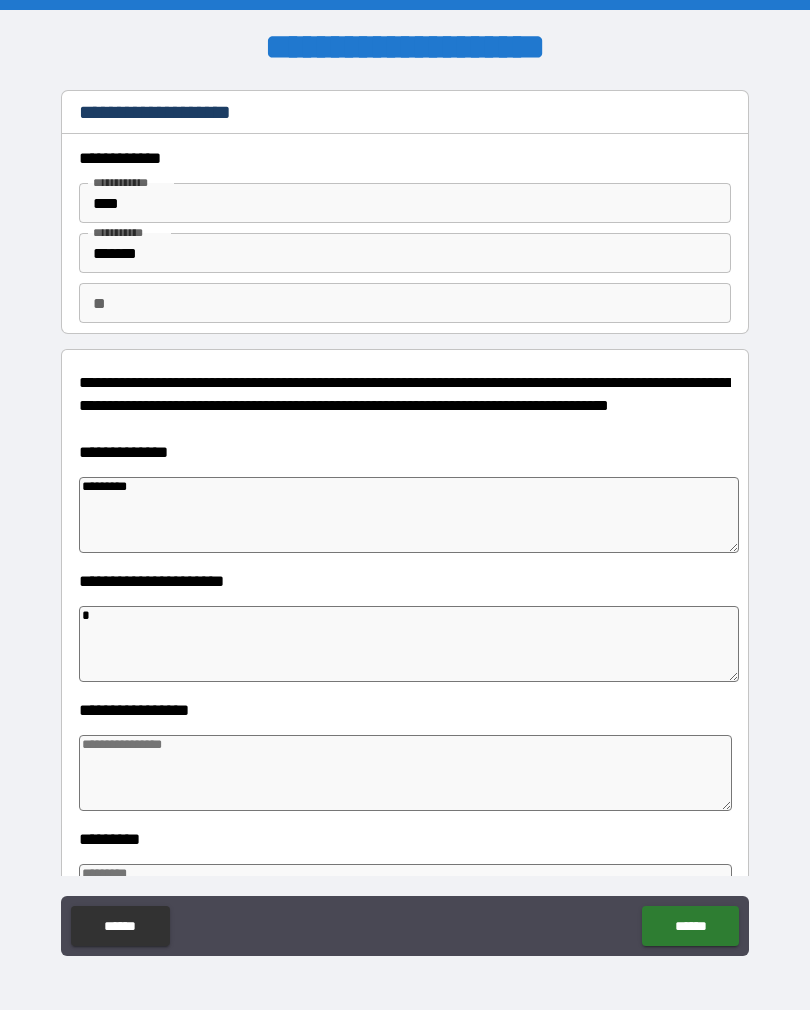 type on "*" 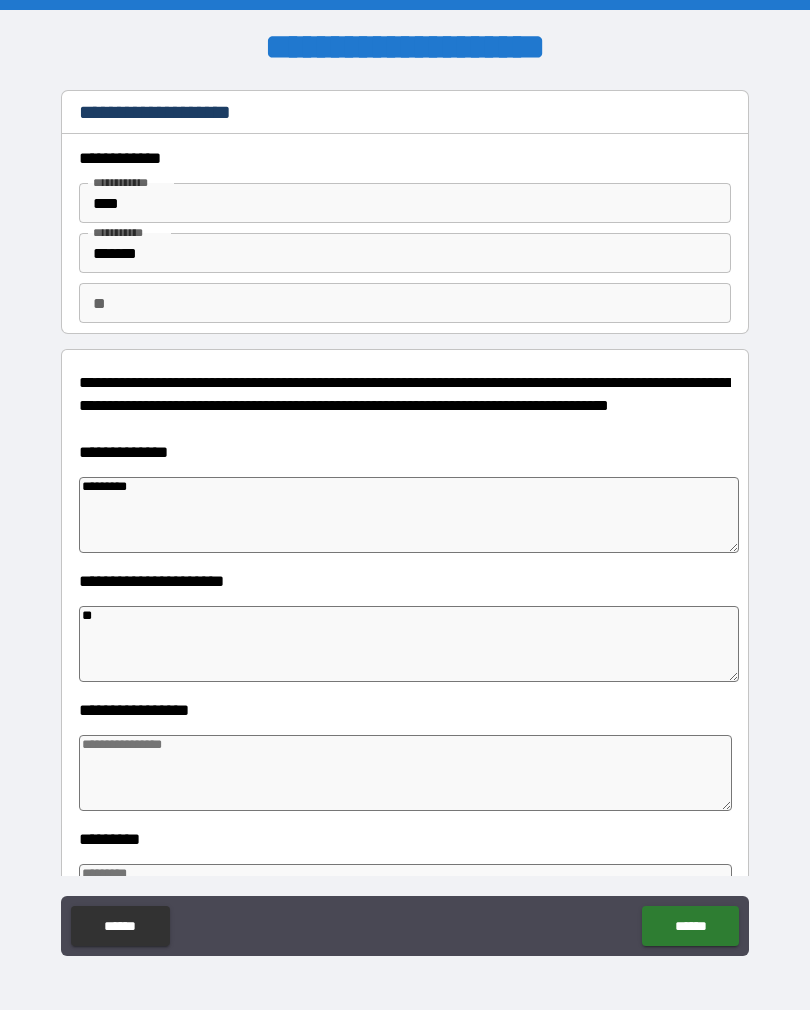 type on "*" 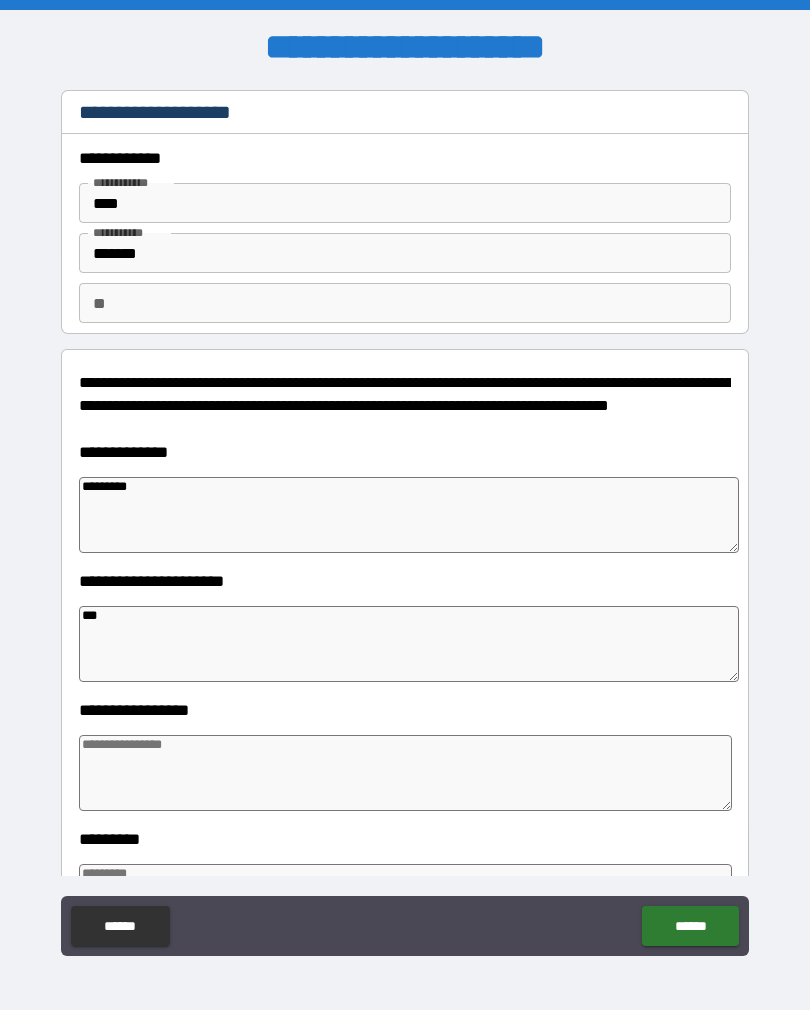 type on "*" 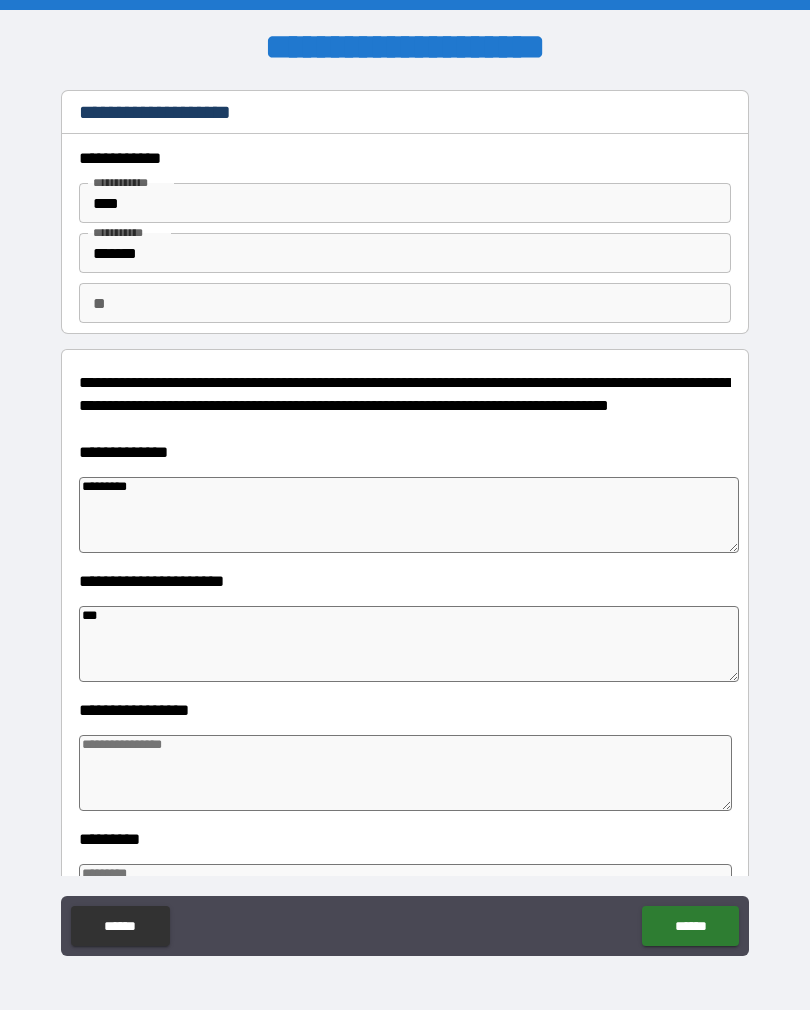 type on "****" 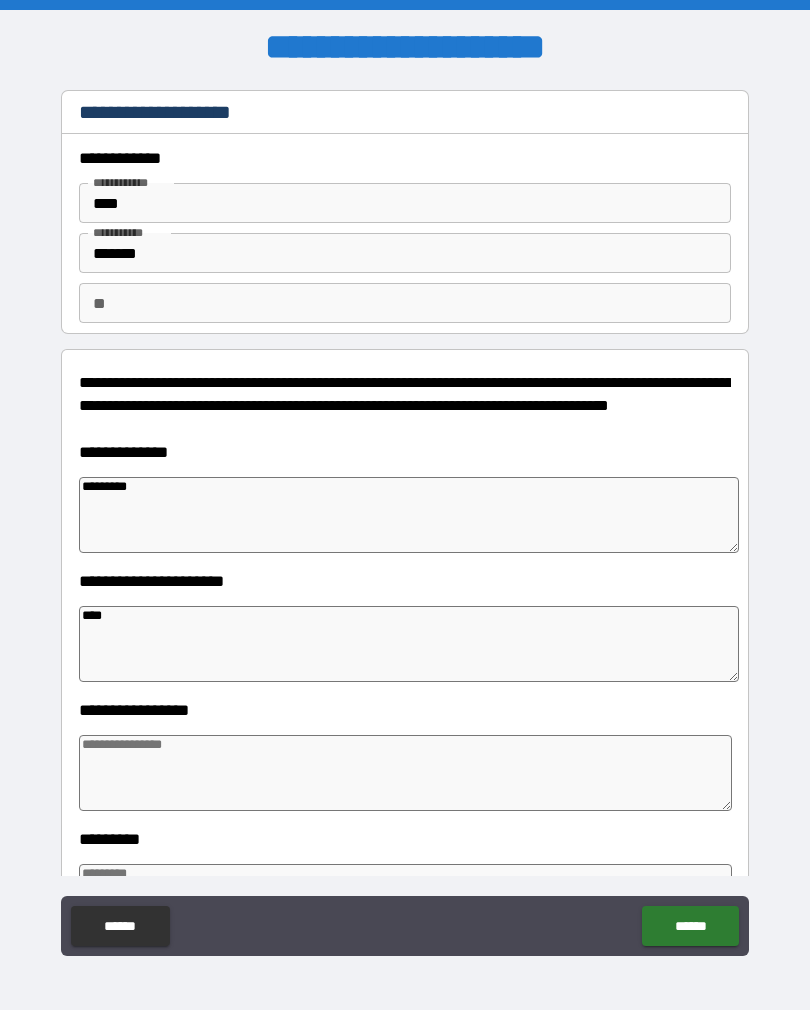 type on "*" 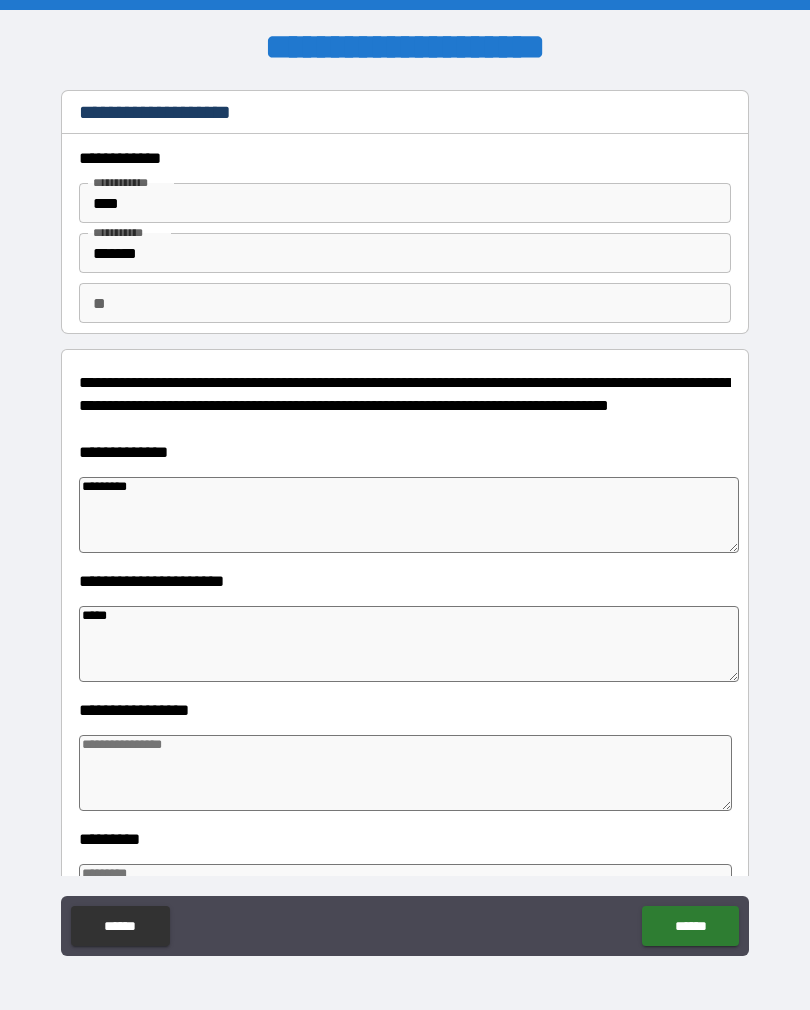 type on "*" 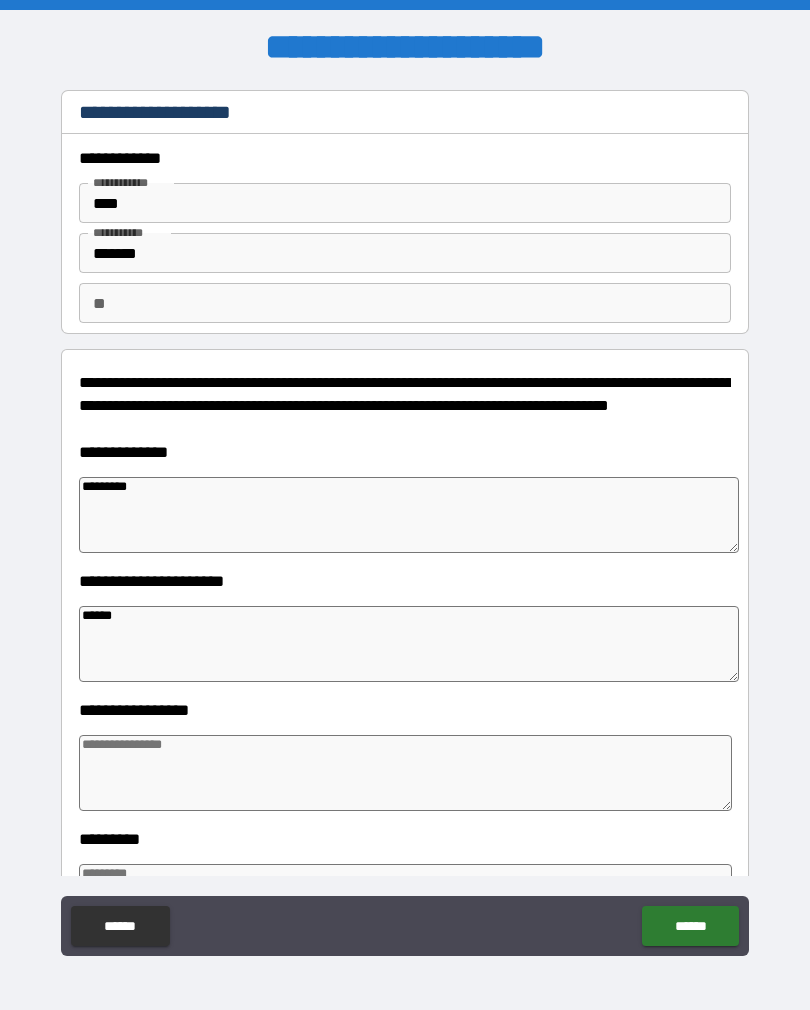type on "*" 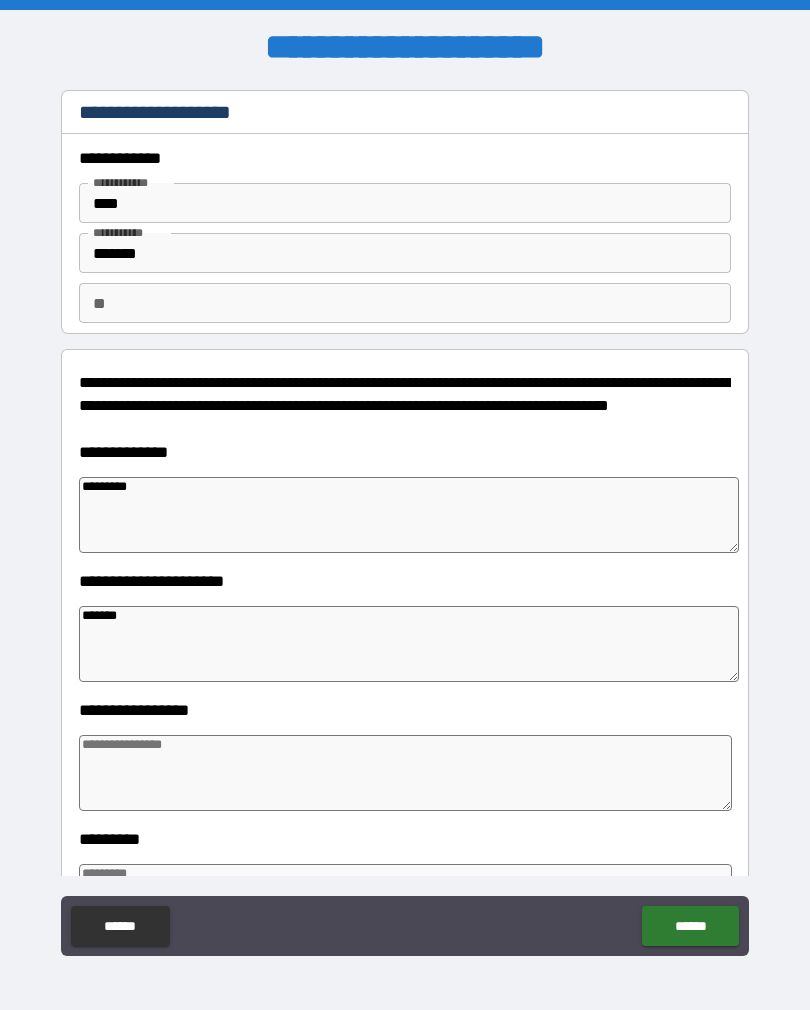 type on "*" 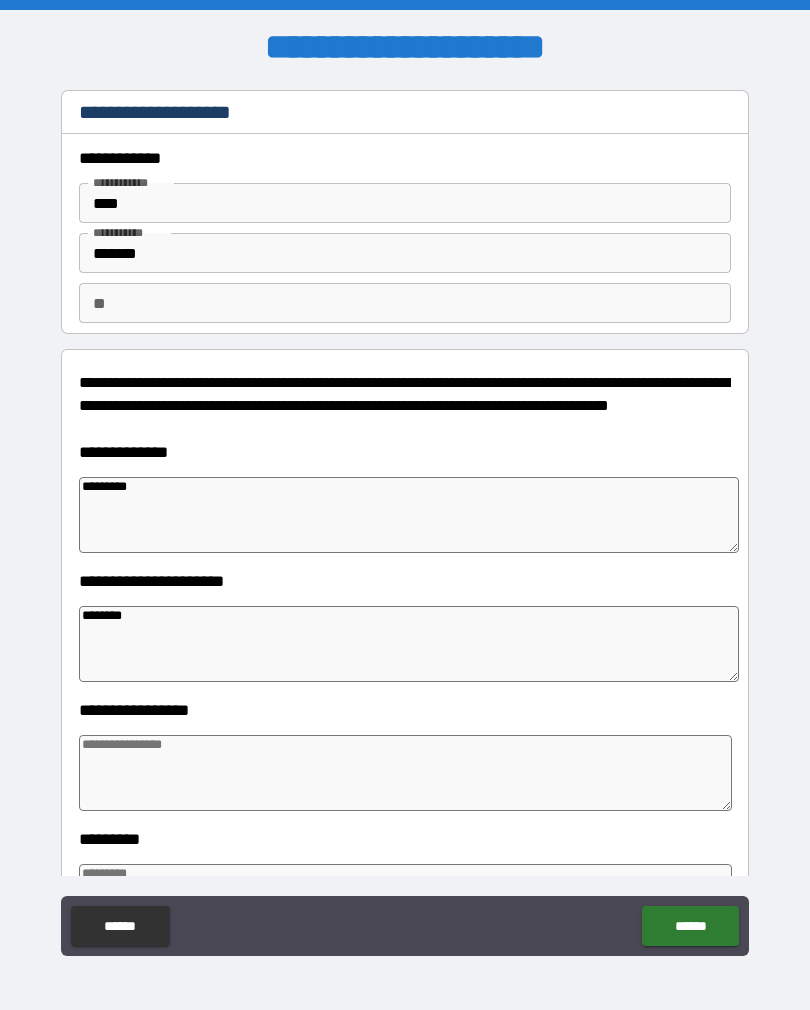 type on "*" 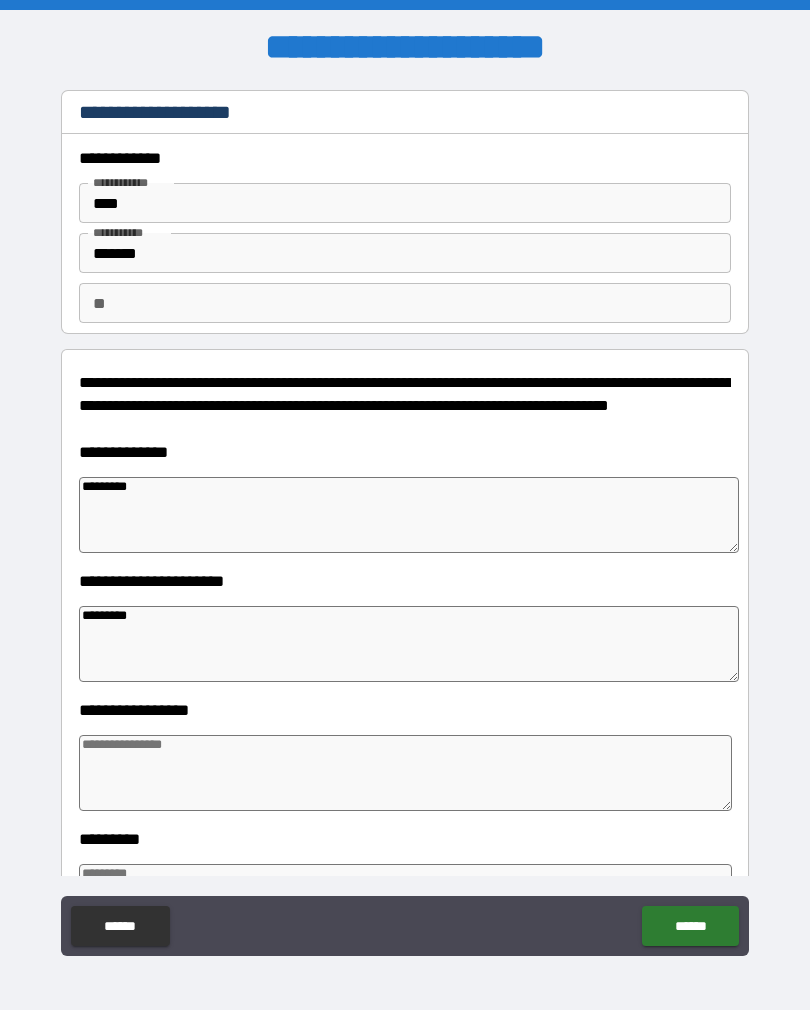 type on "**********" 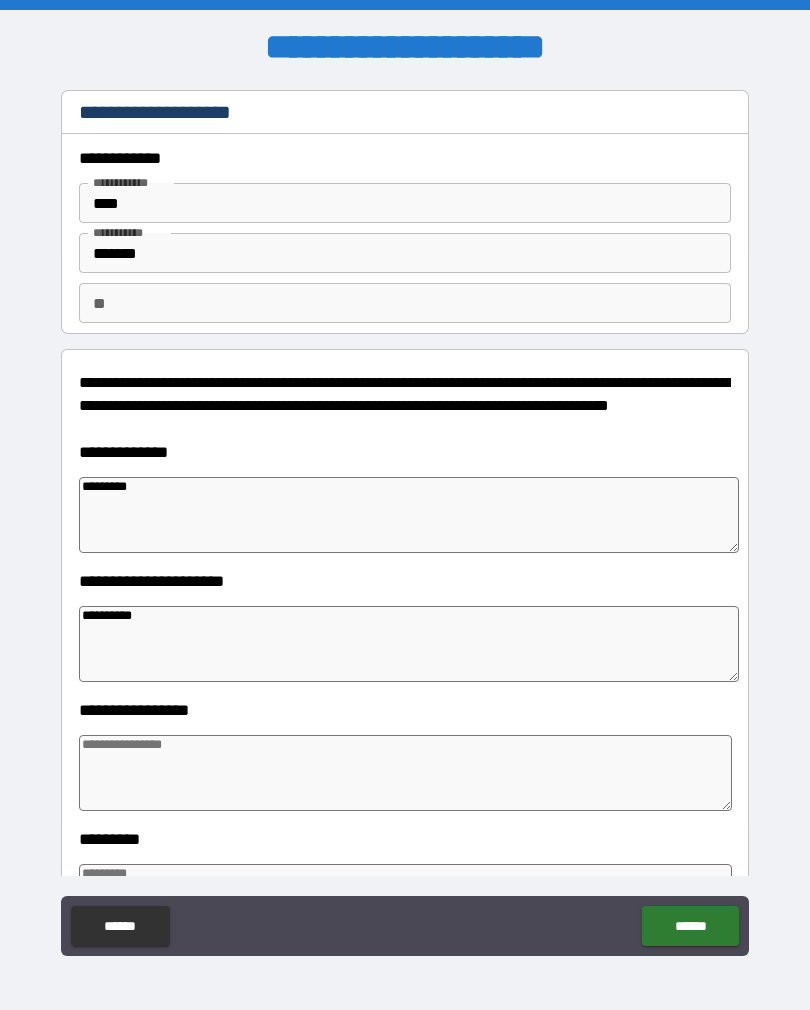 type on "*" 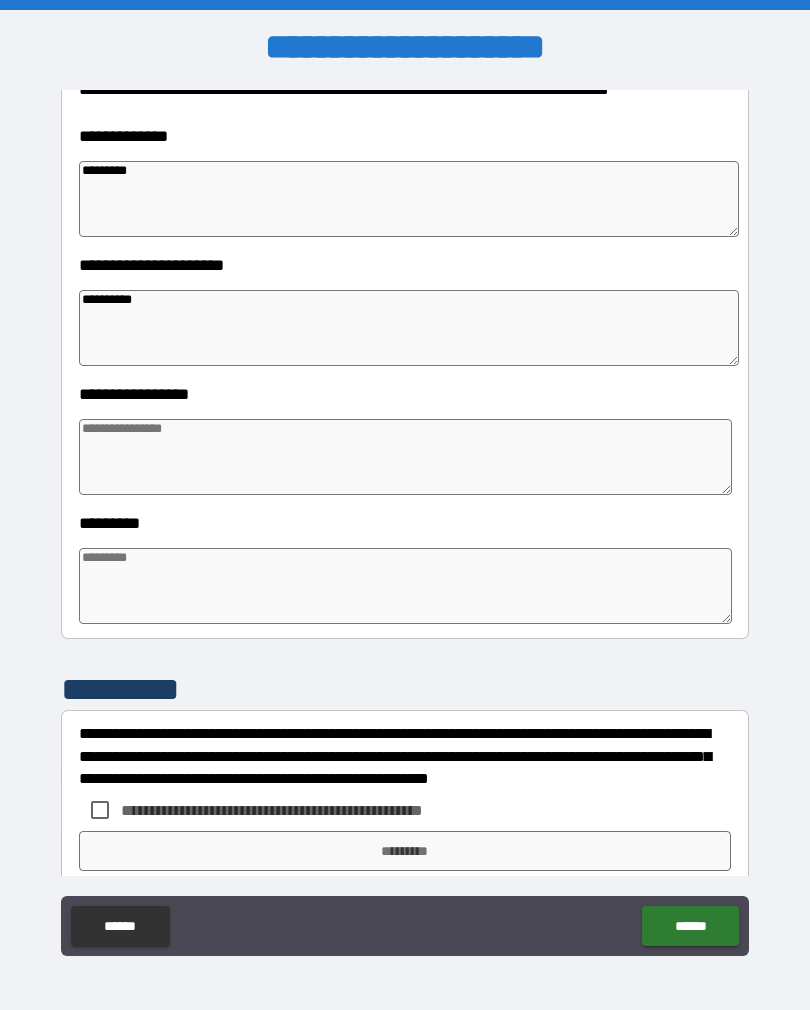 scroll, scrollTop: 317, scrollLeft: 0, axis: vertical 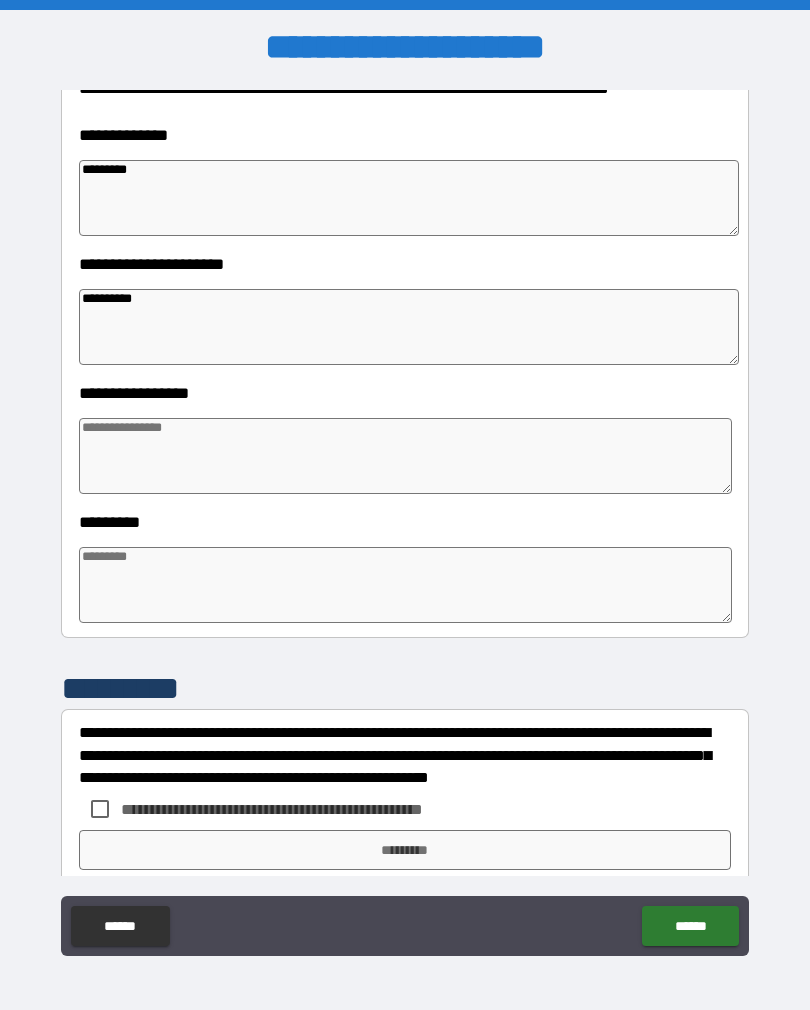 type on "**********" 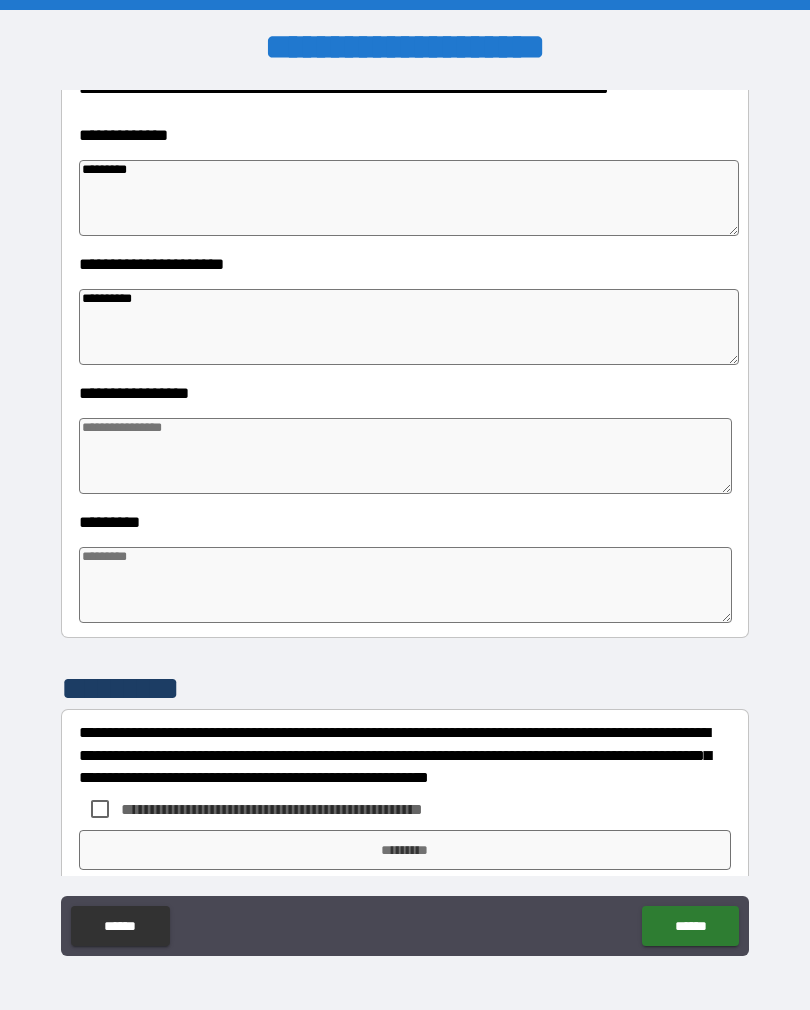 type on "*" 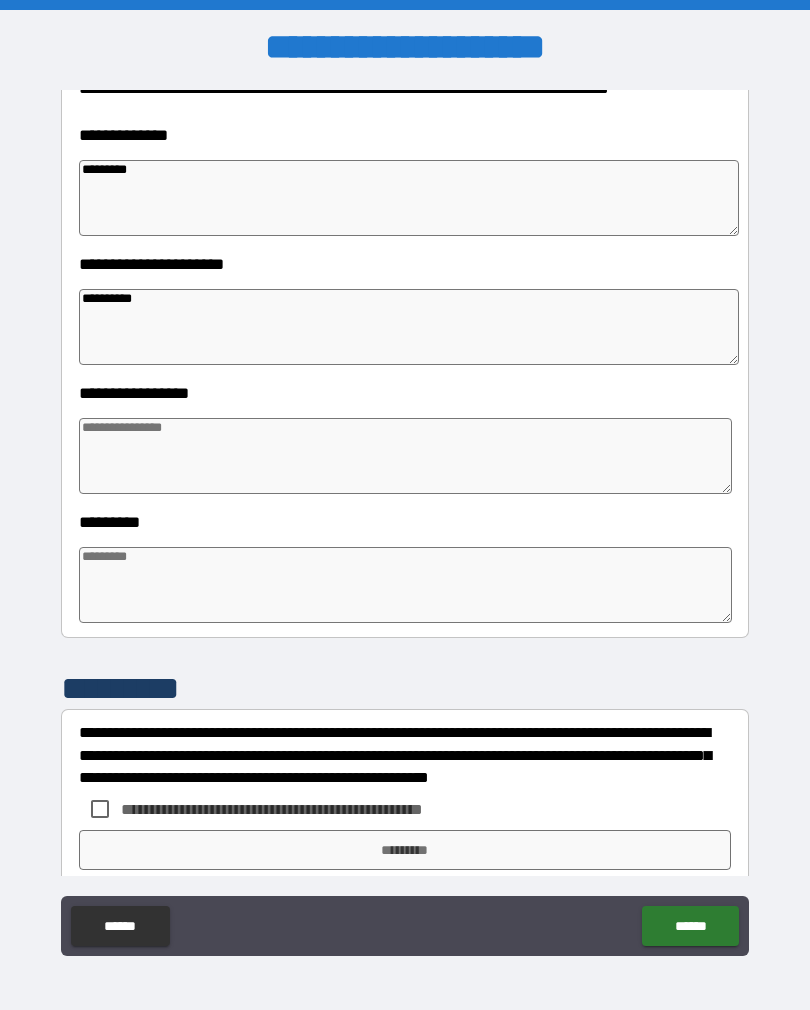 type on "*" 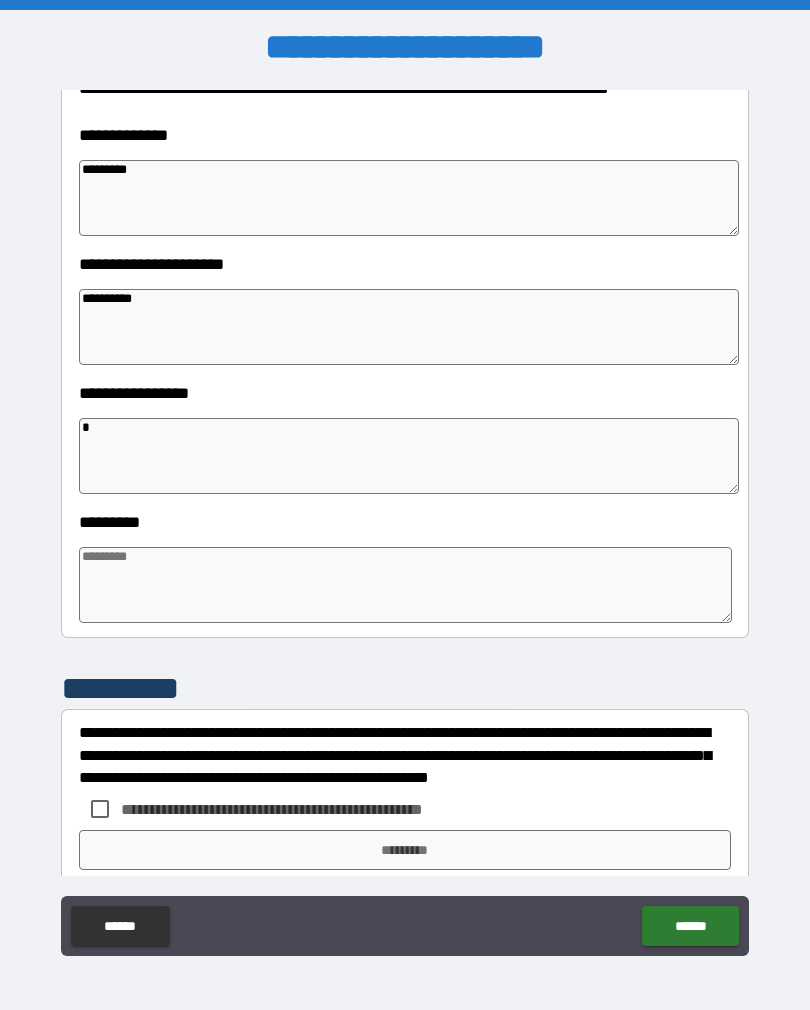 type on "*" 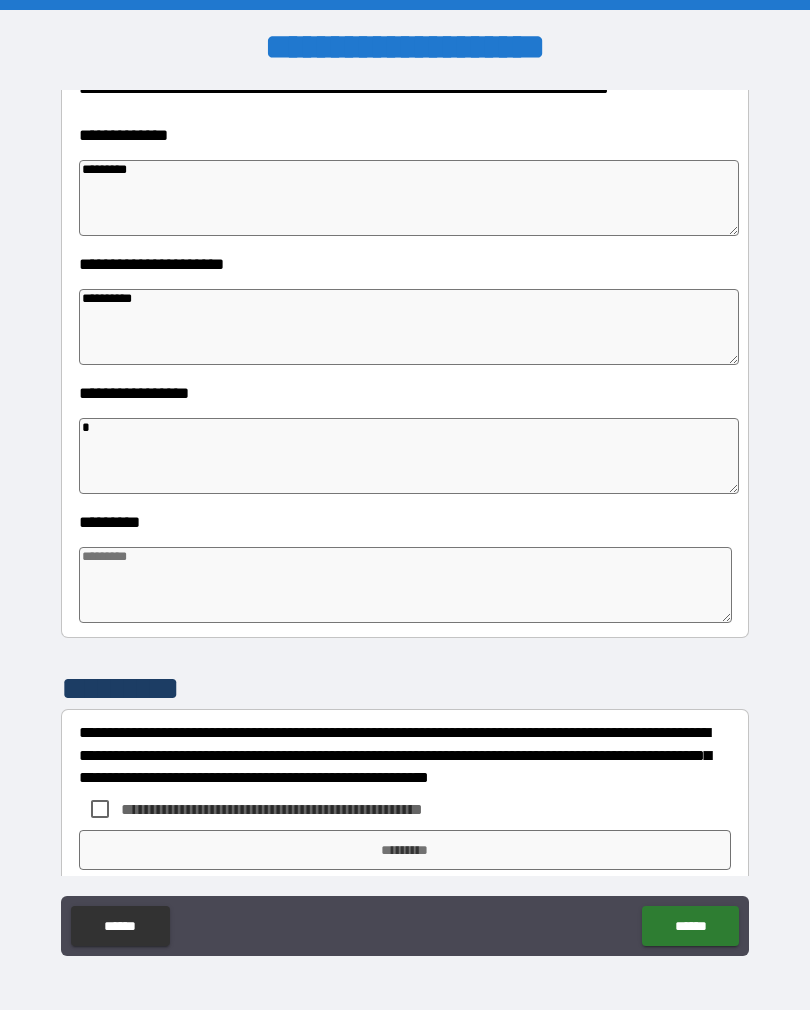 type on "*" 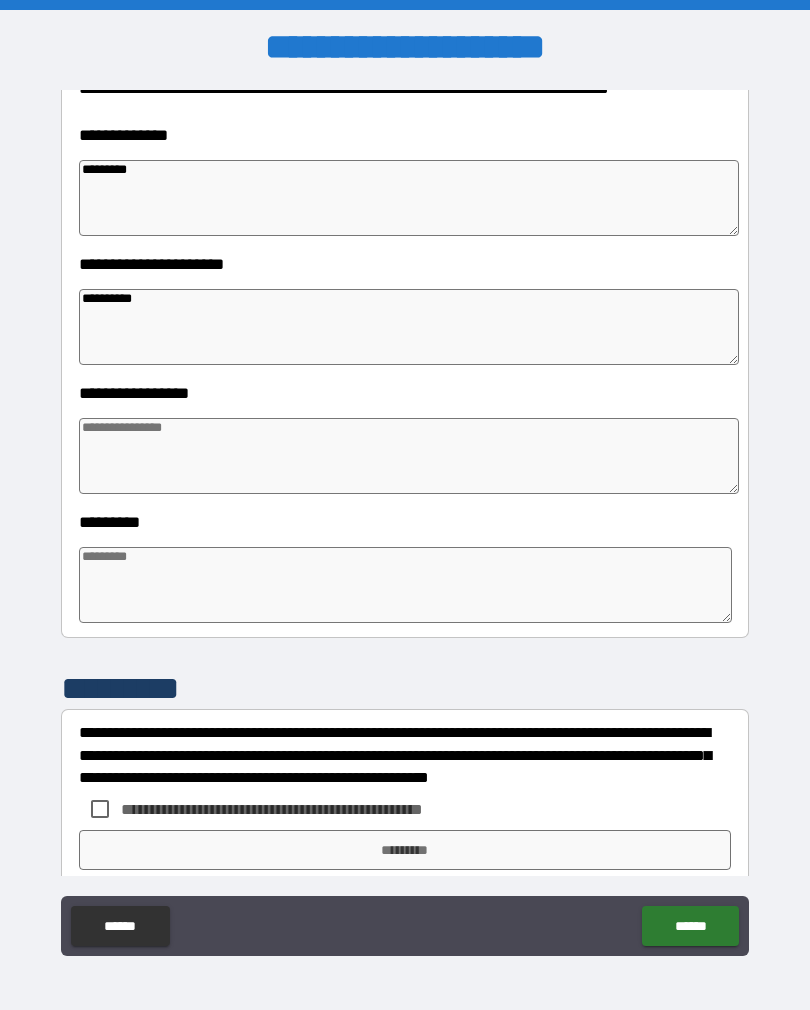 type on "*" 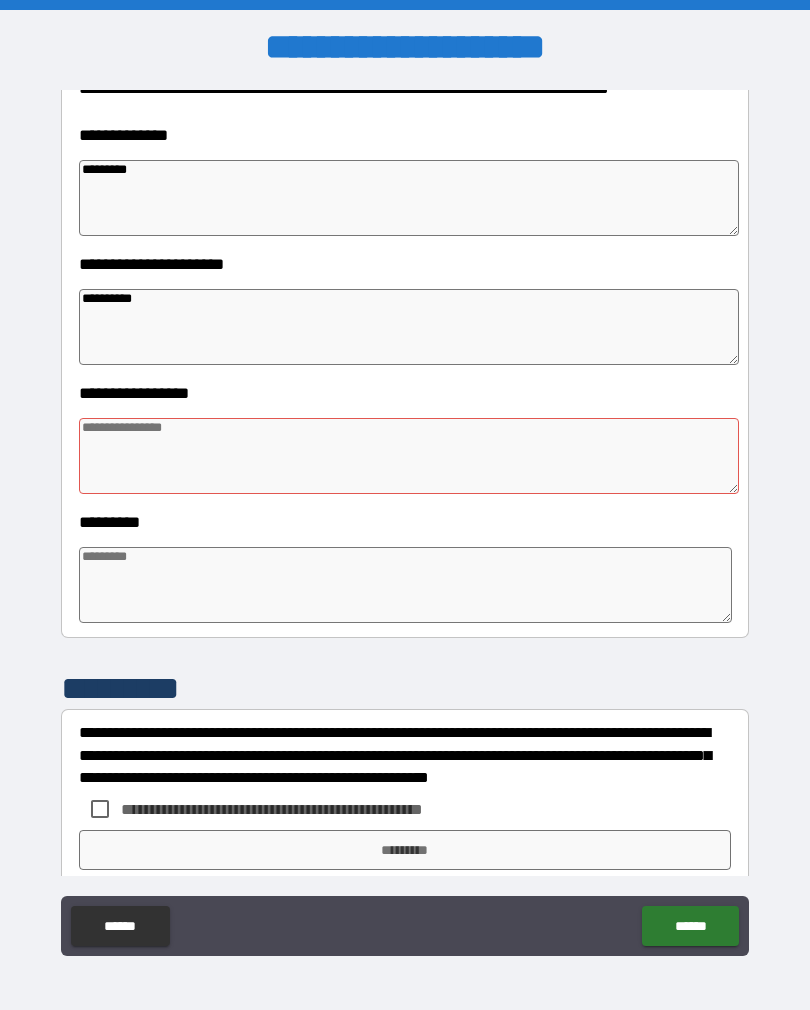 type on "*" 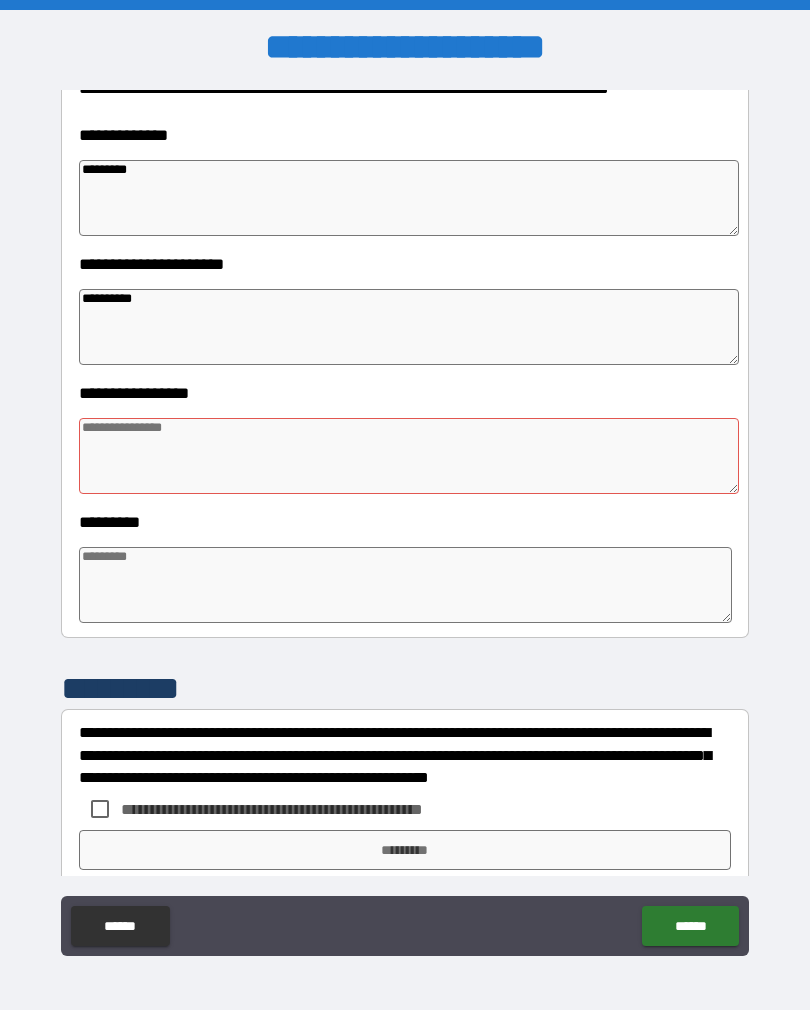 type on "*" 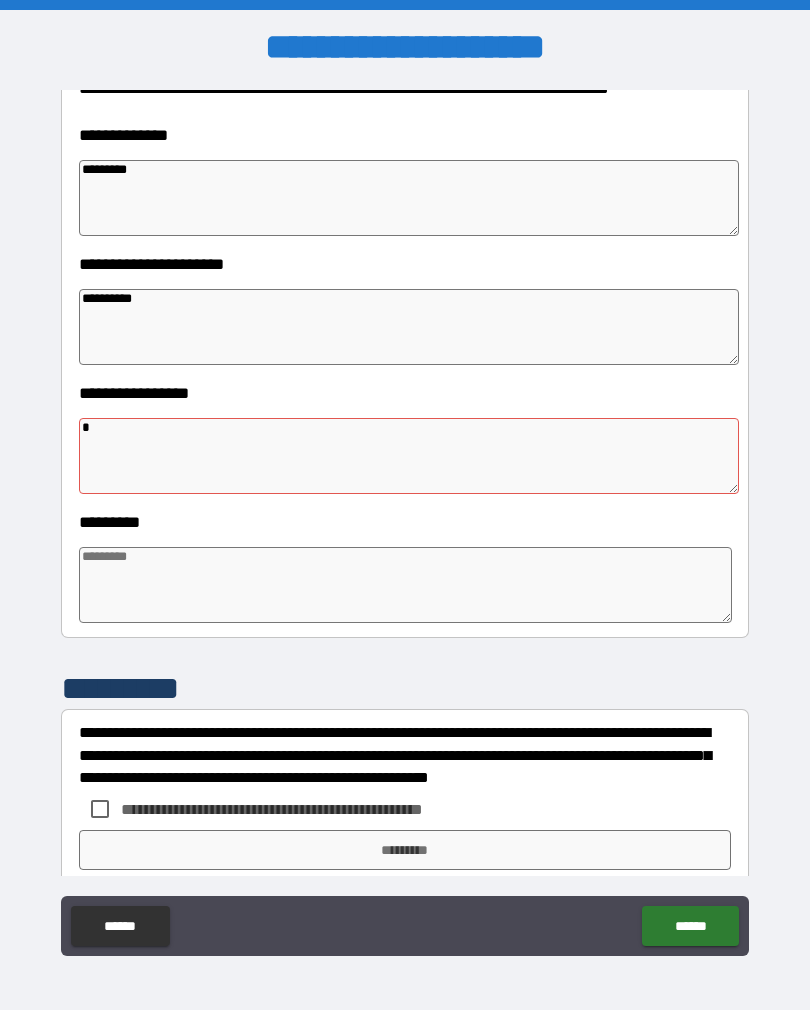 type on "*" 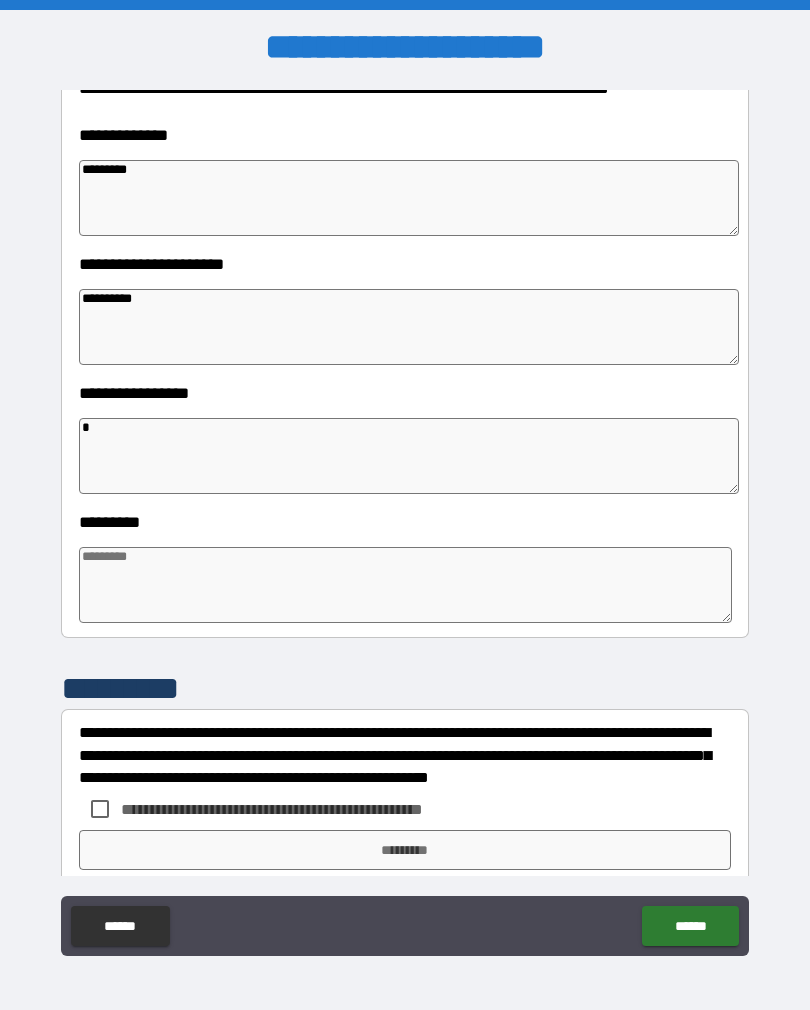 type on "**" 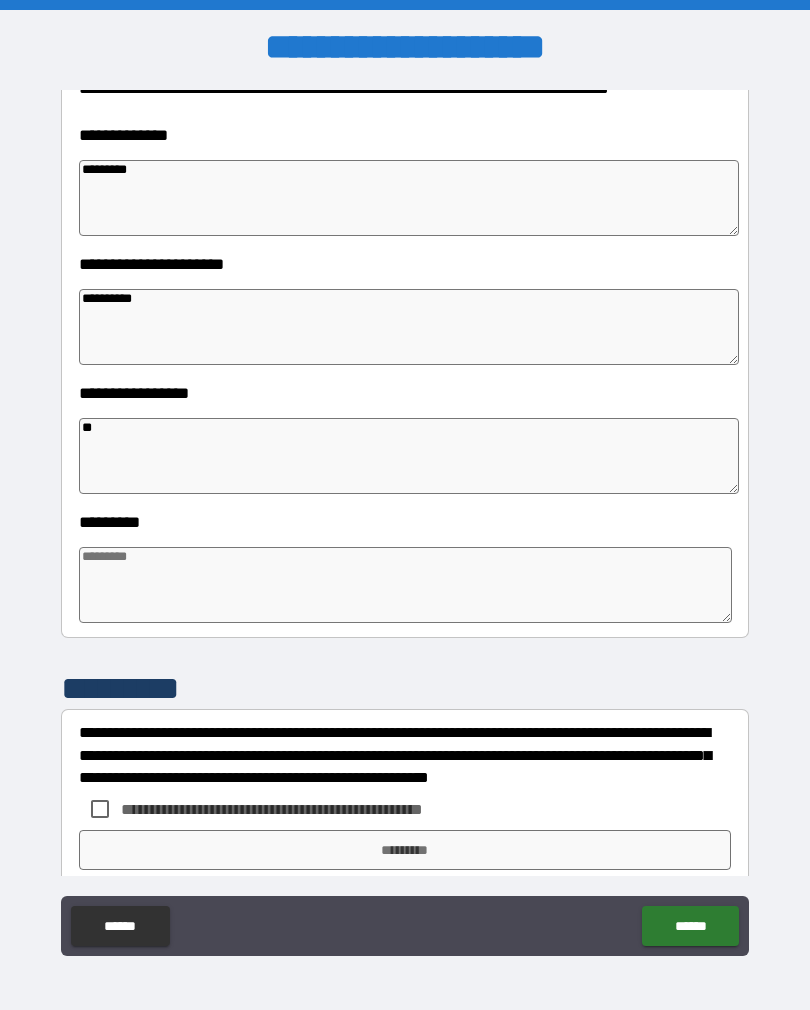 type on "*" 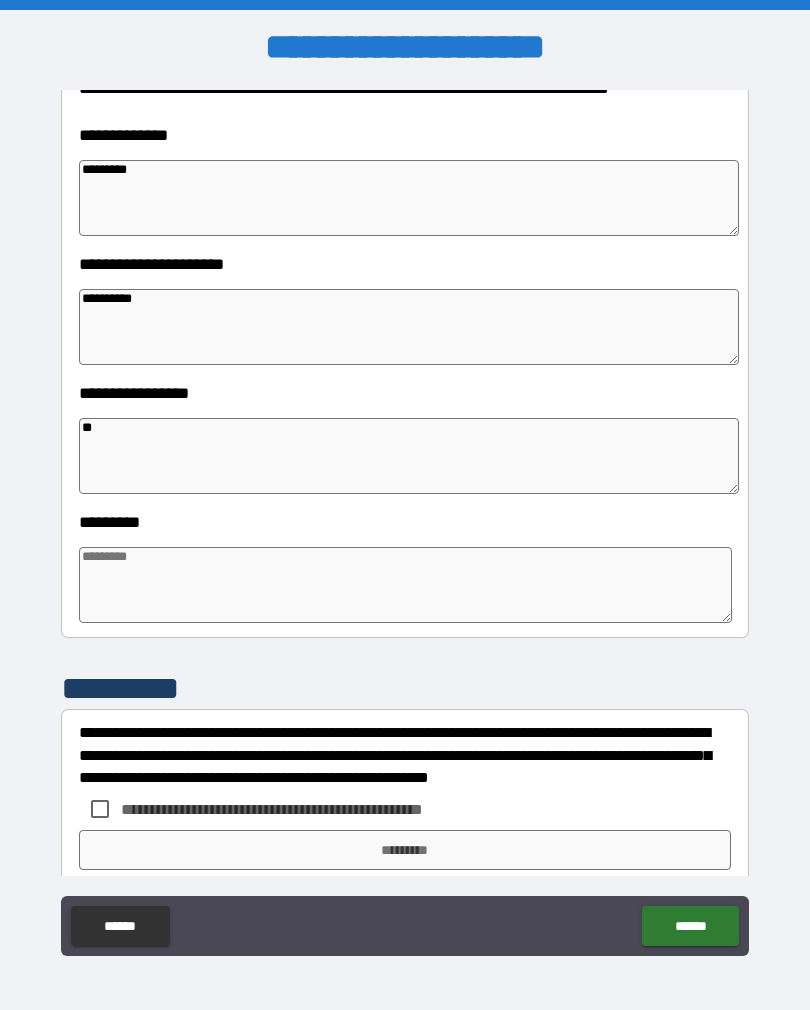 type on "*" 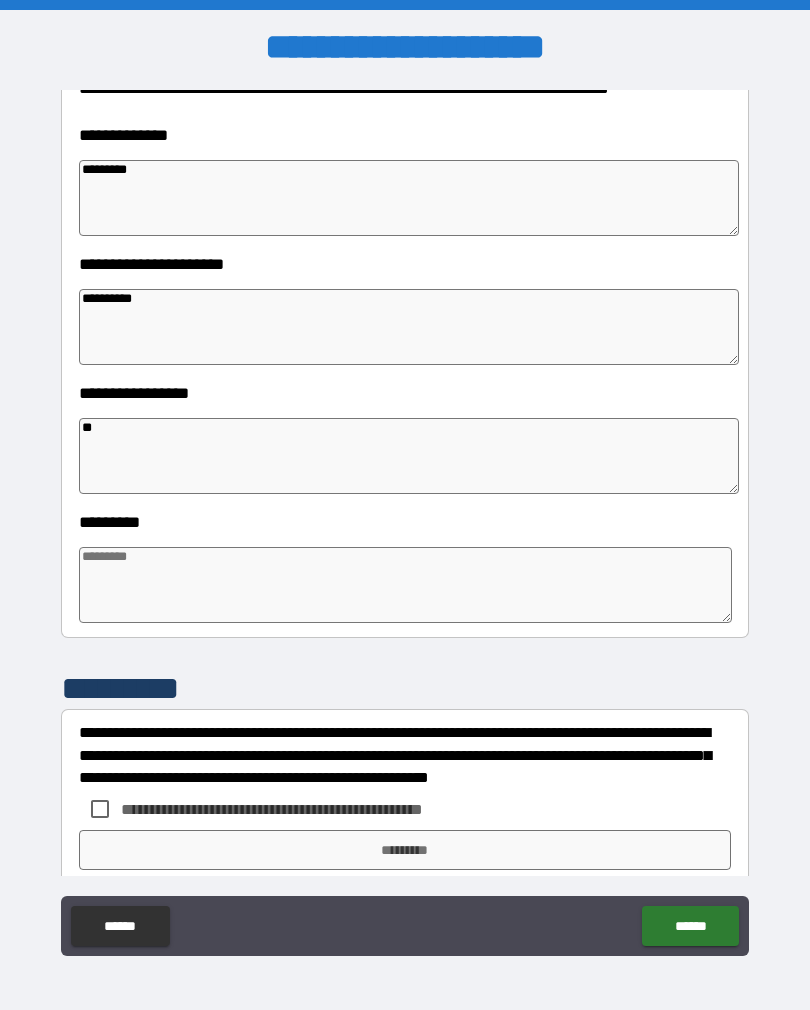 type on "*" 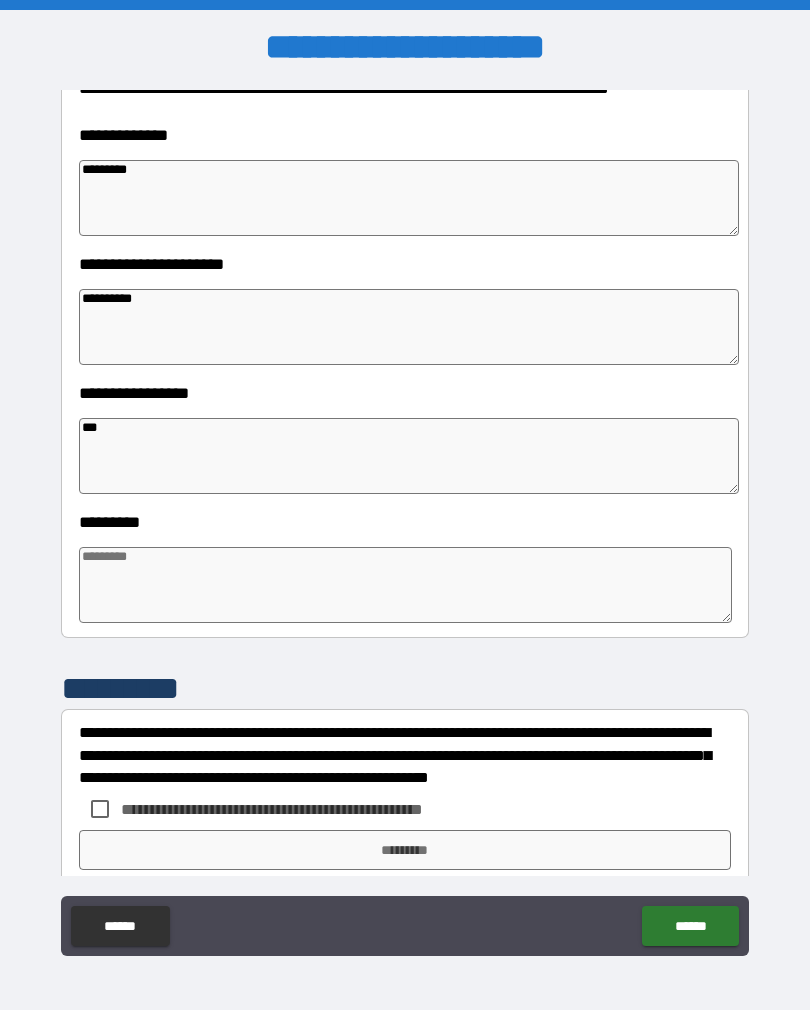 type 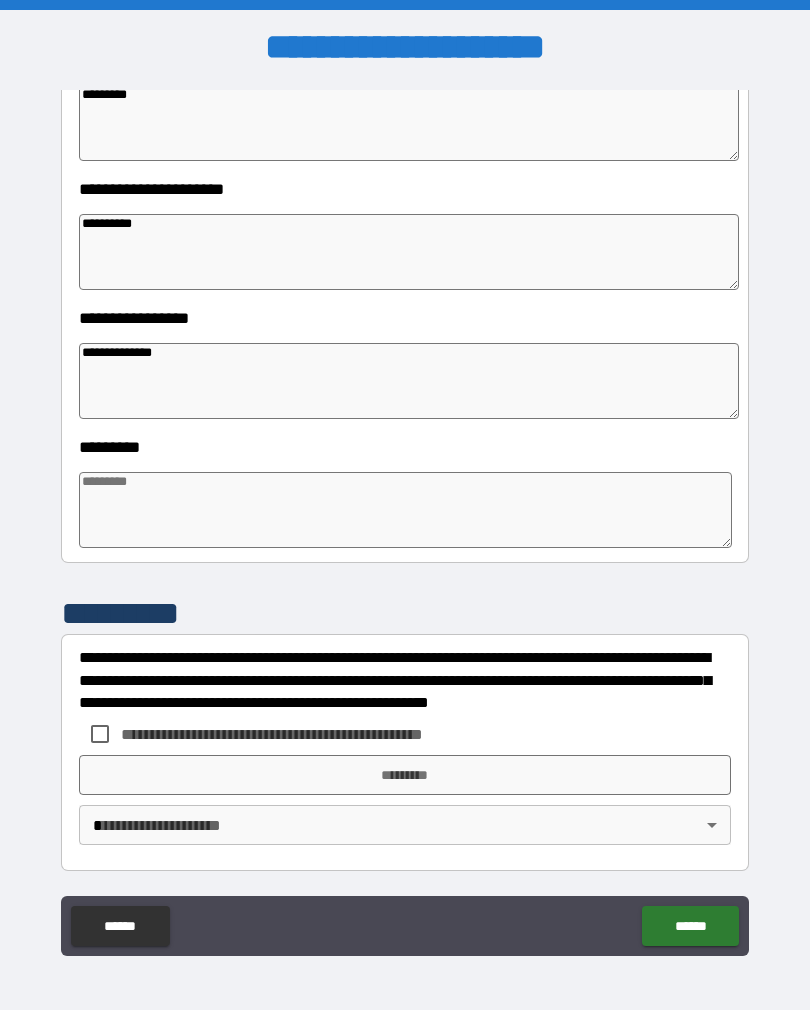 scroll, scrollTop: 392, scrollLeft: 0, axis: vertical 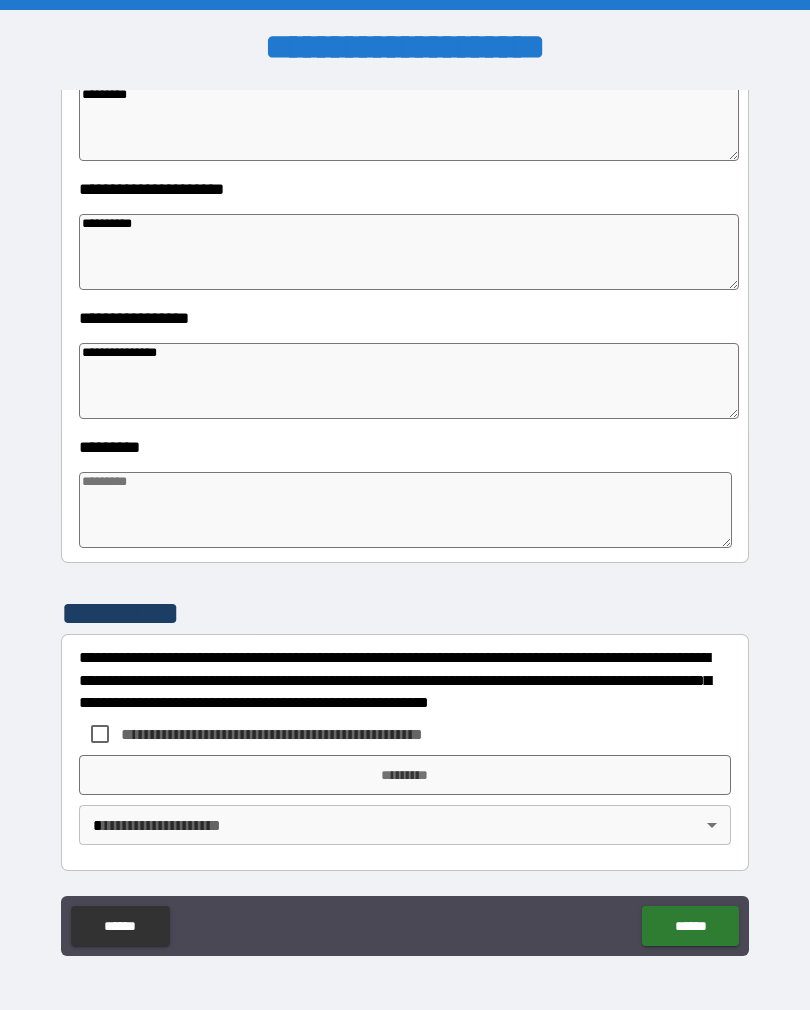 click at bounding box center [405, 510] 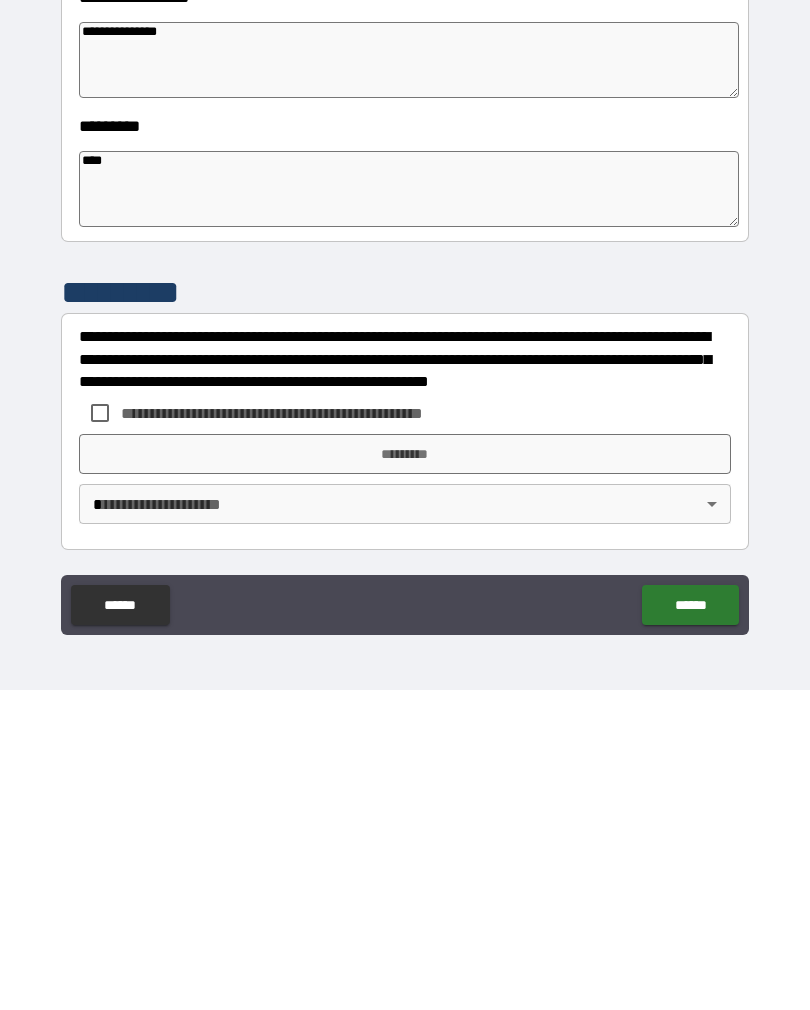 scroll, scrollTop: 31, scrollLeft: 0, axis: vertical 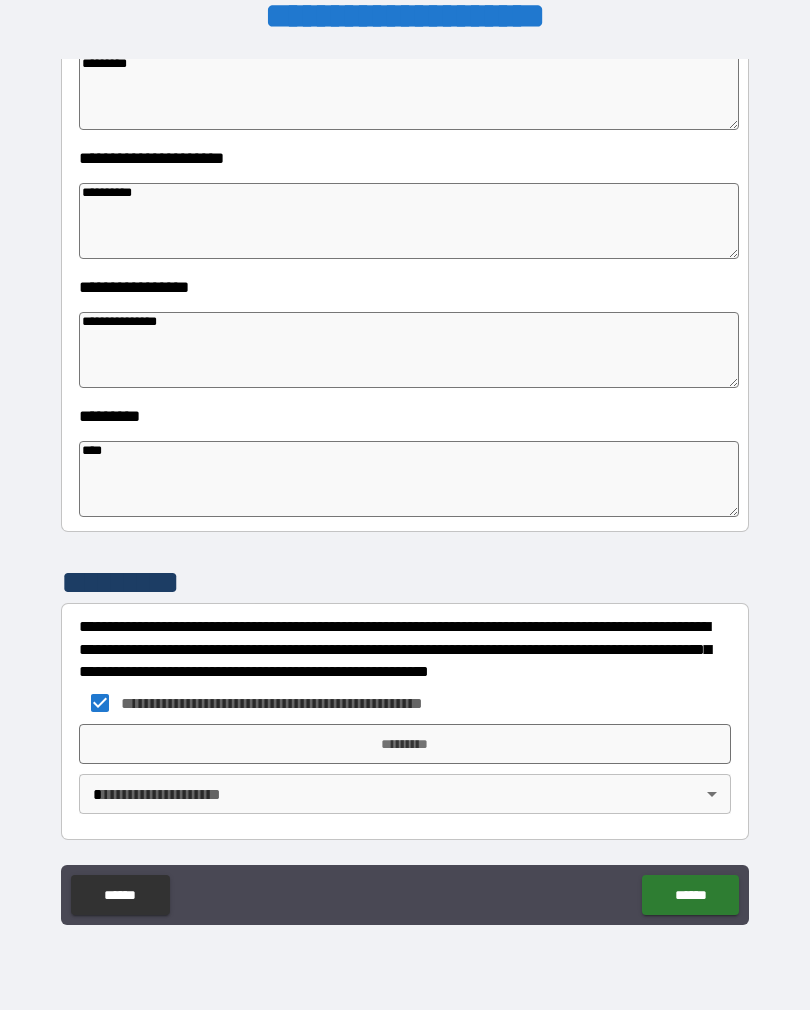 click on "*********" at bounding box center [405, 744] 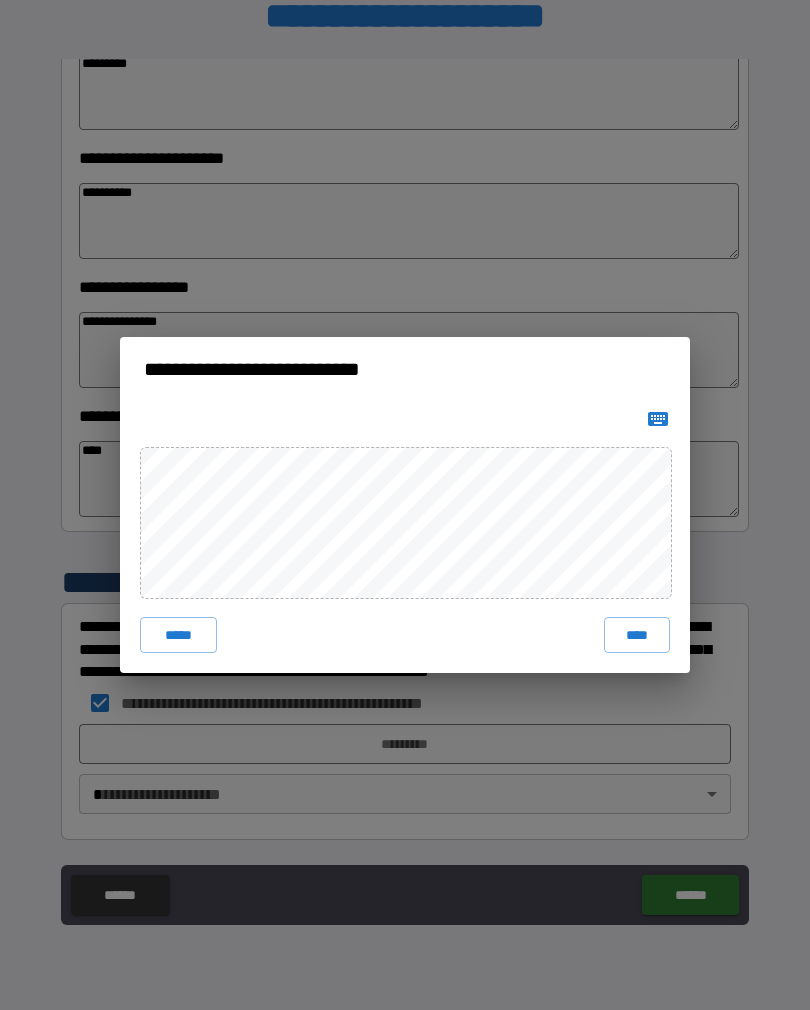 click on "****" at bounding box center [637, 635] 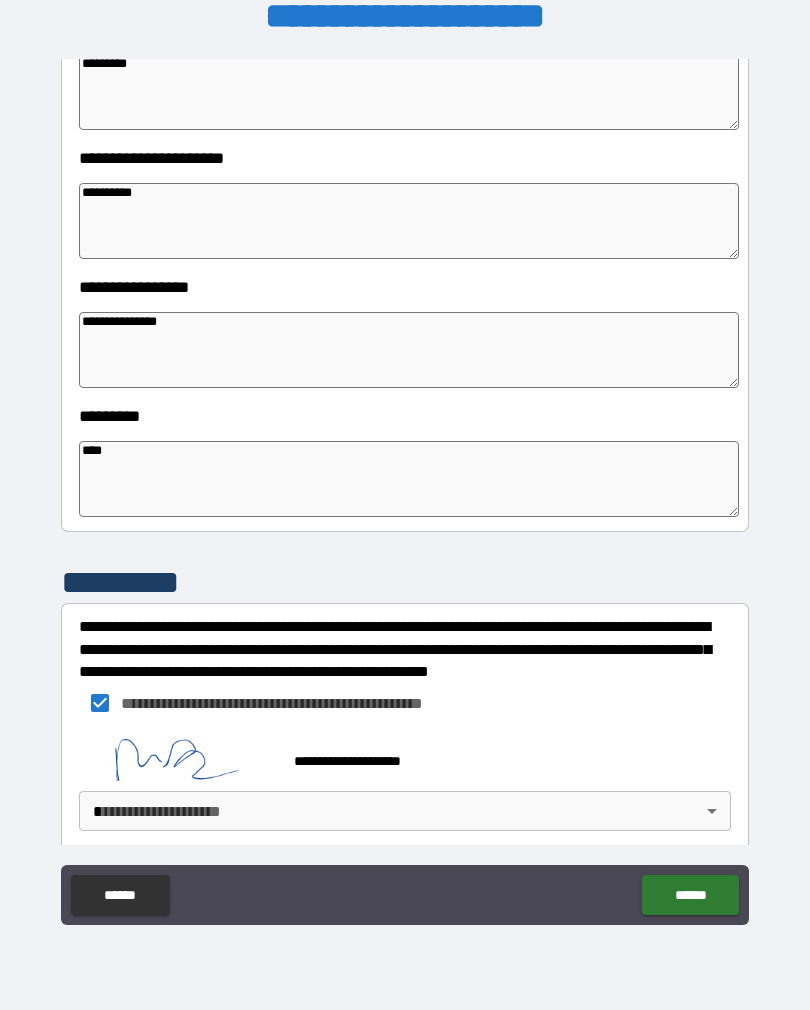 scroll, scrollTop: 382, scrollLeft: 0, axis: vertical 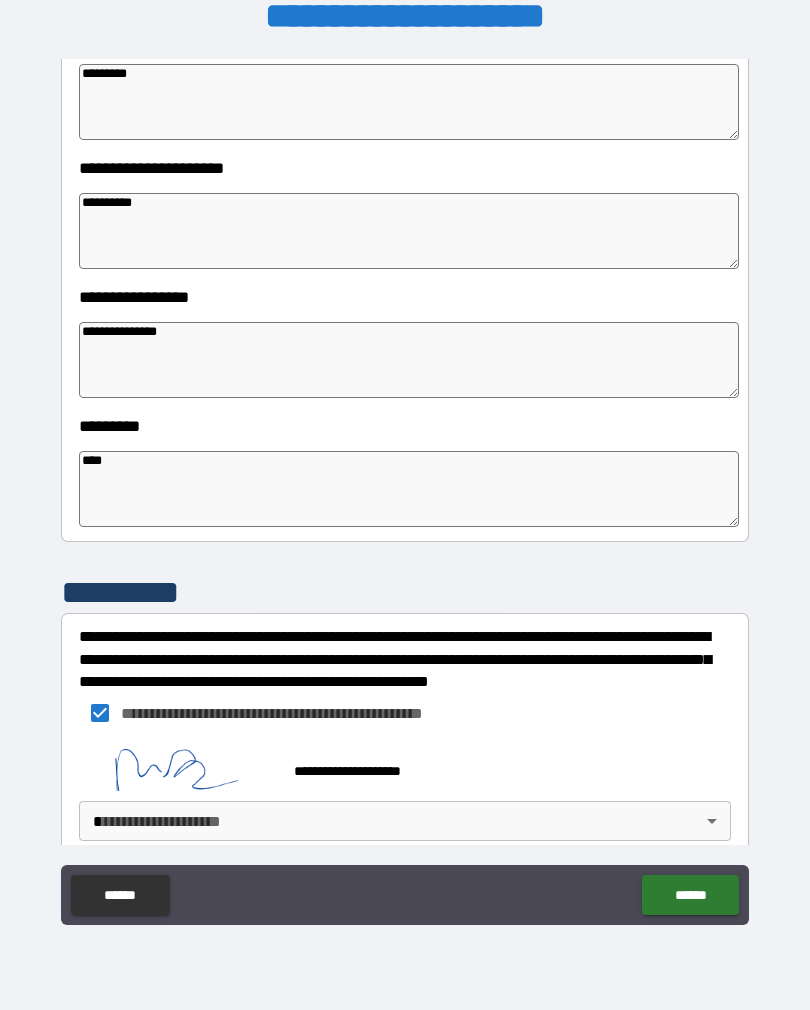 click on "**********" at bounding box center [405, 489] 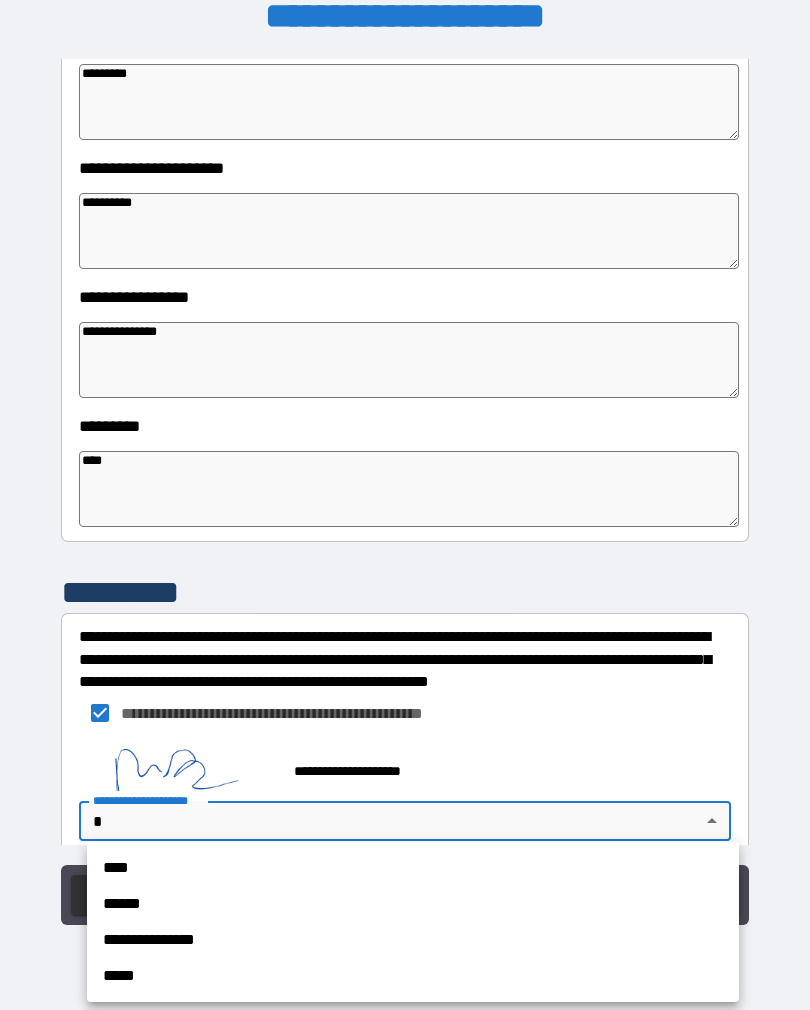 click on "**********" at bounding box center [413, 940] 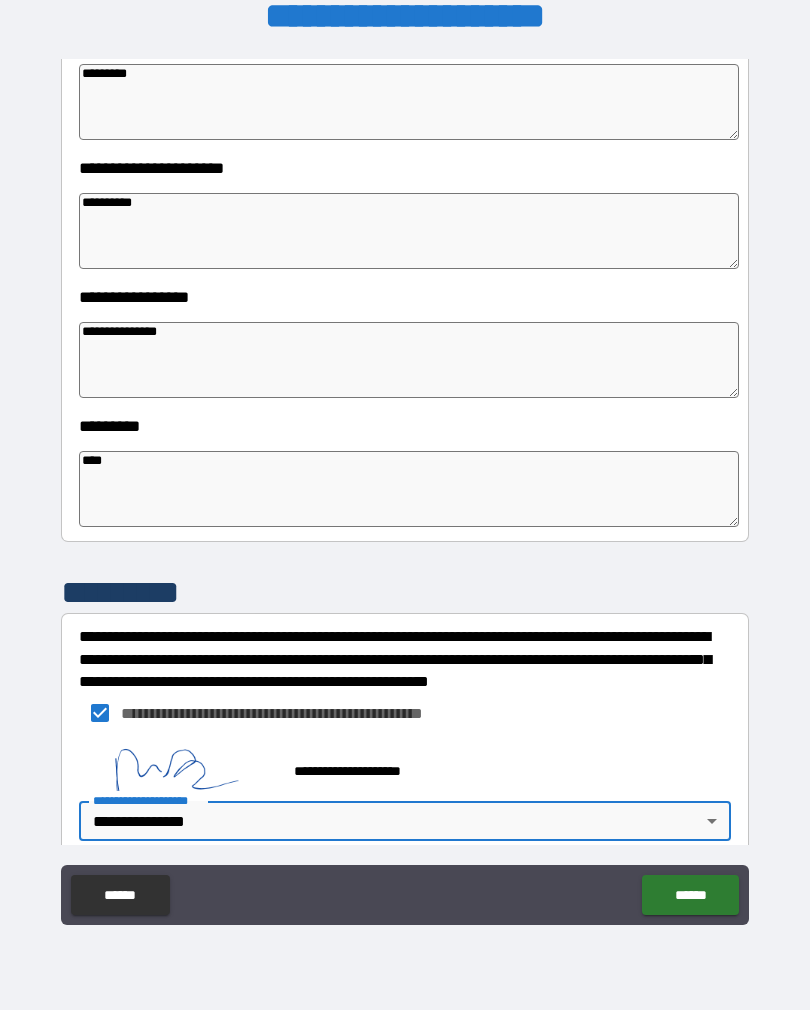 click on "******" at bounding box center [690, 895] 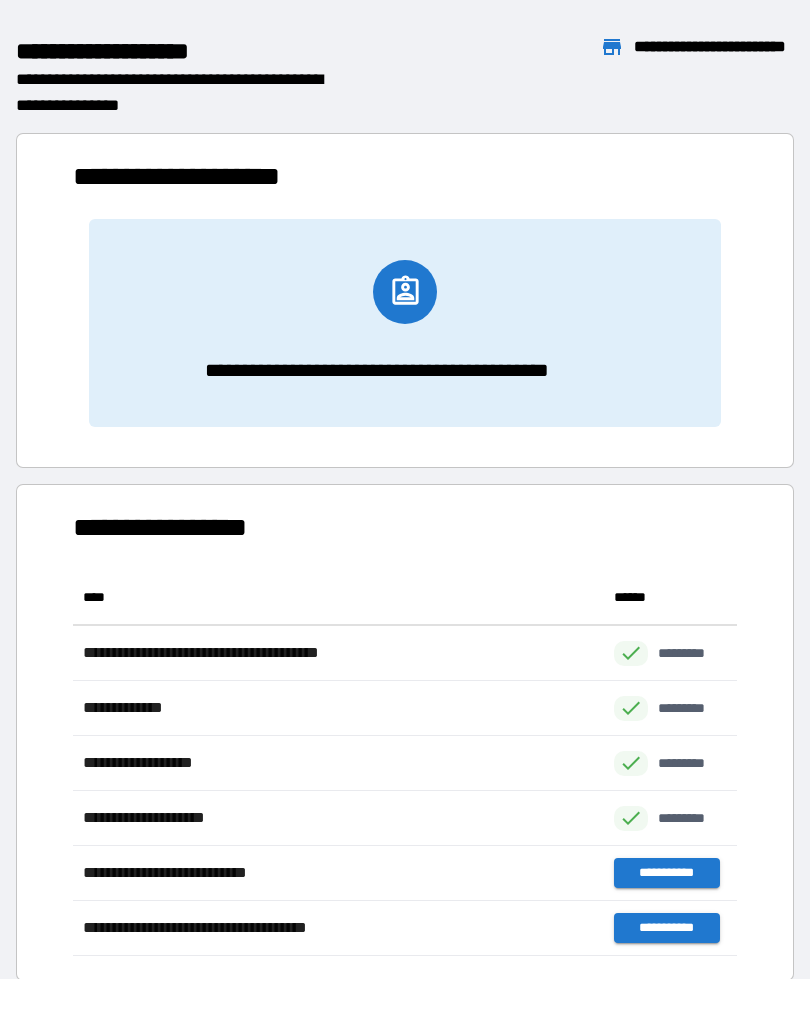 scroll, scrollTop: 1, scrollLeft: 1, axis: both 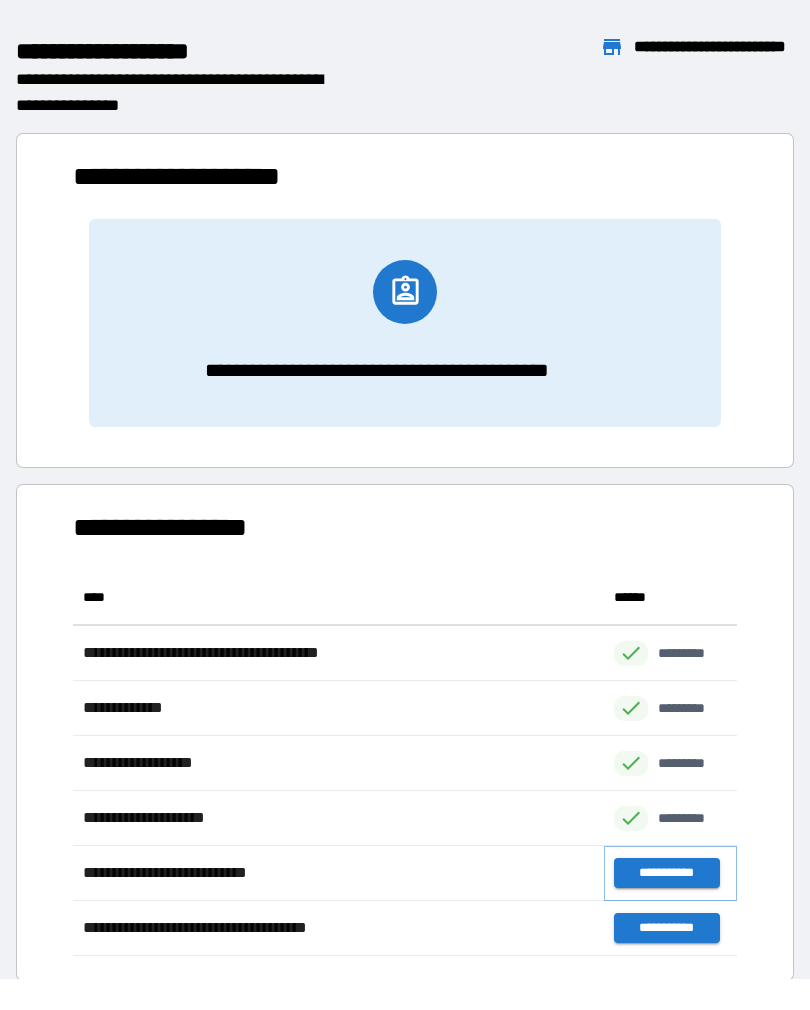 click on "**********" at bounding box center [666, 873] 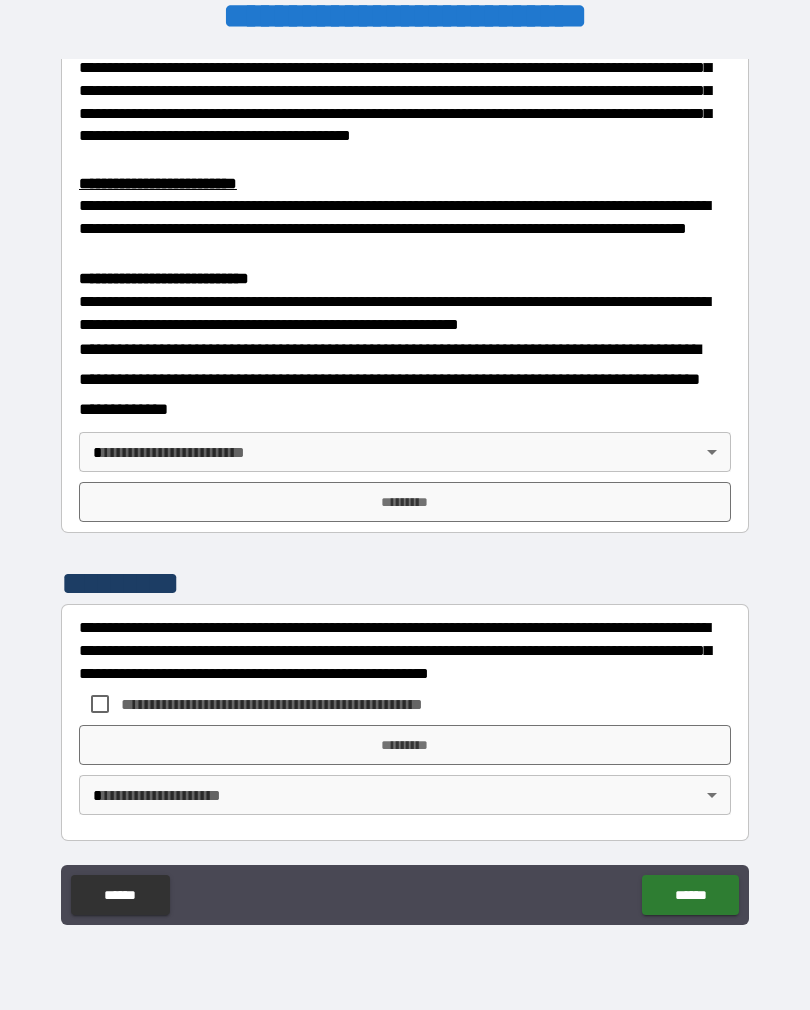 scroll, scrollTop: 594, scrollLeft: 0, axis: vertical 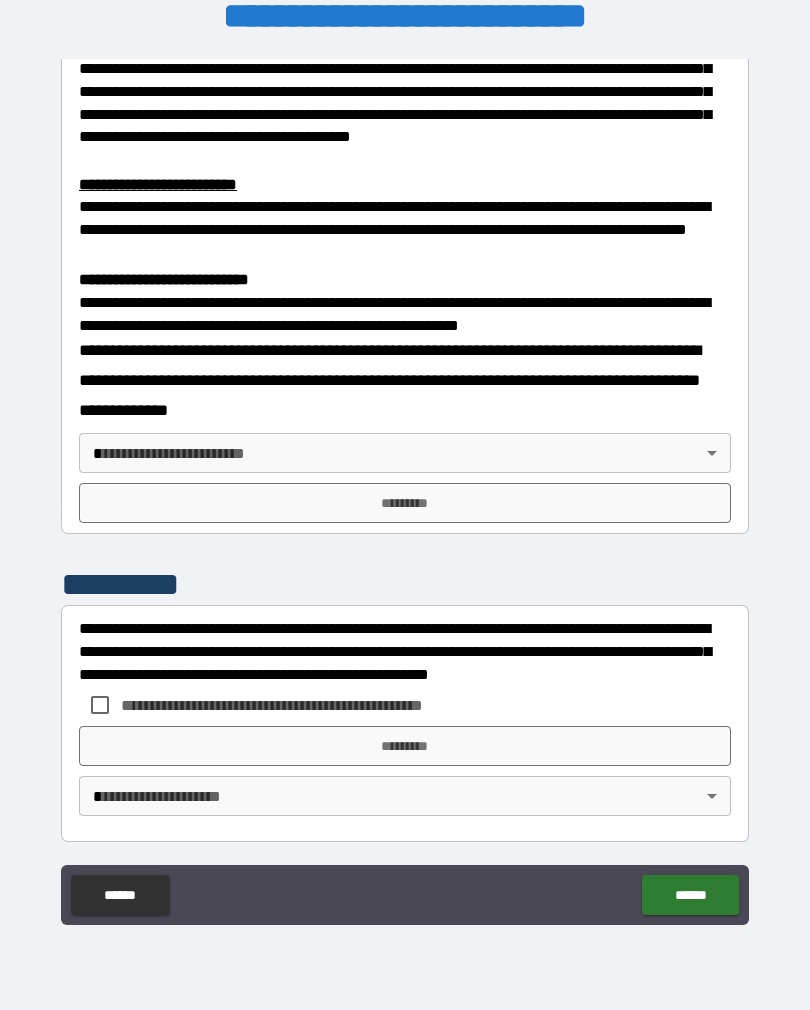 click on "**********" at bounding box center [405, 489] 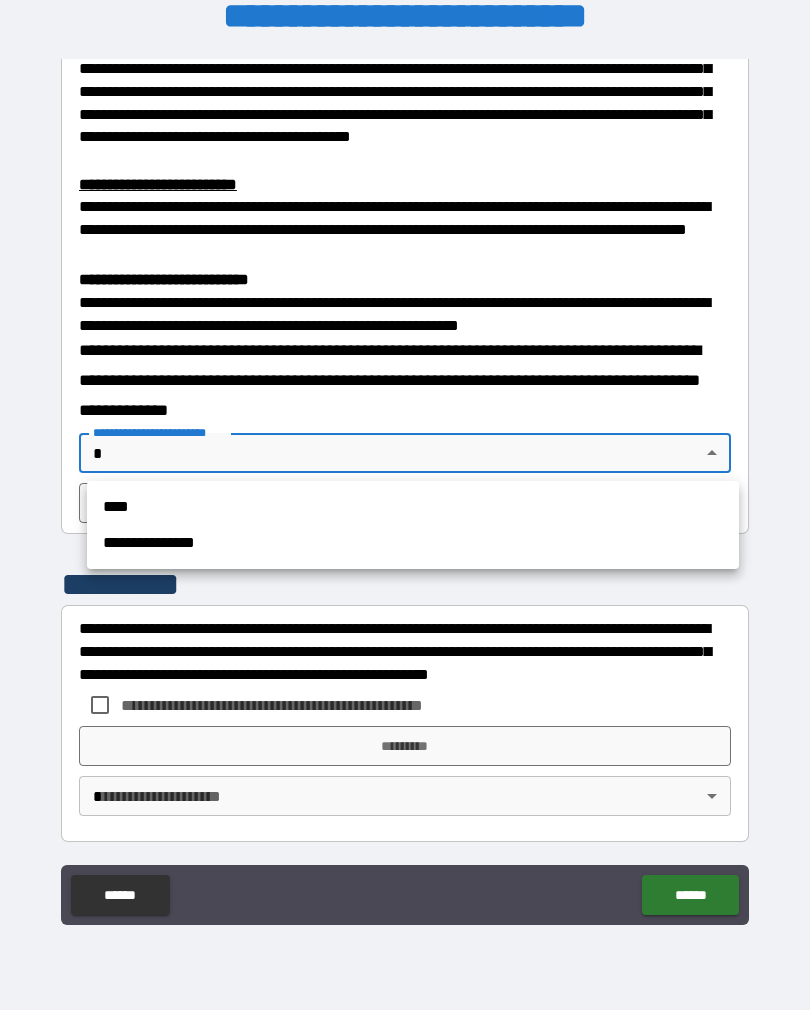 click on "**********" at bounding box center (413, 543) 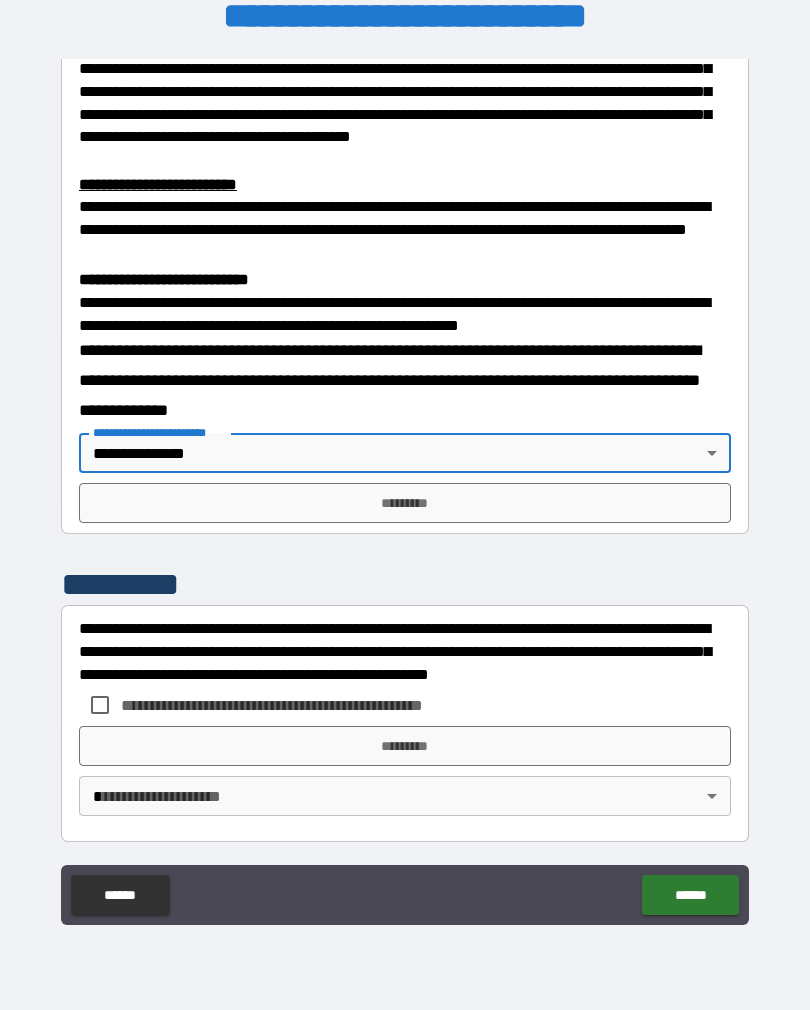 click on "*********" at bounding box center [405, 503] 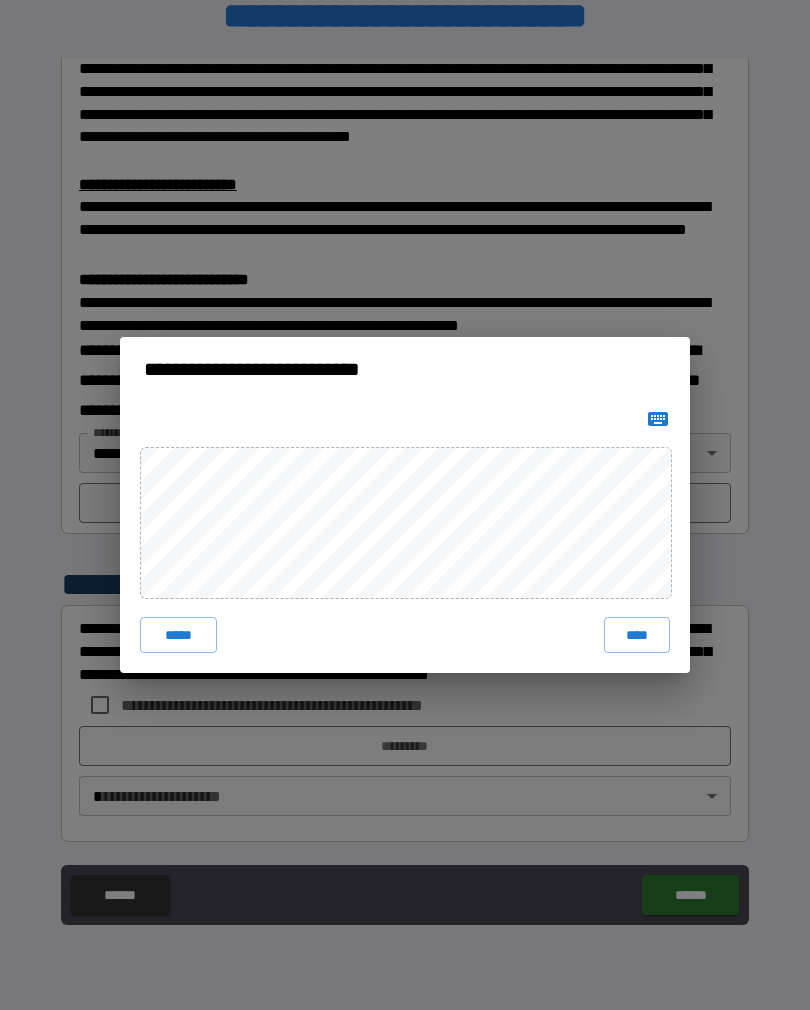 click on "****" at bounding box center (637, 635) 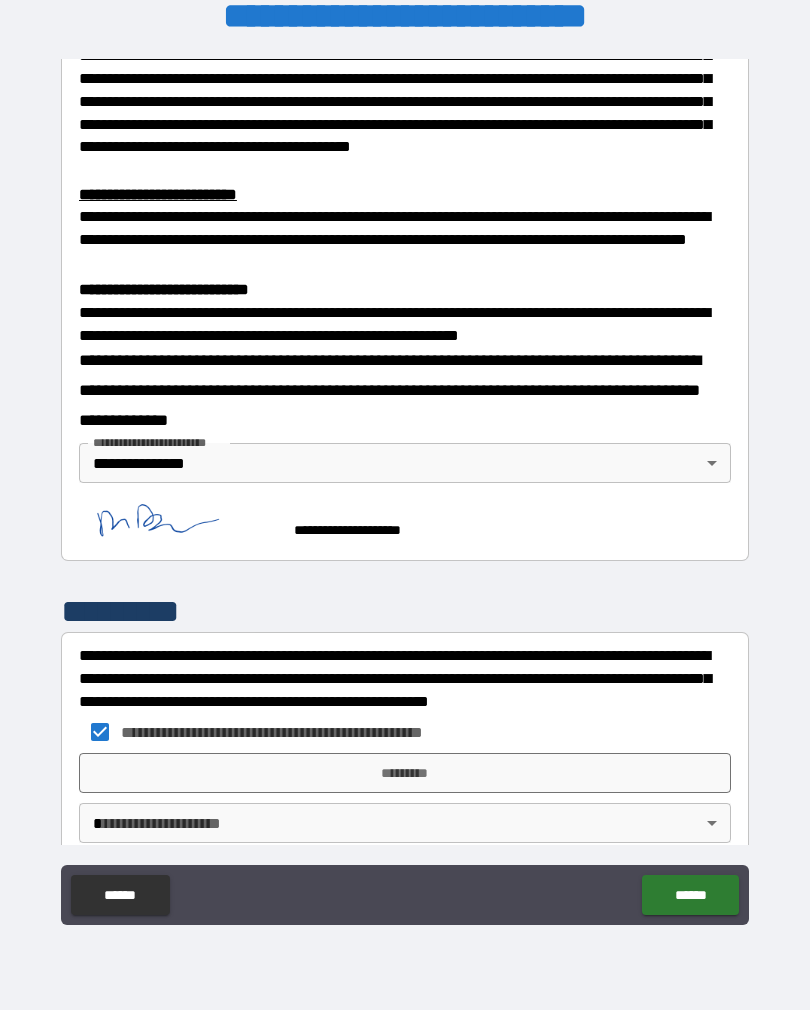 click on "*********" at bounding box center (405, 773) 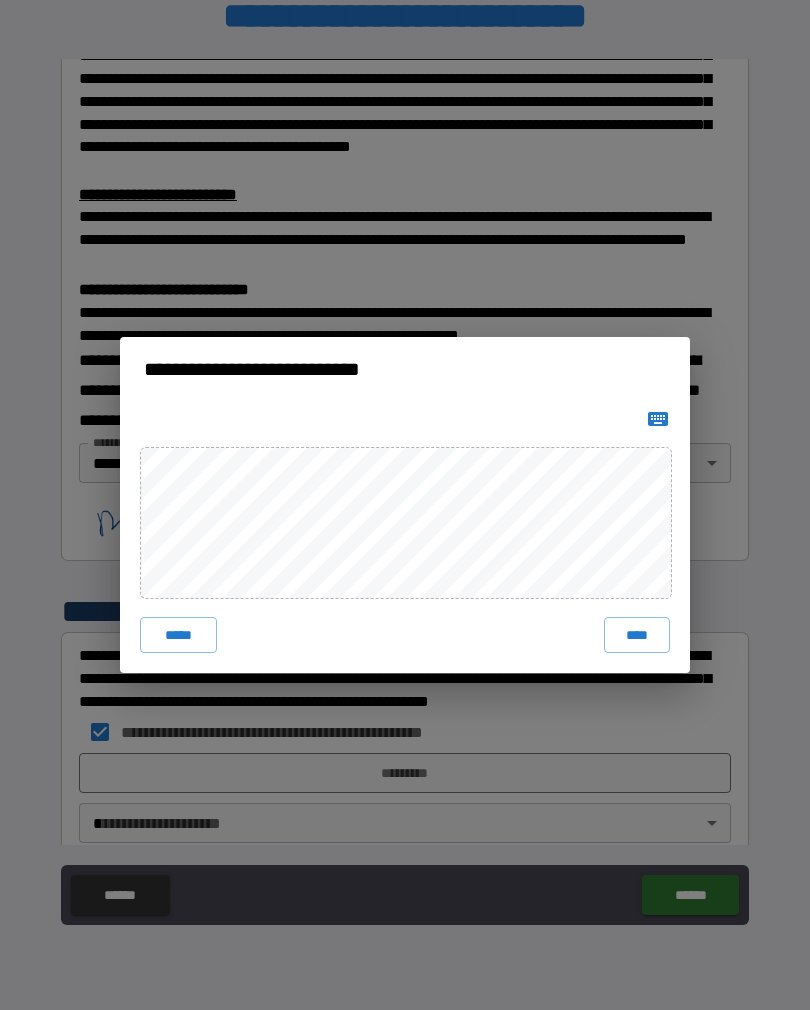 click on "****" at bounding box center (637, 635) 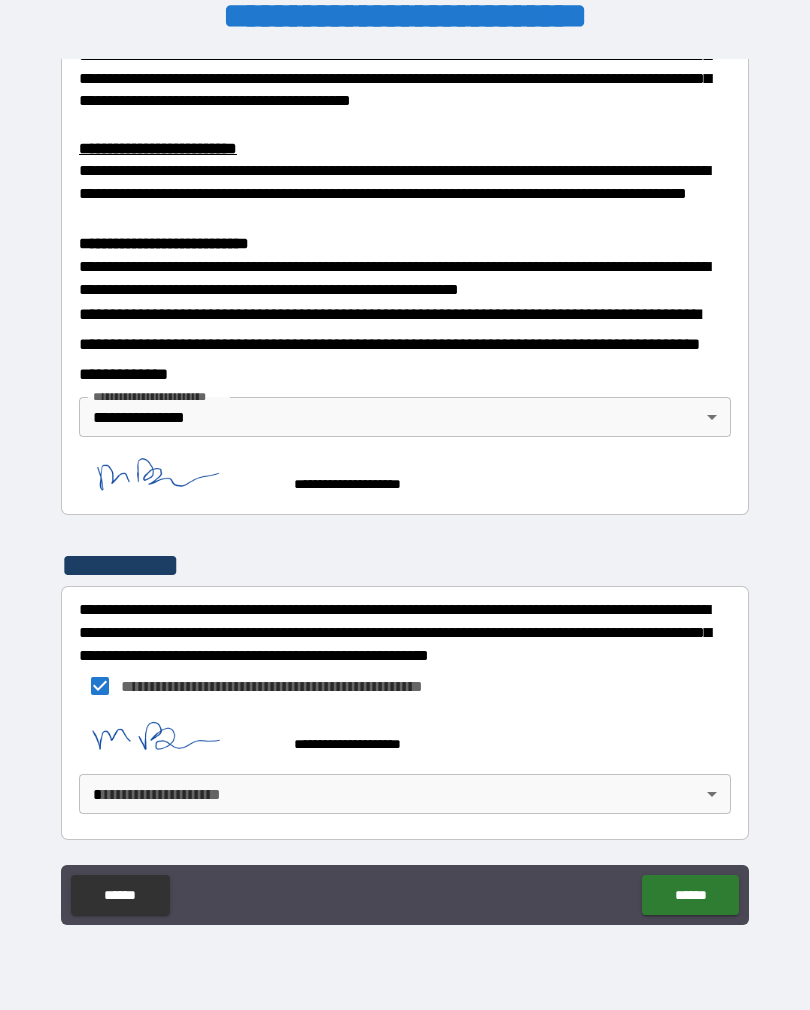 scroll, scrollTop: 628, scrollLeft: 0, axis: vertical 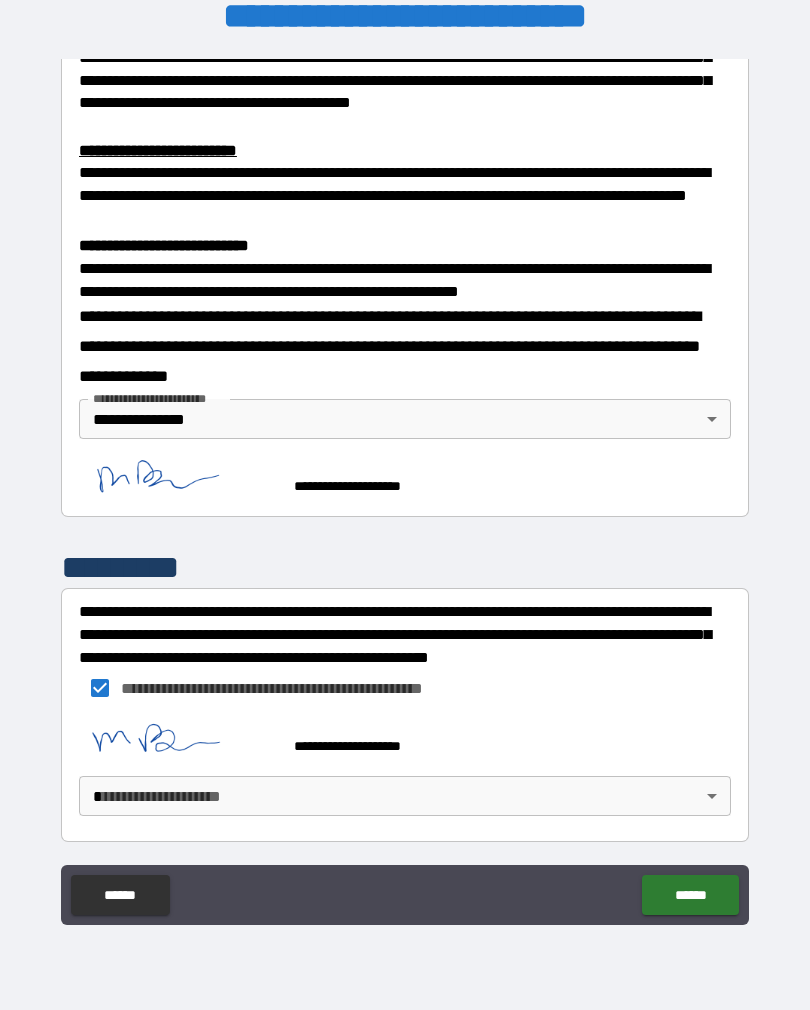 click on "**********" at bounding box center (405, 489) 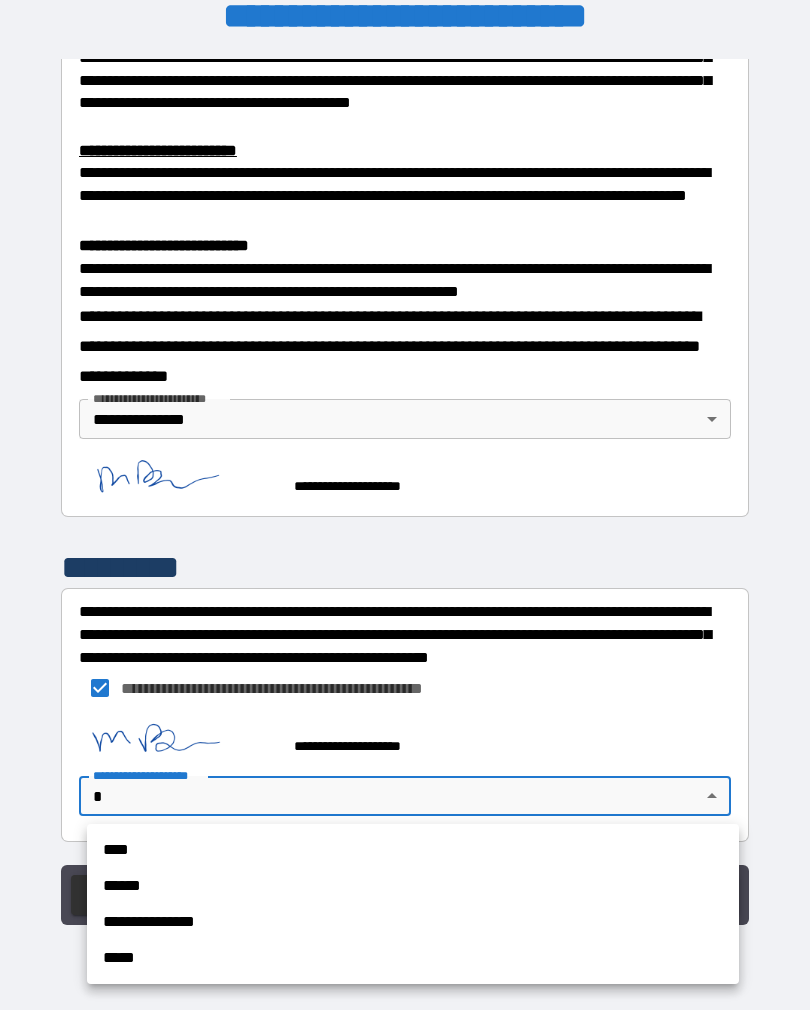 click on "**********" at bounding box center (413, 922) 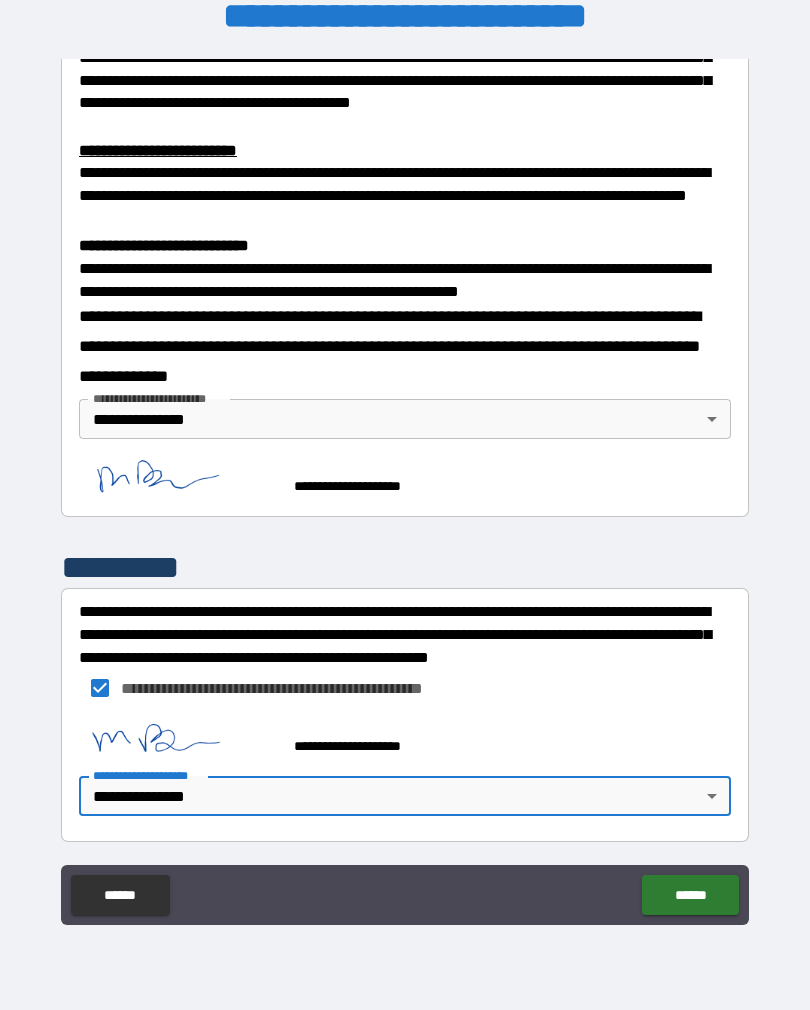 click on "******" at bounding box center [690, 895] 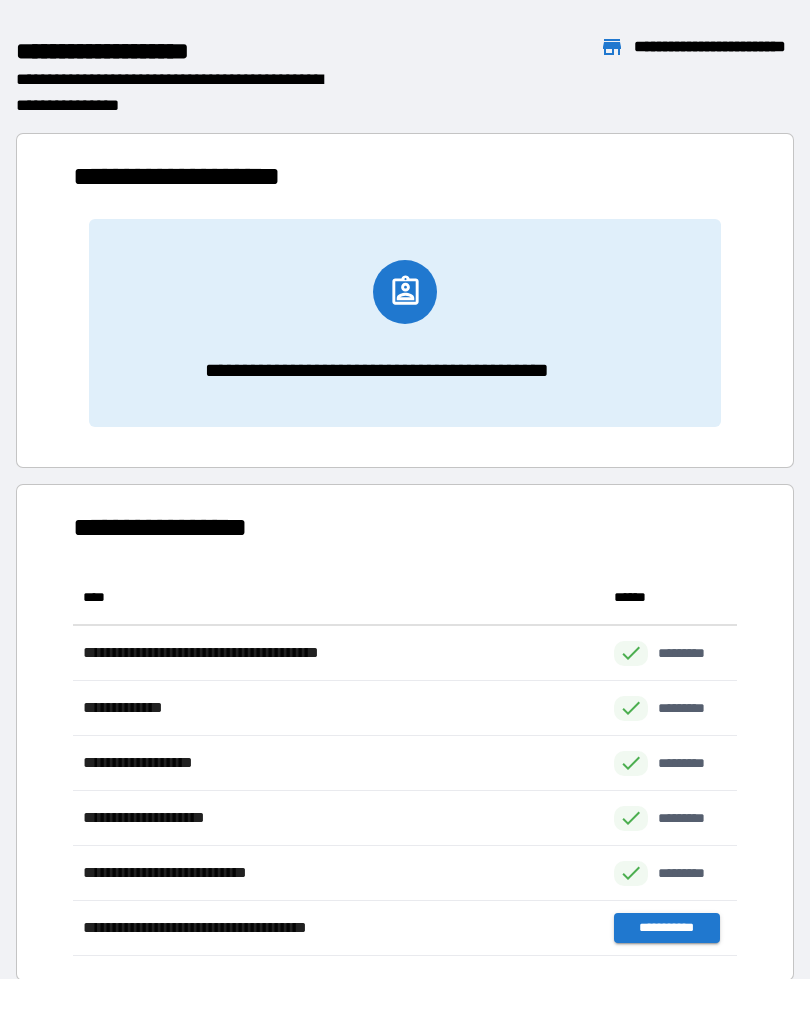 scroll, scrollTop: 386, scrollLeft: 664, axis: both 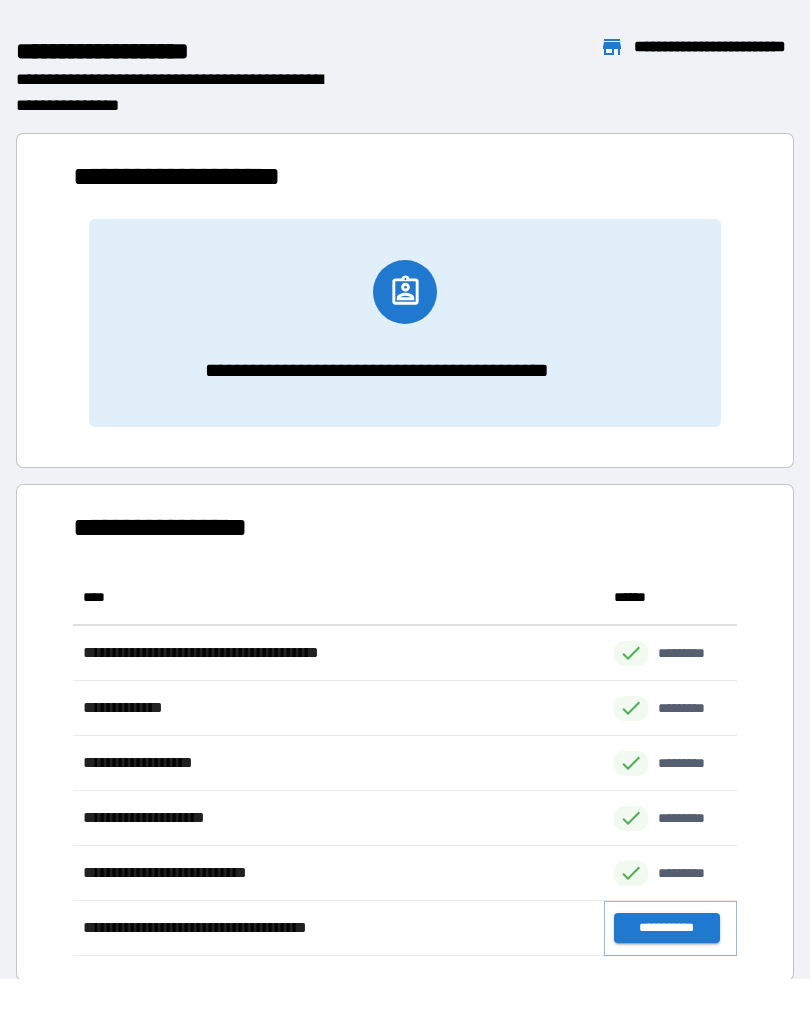 click on "**********" at bounding box center (666, 928) 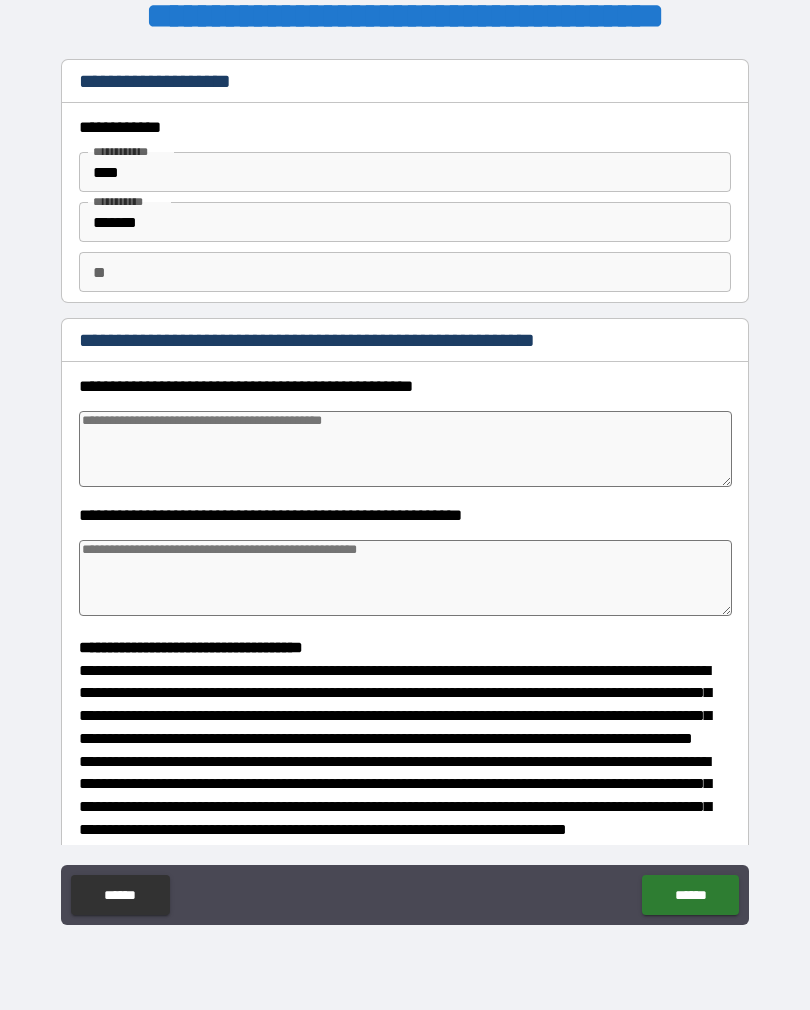 click on "******" at bounding box center (690, 895) 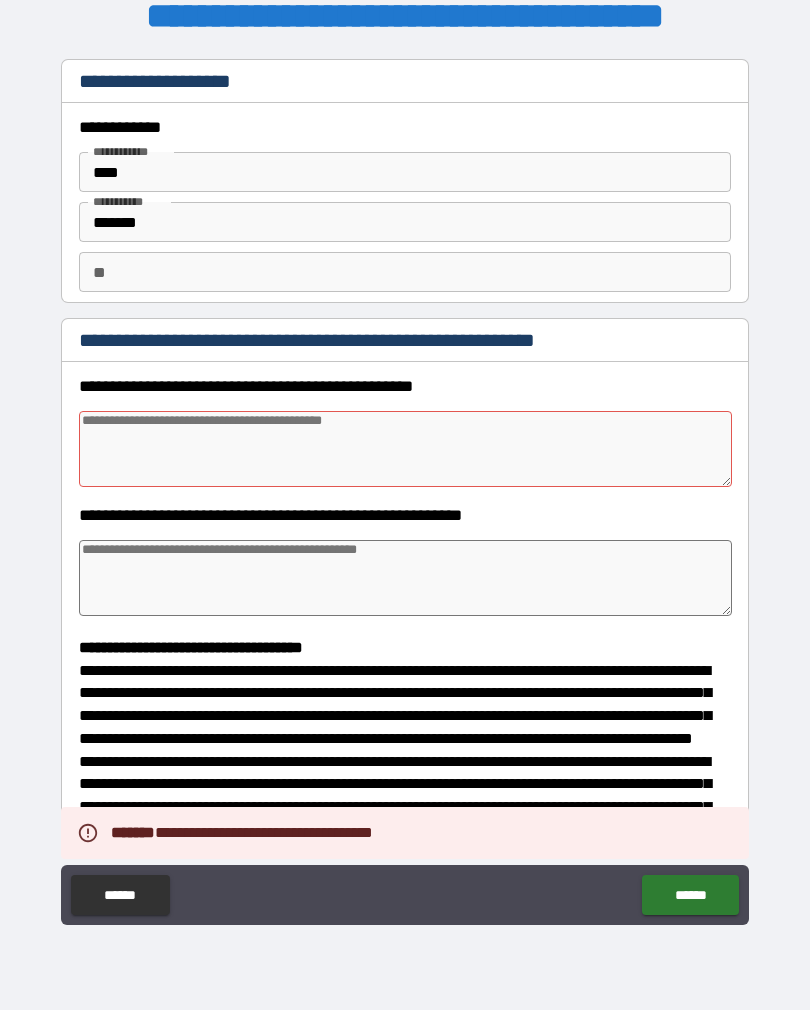 click at bounding box center [405, 449] 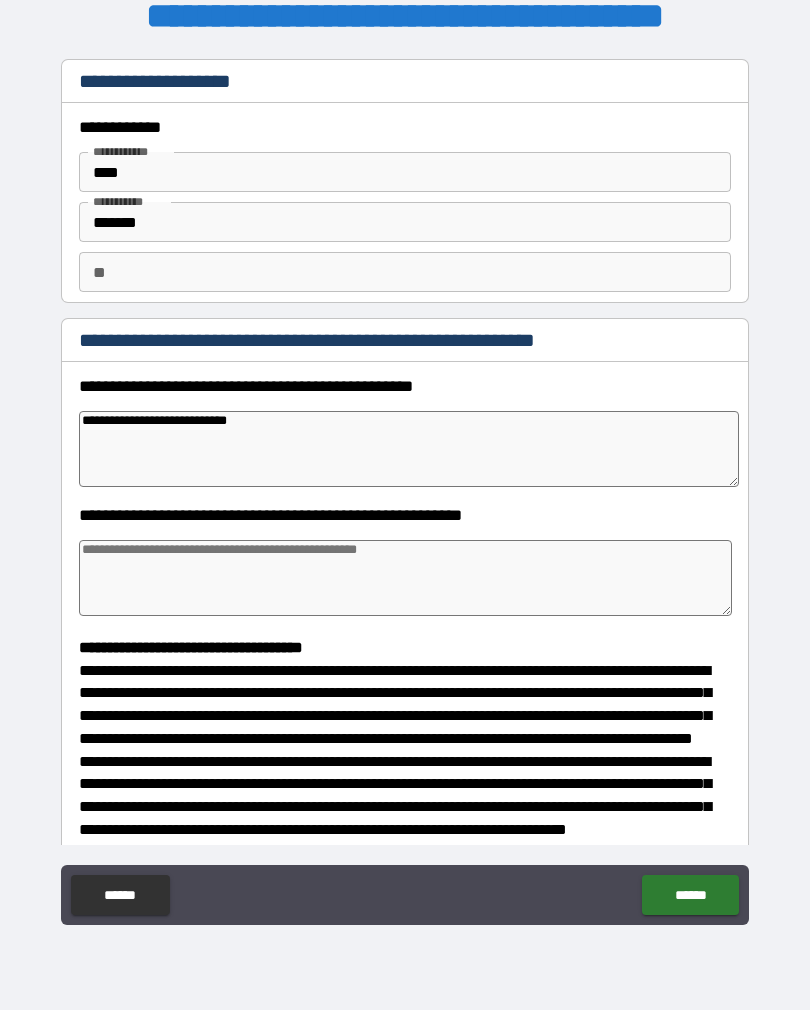 click at bounding box center (405, 578) 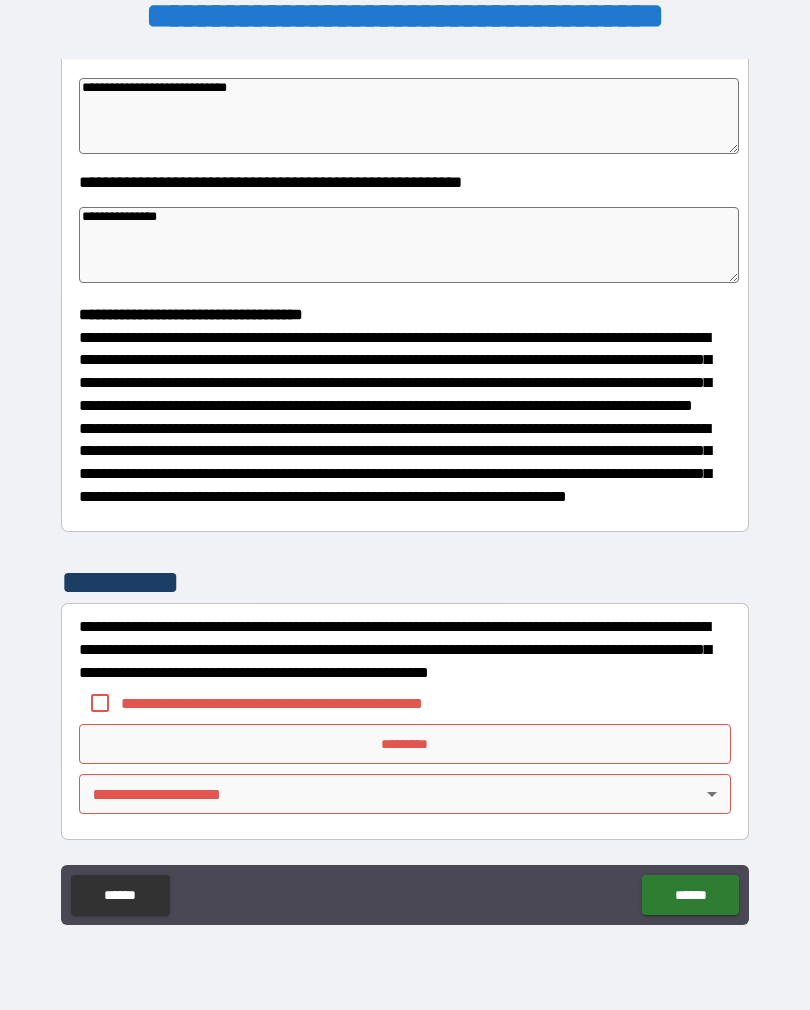 scroll, scrollTop: 370, scrollLeft: 0, axis: vertical 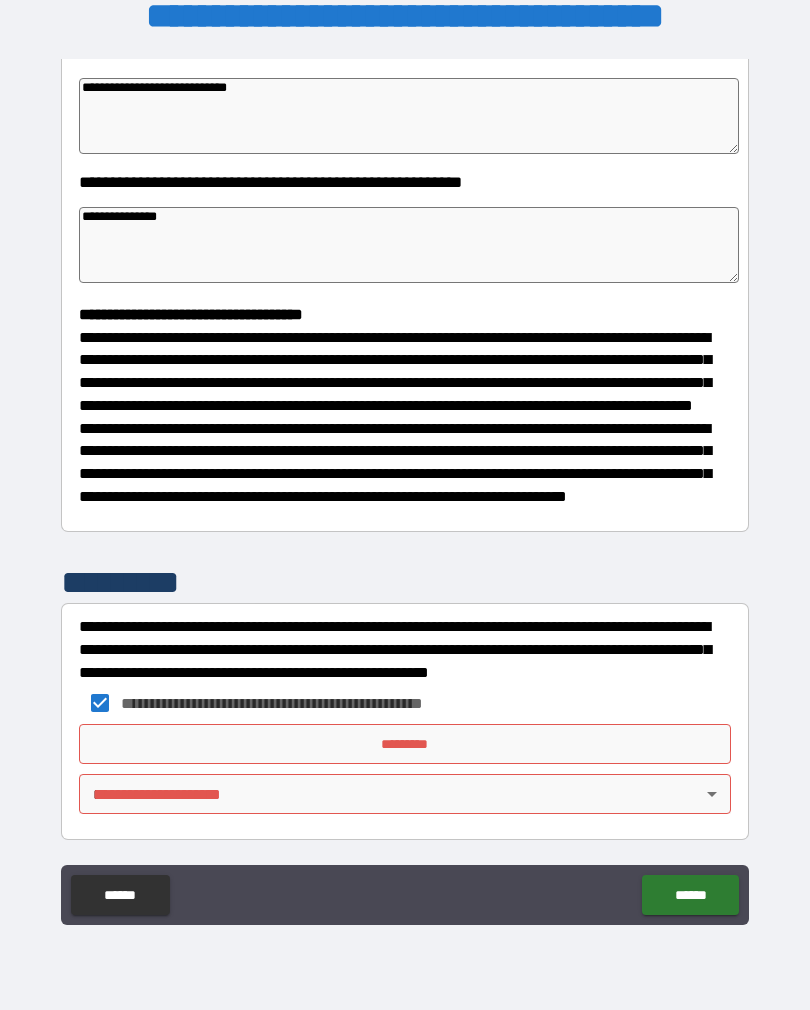 click on "*********" at bounding box center [405, 744] 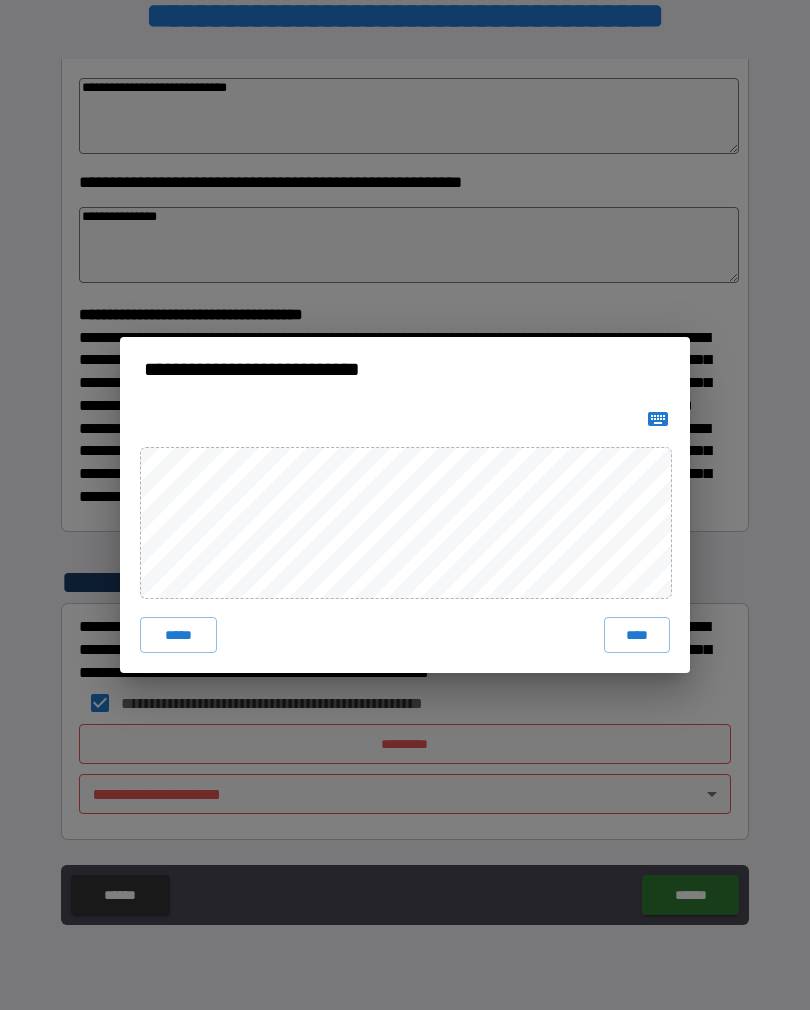 click on "****" at bounding box center (637, 635) 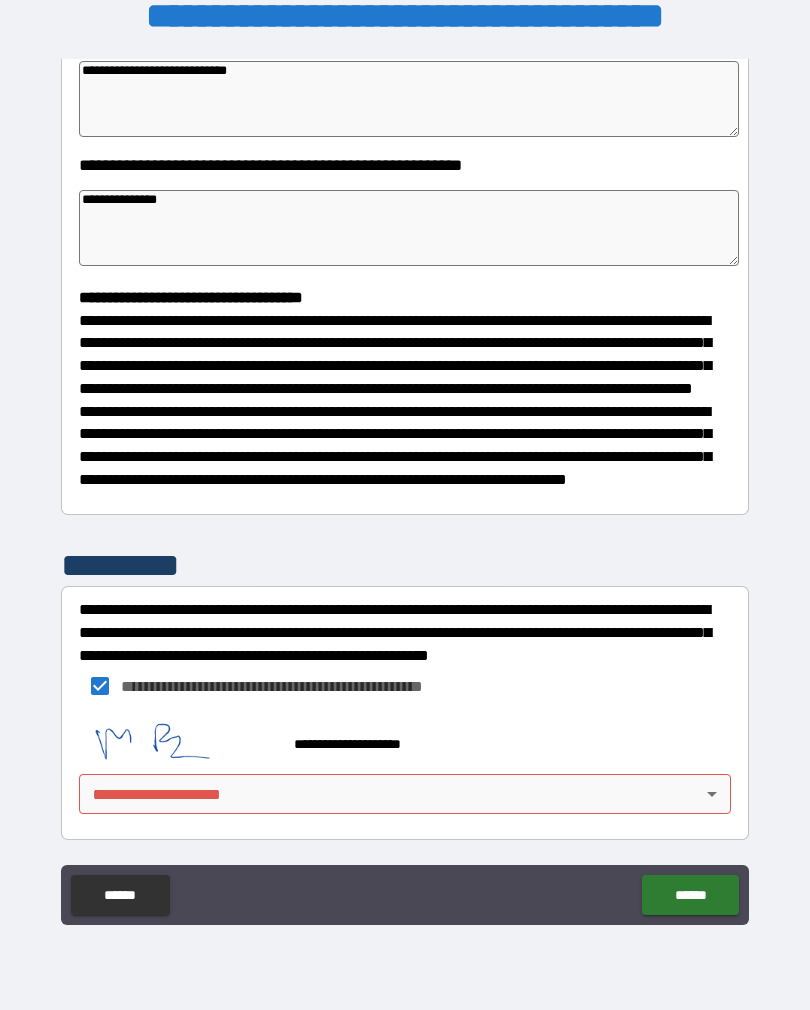 scroll, scrollTop: 360, scrollLeft: 0, axis: vertical 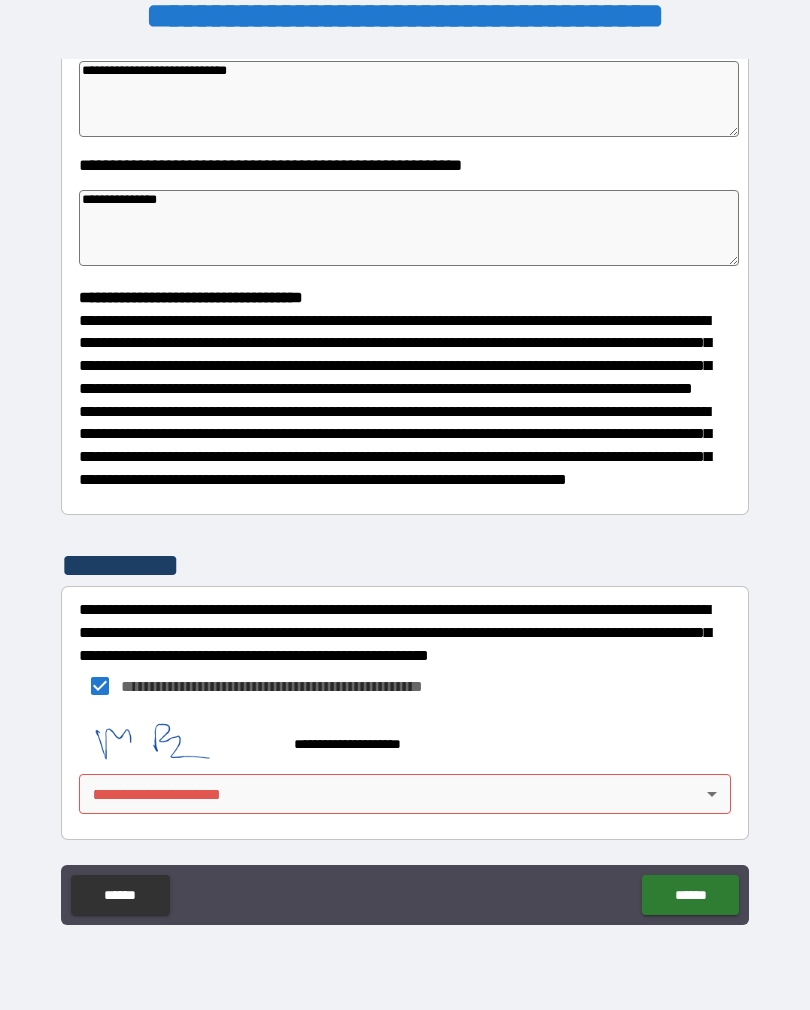 click on "**********" at bounding box center [405, 489] 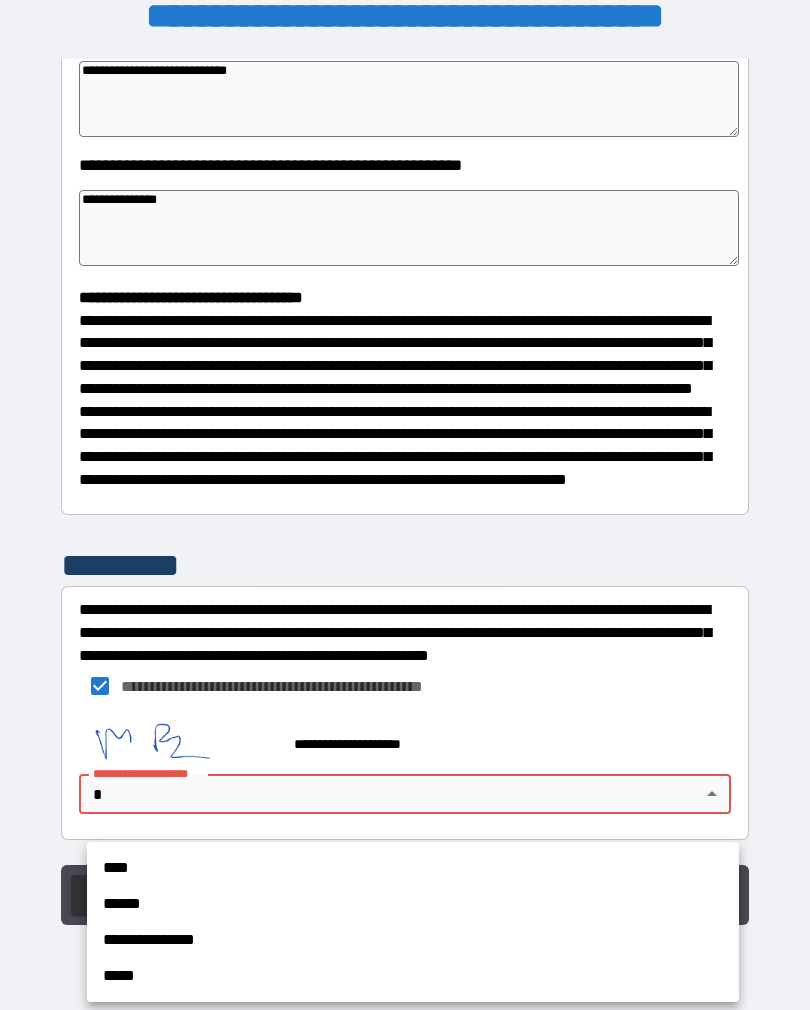 click on "**********" at bounding box center (413, 940) 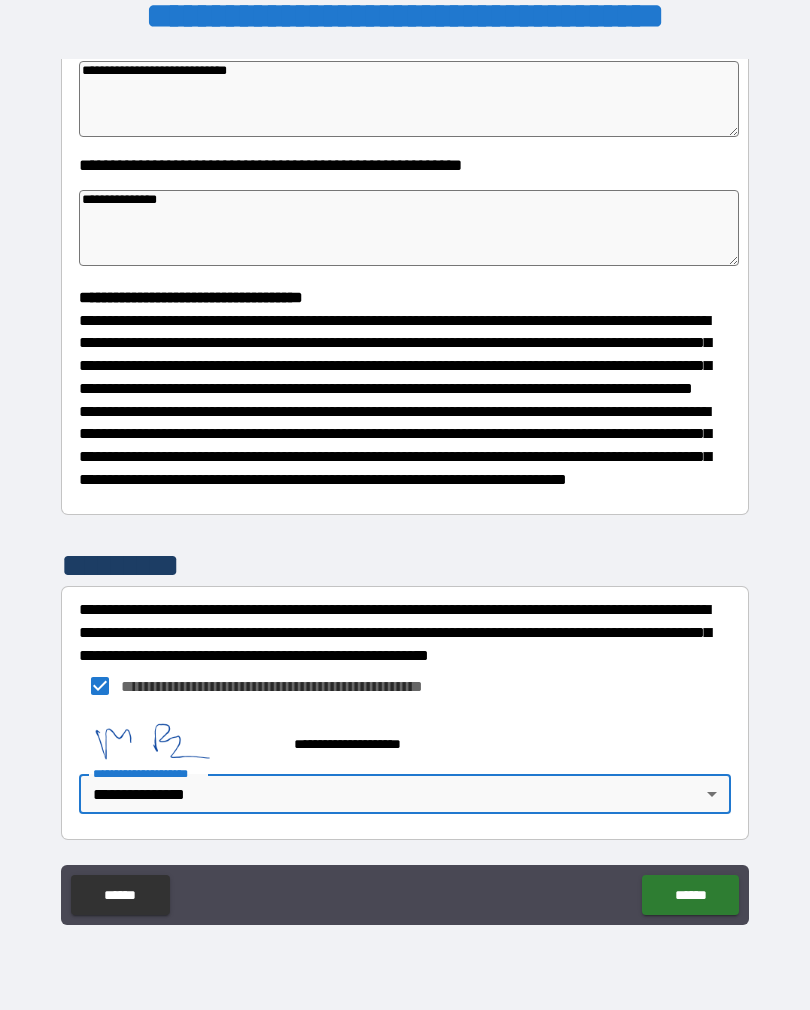 click on "******" at bounding box center [690, 895] 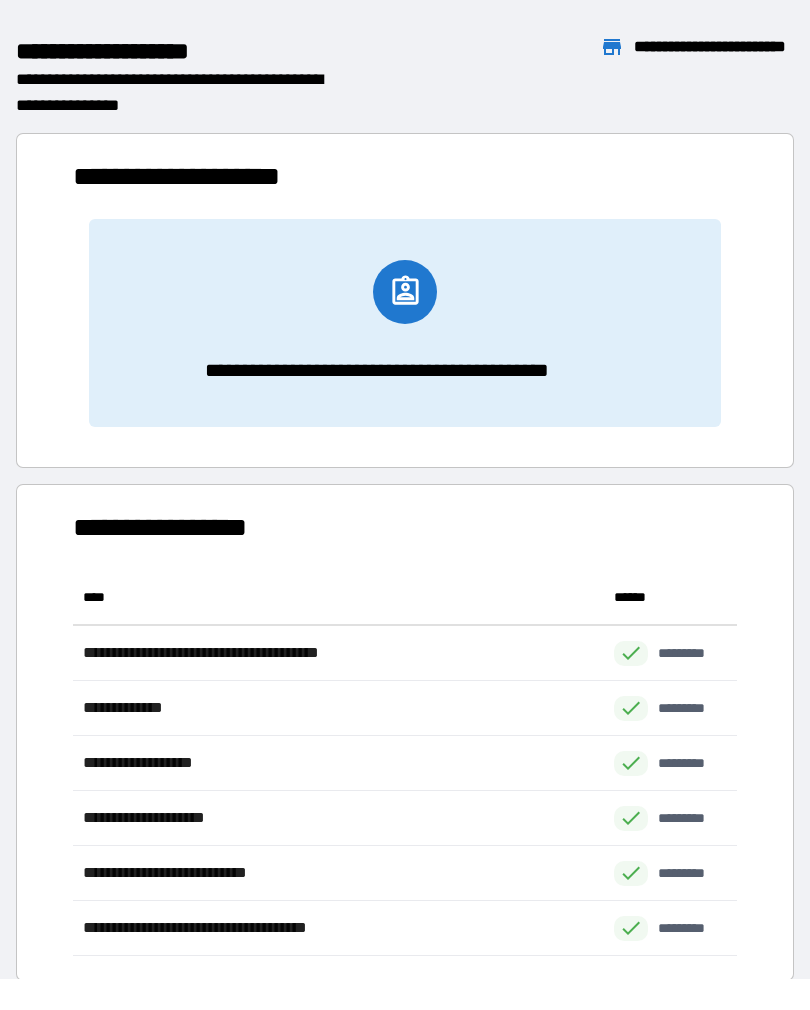 scroll, scrollTop: 1, scrollLeft: 1, axis: both 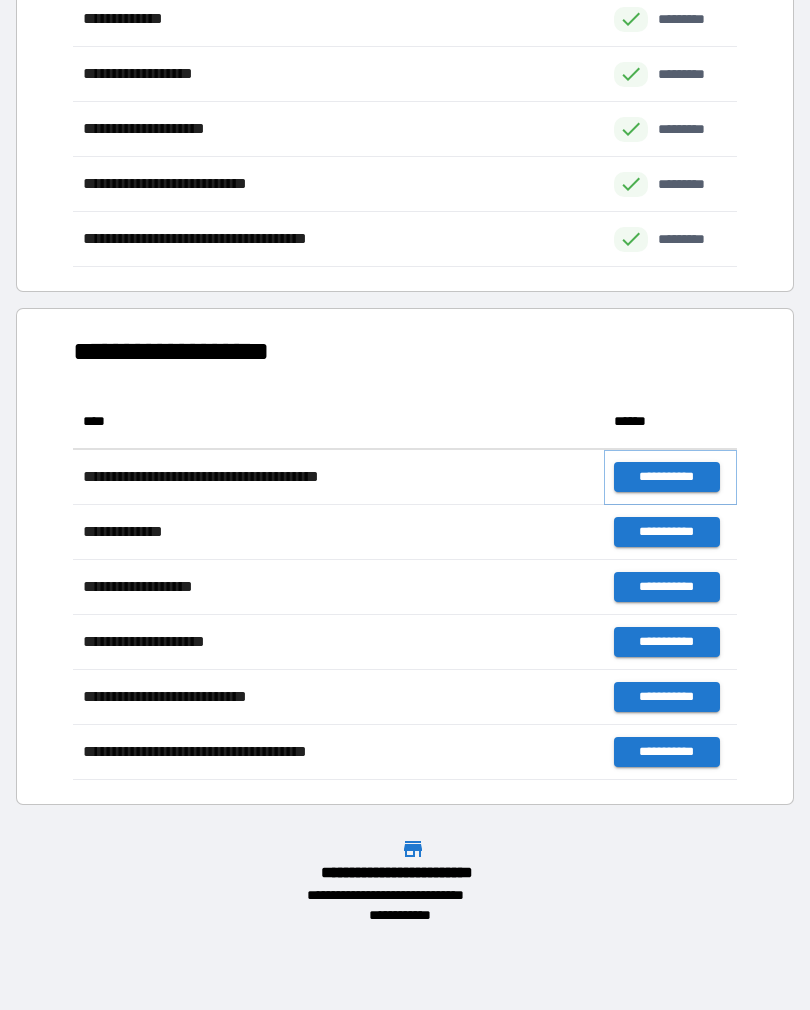 click on "**********" at bounding box center (666, 477) 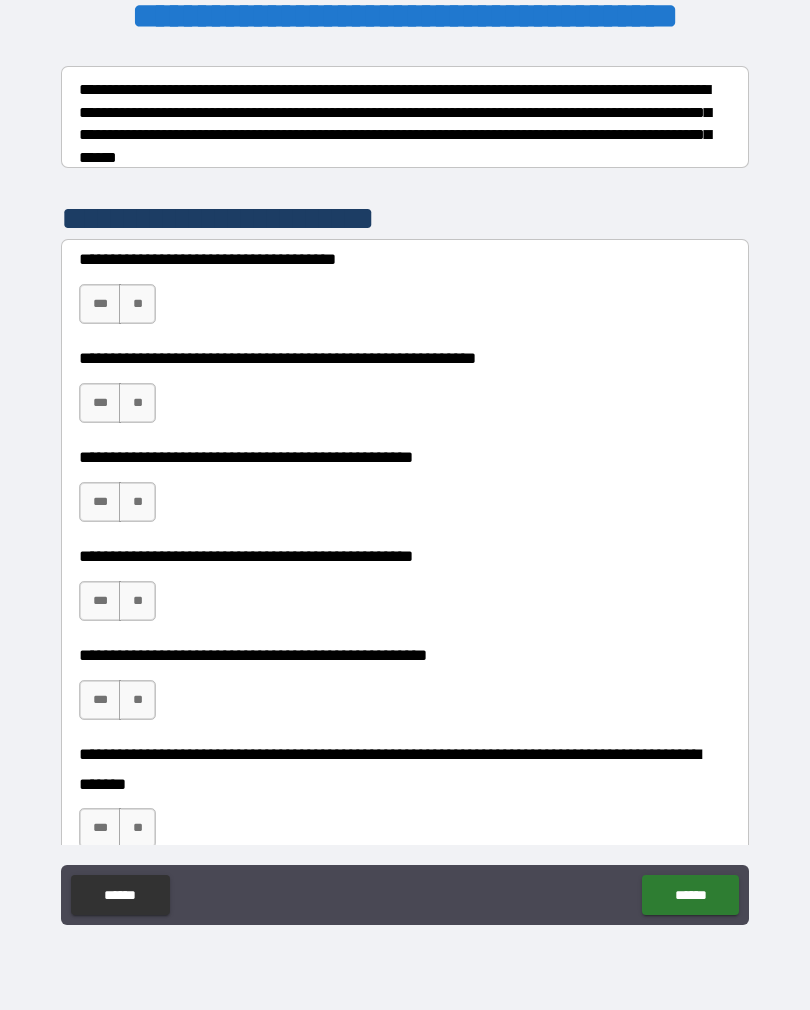 scroll, scrollTop: 365, scrollLeft: 0, axis: vertical 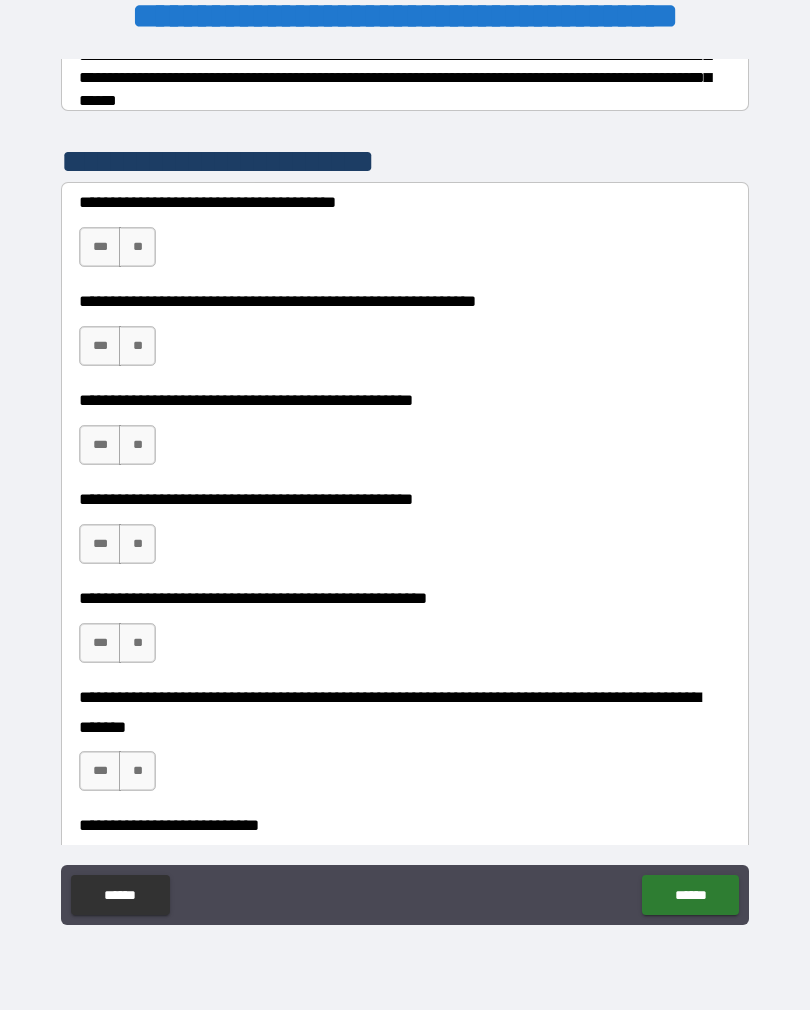 click on "**" at bounding box center [137, 247] 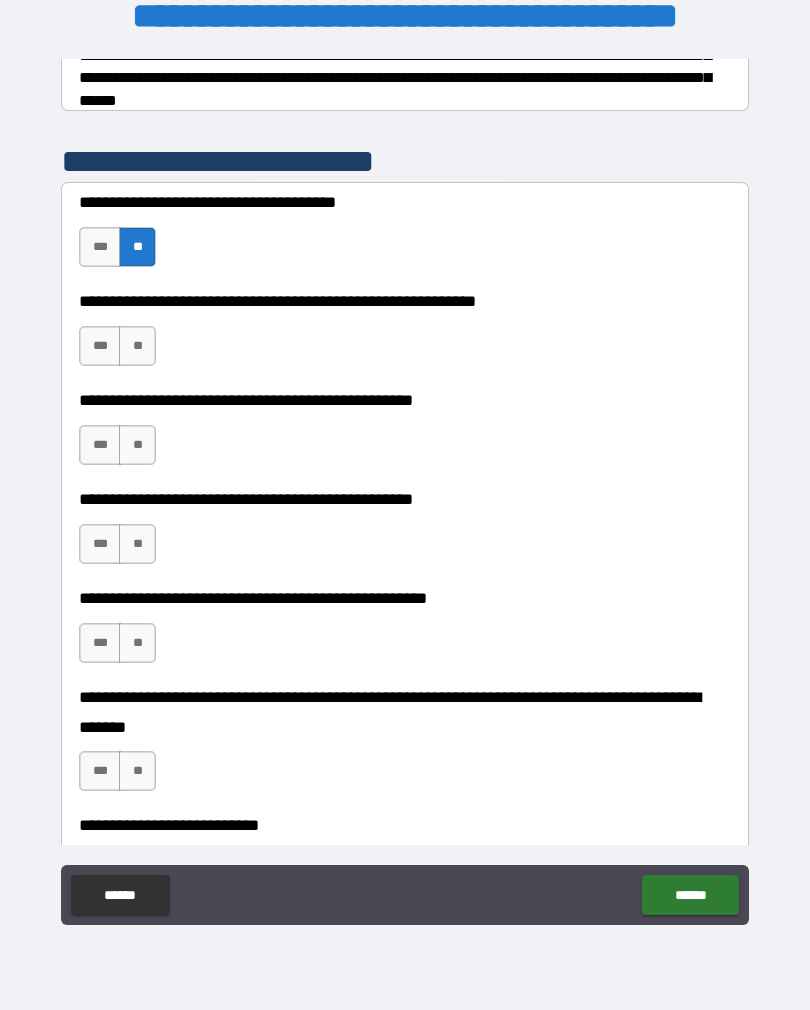 click on "**" at bounding box center [137, 346] 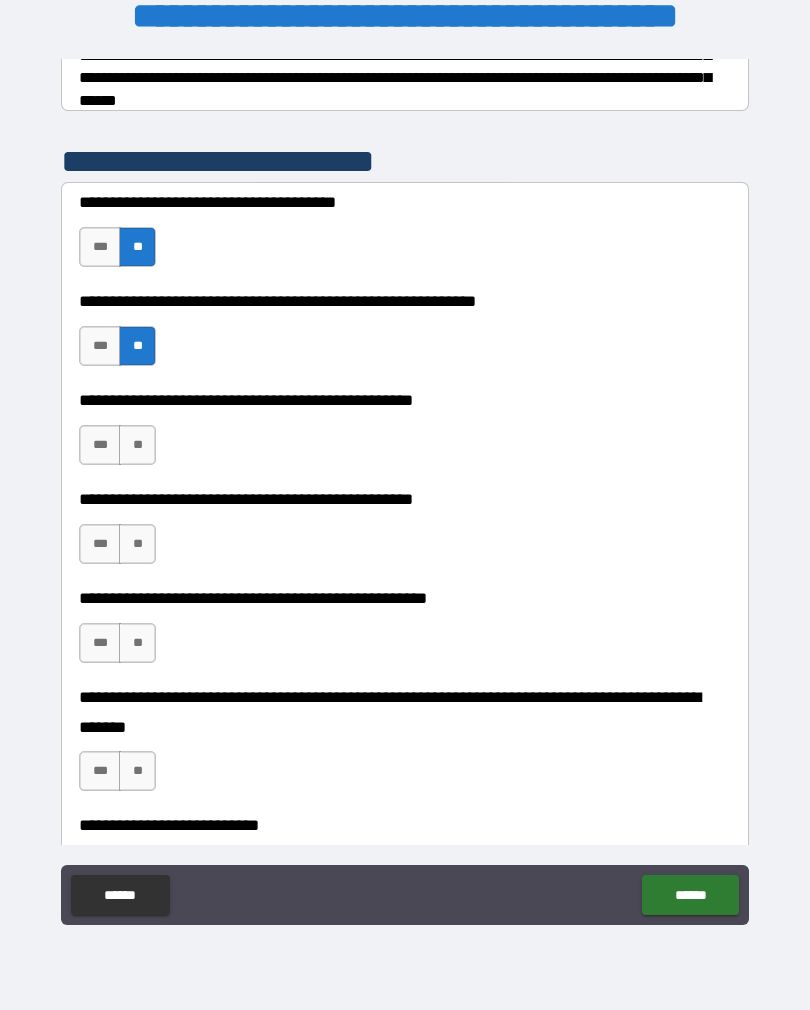 click on "**" at bounding box center (137, 445) 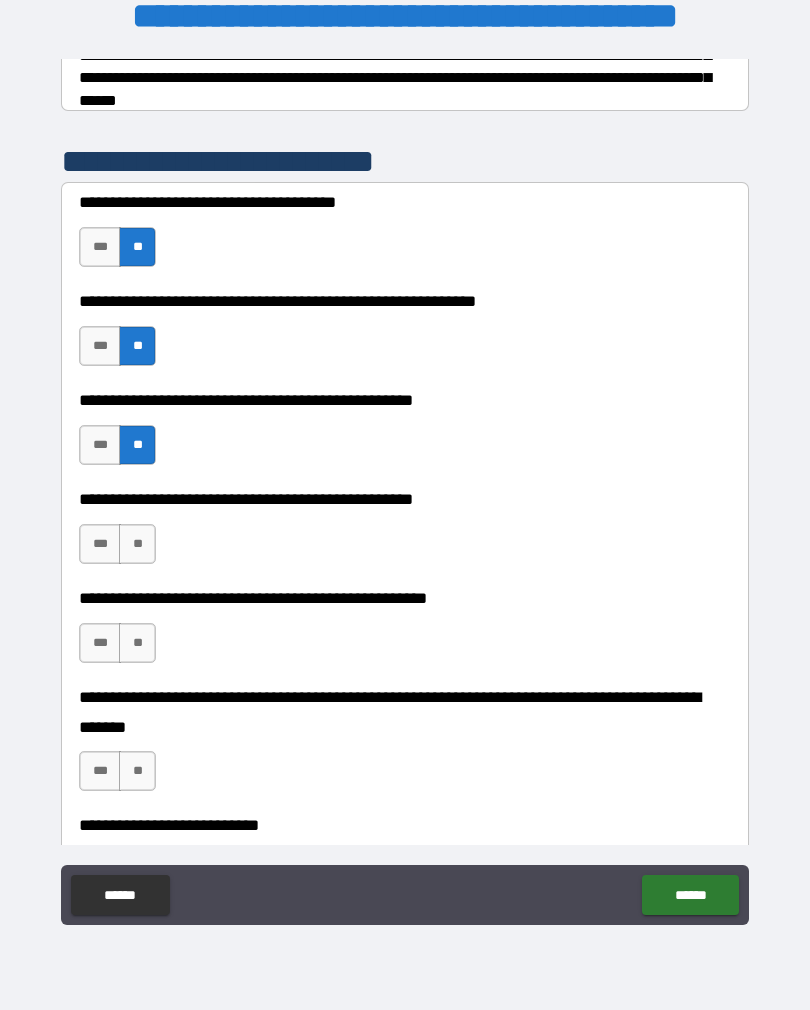 click on "**" at bounding box center [137, 544] 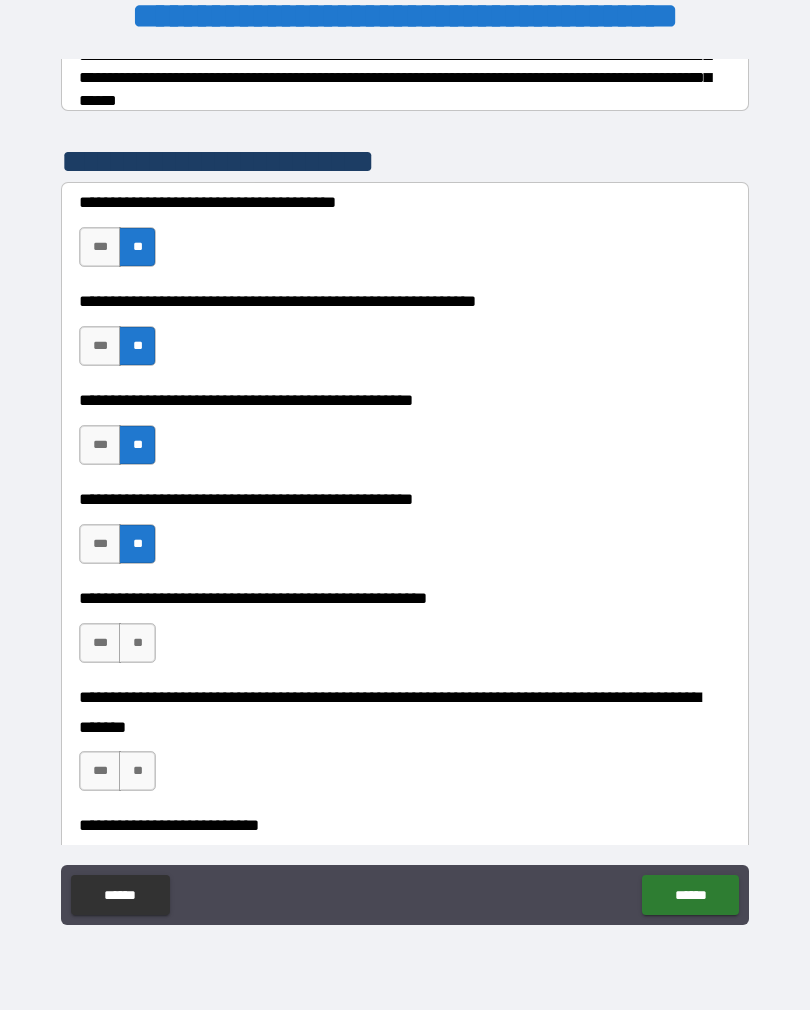 click on "**" at bounding box center (137, 643) 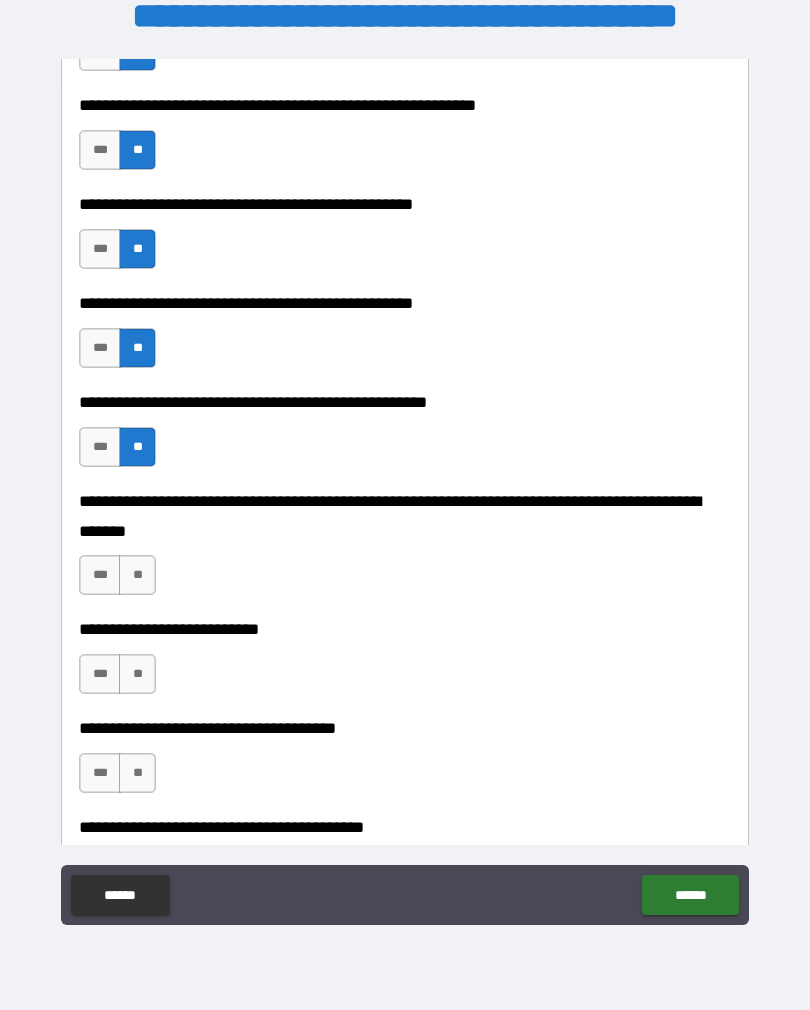 scroll, scrollTop: 615, scrollLeft: 0, axis: vertical 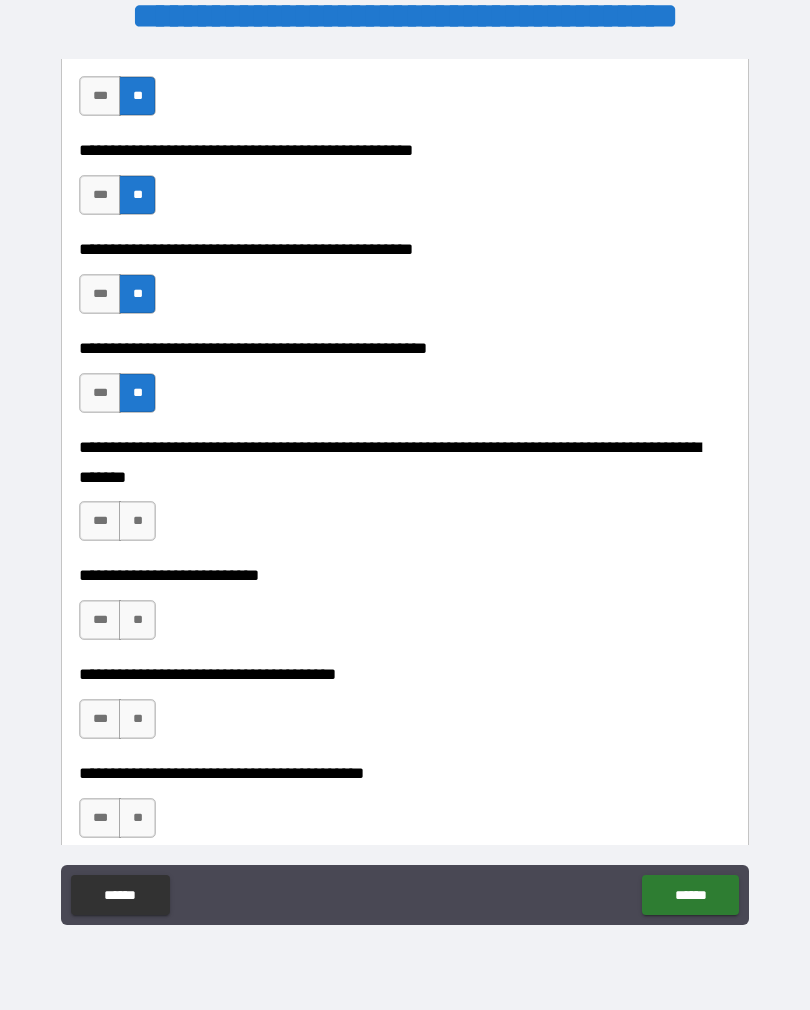click on "**" at bounding box center (137, 521) 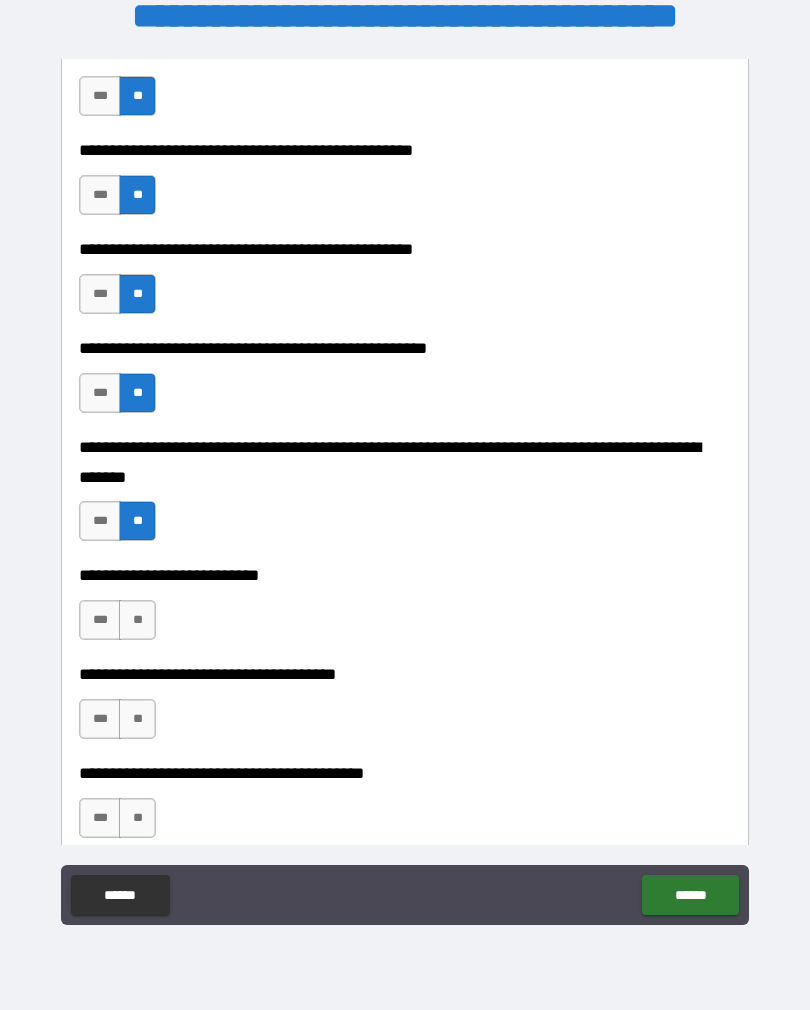 click on "**" at bounding box center (137, 620) 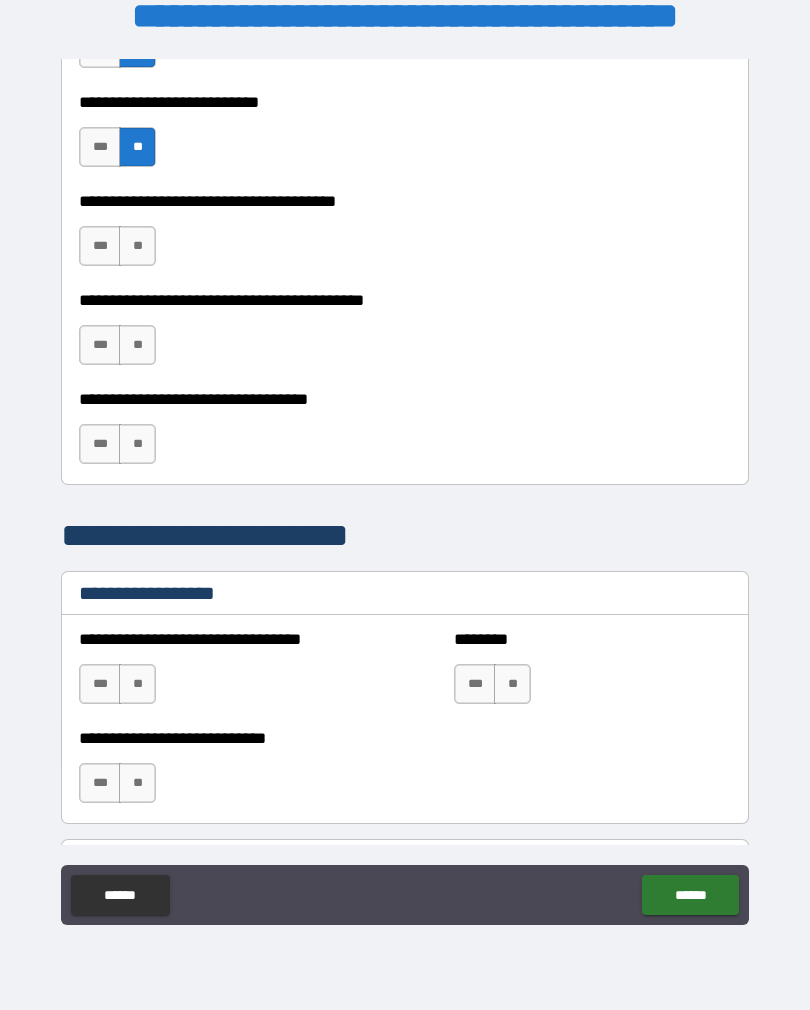 scroll, scrollTop: 1114, scrollLeft: 0, axis: vertical 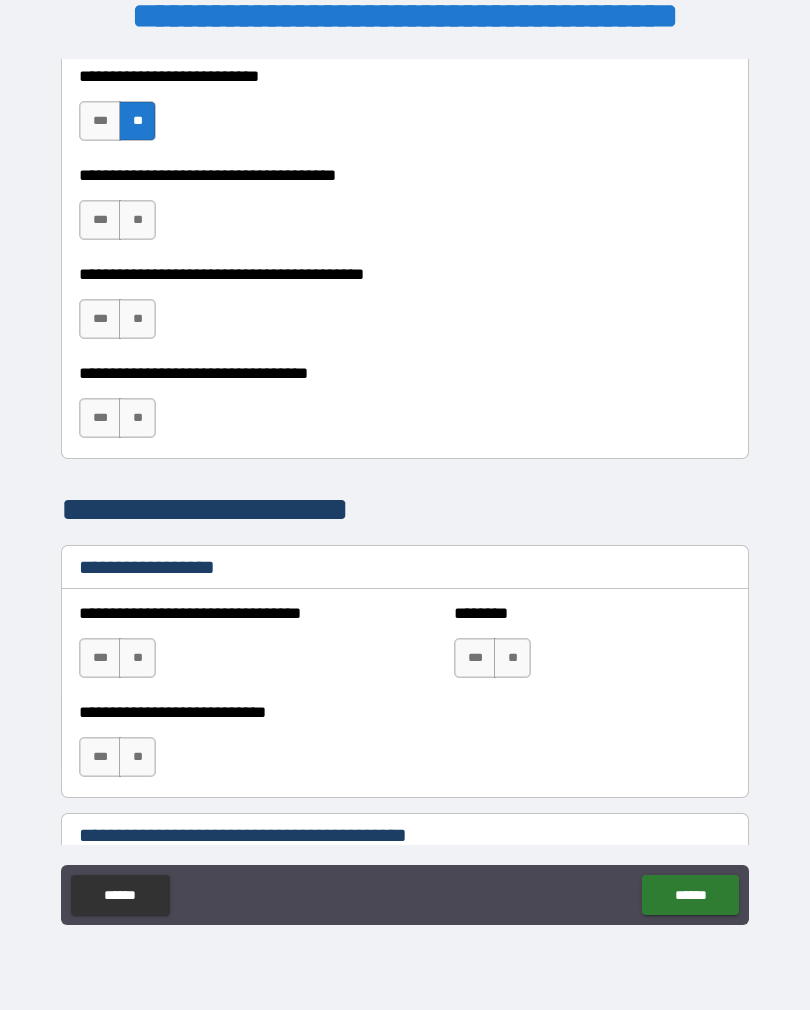 click on "**" at bounding box center [137, 220] 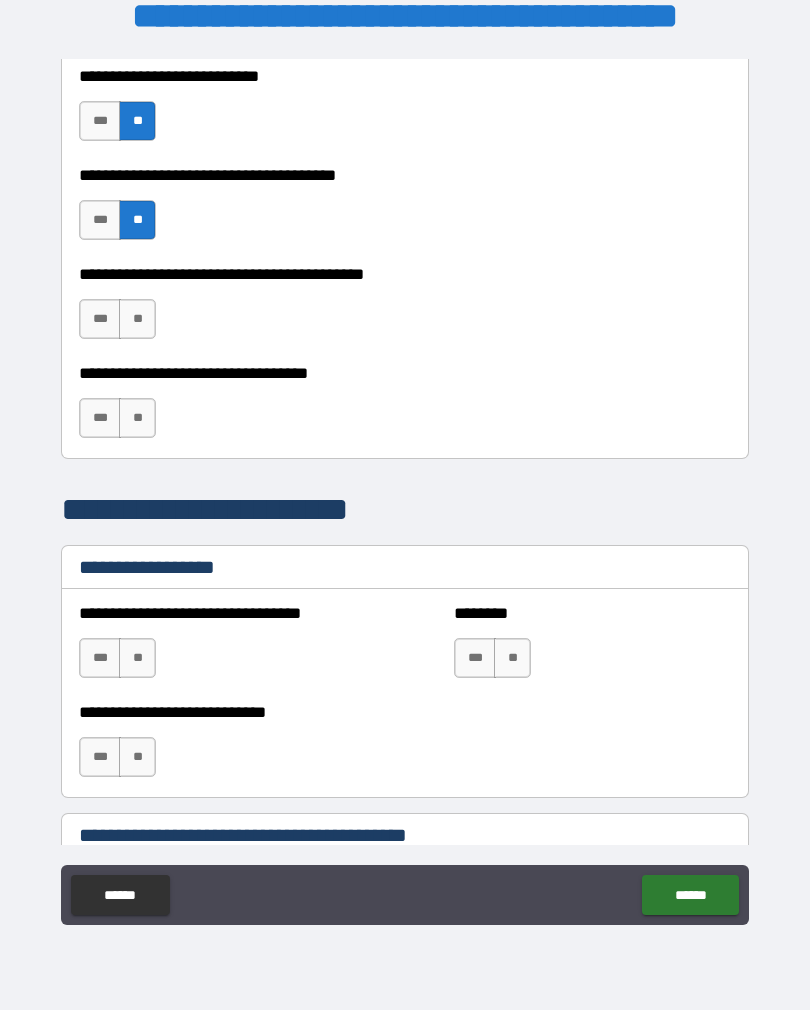 click on "**" at bounding box center (137, 319) 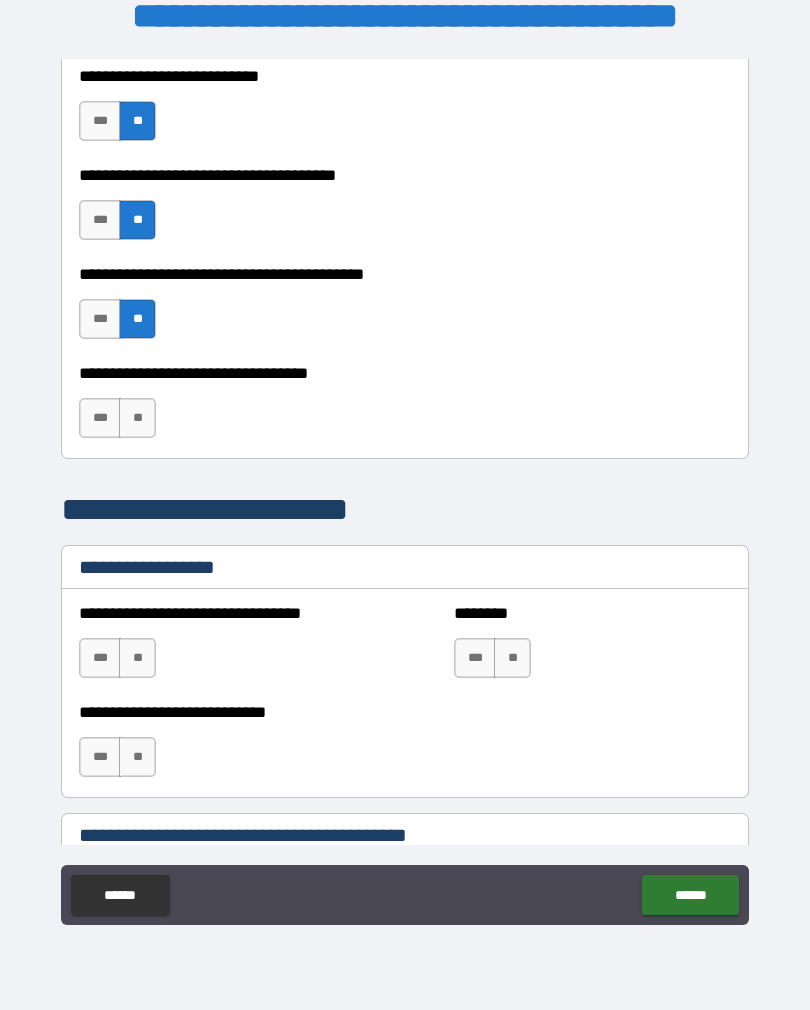 click on "**" at bounding box center (137, 418) 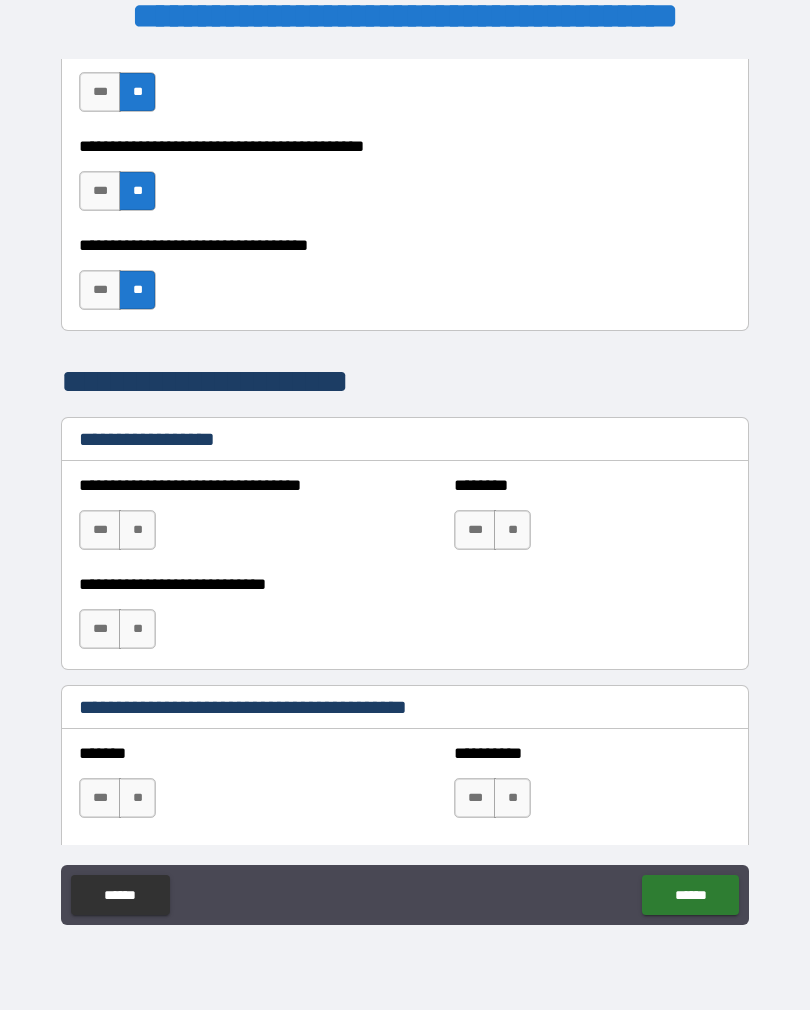 scroll, scrollTop: 1384, scrollLeft: 0, axis: vertical 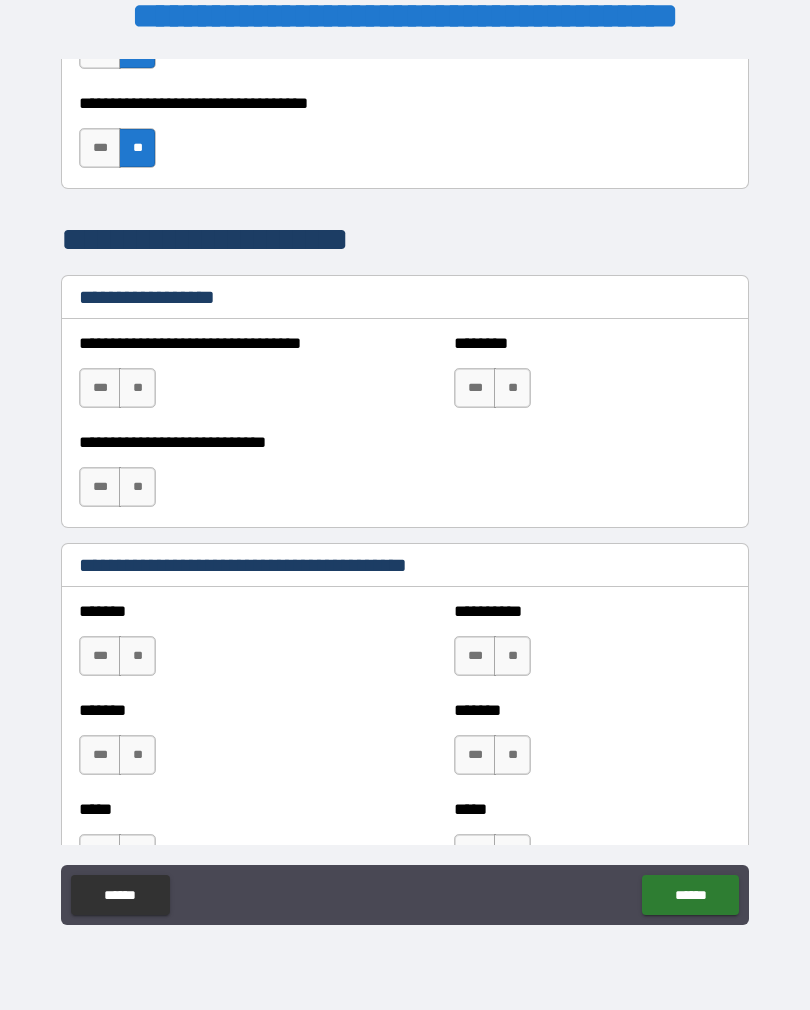click on "**" at bounding box center [137, 388] 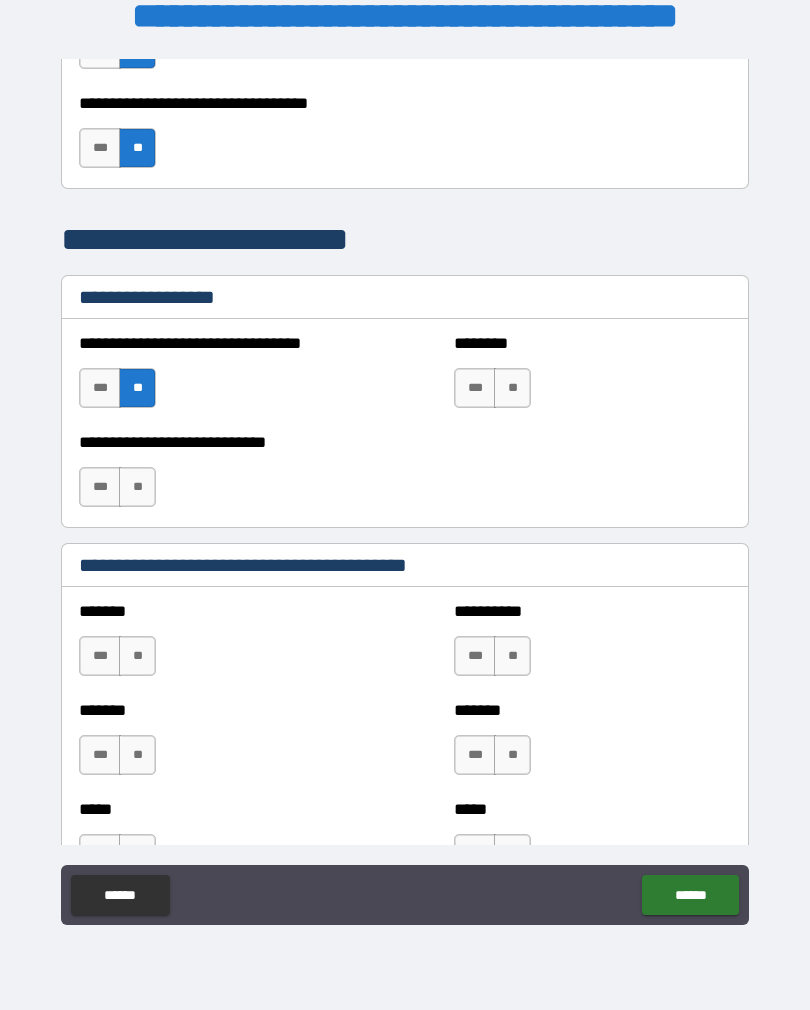 click on "**" at bounding box center (137, 487) 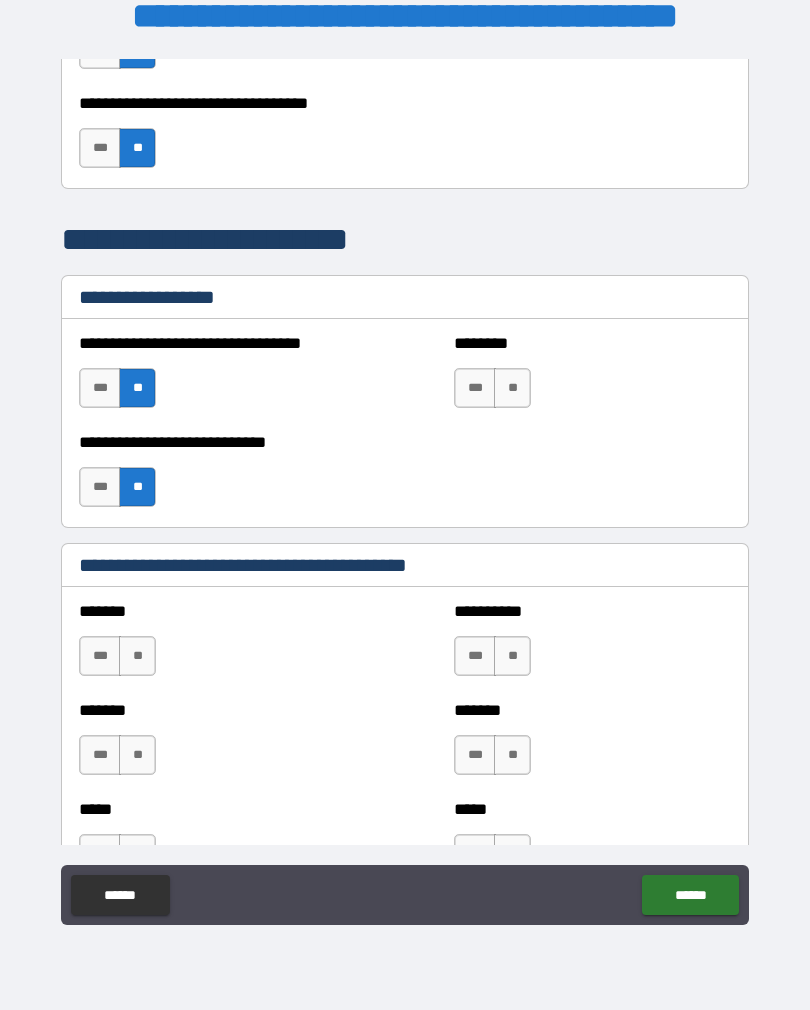 click on "**" at bounding box center [512, 388] 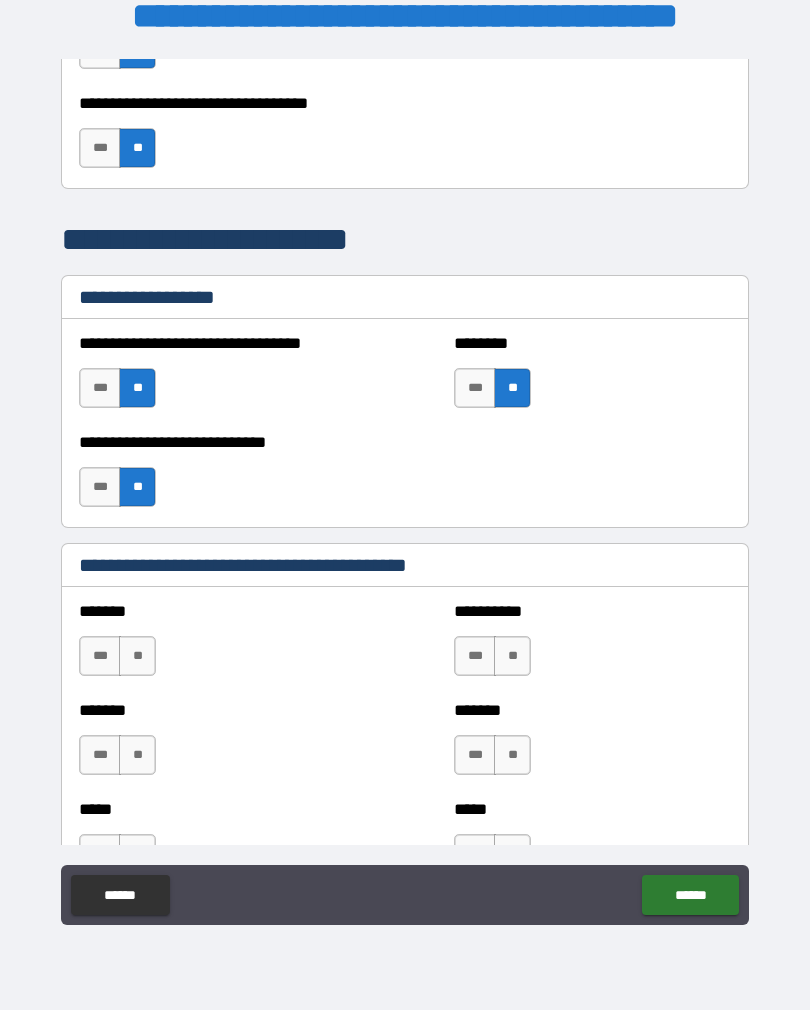 click on "**" at bounding box center [137, 656] 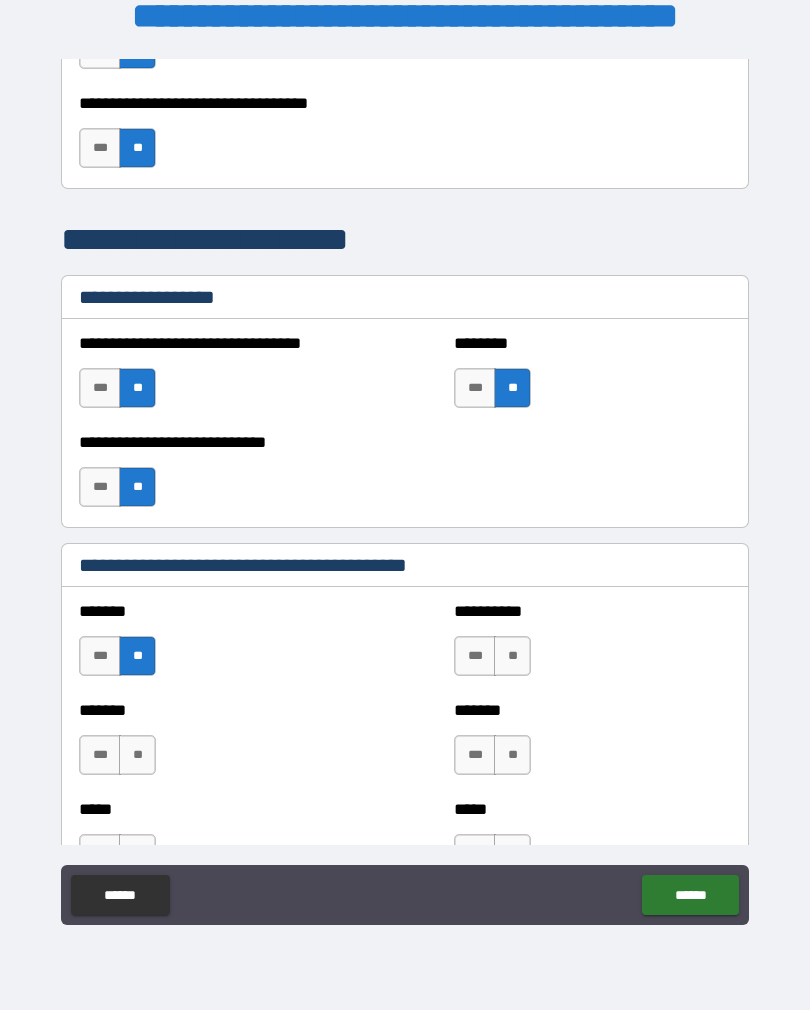 click on "**" at bounding box center (137, 755) 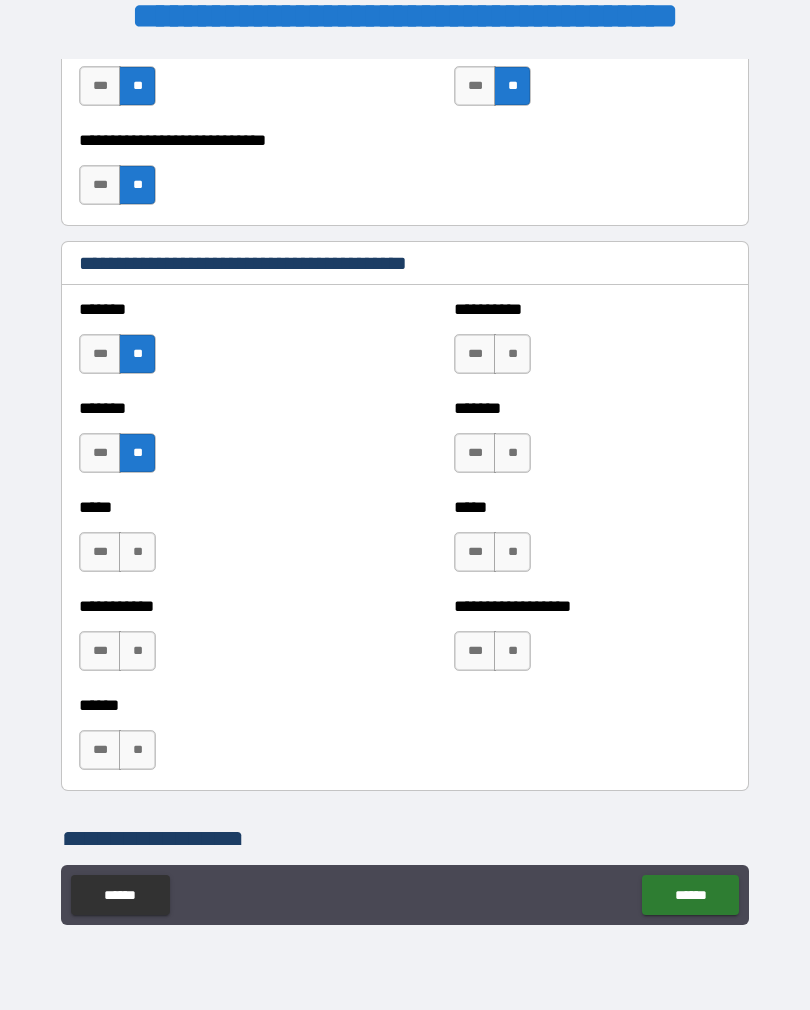 scroll, scrollTop: 1688, scrollLeft: 0, axis: vertical 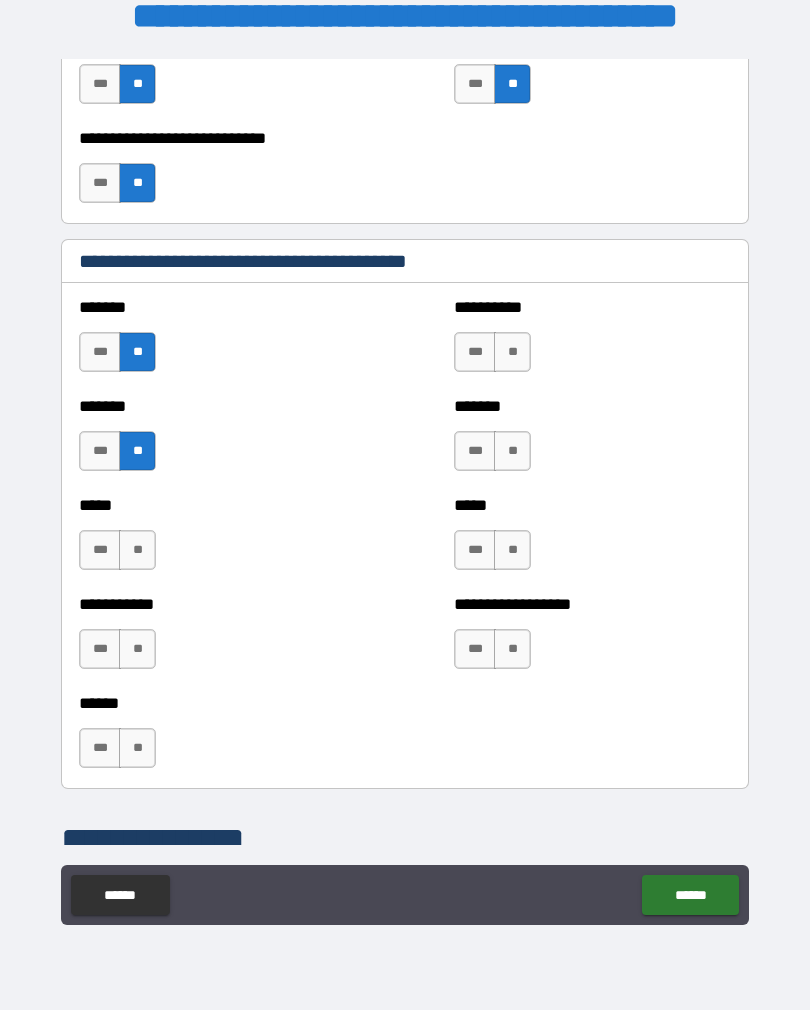 click on "**********" at bounding box center (592, 342) 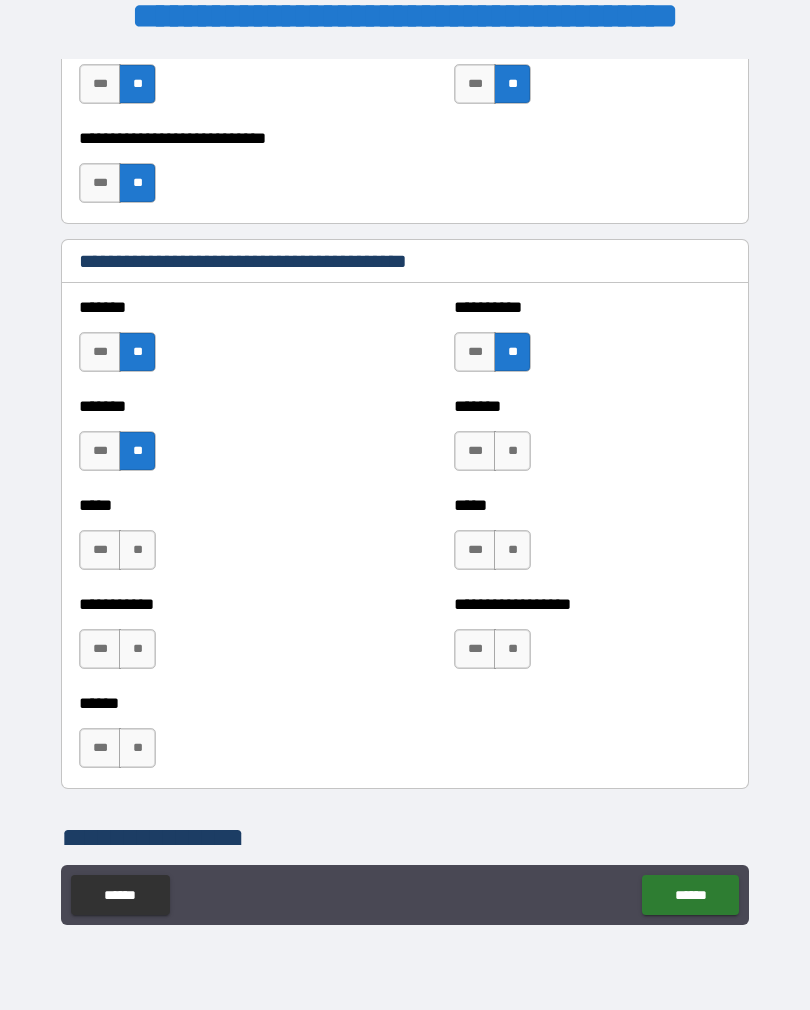 click on "**" at bounding box center (512, 451) 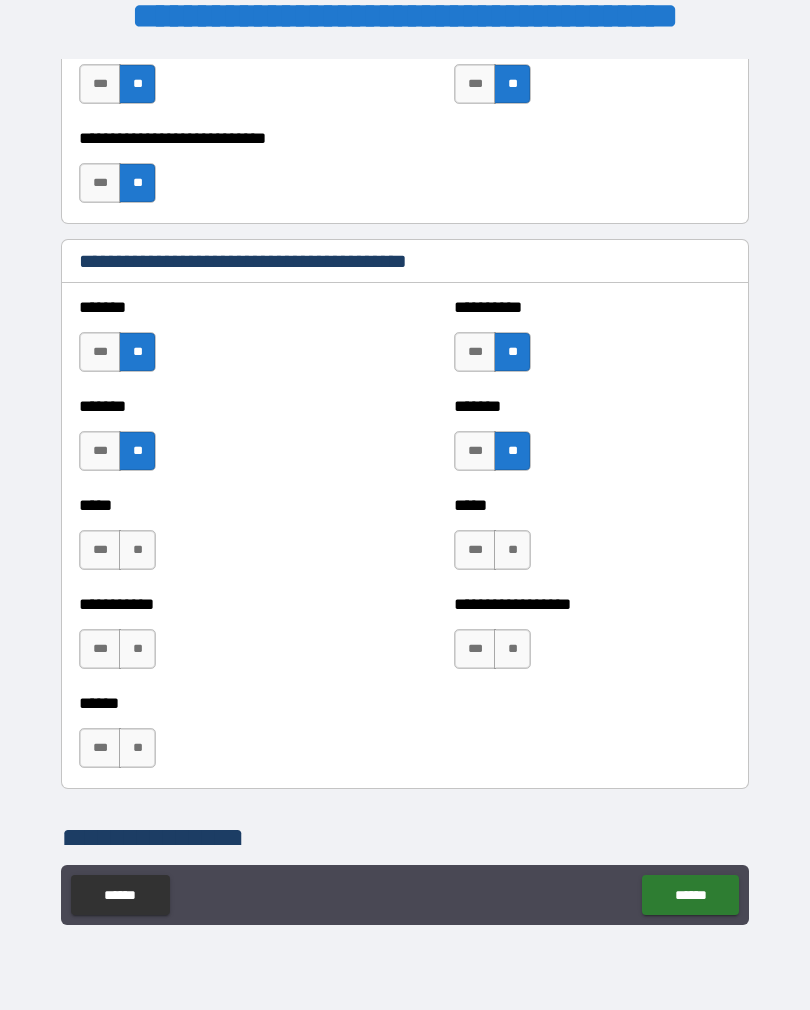 click on "**" at bounding box center (512, 550) 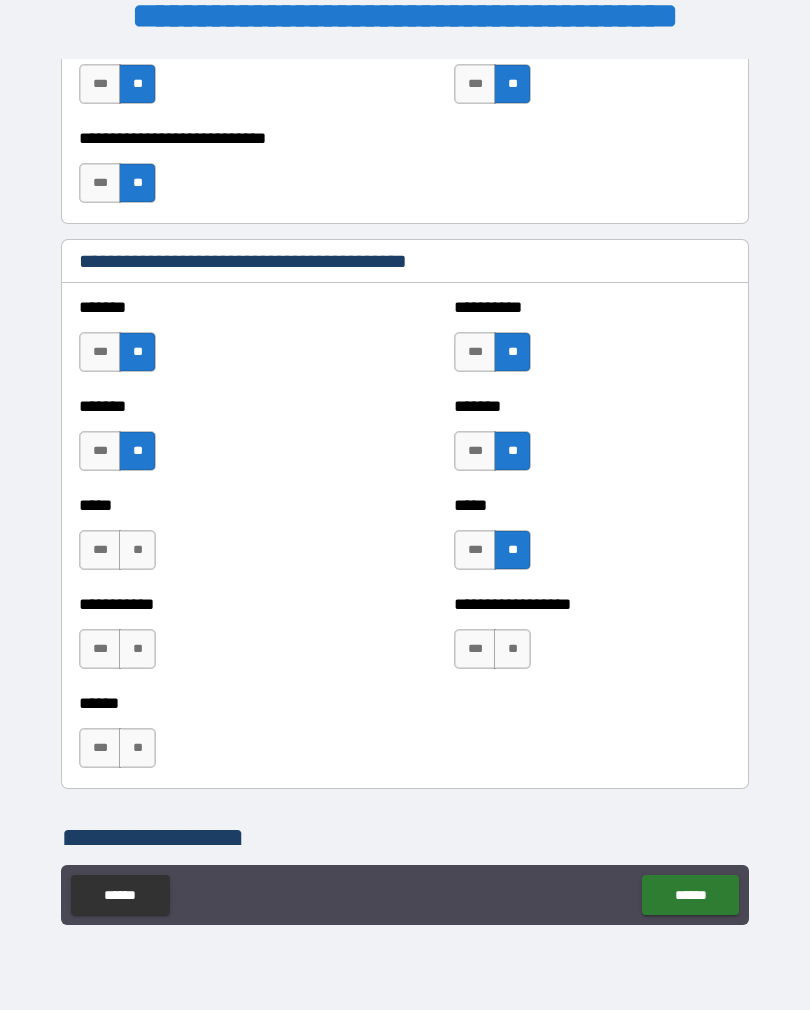 click on "**" at bounding box center [512, 649] 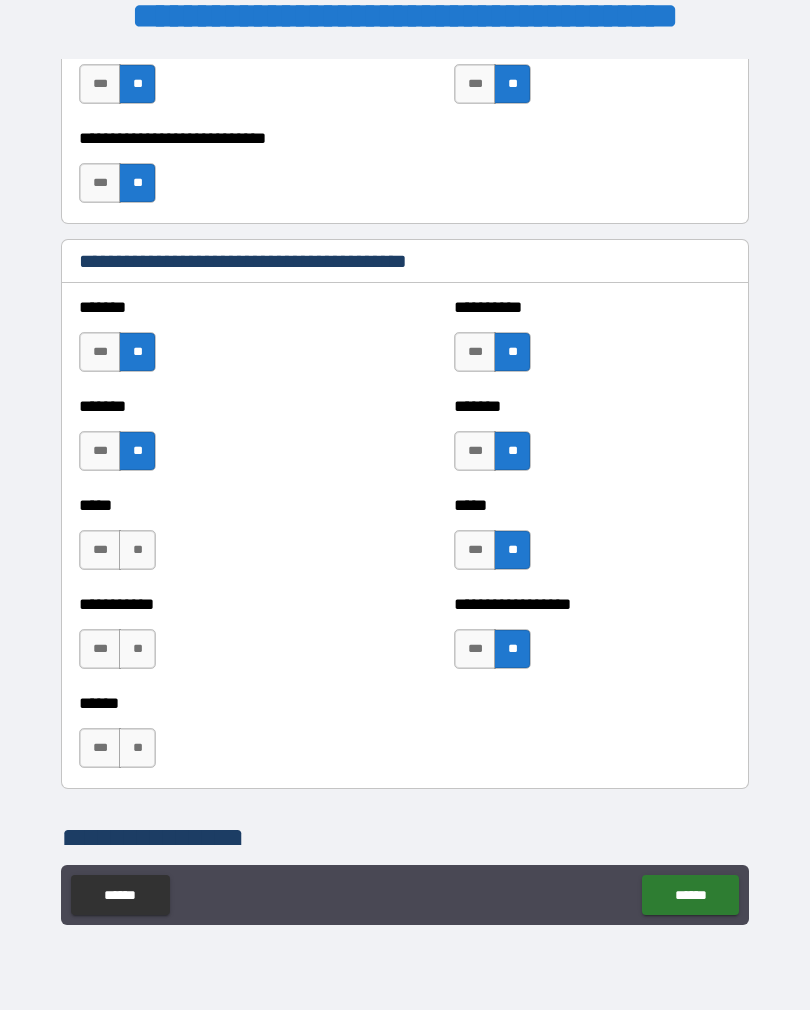 click on "**" at bounding box center (137, 550) 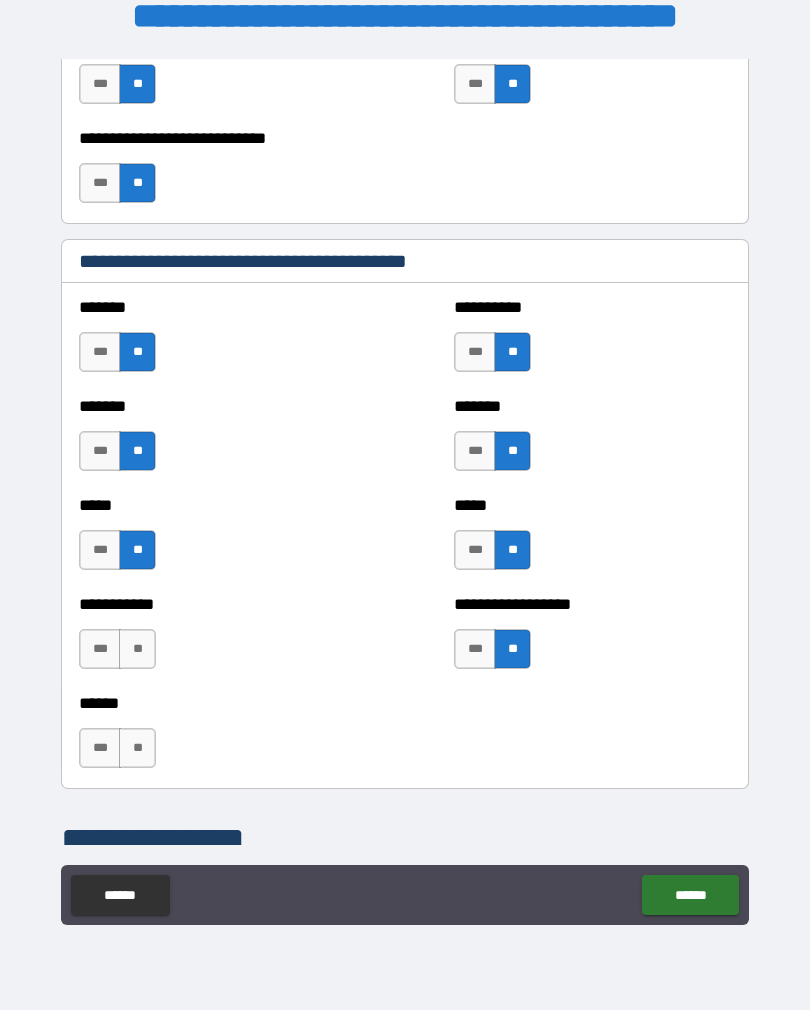 click on "**" at bounding box center [137, 649] 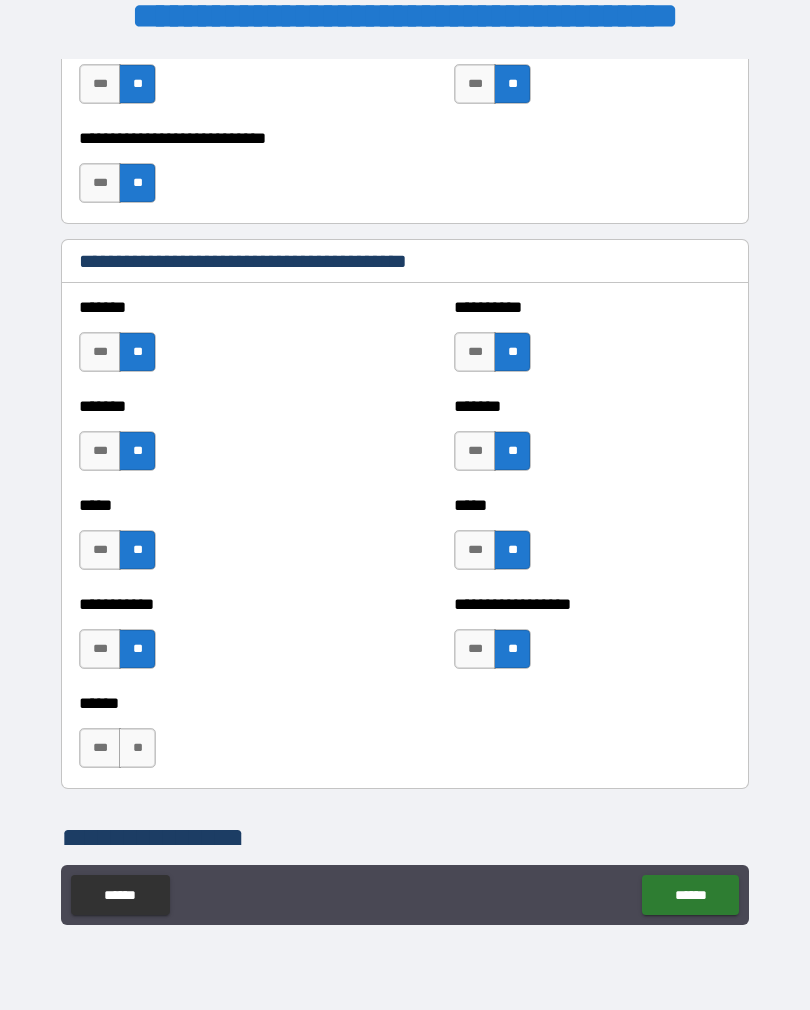 click on "**" at bounding box center (137, 748) 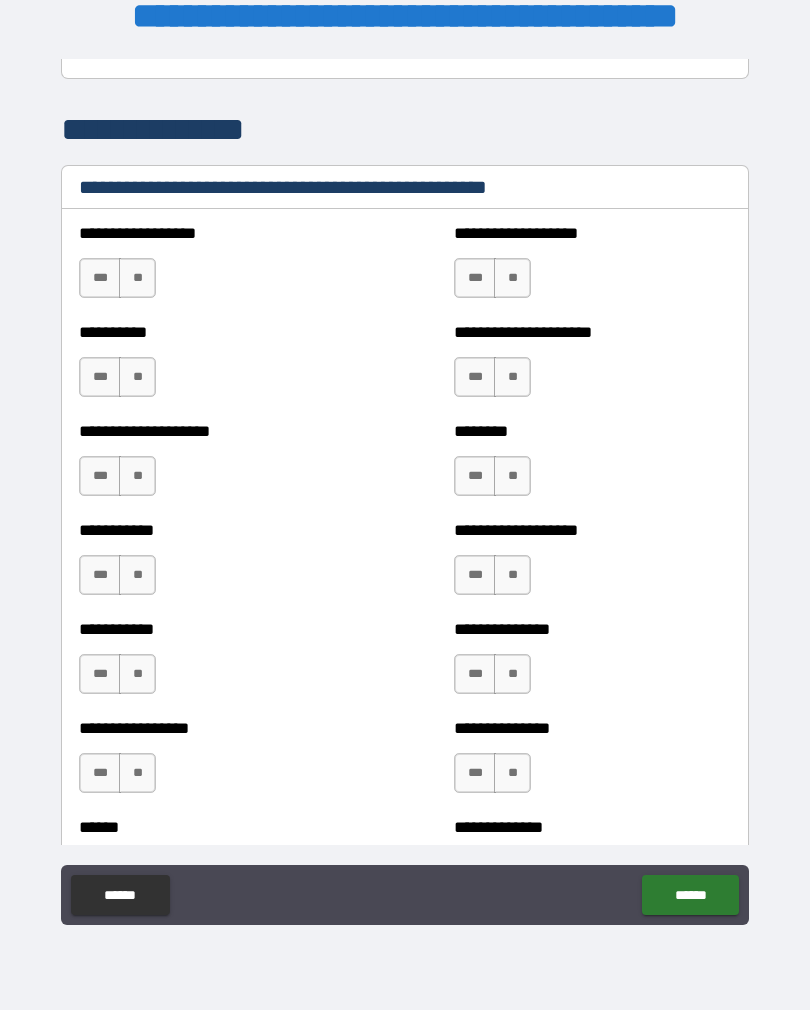 scroll, scrollTop: 2402, scrollLeft: 0, axis: vertical 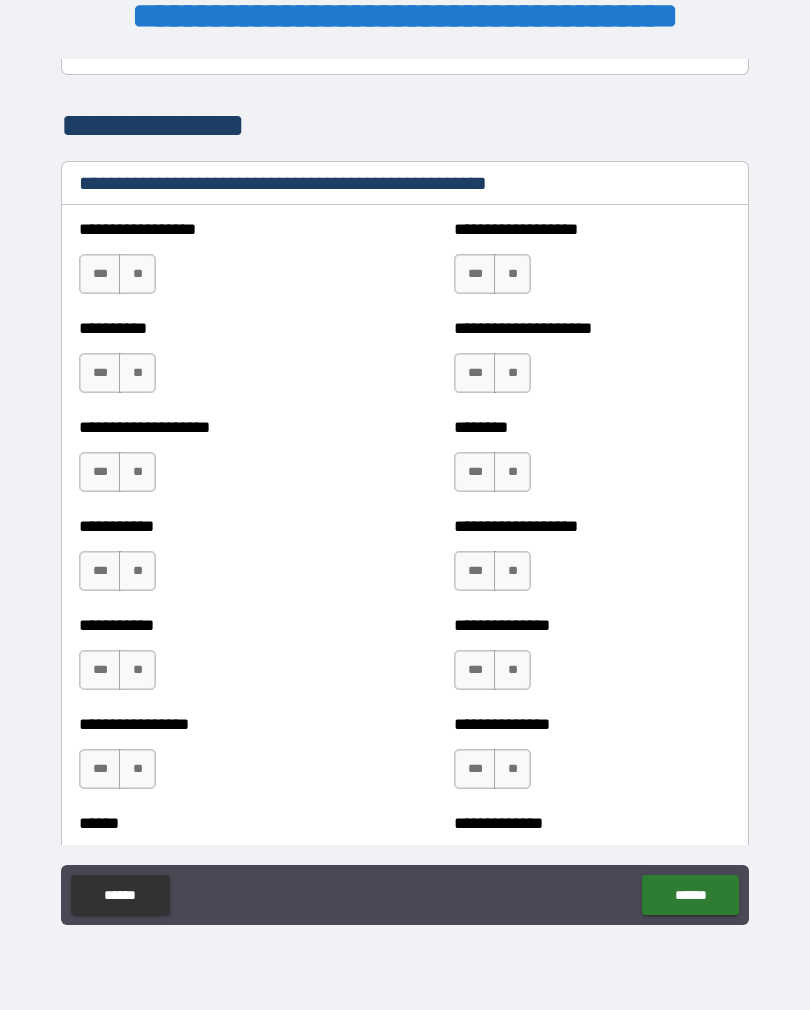 click on "**" at bounding box center [137, 274] 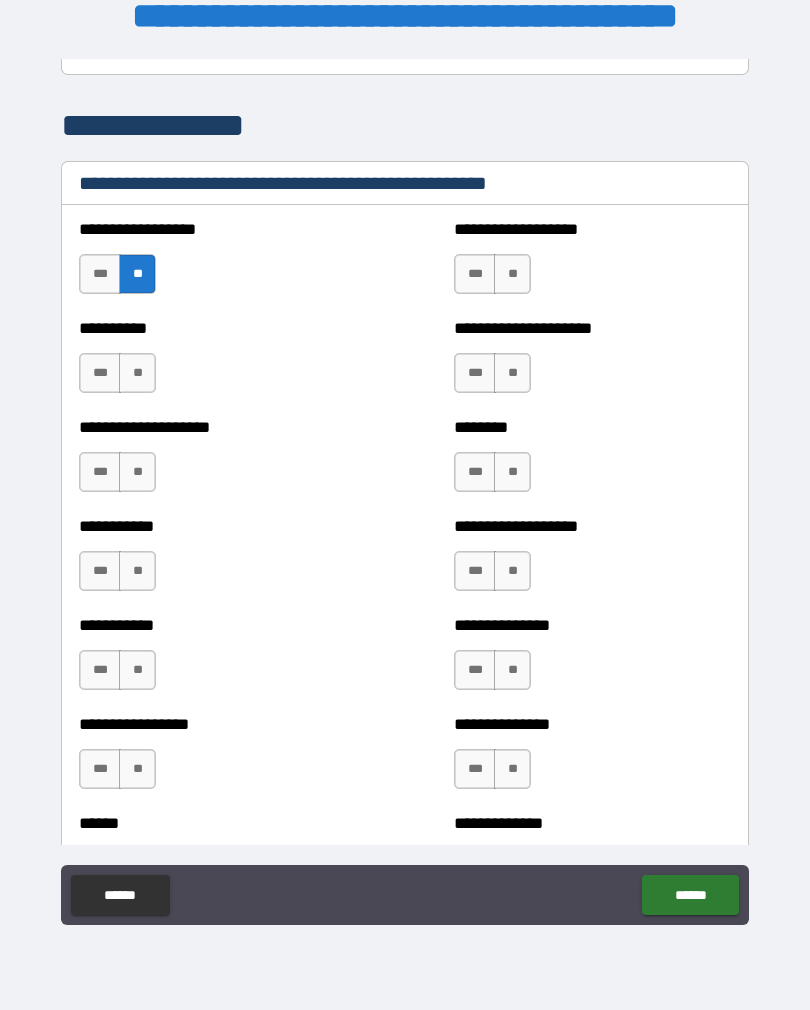 click on "**" at bounding box center (512, 274) 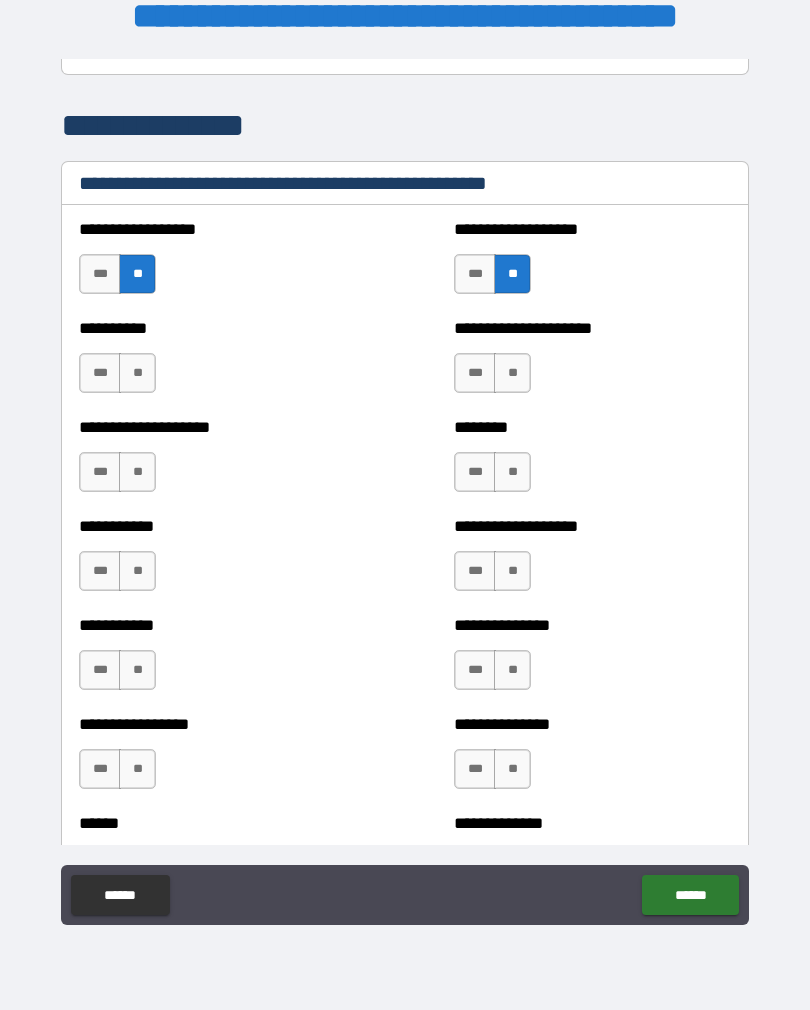 click on "**" at bounding box center [512, 373] 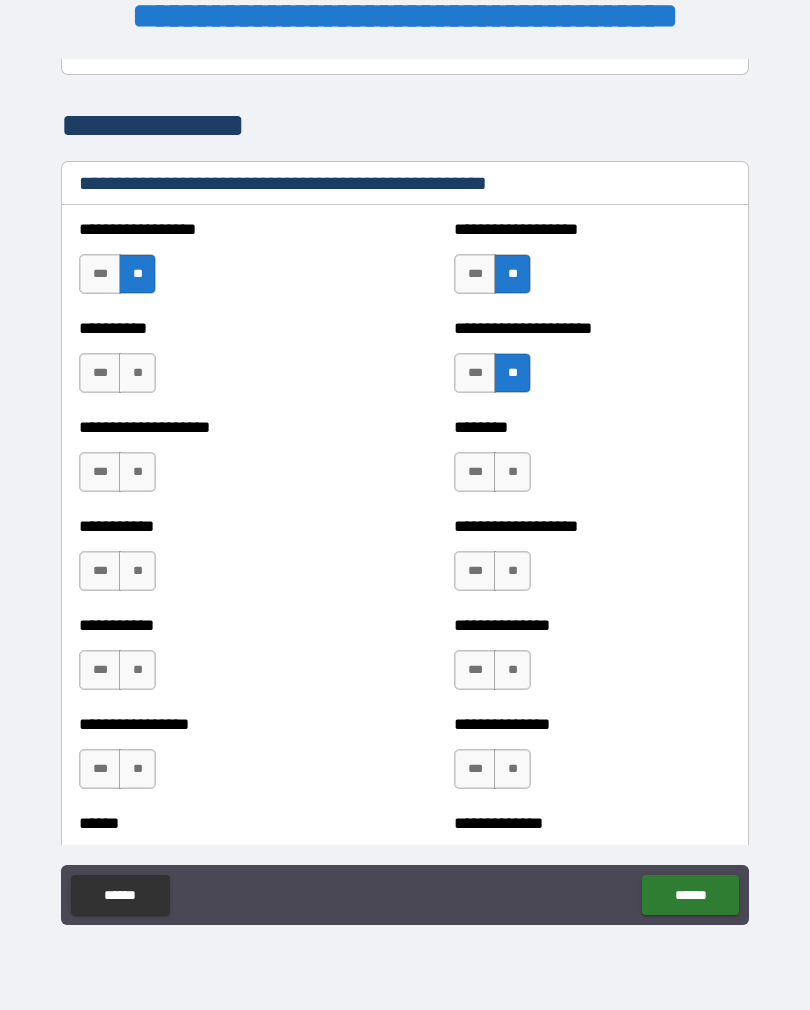 click on "**" at bounding box center [137, 373] 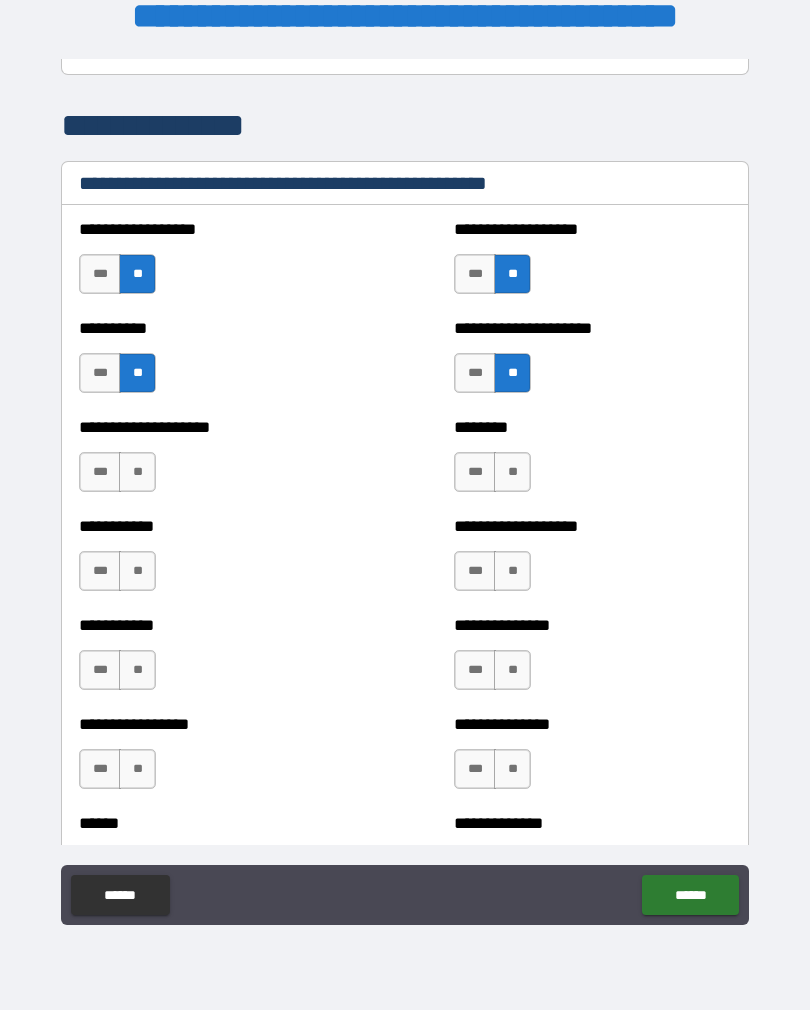 click on "**" at bounding box center (137, 472) 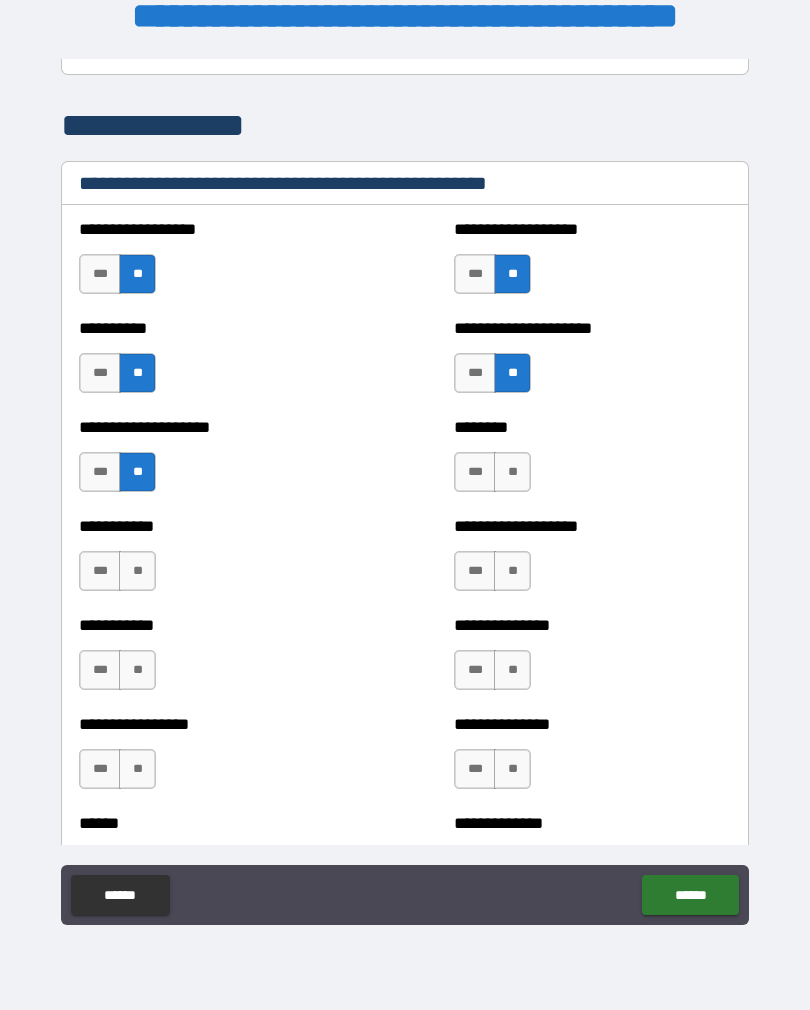 click on "**" at bounding box center (512, 472) 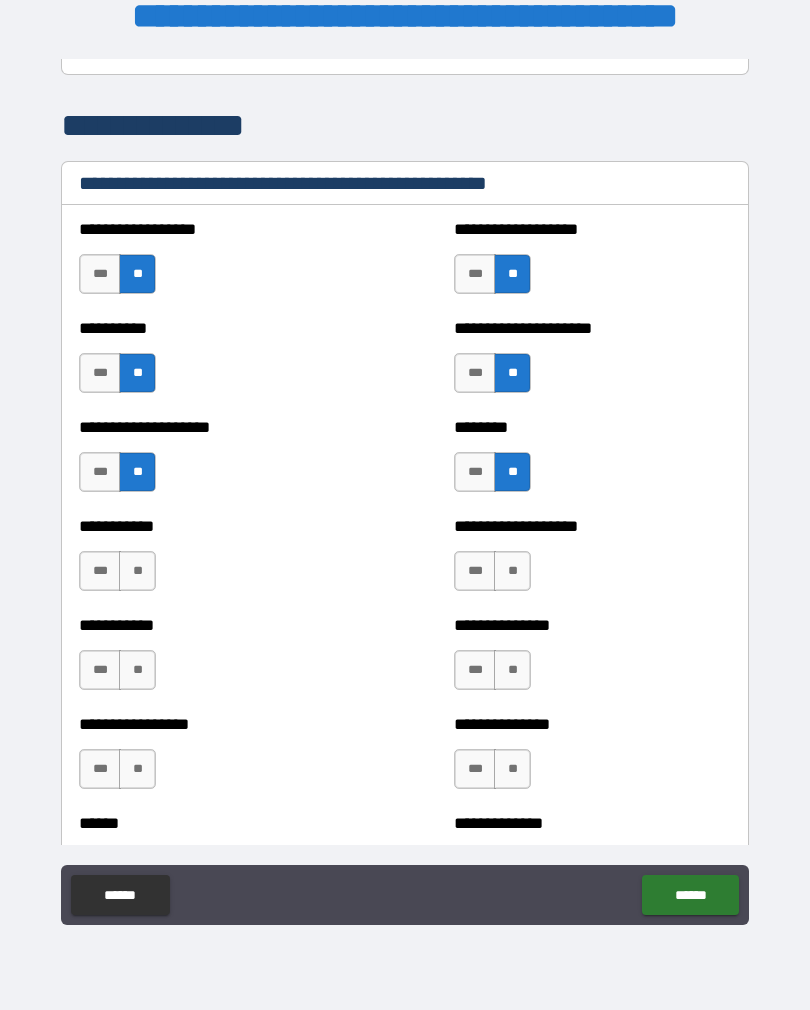 click on "**" at bounding box center [512, 472] 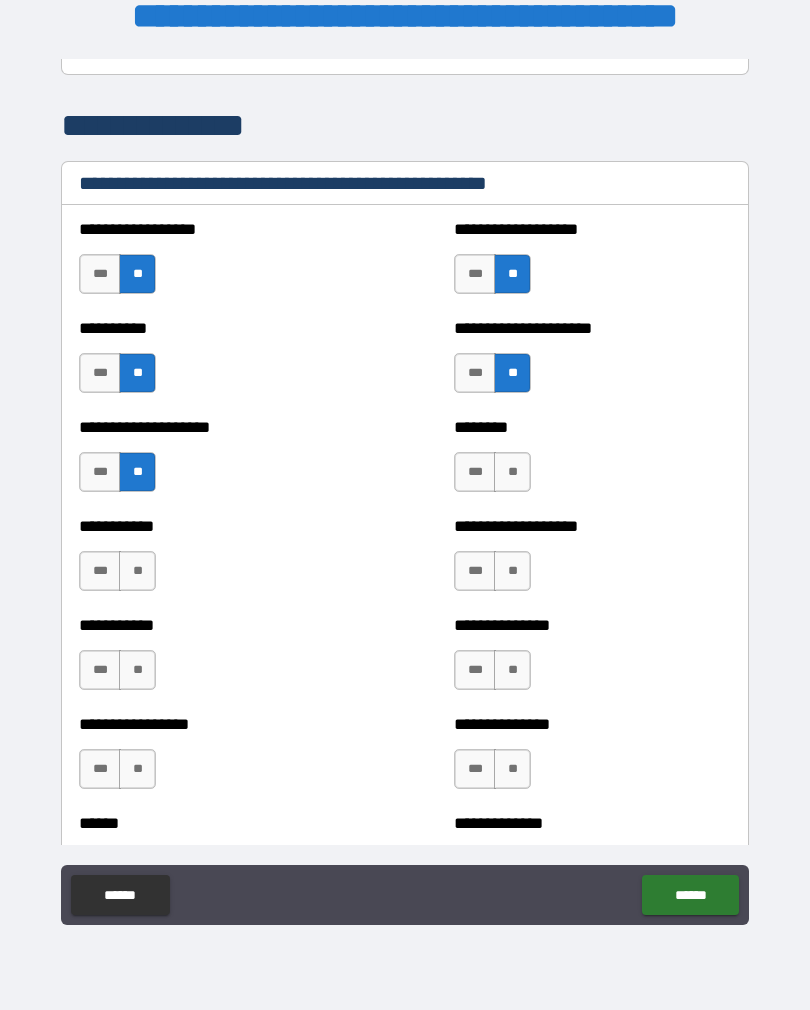 click on "**" at bounding box center [512, 571] 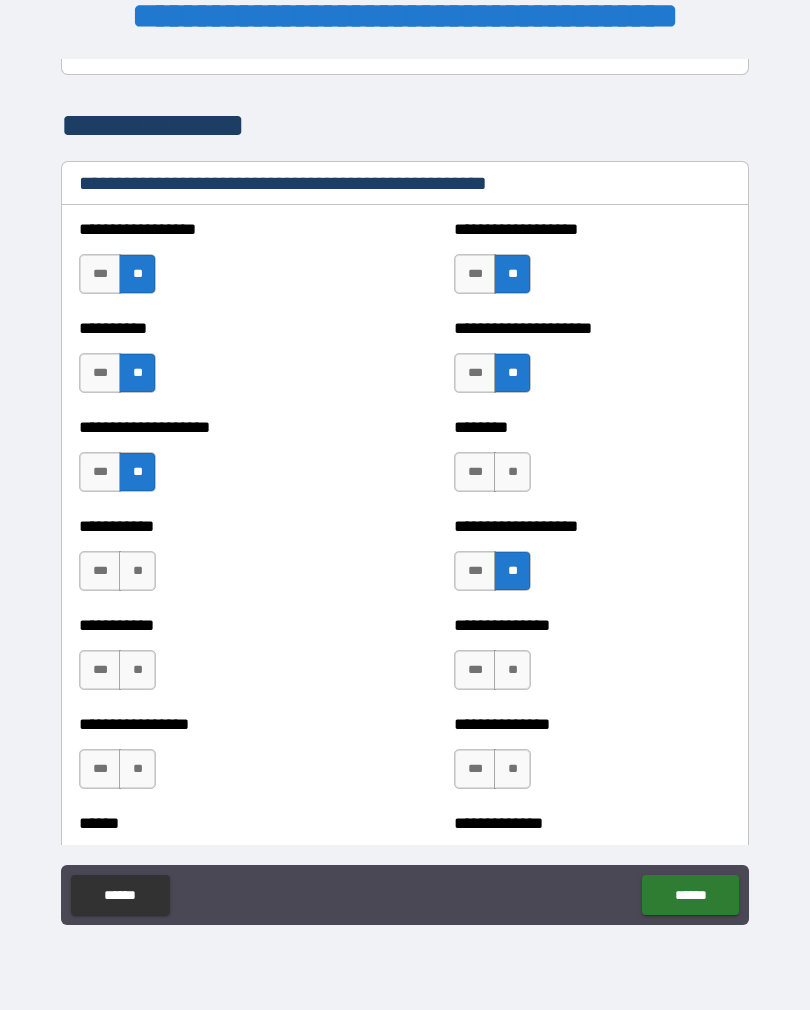 click on "**" at bounding box center (512, 472) 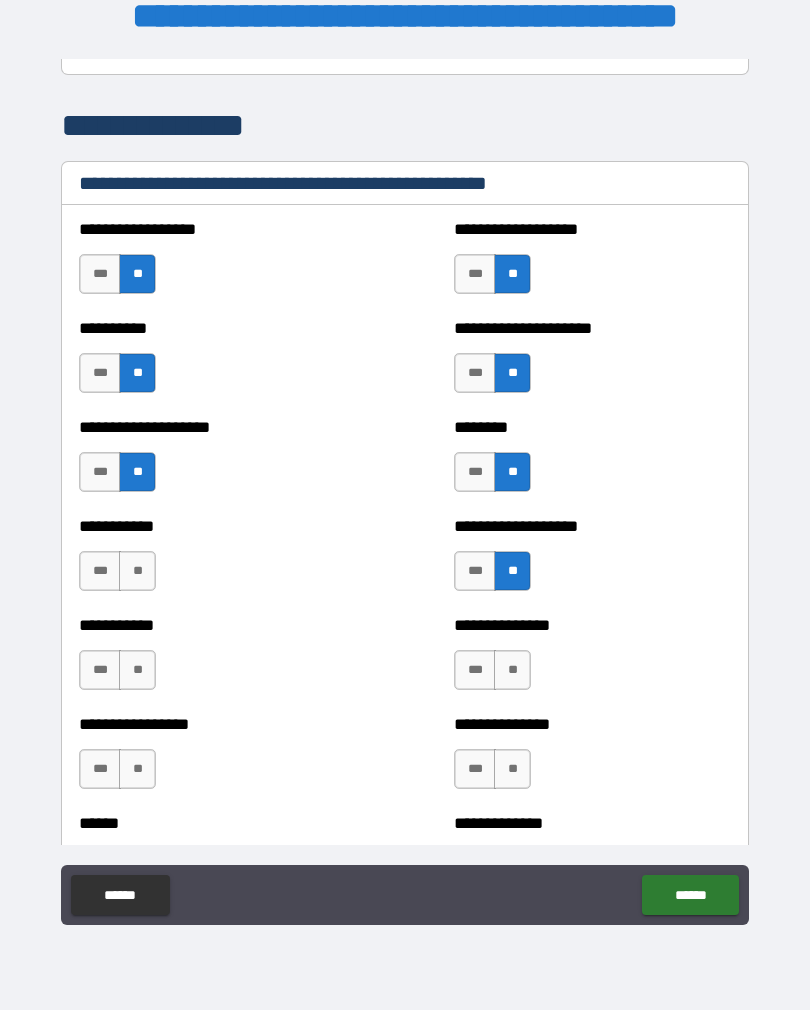 click on "**" at bounding box center (137, 571) 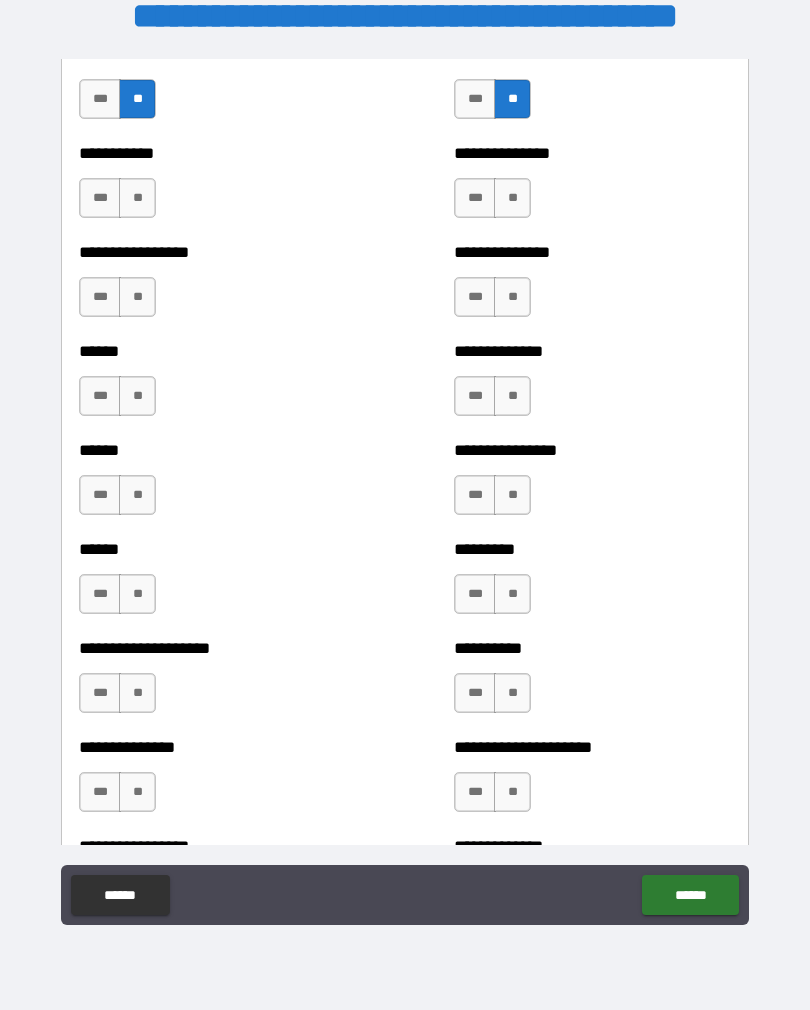 scroll, scrollTop: 2912, scrollLeft: 0, axis: vertical 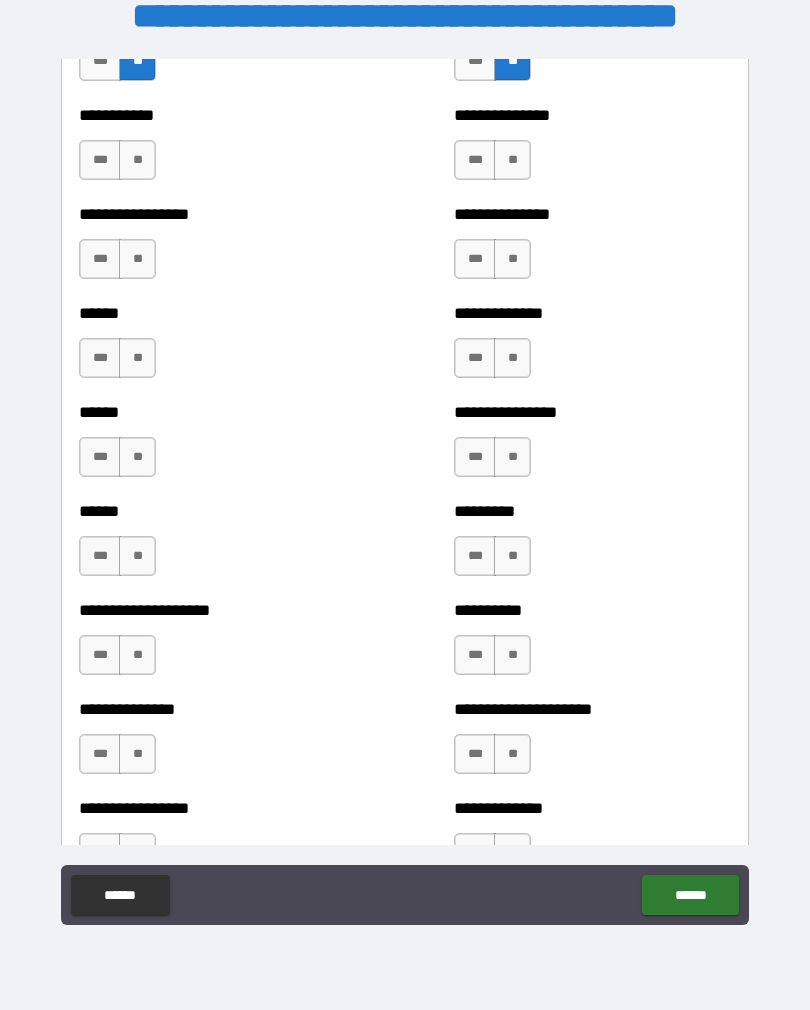 click on "**" at bounding box center [512, 160] 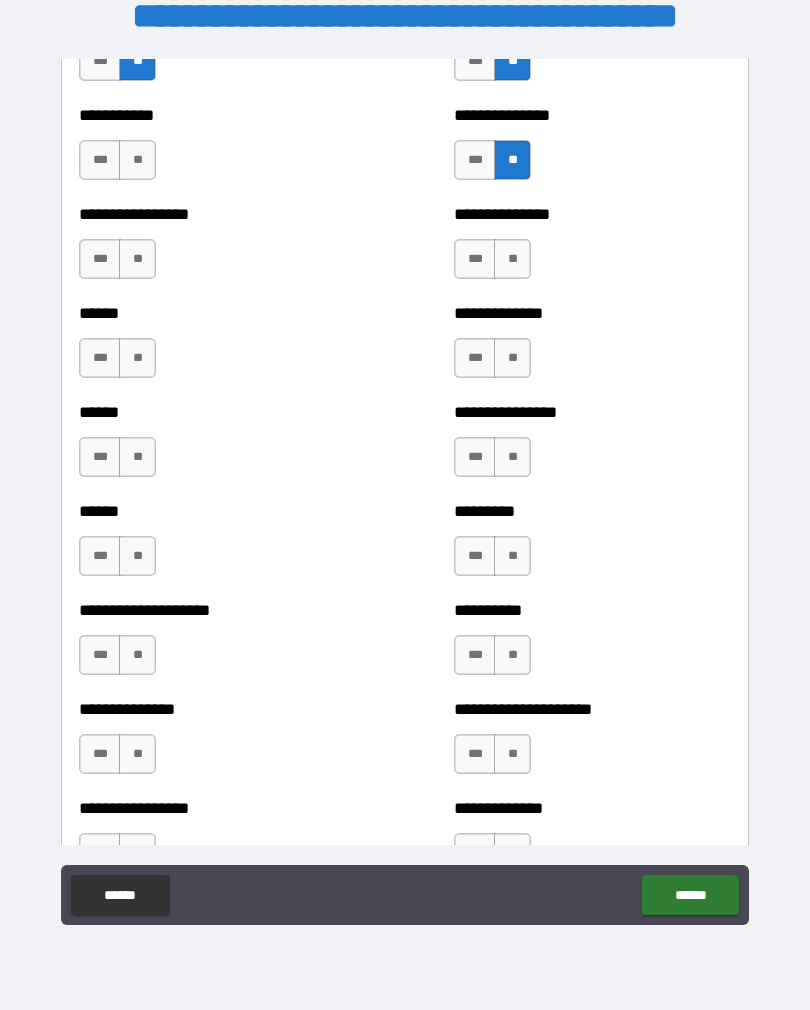 click on "**" at bounding box center (512, 259) 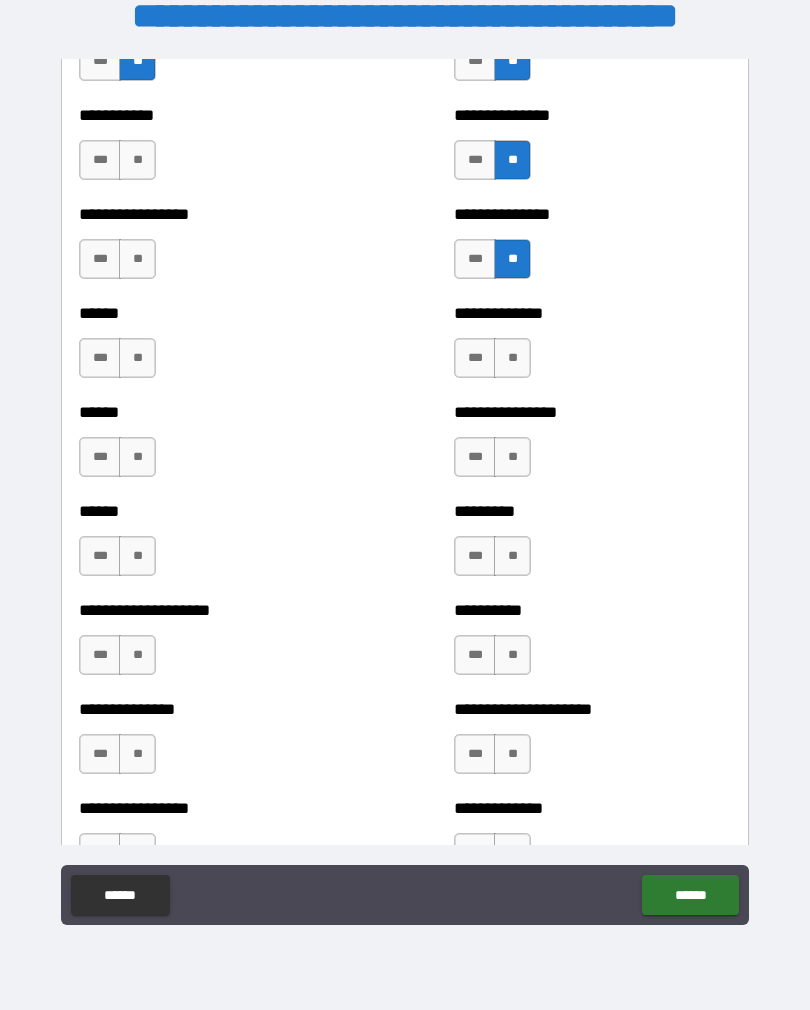 click on "**" at bounding box center [137, 160] 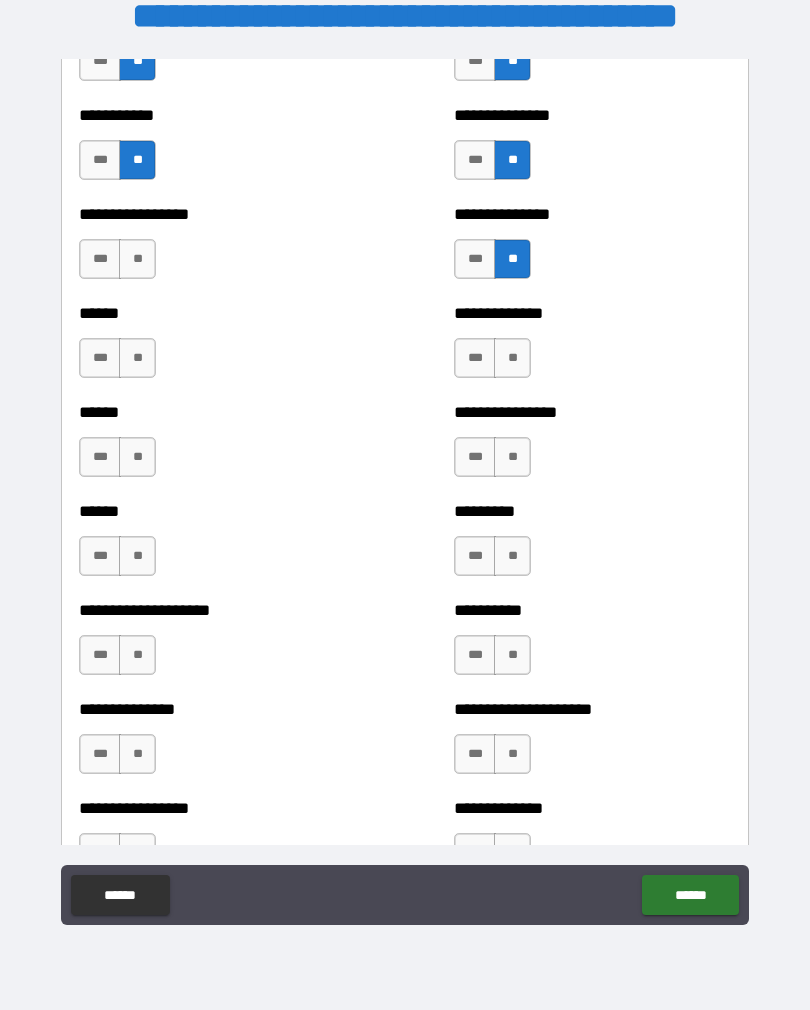 click on "**" at bounding box center [137, 259] 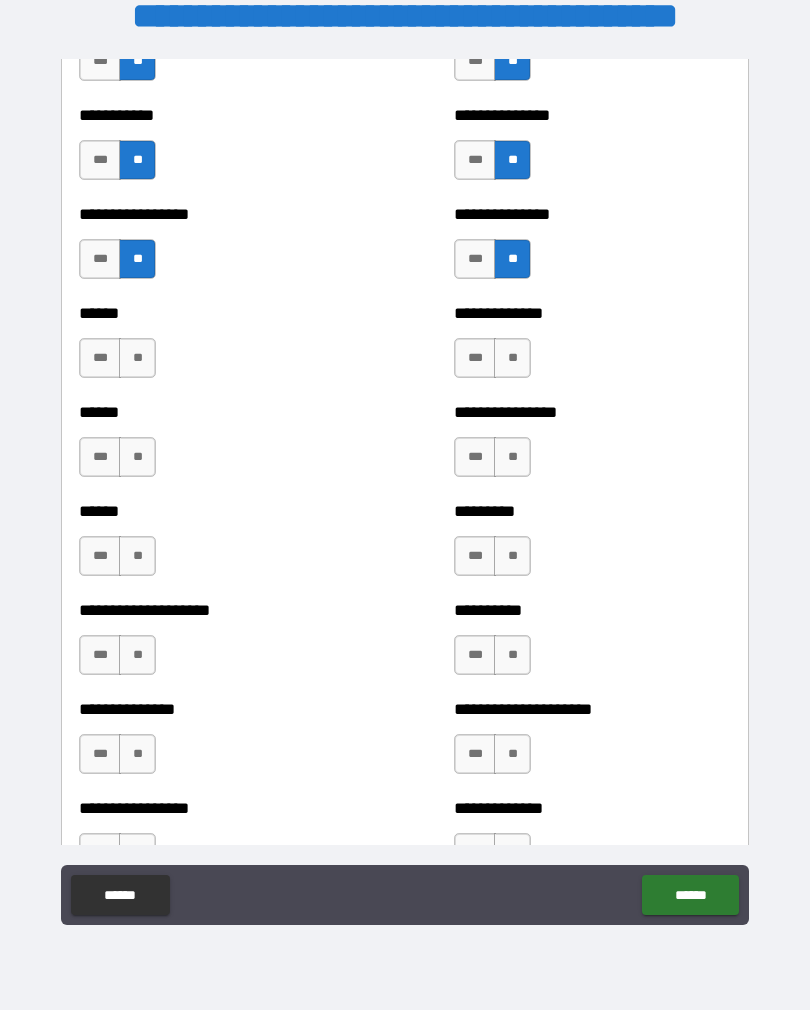 click on "**" at bounding box center [137, 358] 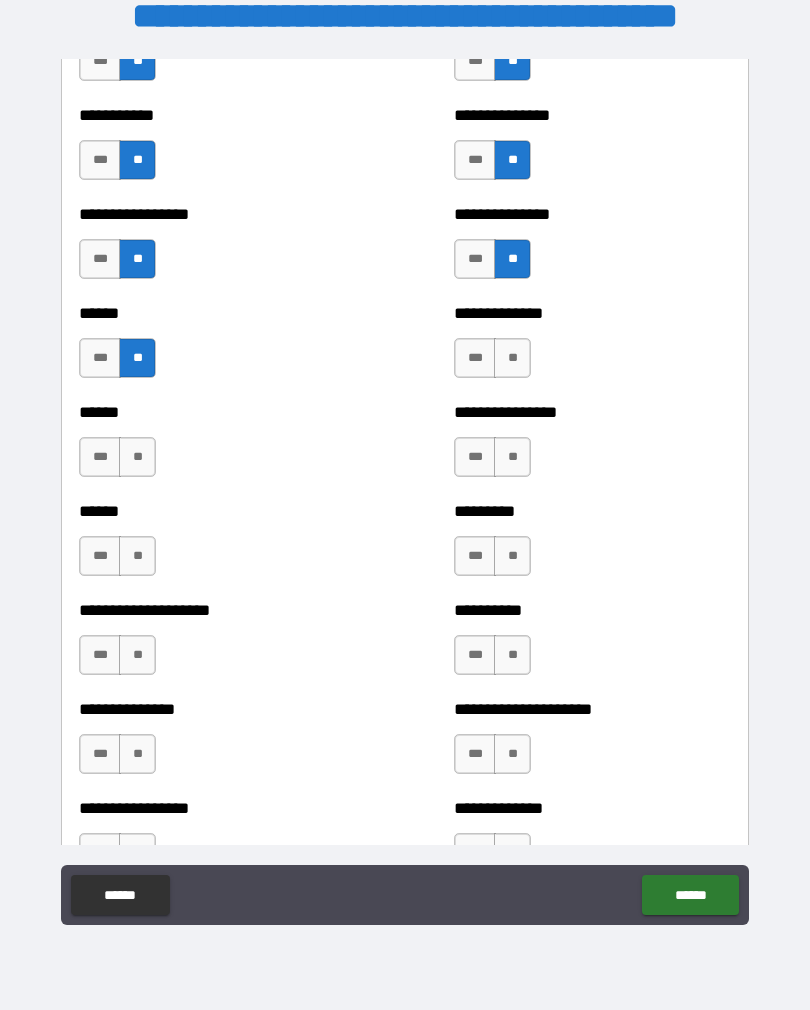 click on "**" at bounding box center [137, 457] 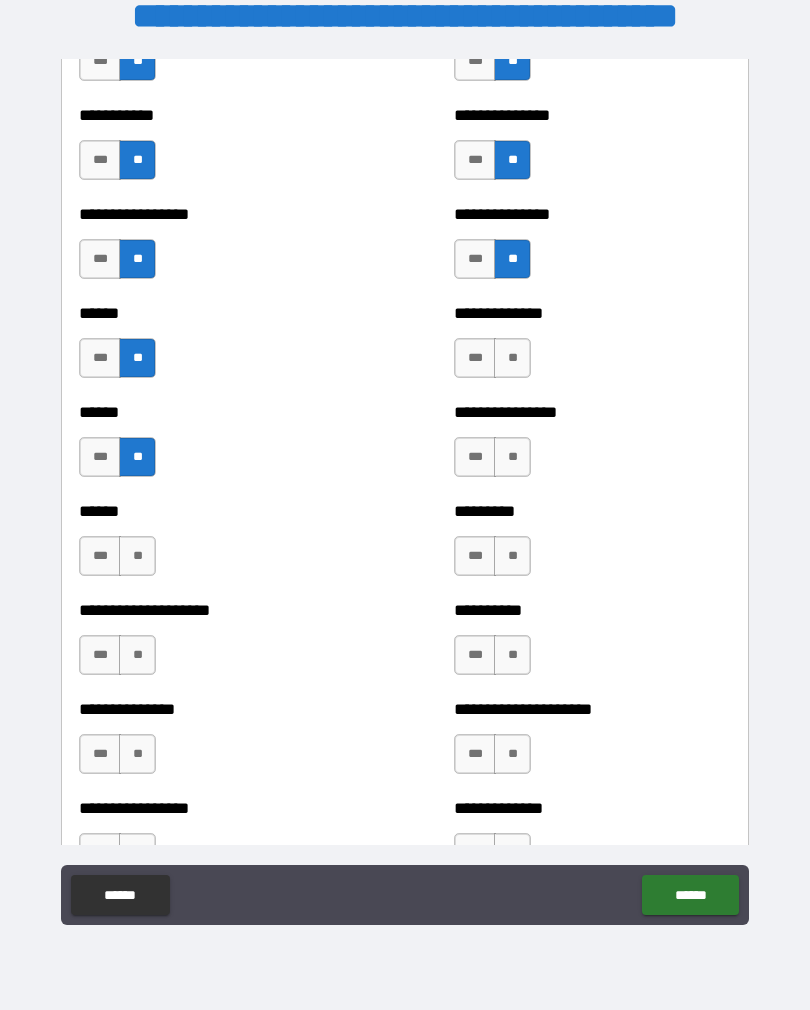click on "**" at bounding box center [512, 358] 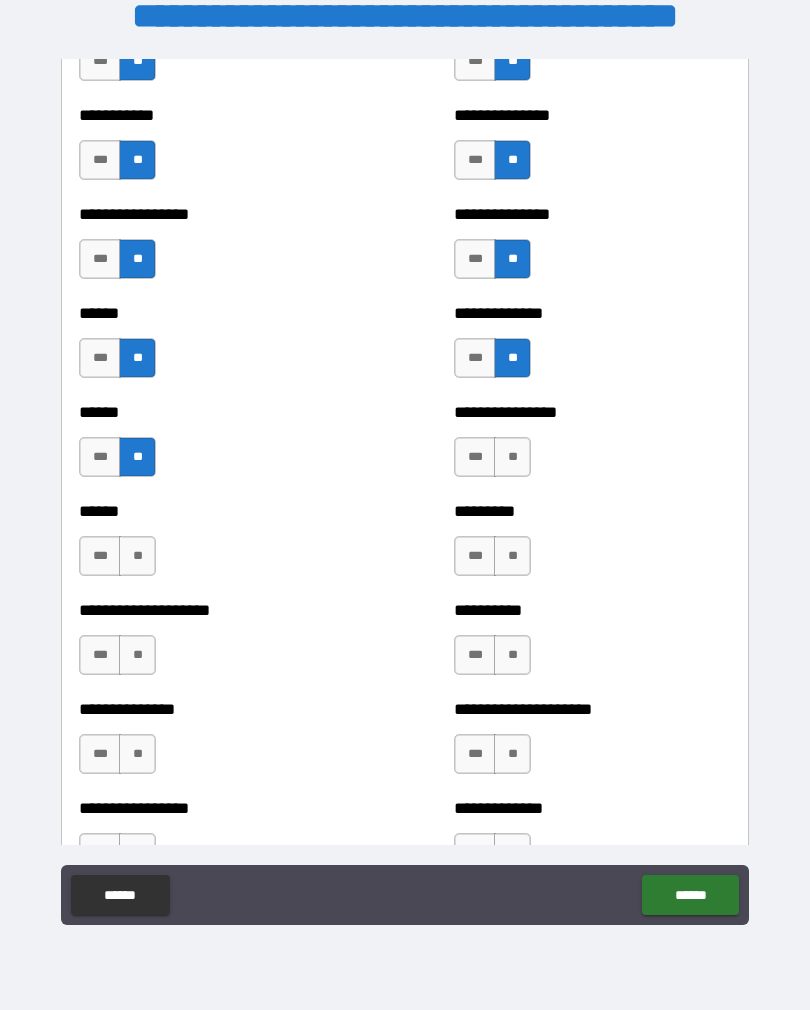 click on "**" at bounding box center [512, 457] 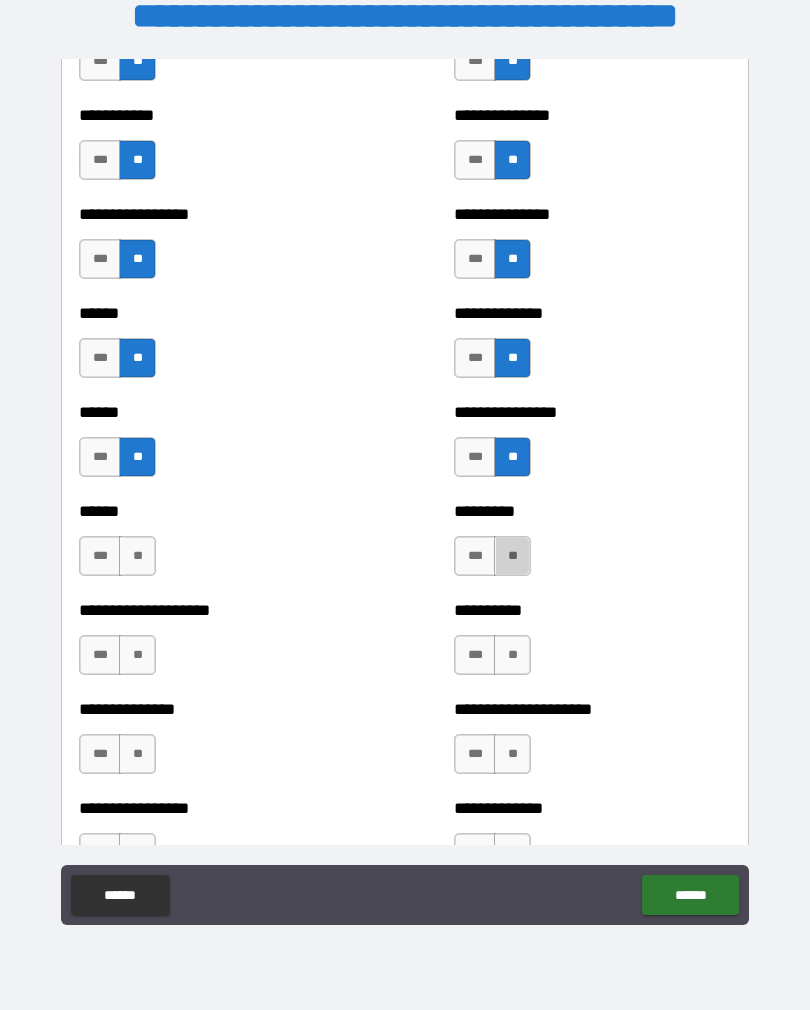 click on "**" at bounding box center [512, 556] 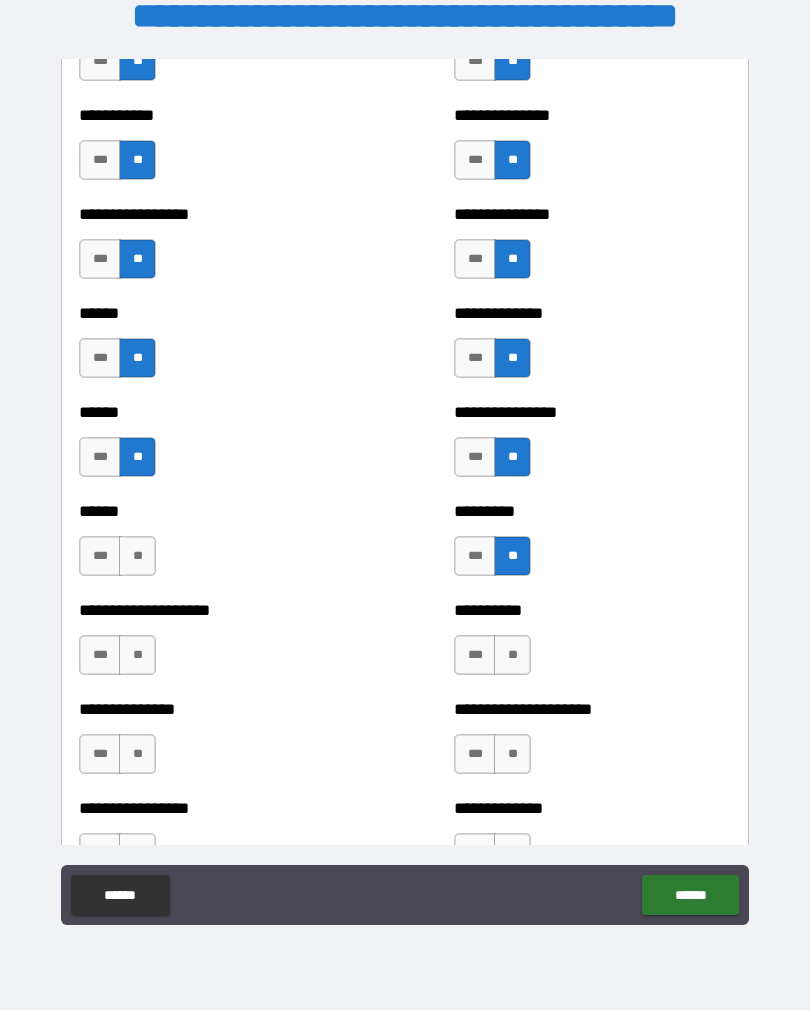 click on "**" at bounding box center (512, 655) 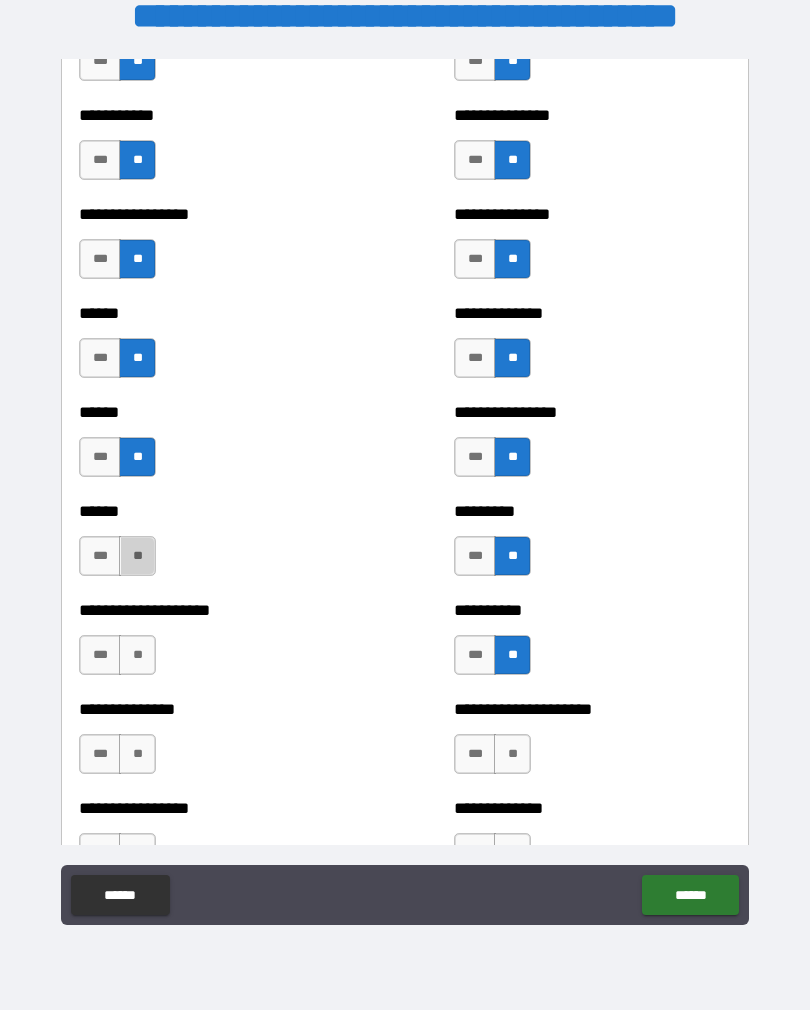 click on "**" at bounding box center (137, 556) 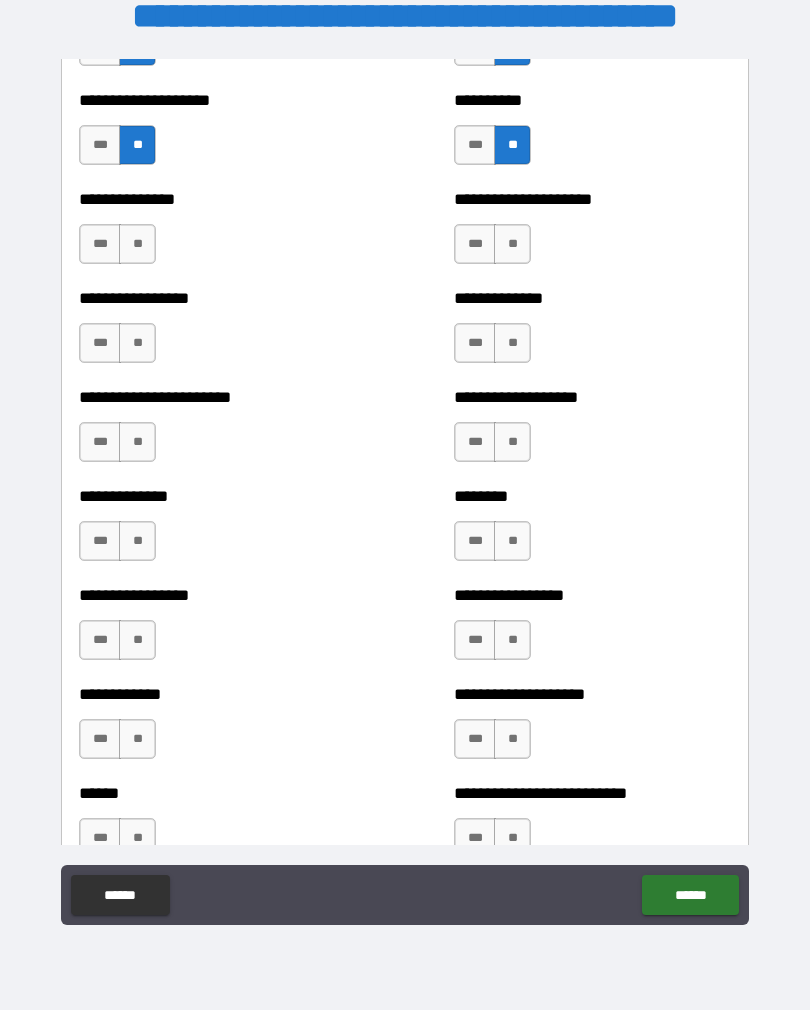 scroll, scrollTop: 3421, scrollLeft: 0, axis: vertical 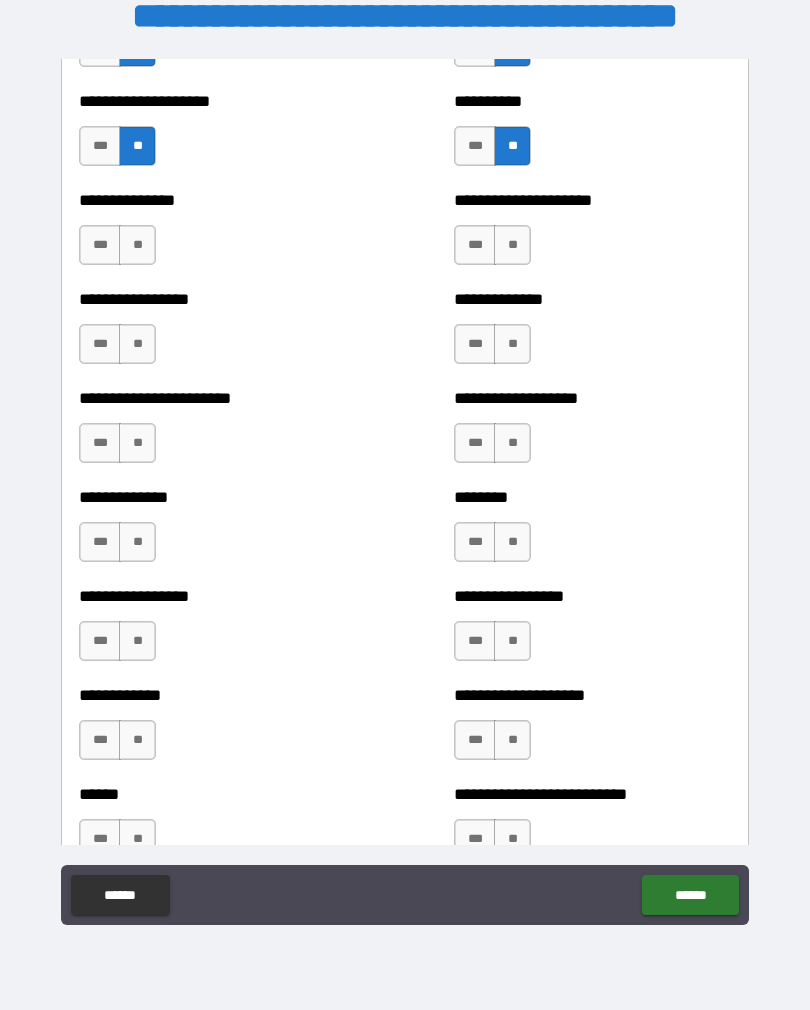 click on "**" at bounding box center [137, 245] 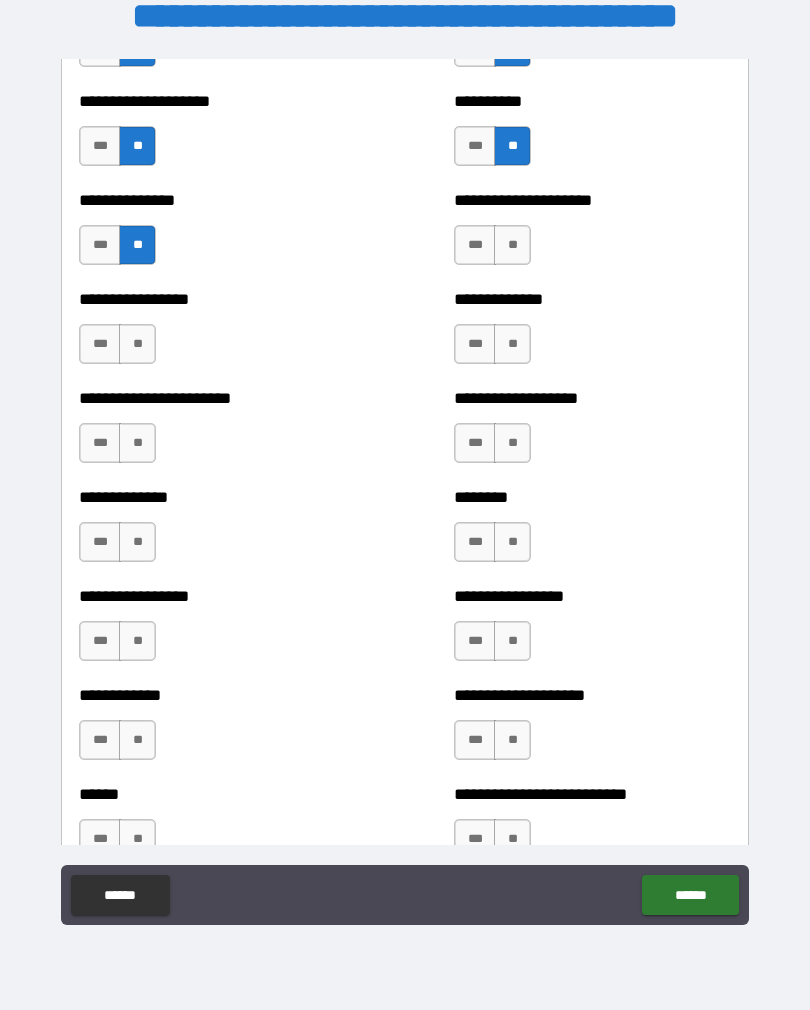 click on "**" at bounding box center (512, 245) 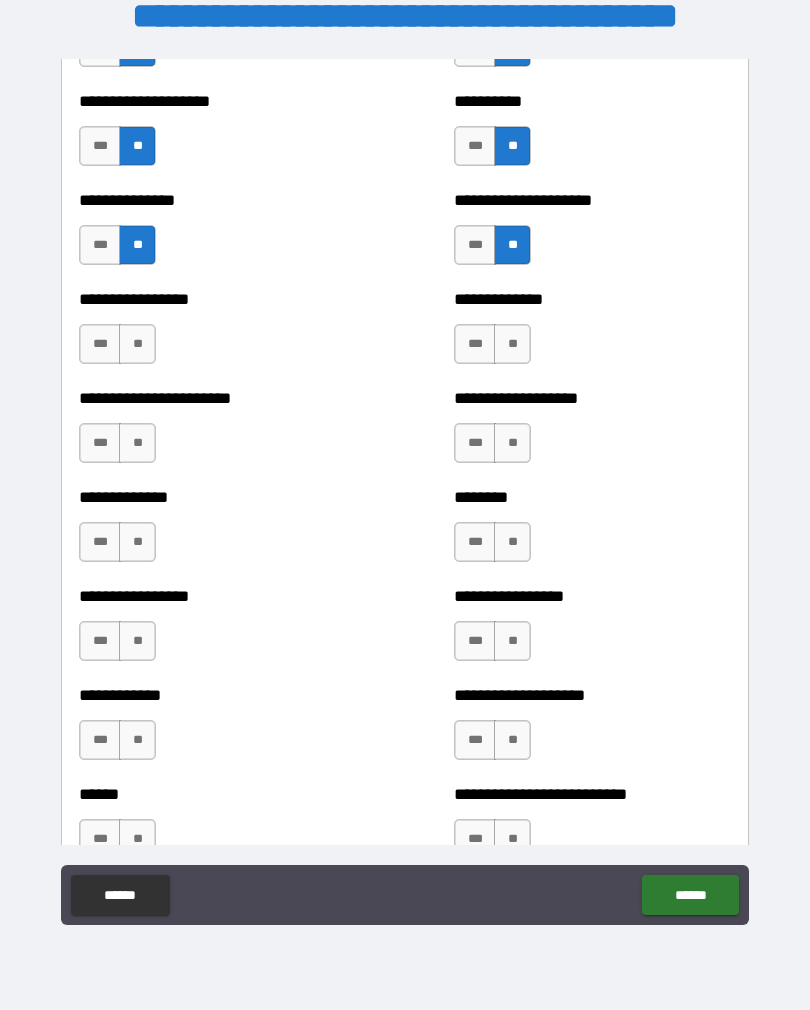 click on "**" at bounding box center [512, 344] 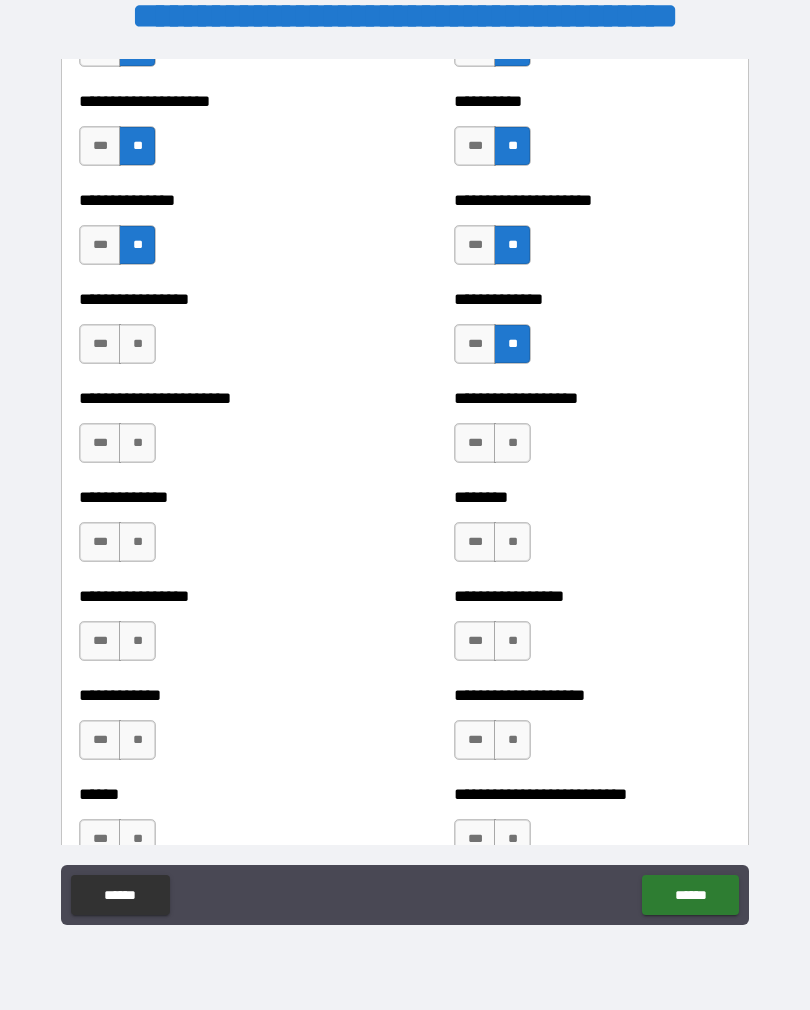 click on "**" at bounding box center (137, 344) 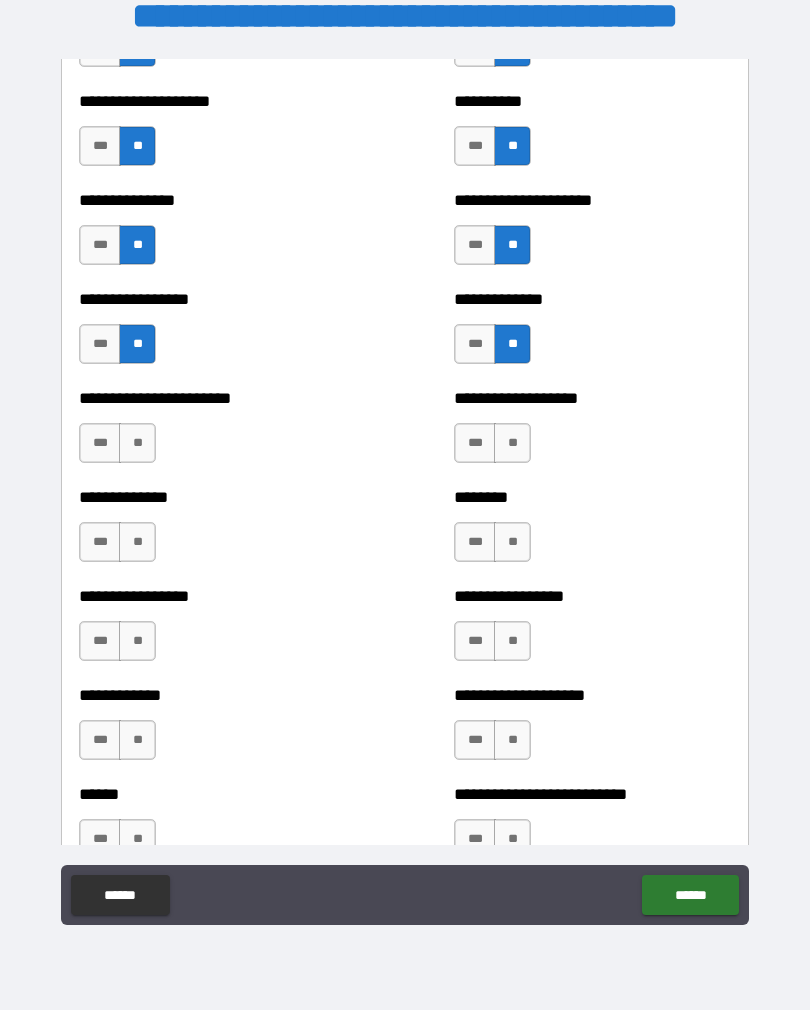 click on "**" at bounding box center (137, 443) 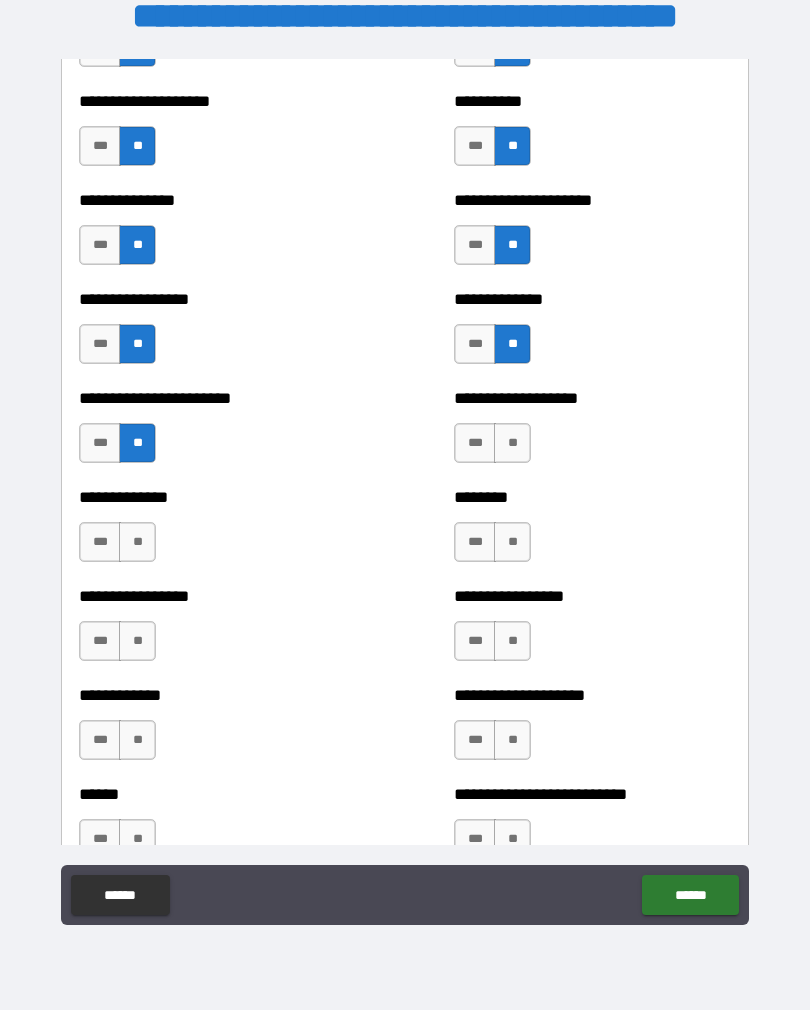 click on "**" at bounding box center (137, 542) 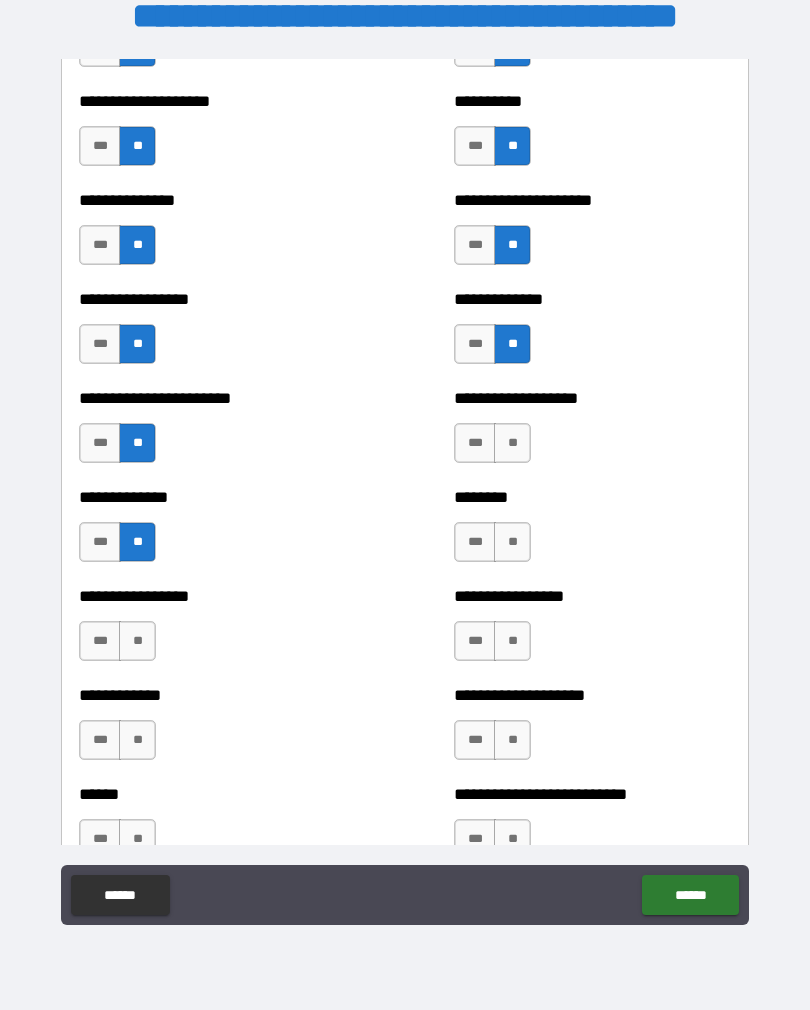 click on "**" at bounding box center (512, 443) 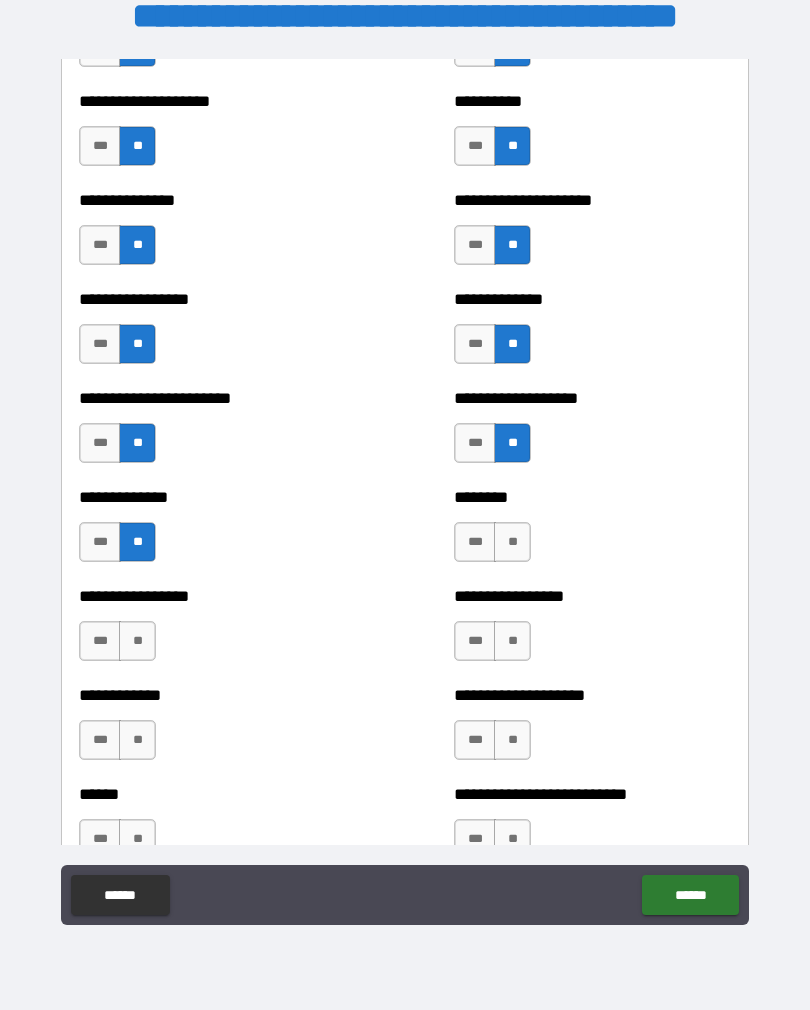 click on "**" at bounding box center [512, 542] 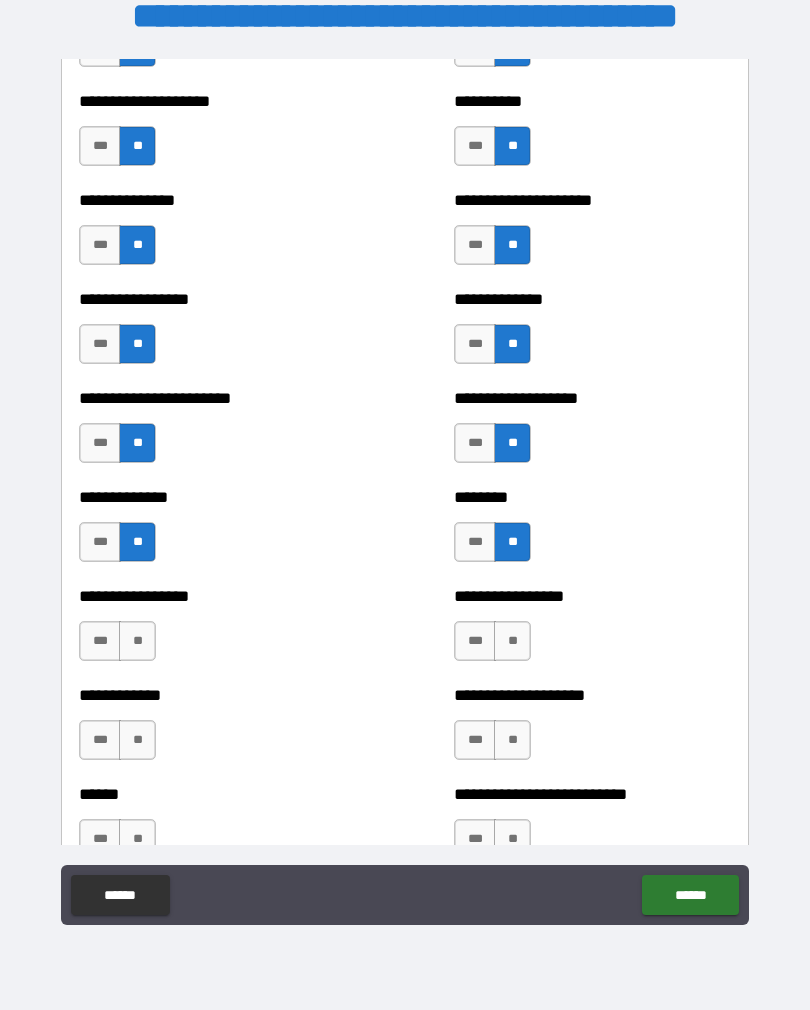 click on "**" at bounding box center [512, 641] 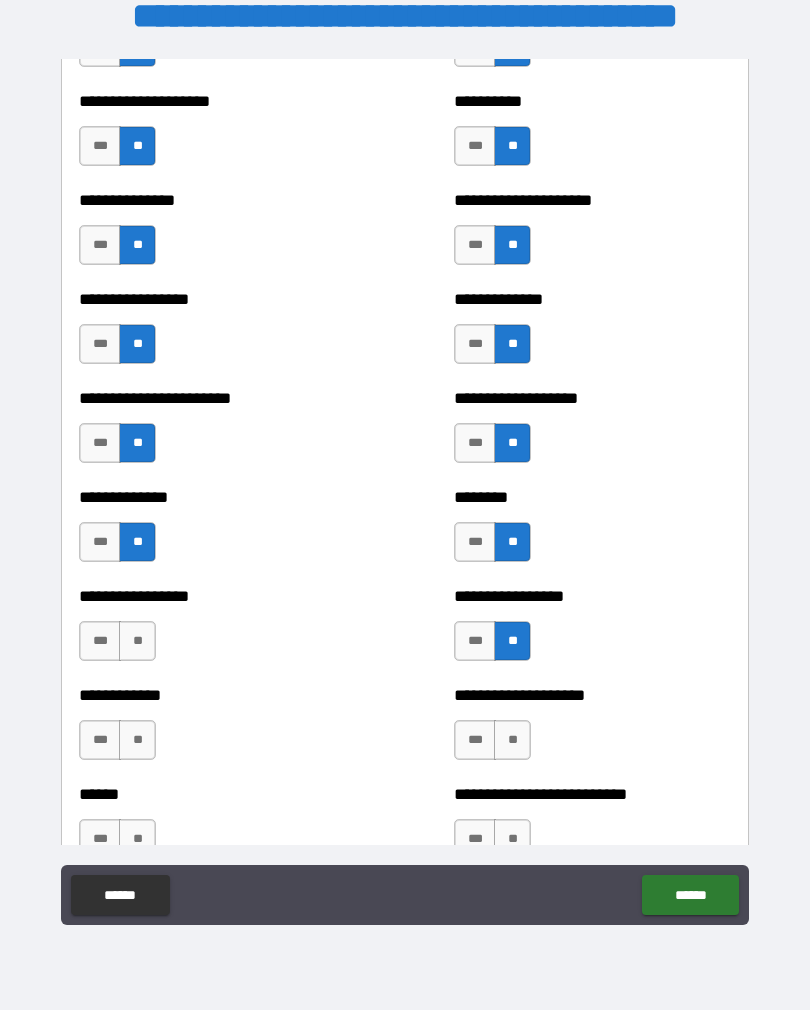 click on "**" at bounding box center [512, 740] 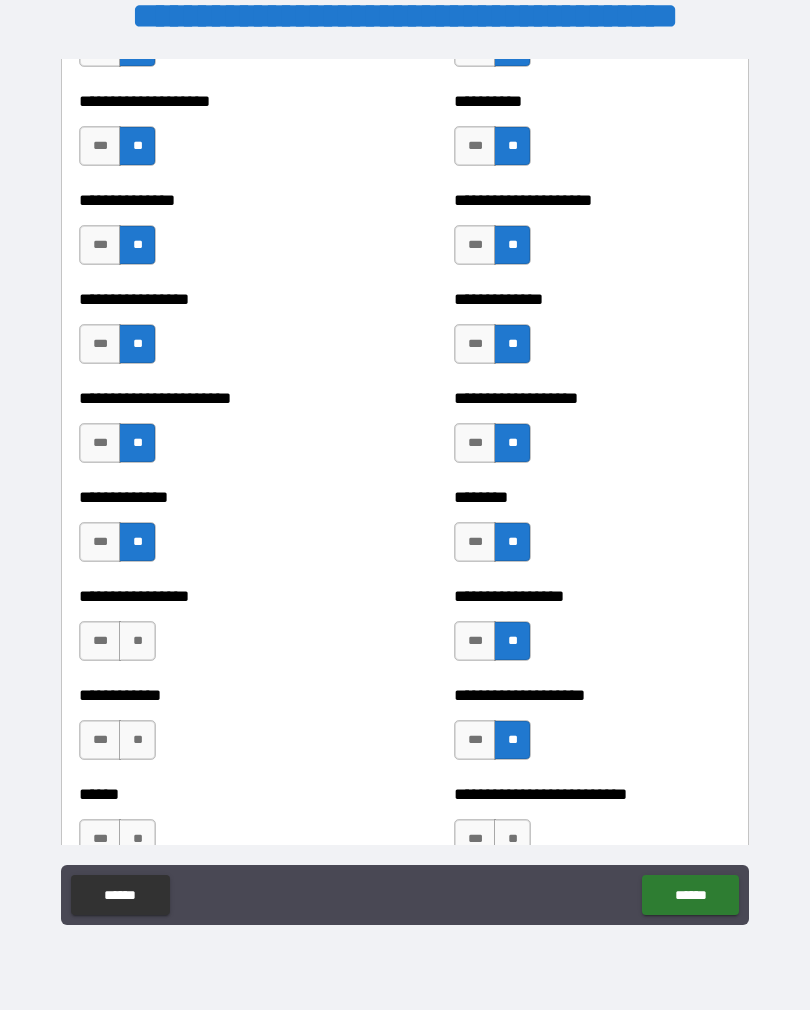 click on "**" at bounding box center [137, 641] 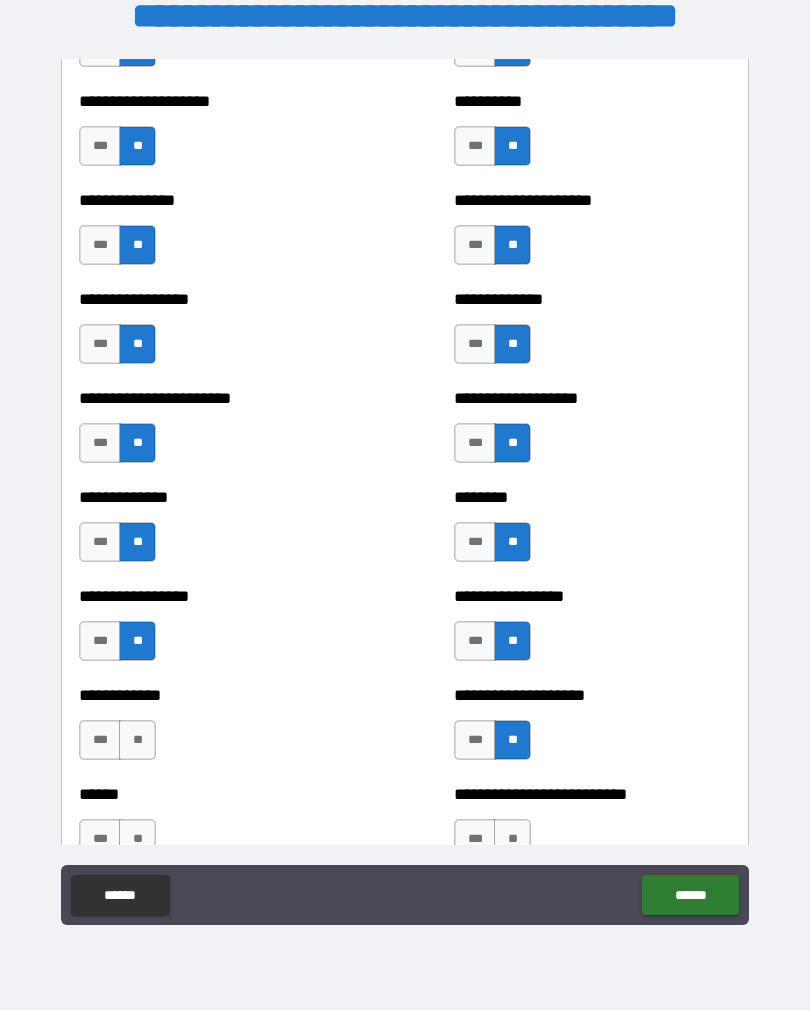 click on "**" at bounding box center (137, 740) 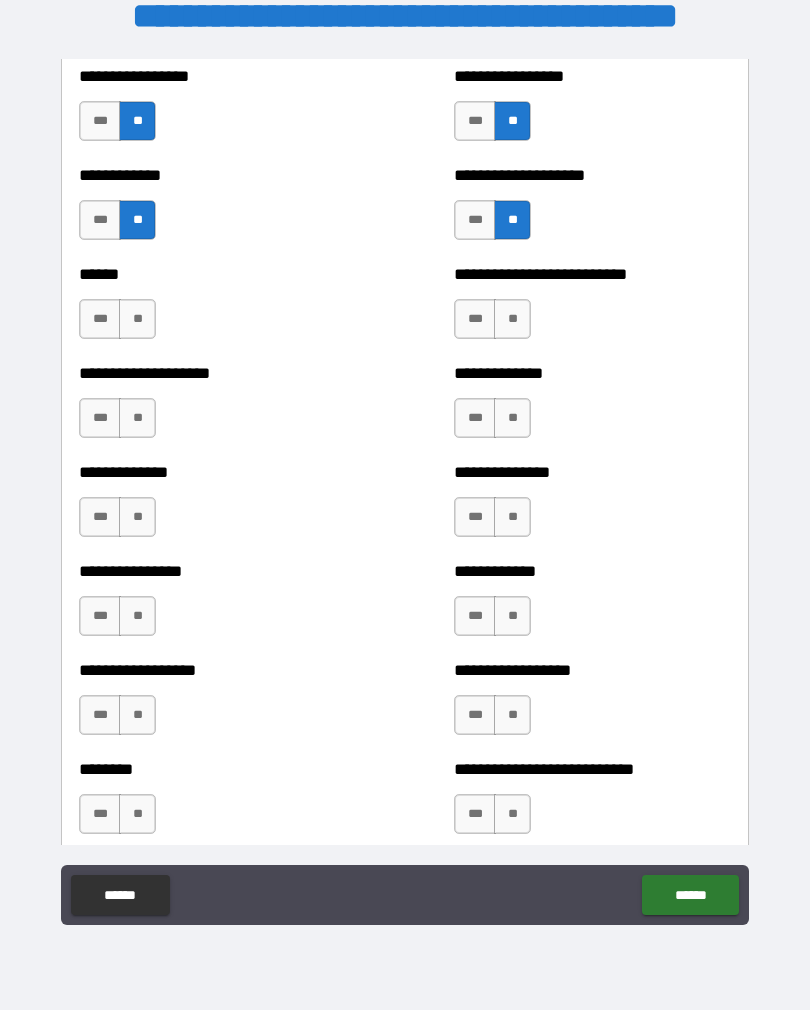 scroll, scrollTop: 3983, scrollLeft: 0, axis: vertical 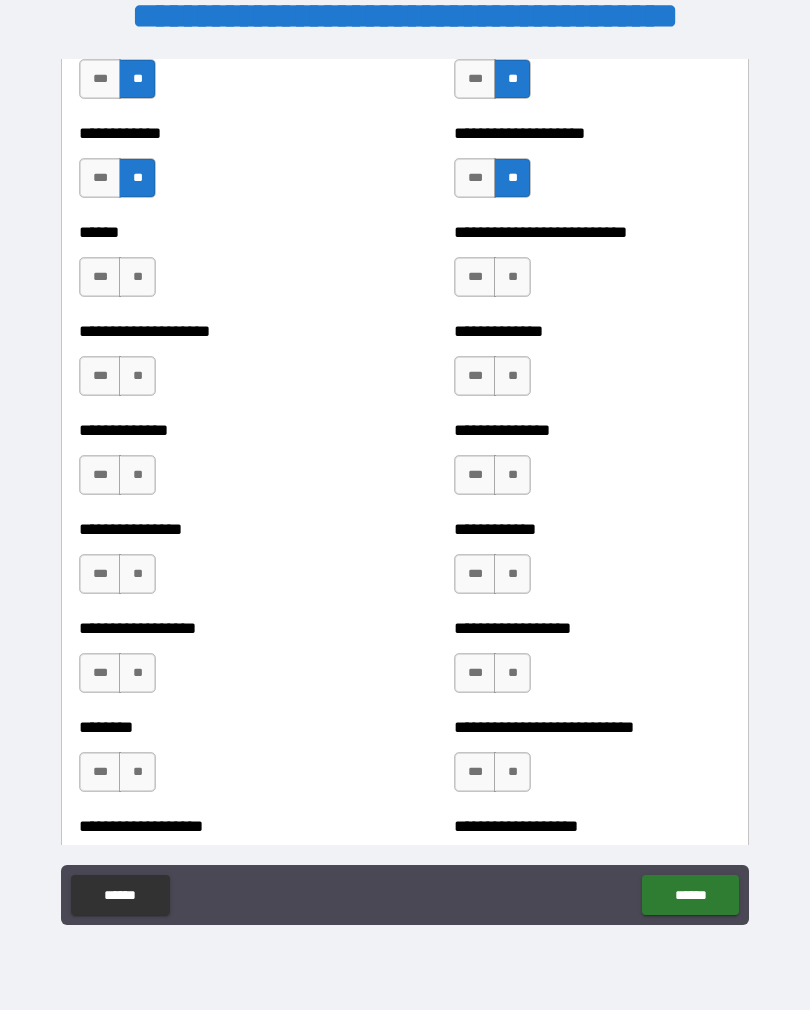 click on "**" at bounding box center [137, 277] 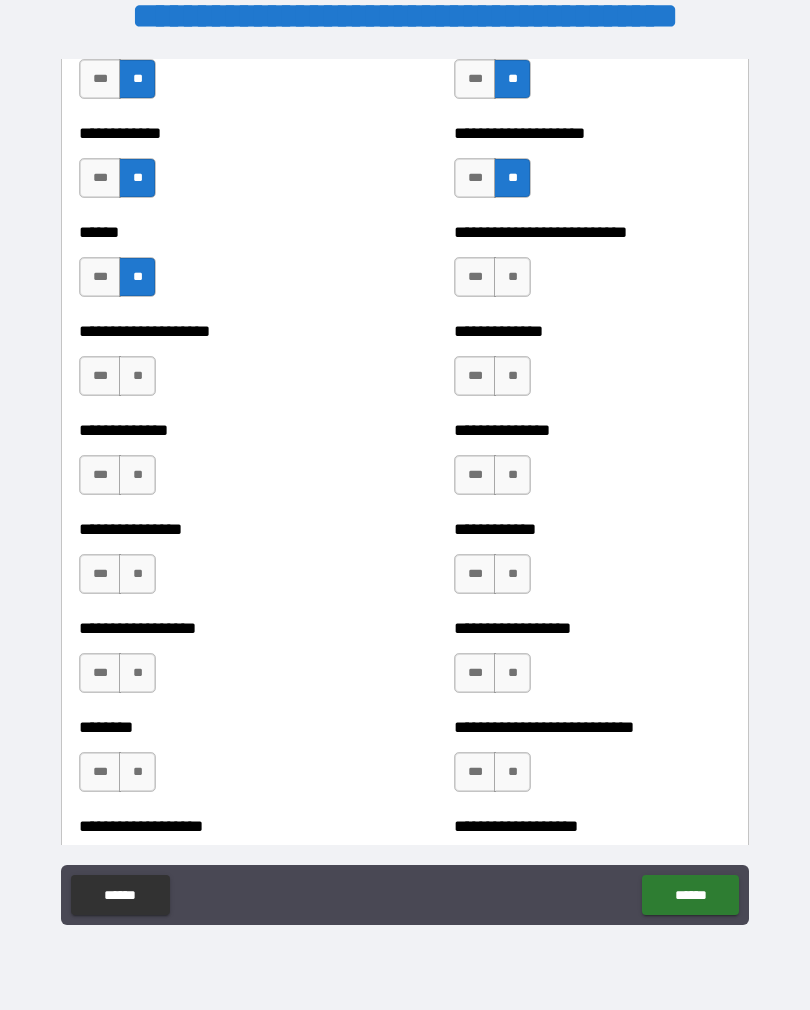 click on "**" at bounding box center (137, 376) 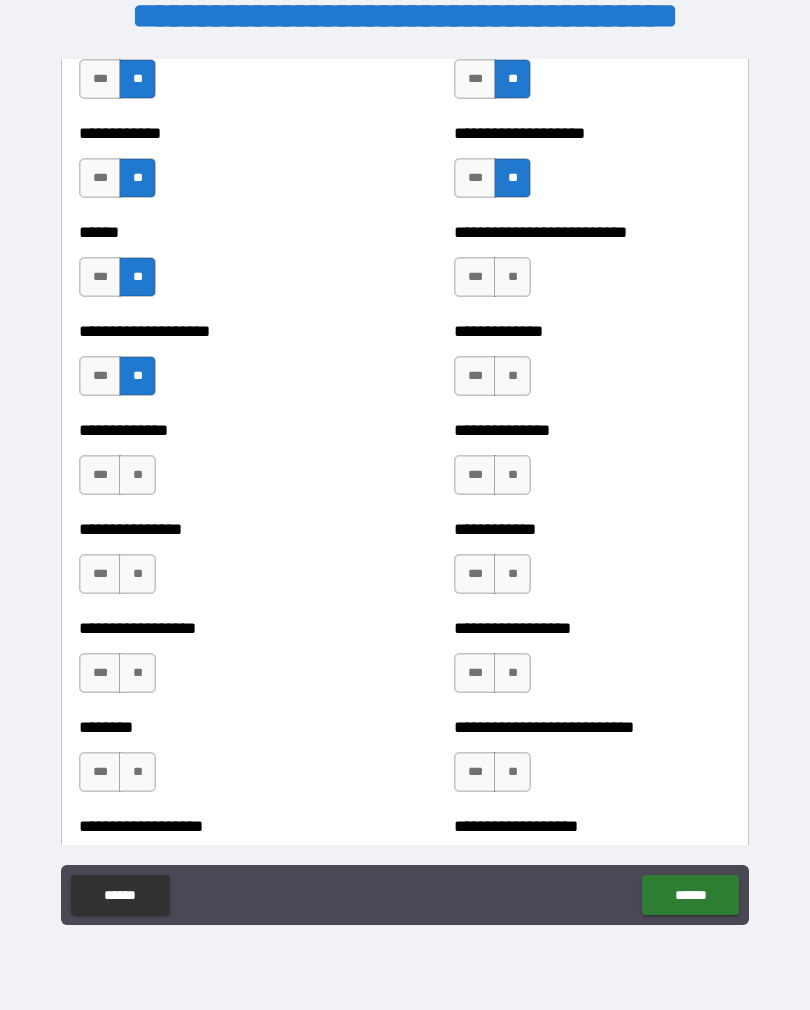 click on "**" at bounding box center (137, 475) 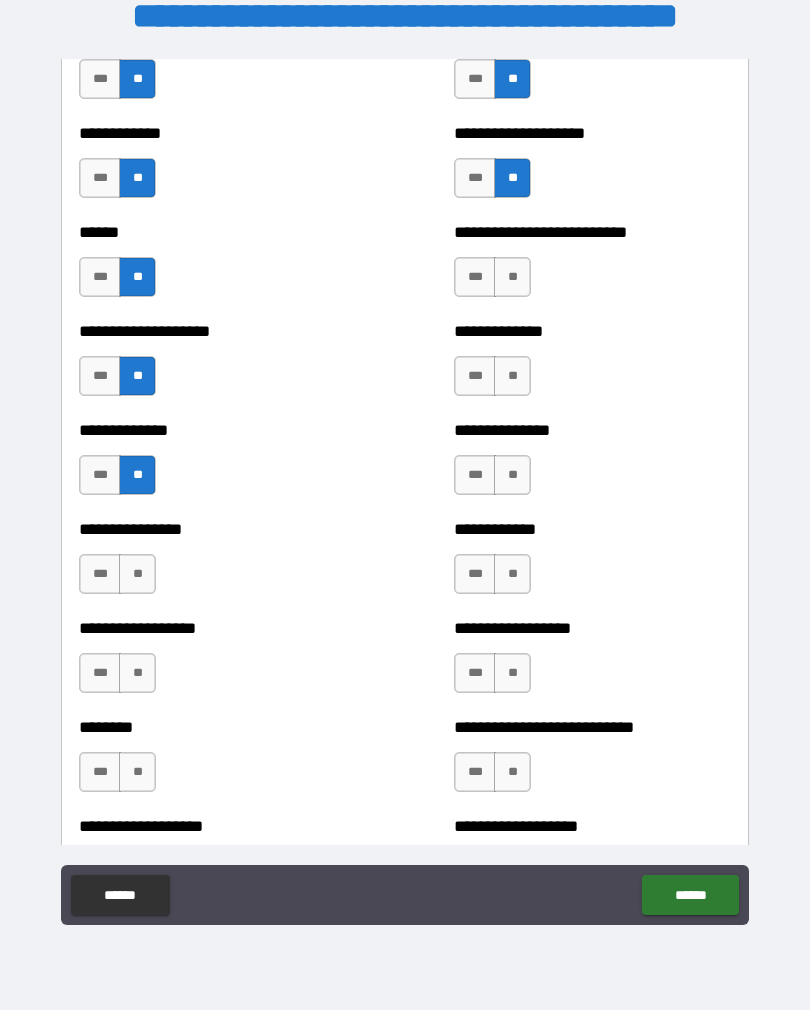 click on "**" at bounding box center (137, 574) 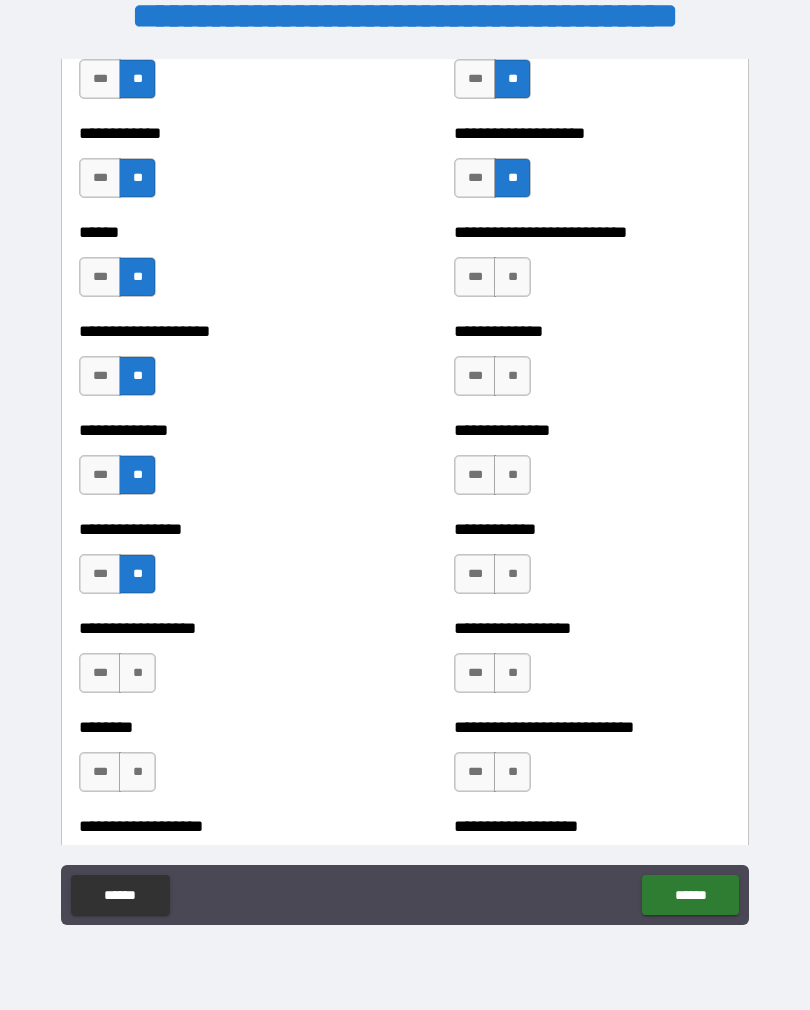 click on "**" at bounding box center (137, 673) 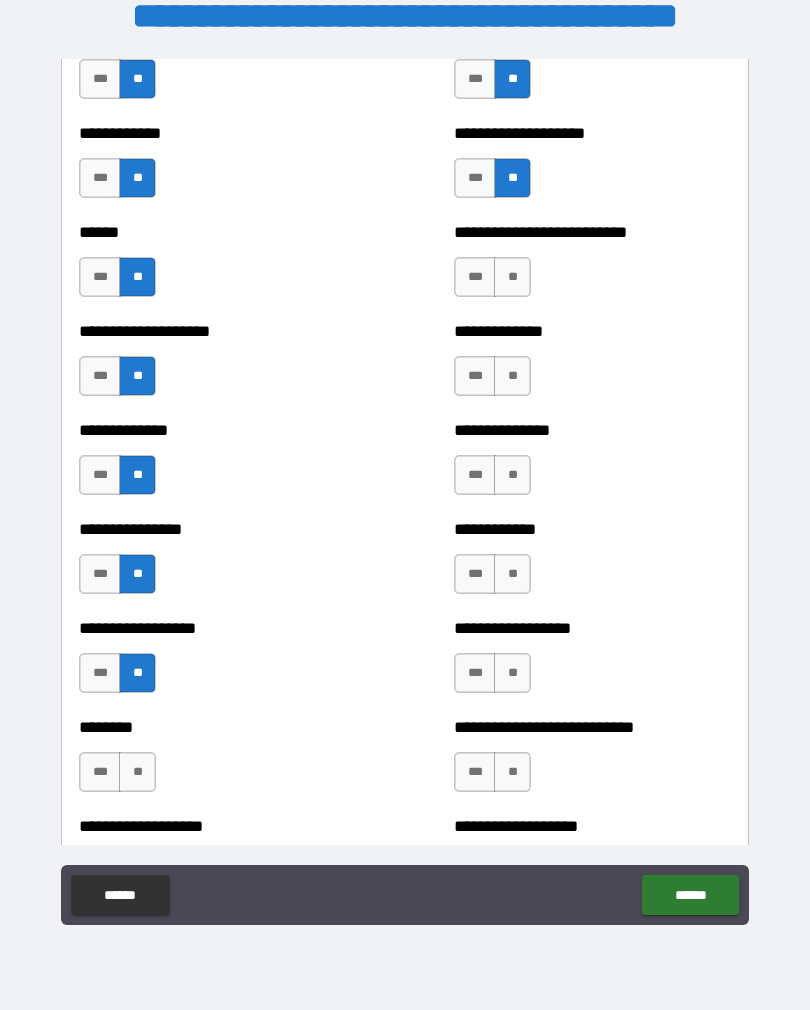 click on "******** *** **" at bounding box center [217, 762] 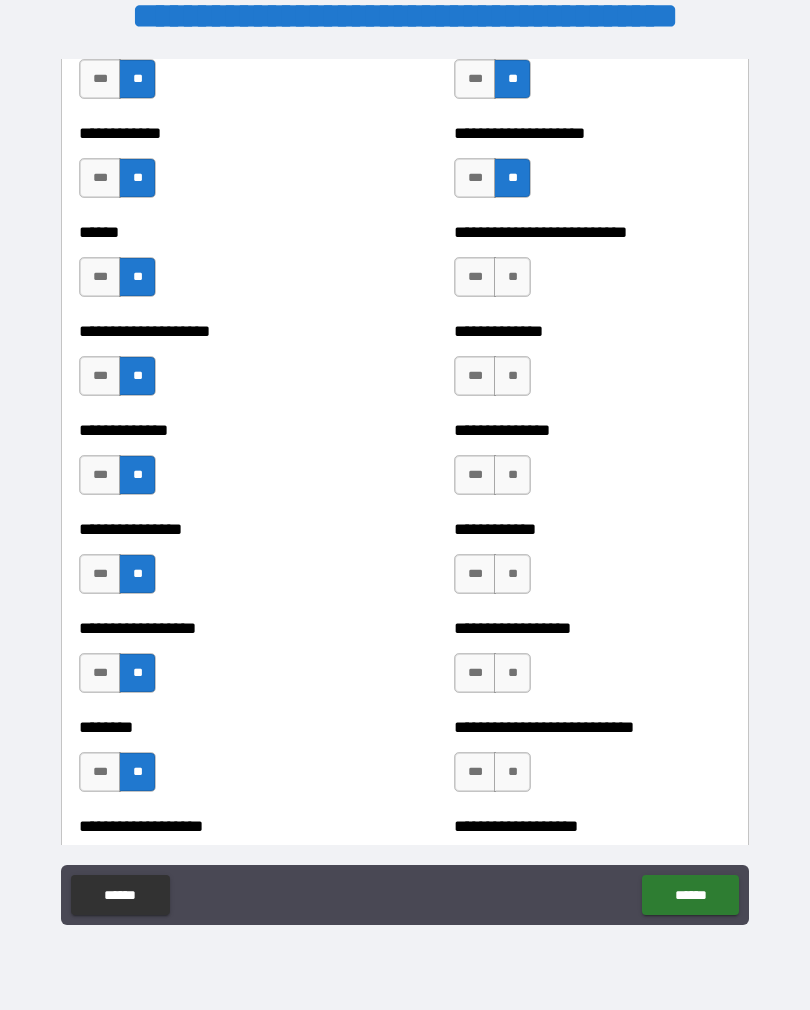 click on "**" at bounding box center [512, 277] 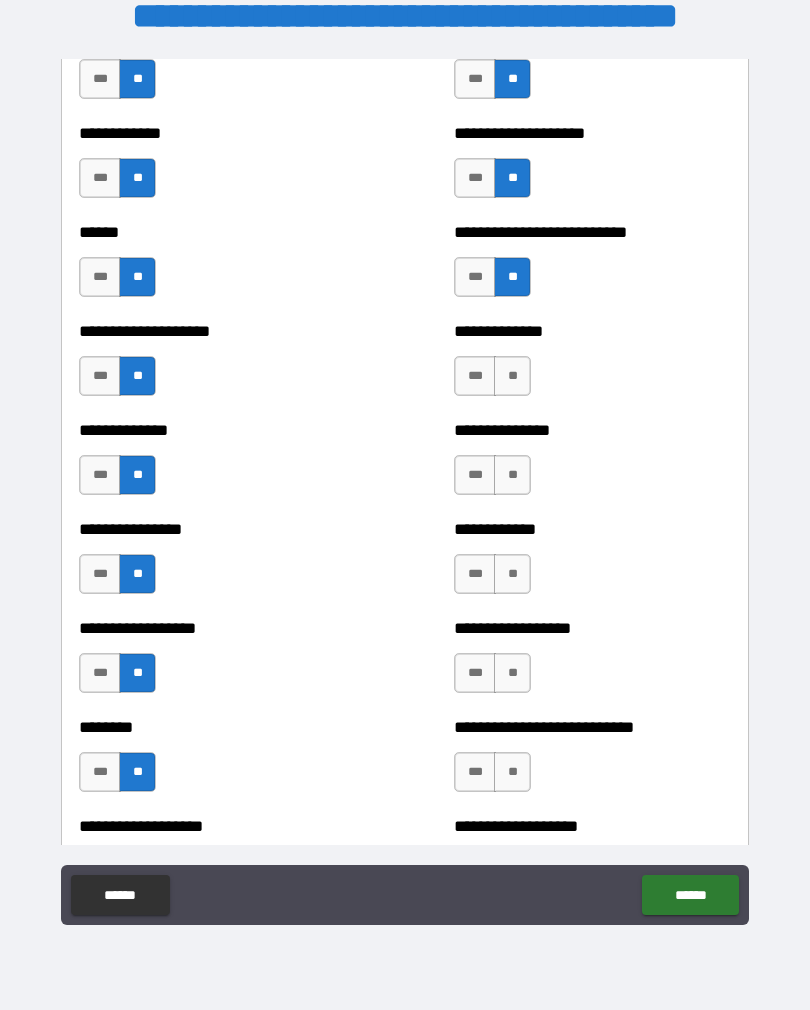 click on "**" at bounding box center (512, 376) 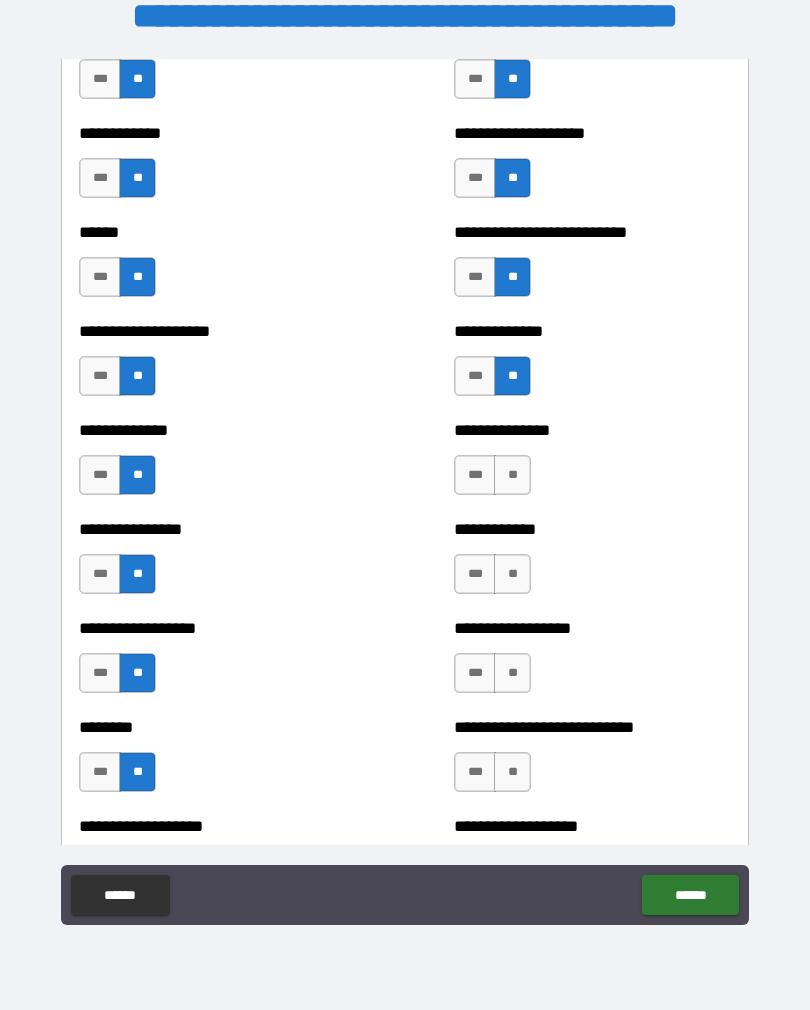 click on "**" at bounding box center (512, 475) 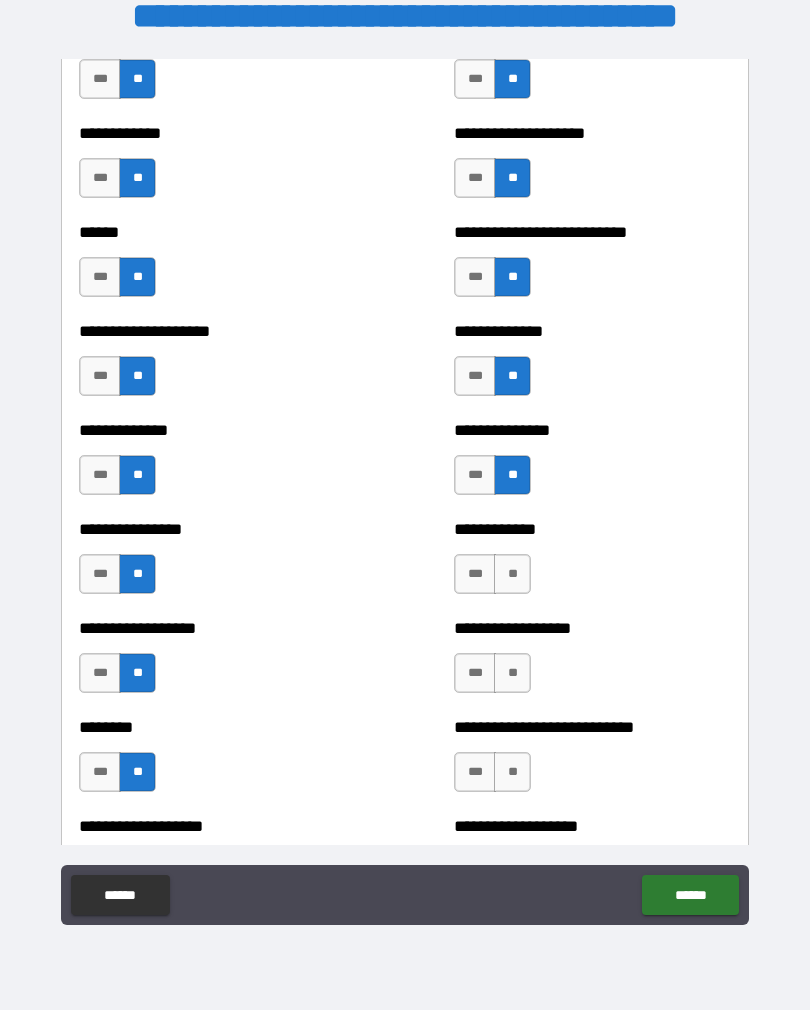 click on "**" at bounding box center [512, 574] 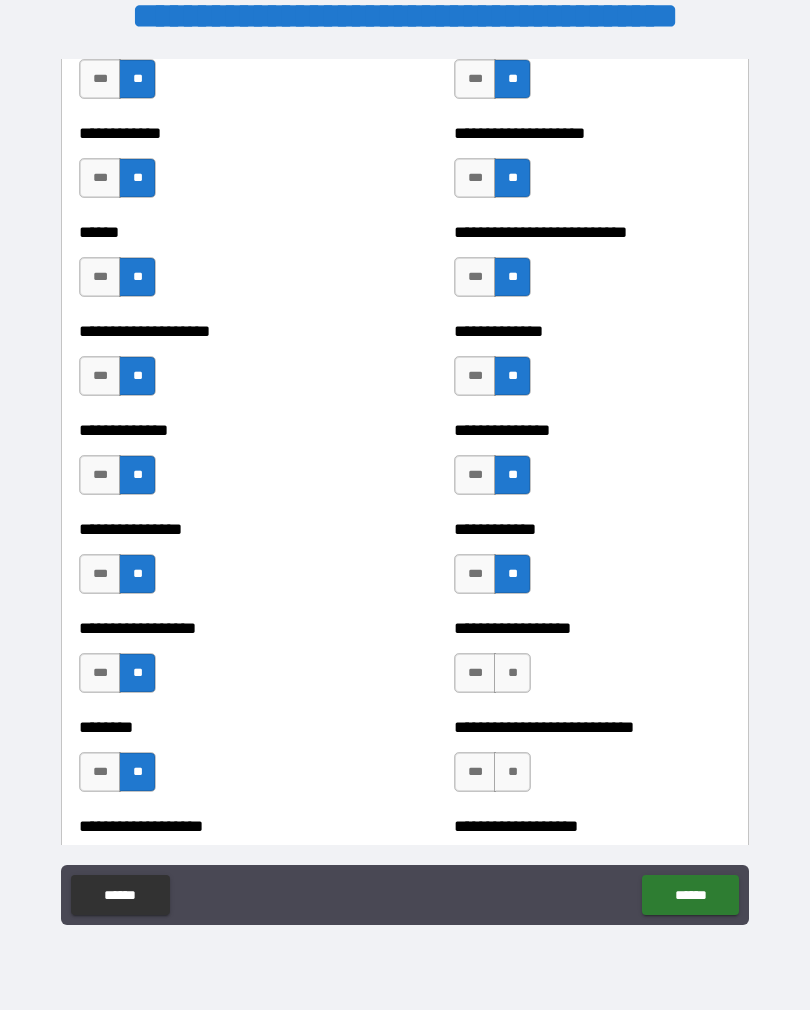 click on "**" at bounding box center [512, 673] 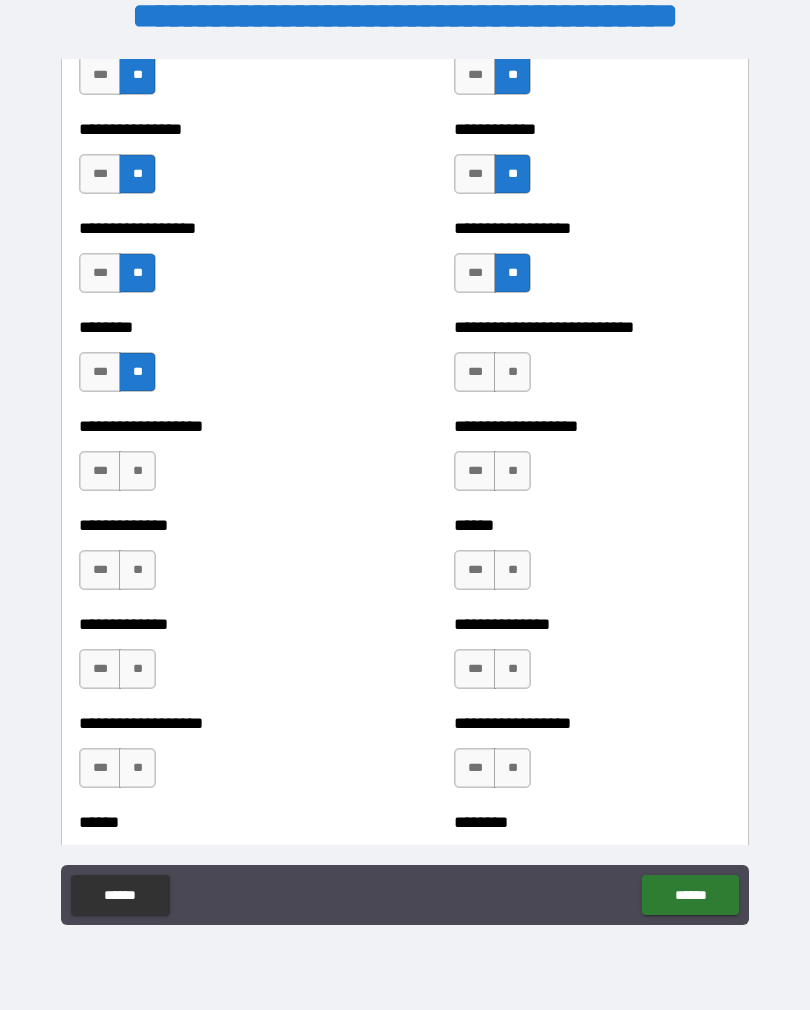 scroll, scrollTop: 4484, scrollLeft: 0, axis: vertical 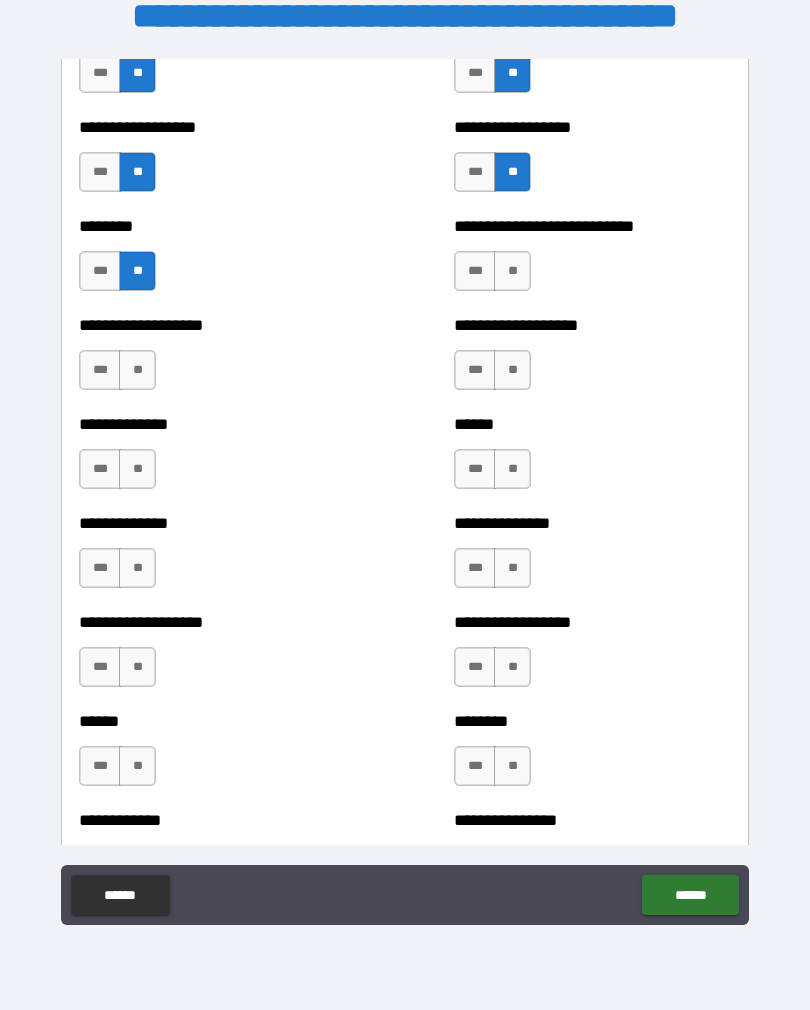 click on "**" at bounding box center (512, 271) 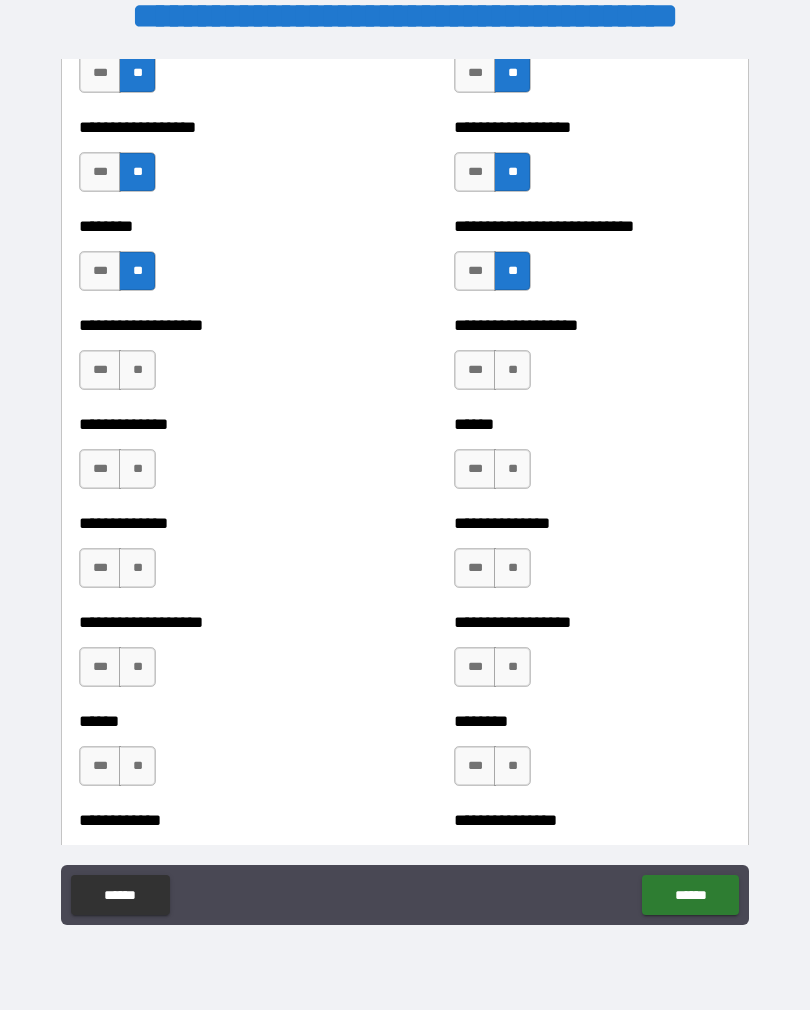 click on "**" at bounding box center (512, 370) 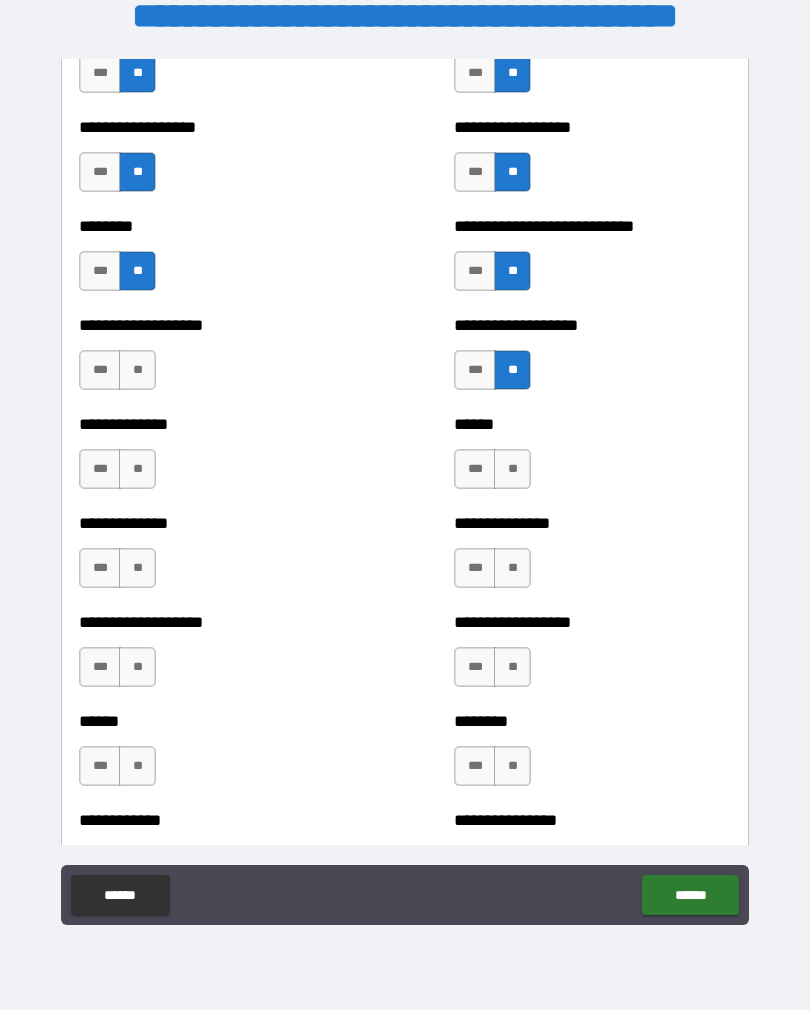 click on "**" at bounding box center [512, 469] 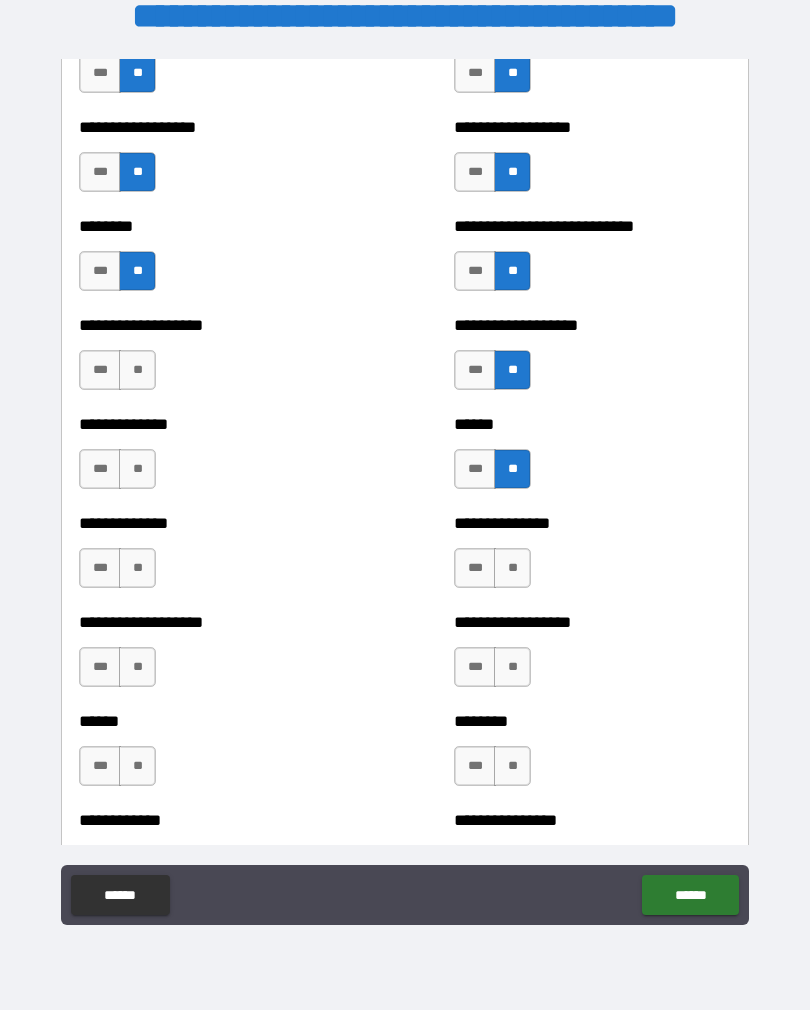 click on "**" at bounding box center [512, 568] 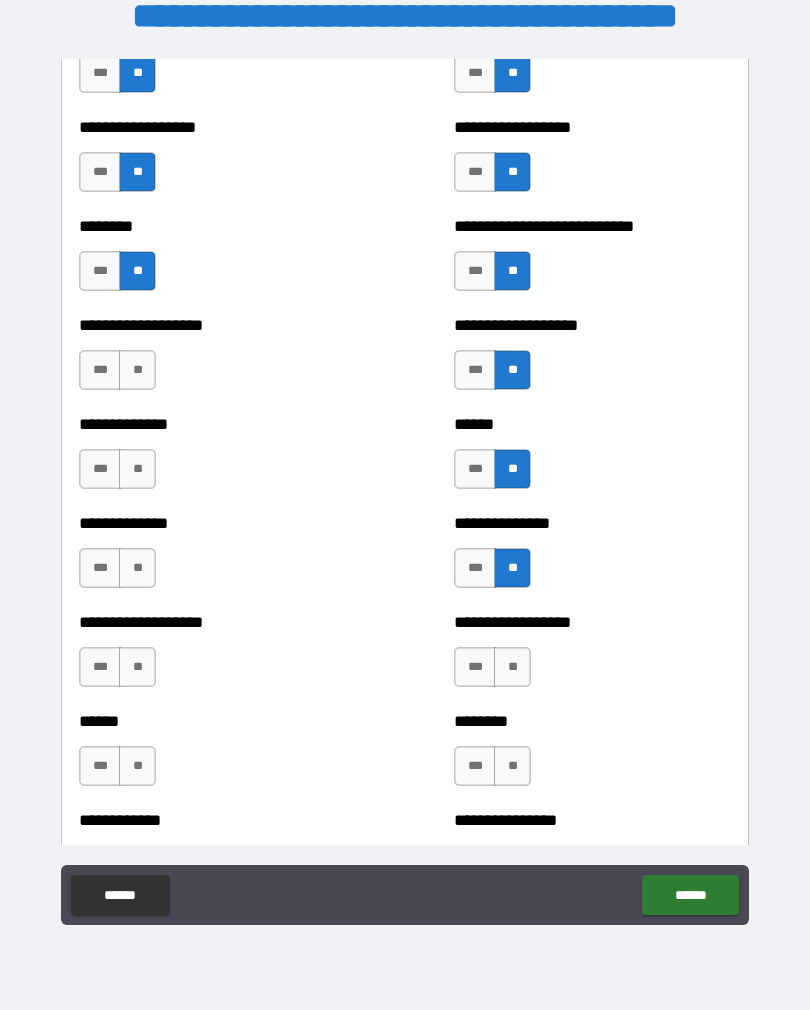 click on "**" at bounding box center (512, 667) 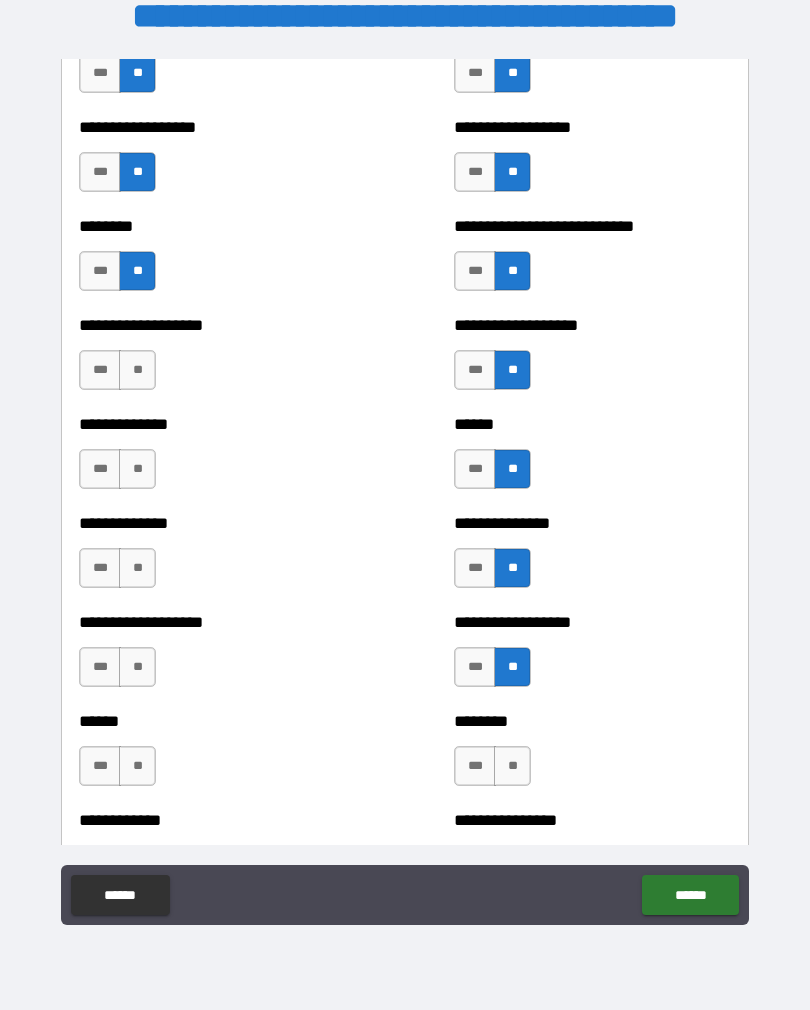 click on "**" at bounding box center (512, 766) 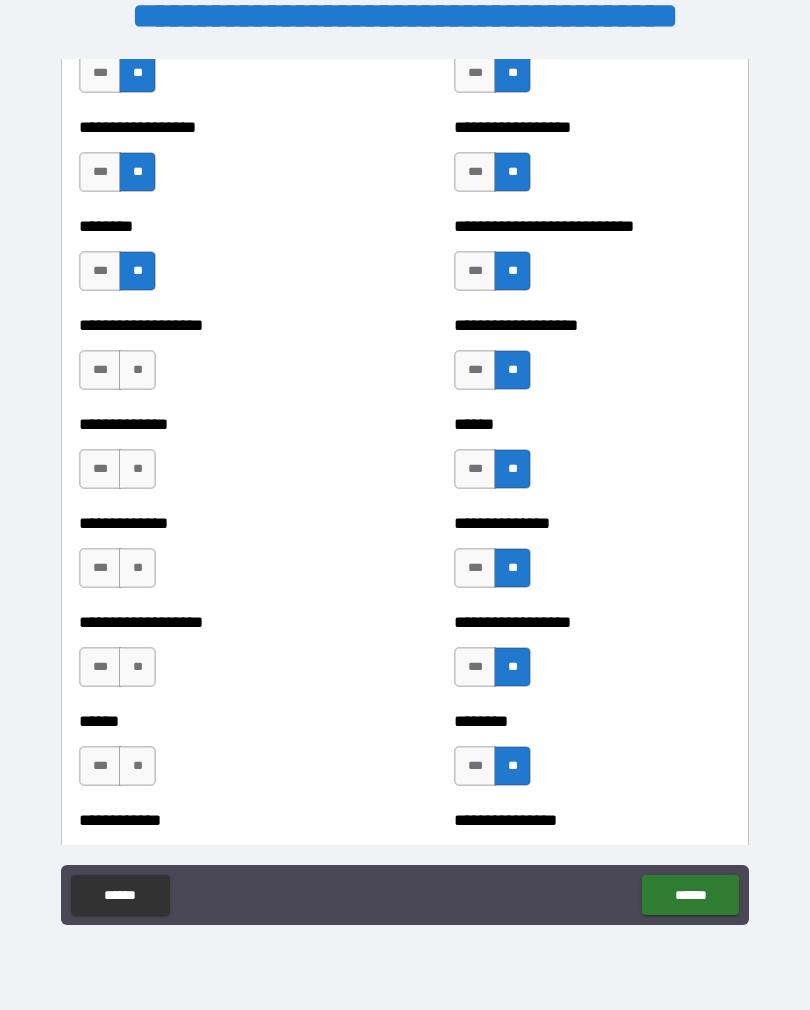click on "**" at bounding box center [137, 370] 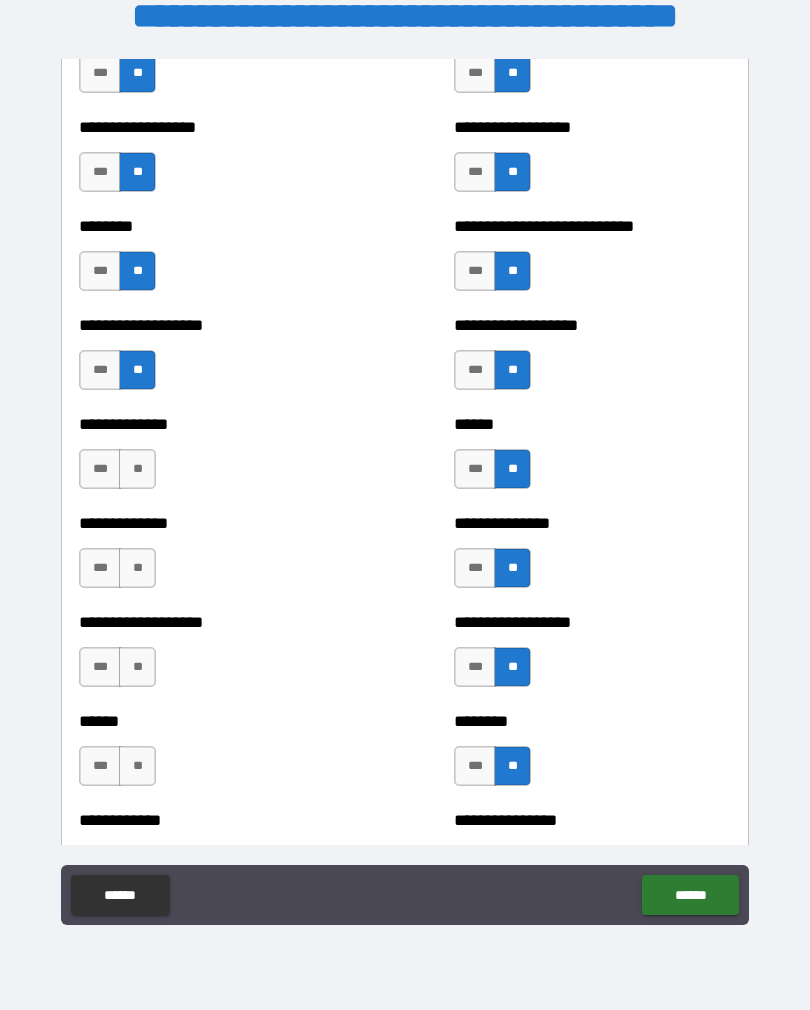 click on "**" at bounding box center (137, 469) 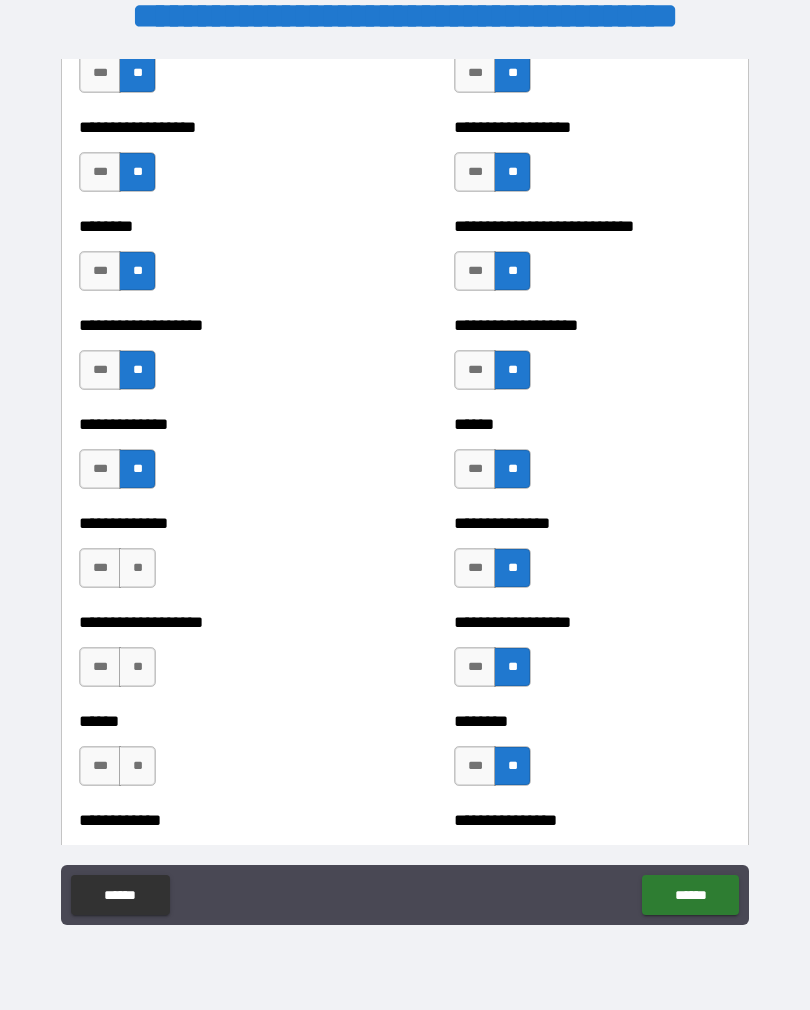 click on "**" at bounding box center [137, 568] 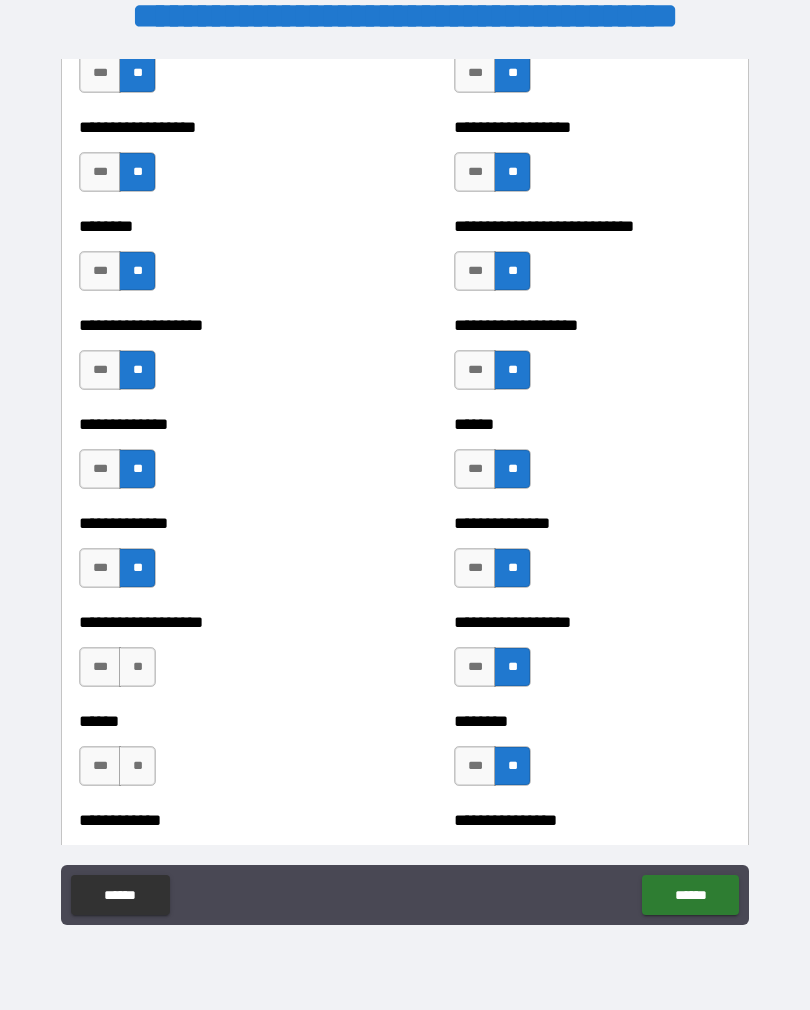 click on "**" at bounding box center [137, 667] 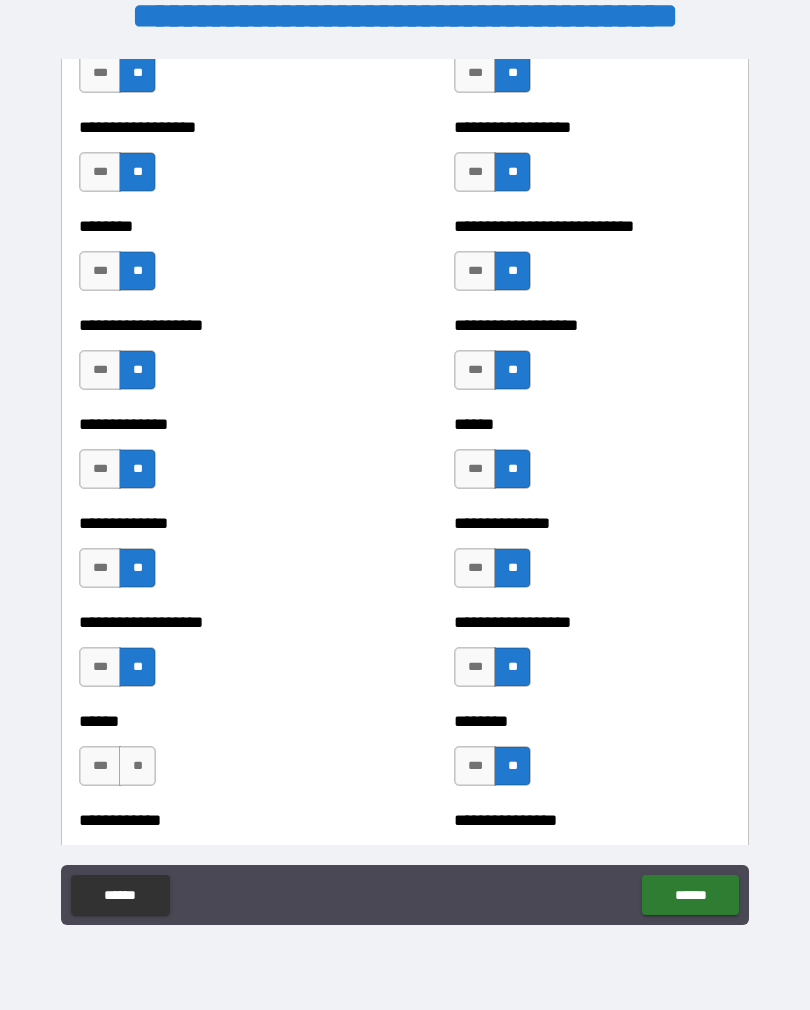 click on "**" at bounding box center (137, 766) 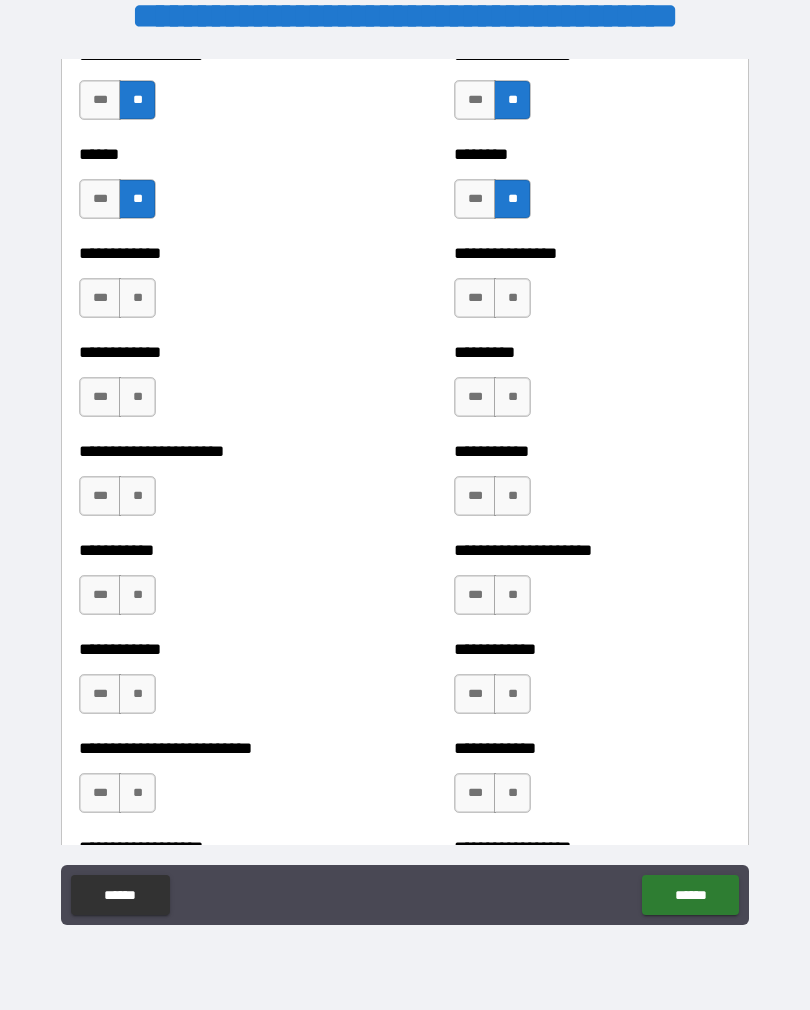 scroll, scrollTop: 5052, scrollLeft: 0, axis: vertical 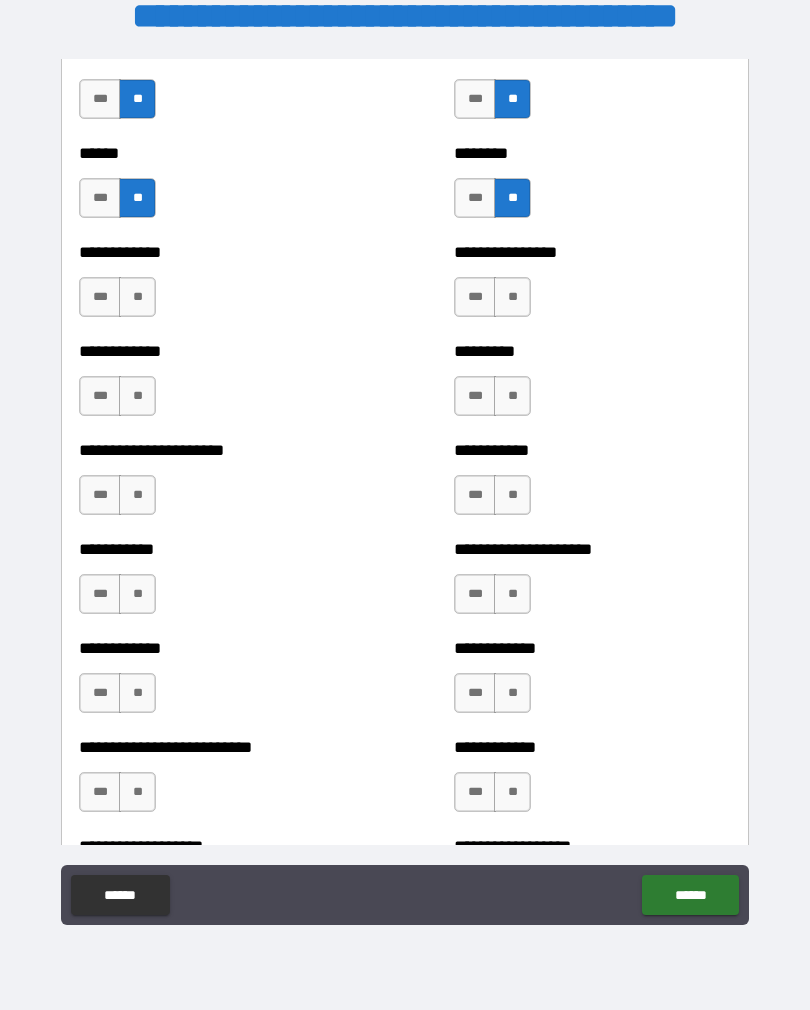 click on "**" at bounding box center [137, 297] 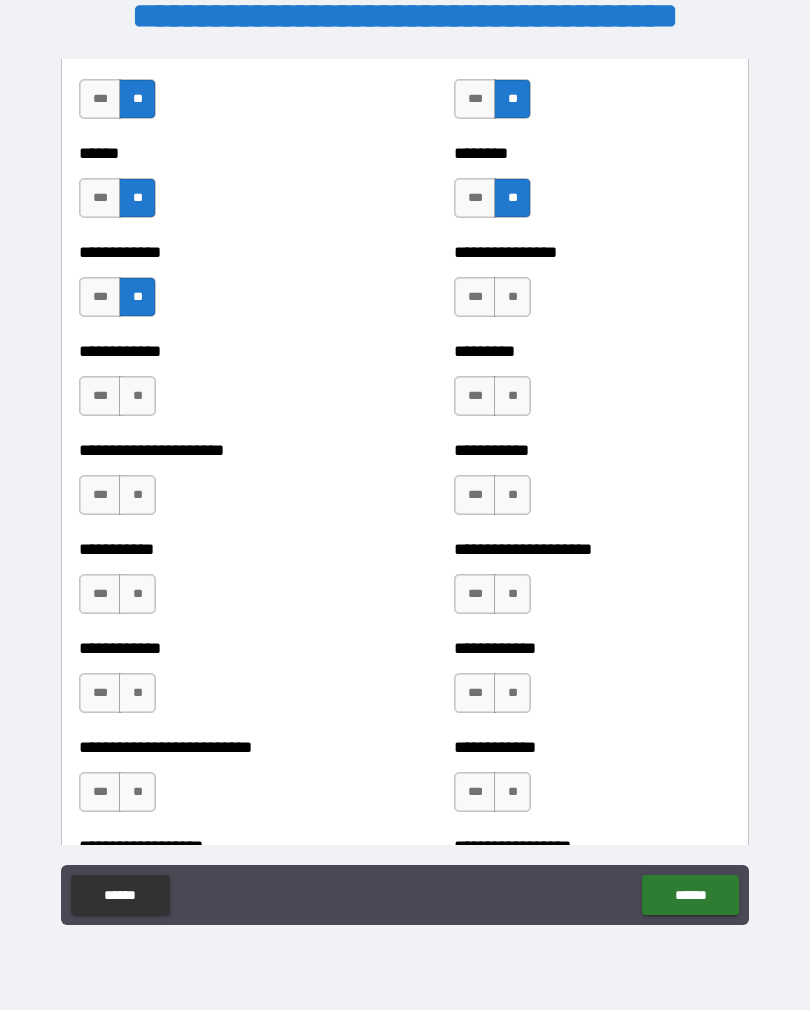 click on "**" at bounding box center (137, 396) 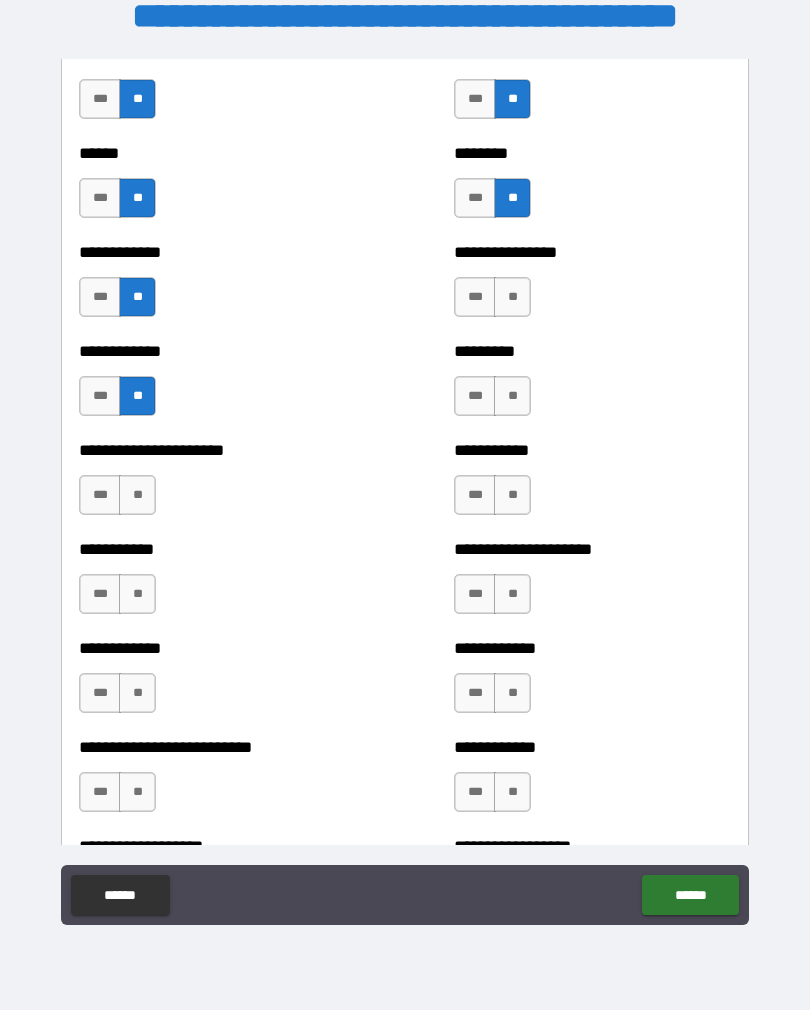 click on "**" at bounding box center [137, 495] 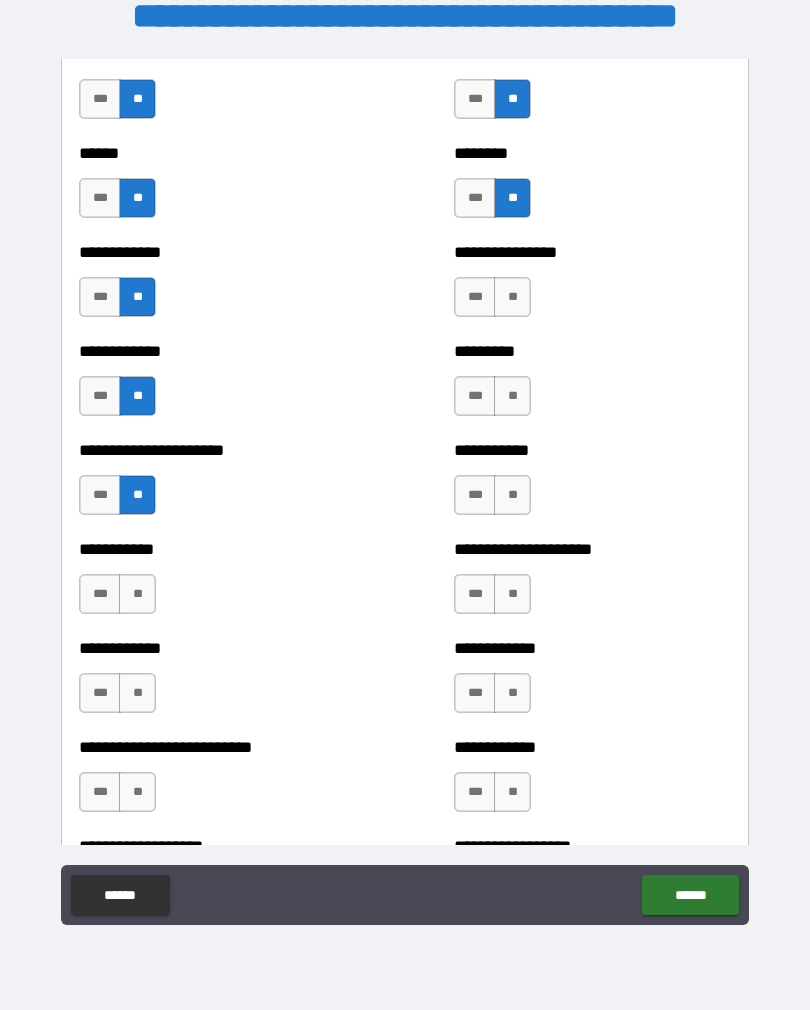 click on "**" at bounding box center (137, 594) 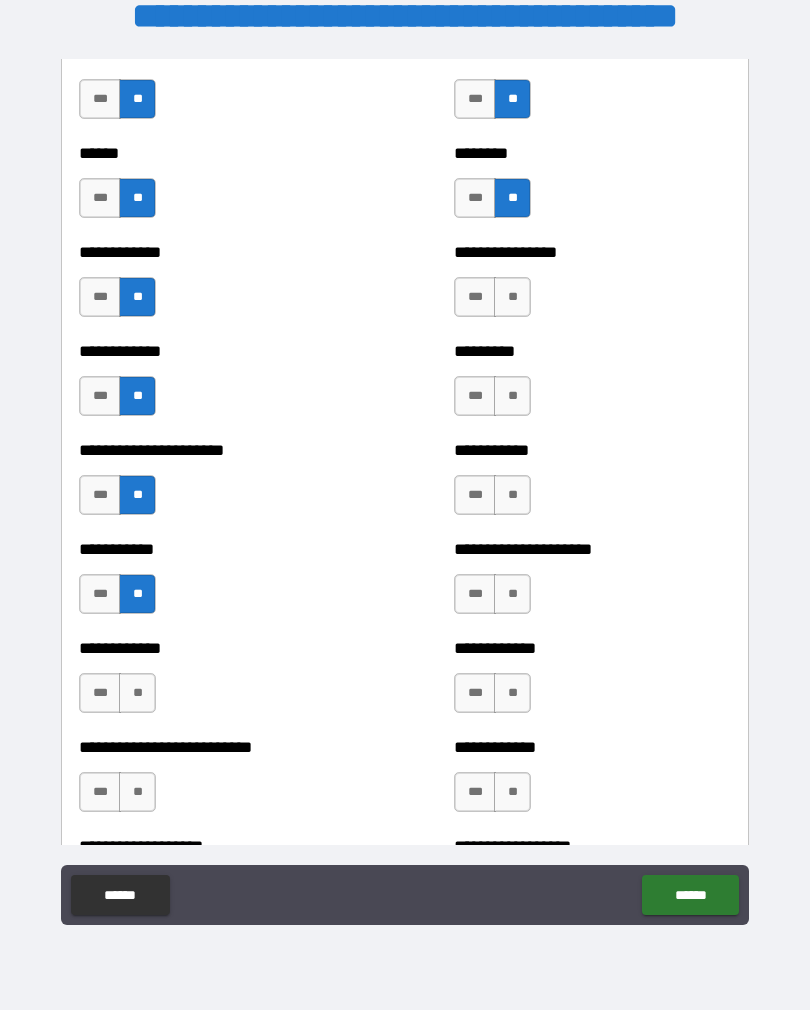 click on "**" at bounding box center (137, 693) 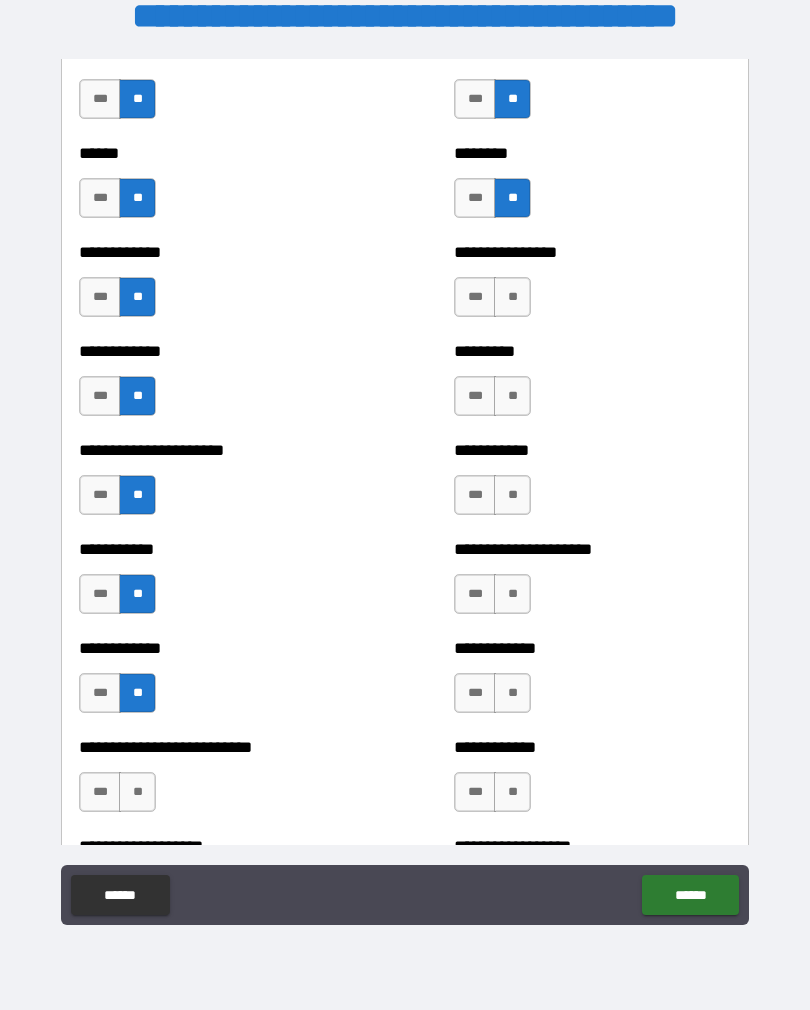 click on "**" at bounding box center (512, 297) 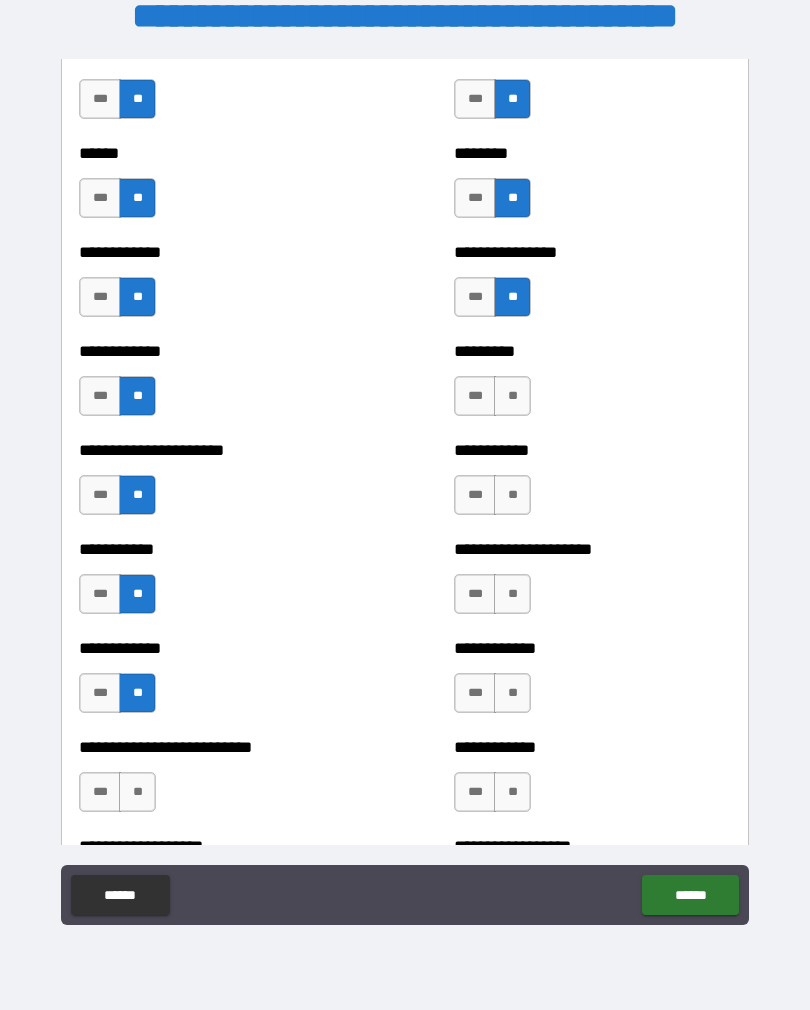 click on "**" at bounding box center [512, 396] 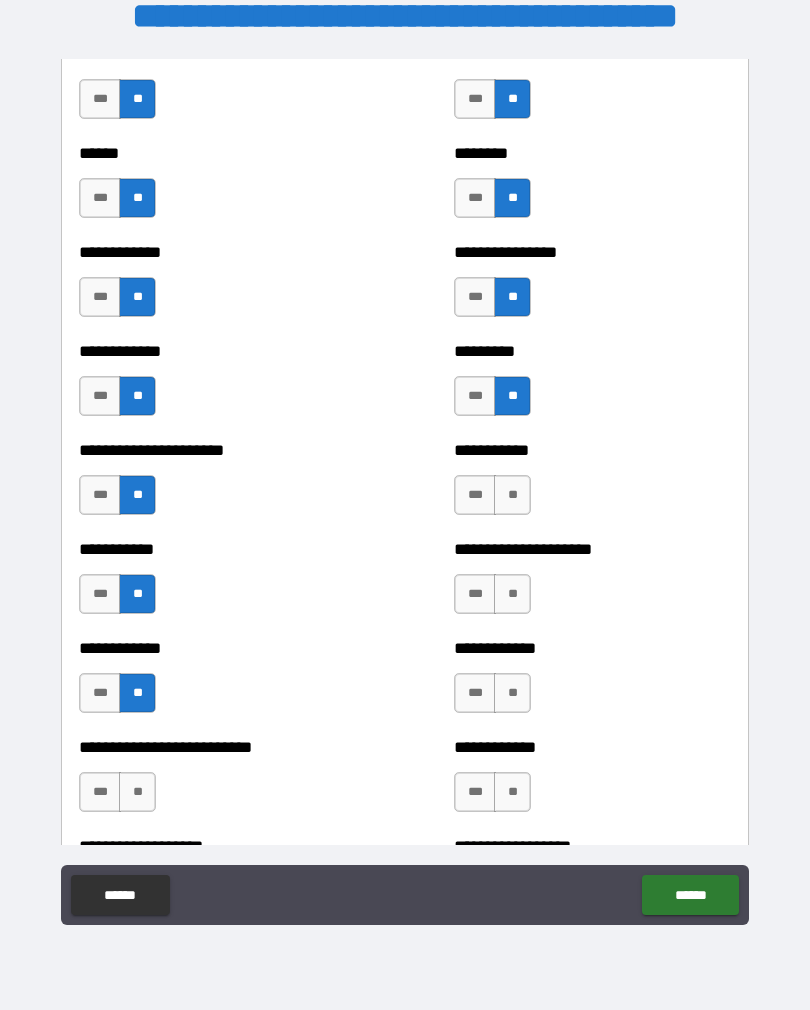 click on "**" at bounding box center [512, 495] 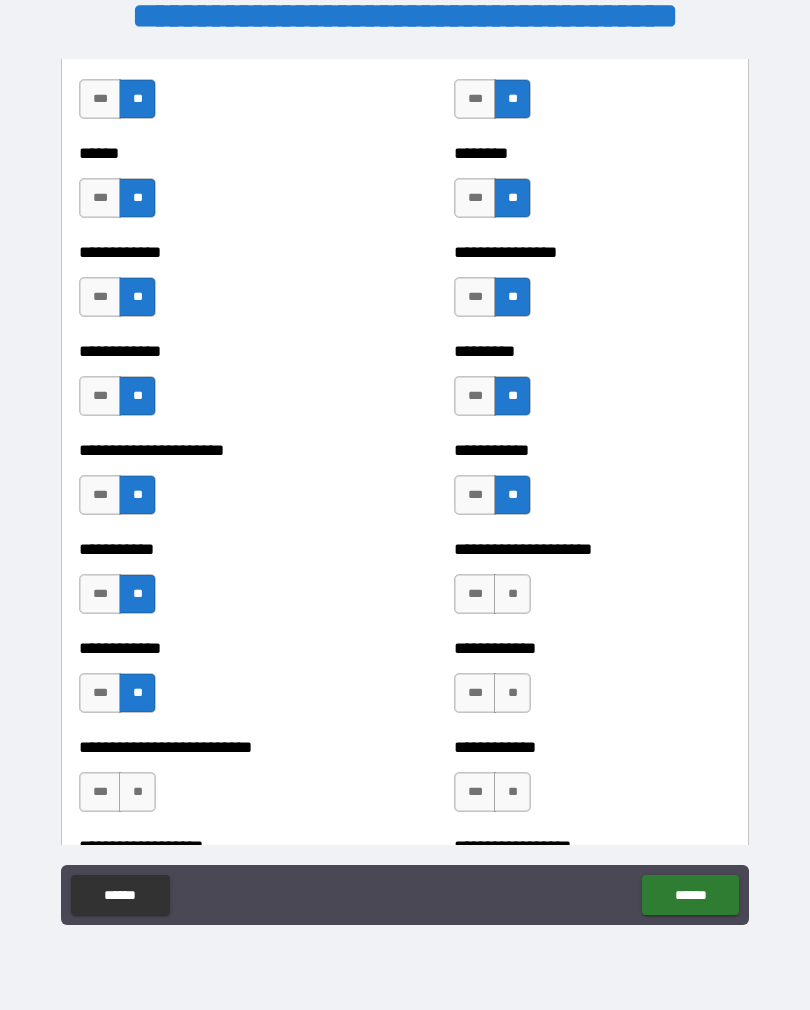 click on "**" at bounding box center (512, 594) 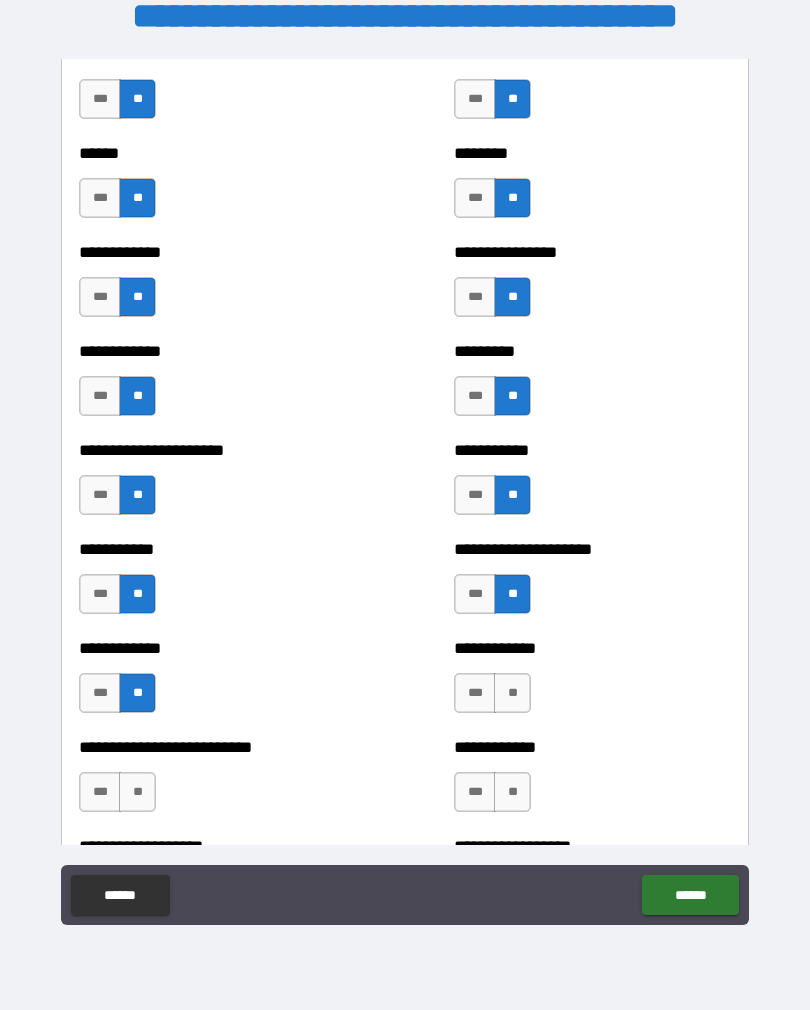 click on "**" at bounding box center [512, 693] 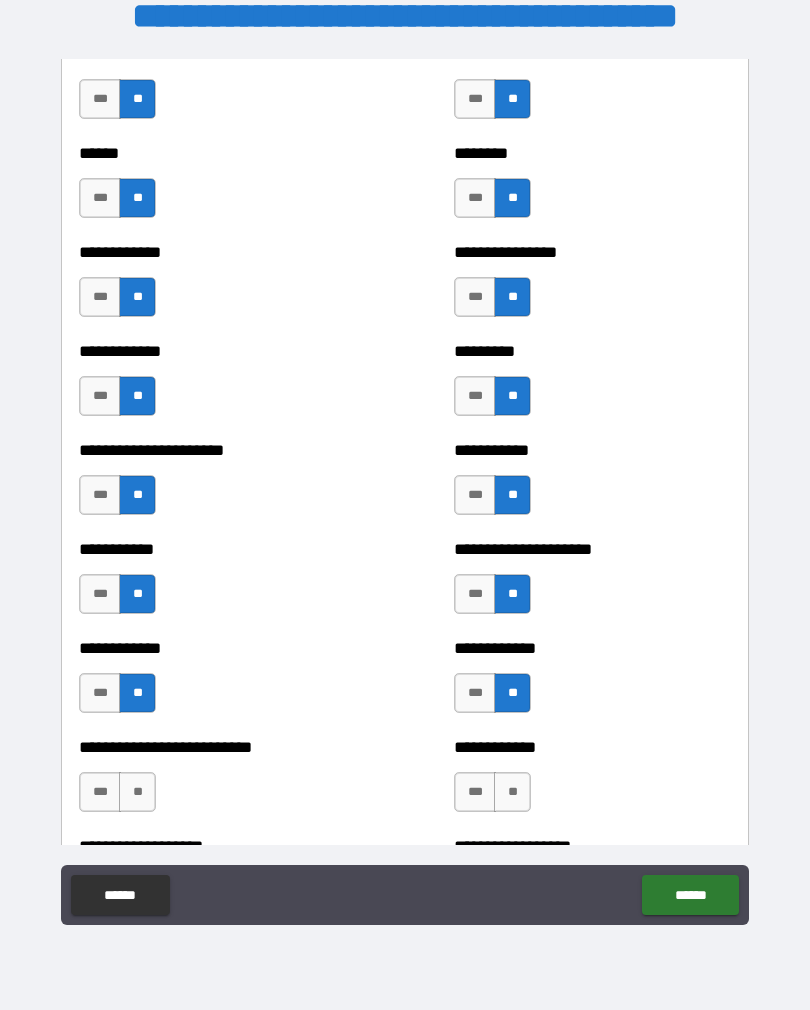click on "**" at bounding box center (512, 792) 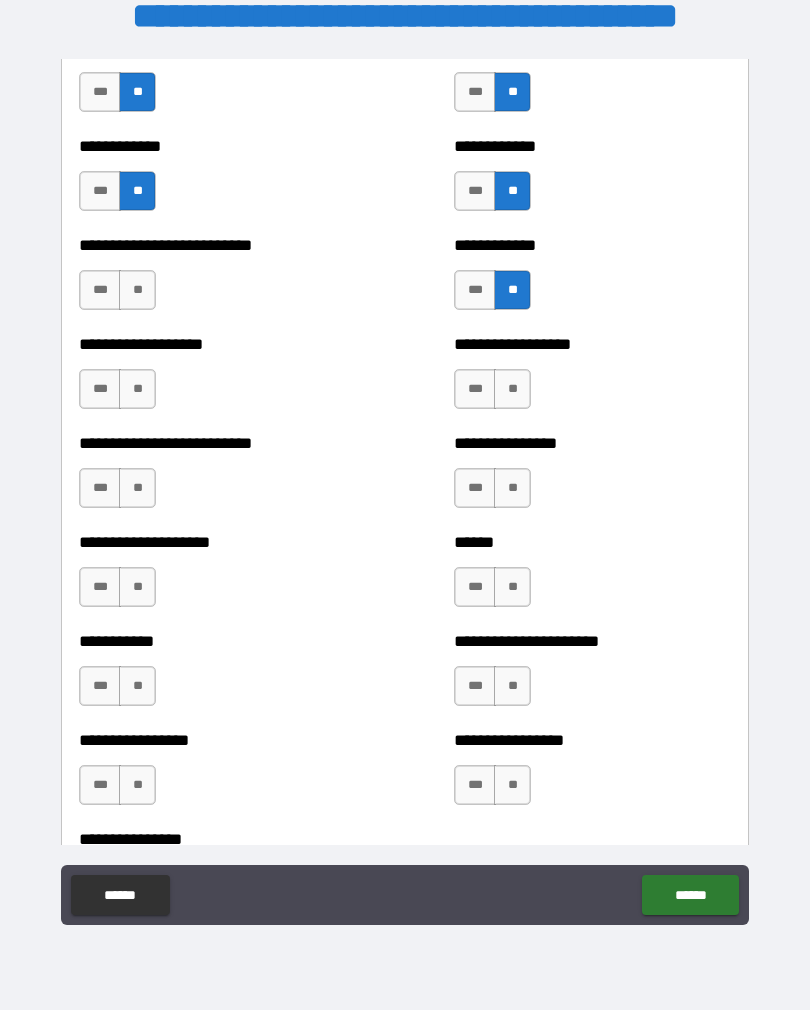 scroll, scrollTop: 5560, scrollLeft: 0, axis: vertical 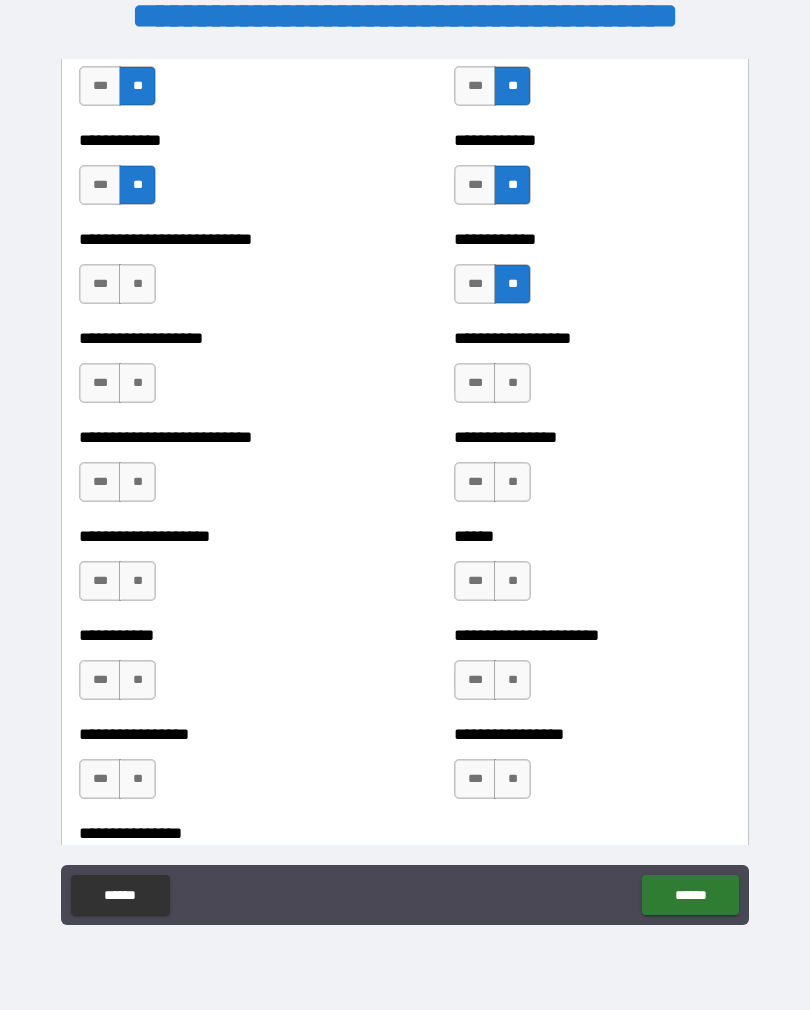 click on "**" at bounding box center (512, 383) 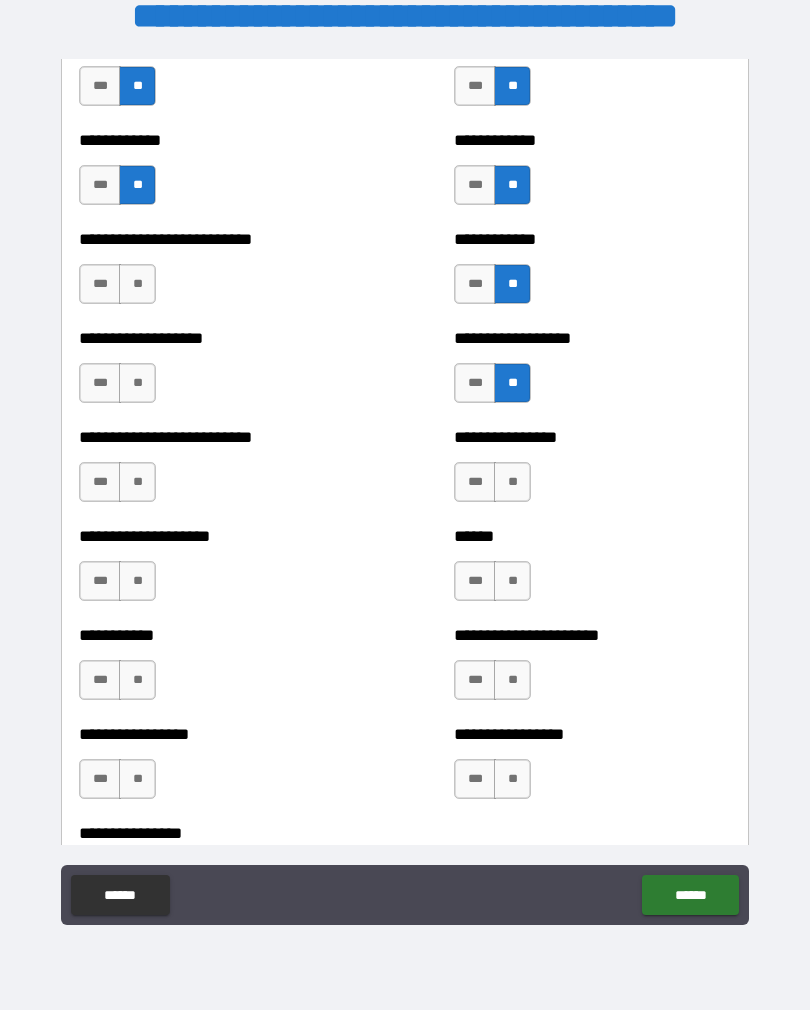 click on "**" at bounding box center [512, 482] 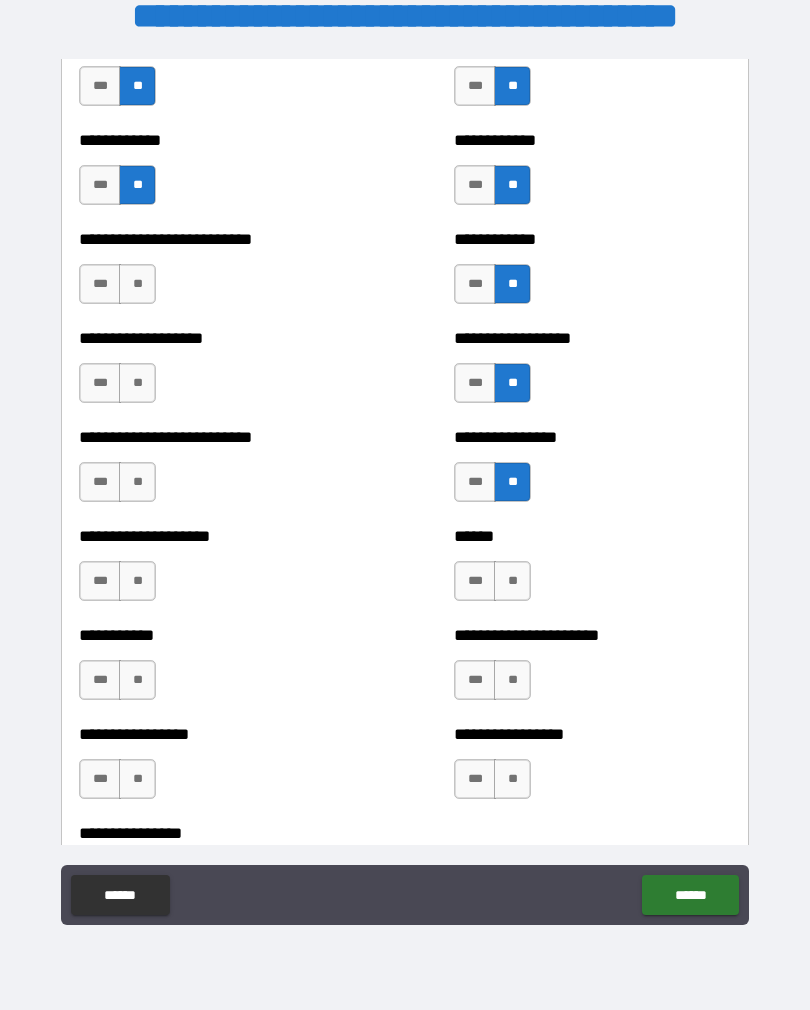 click on "**" at bounding box center (512, 581) 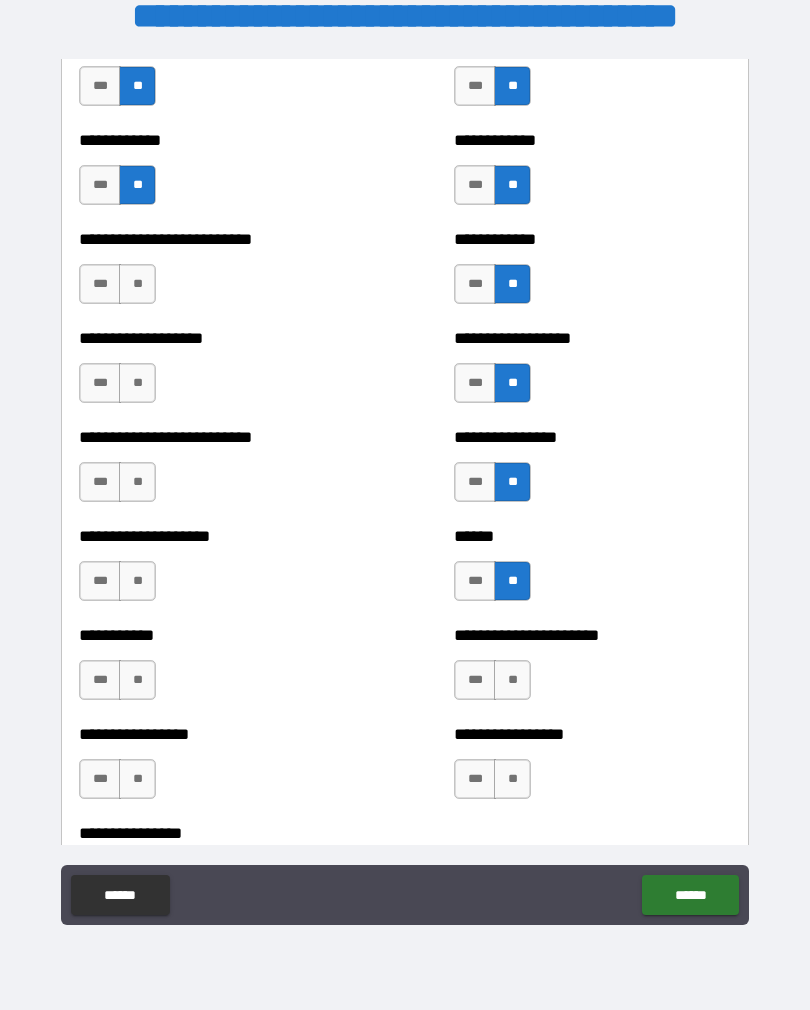 click on "**" at bounding box center [512, 680] 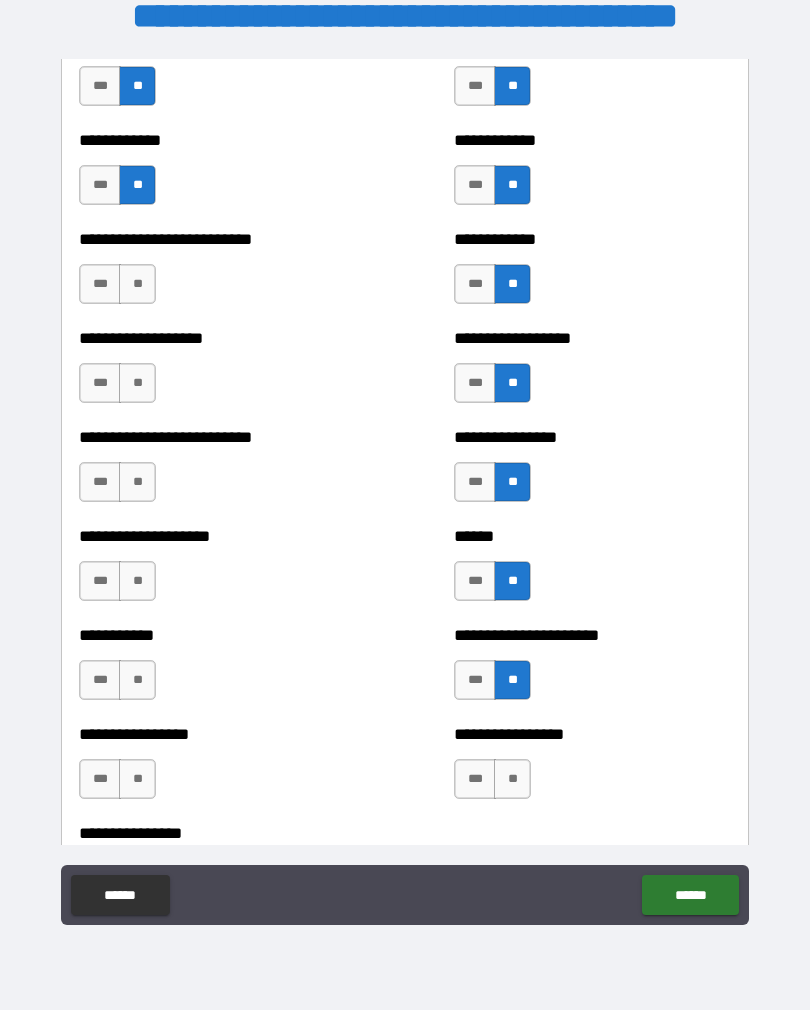 click on "**" at bounding box center [512, 779] 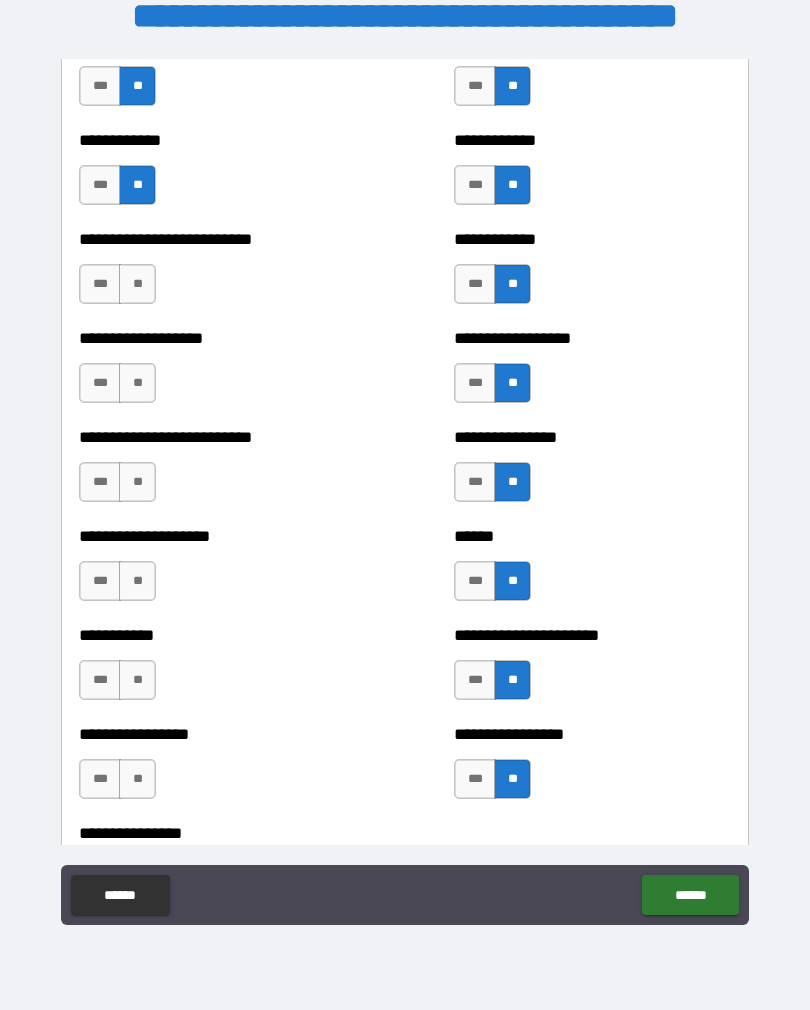 click on "**" at bounding box center (137, 284) 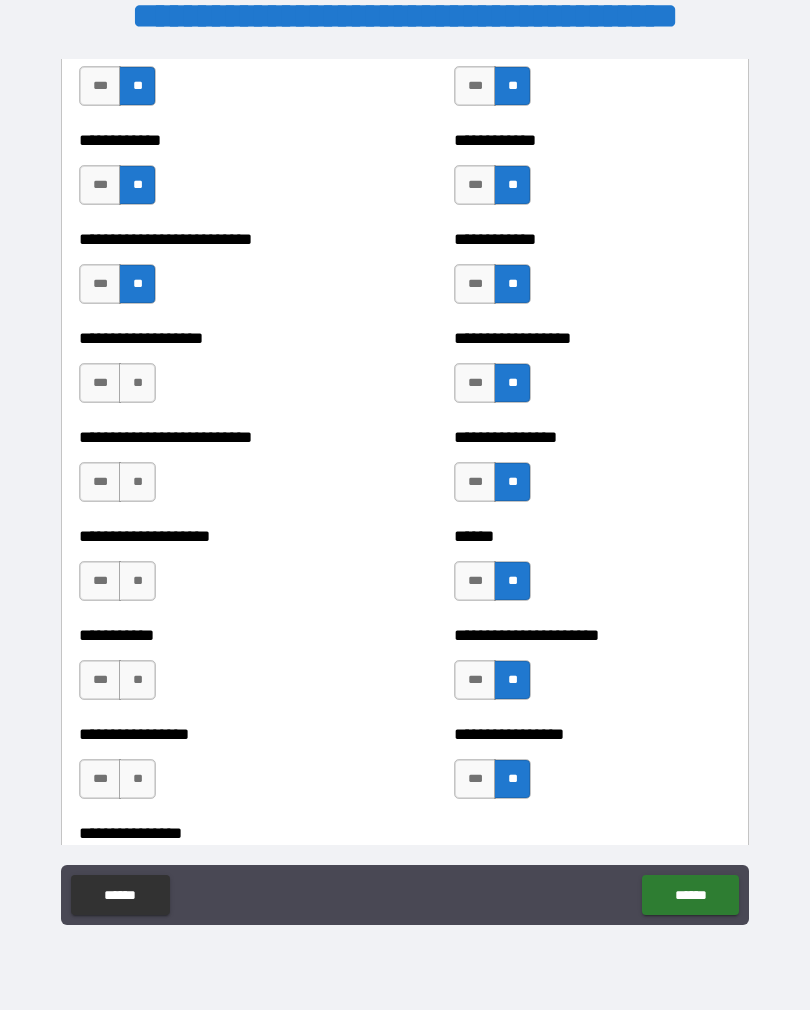 click on "**" at bounding box center (137, 383) 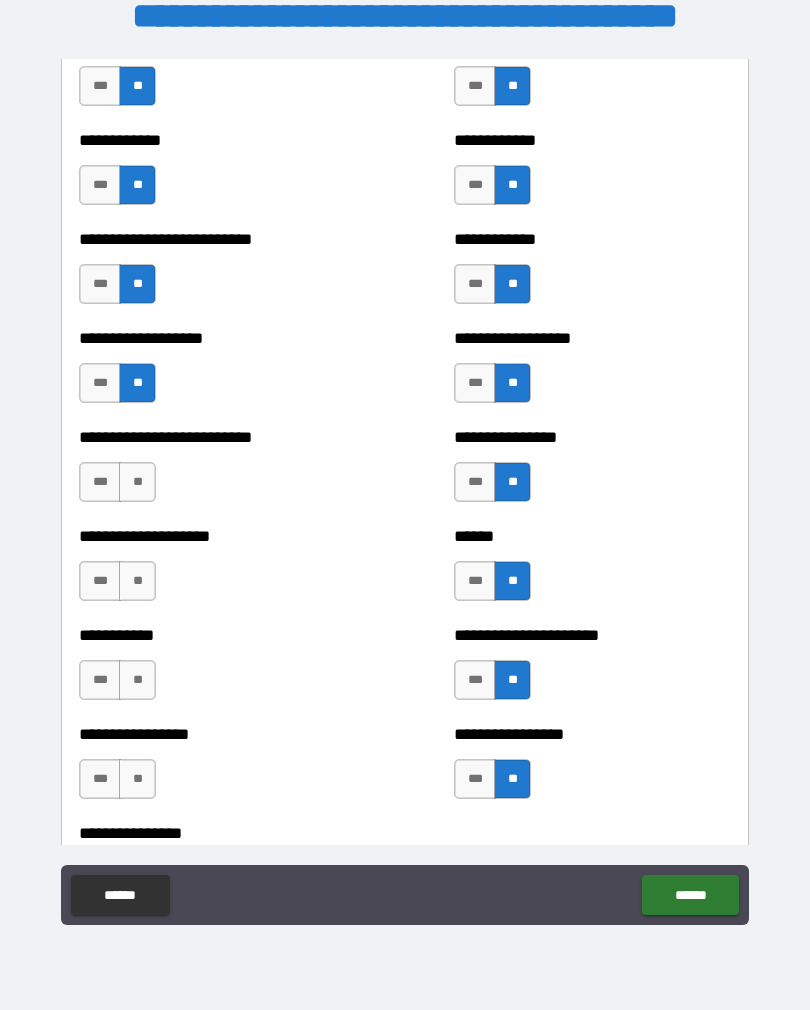 click on "**" at bounding box center [137, 482] 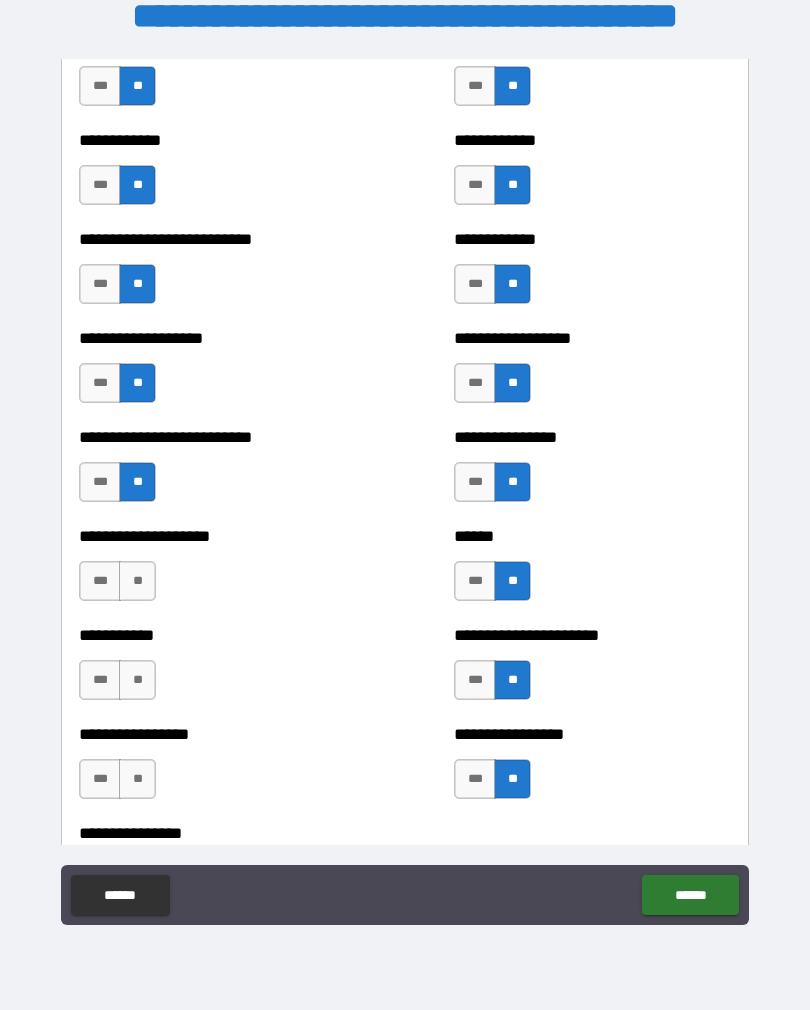 click on "**" at bounding box center (137, 581) 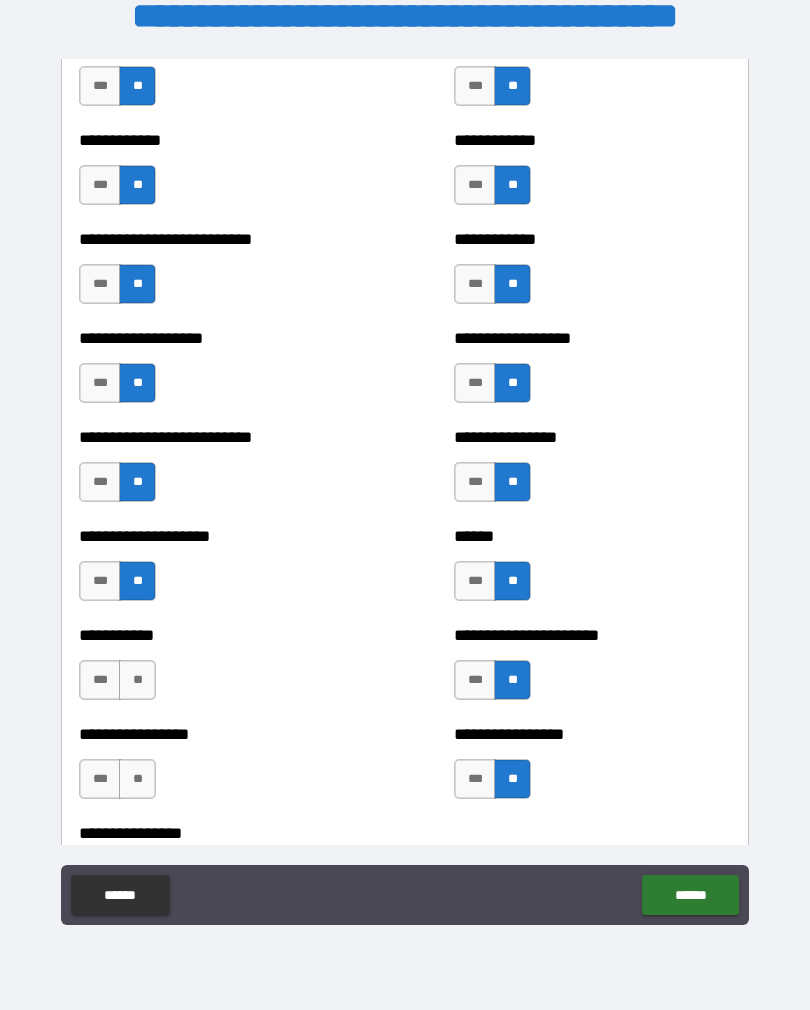 click on "**" at bounding box center [137, 680] 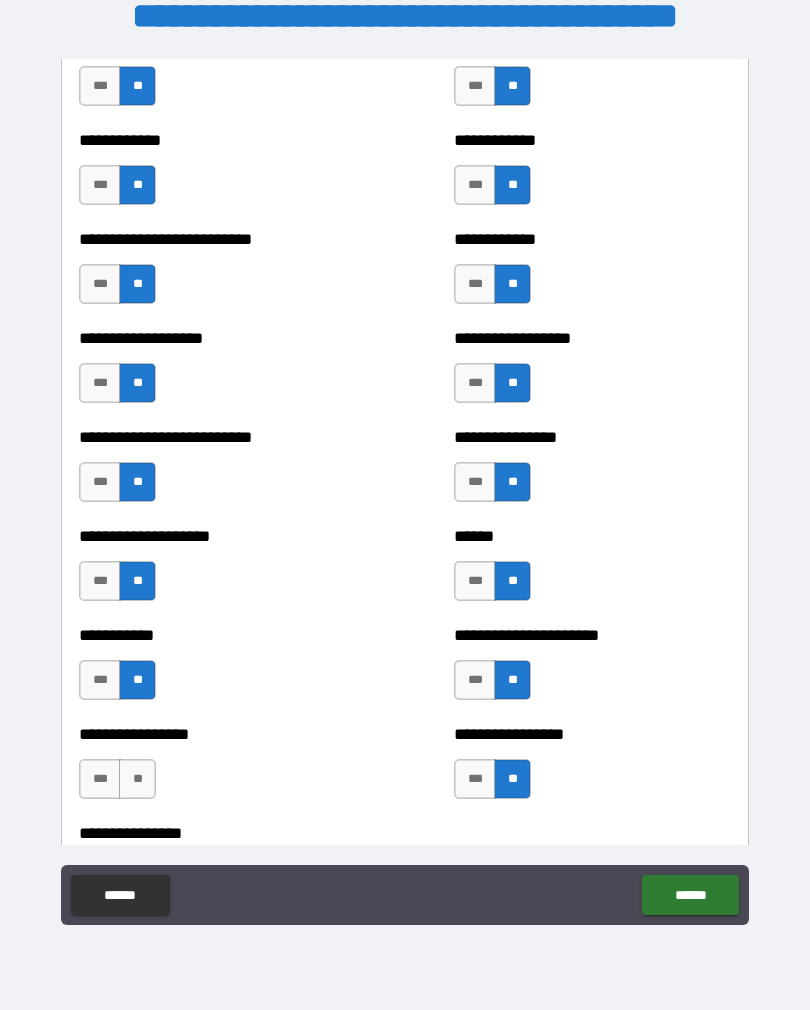 click on "**" at bounding box center [137, 779] 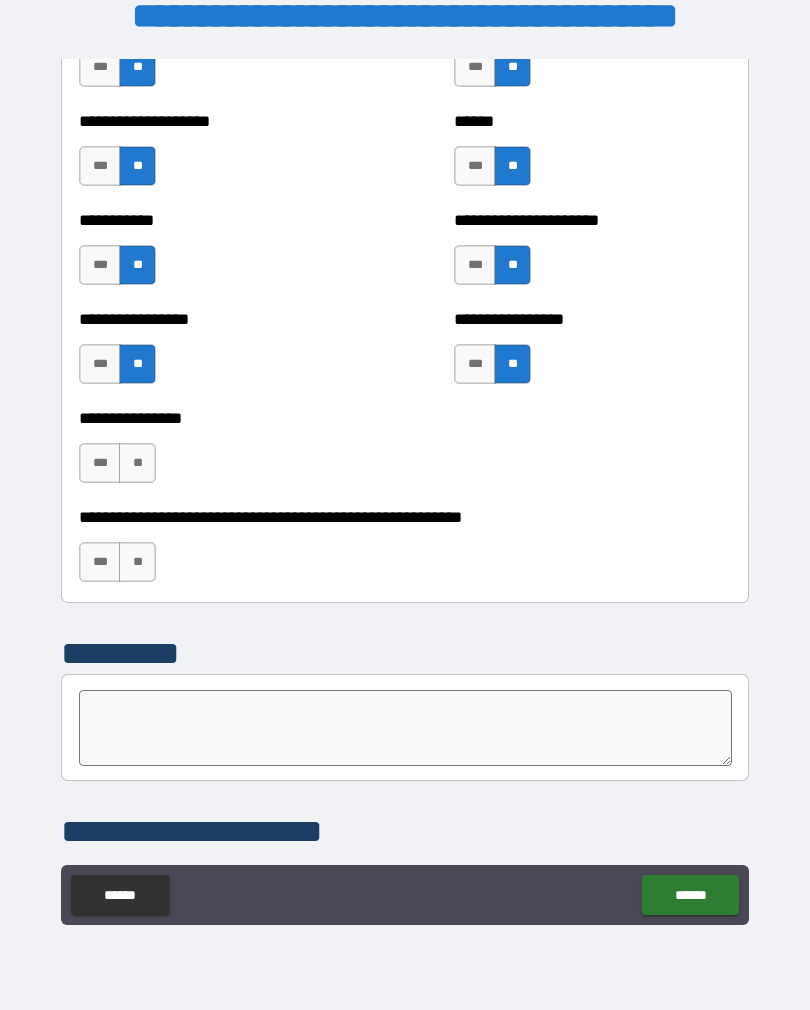scroll, scrollTop: 5981, scrollLeft: 0, axis: vertical 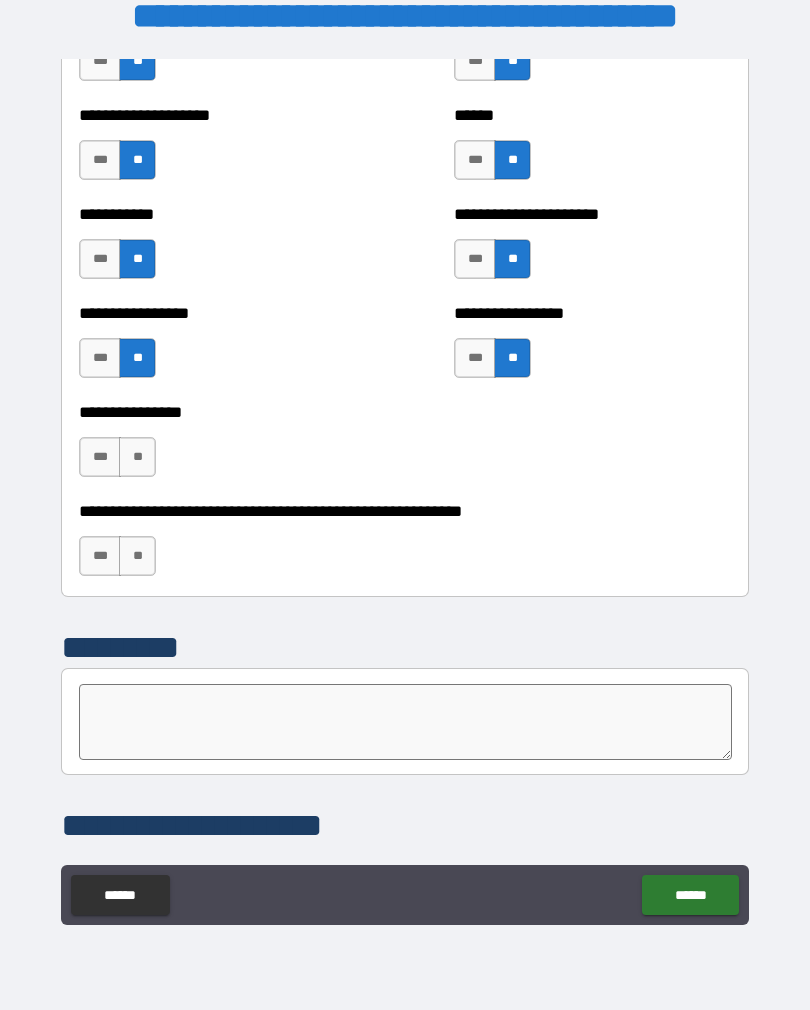 click on "**" at bounding box center [137, 457] 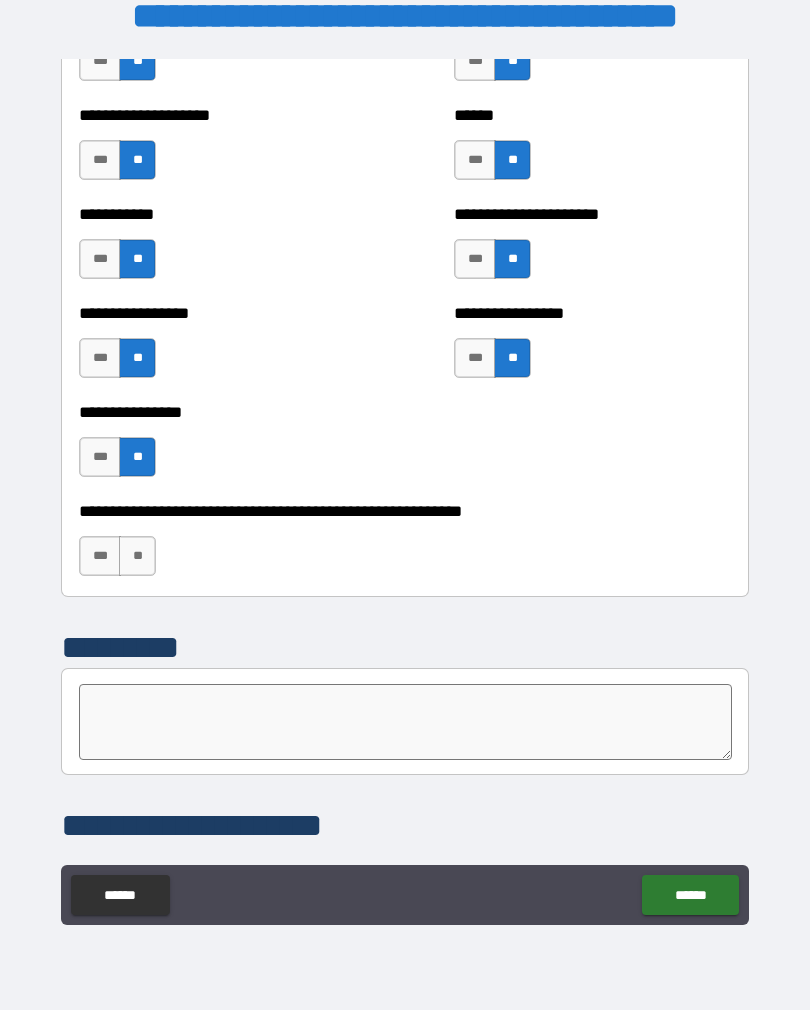 click on "**" at bounding box center [137, 556] 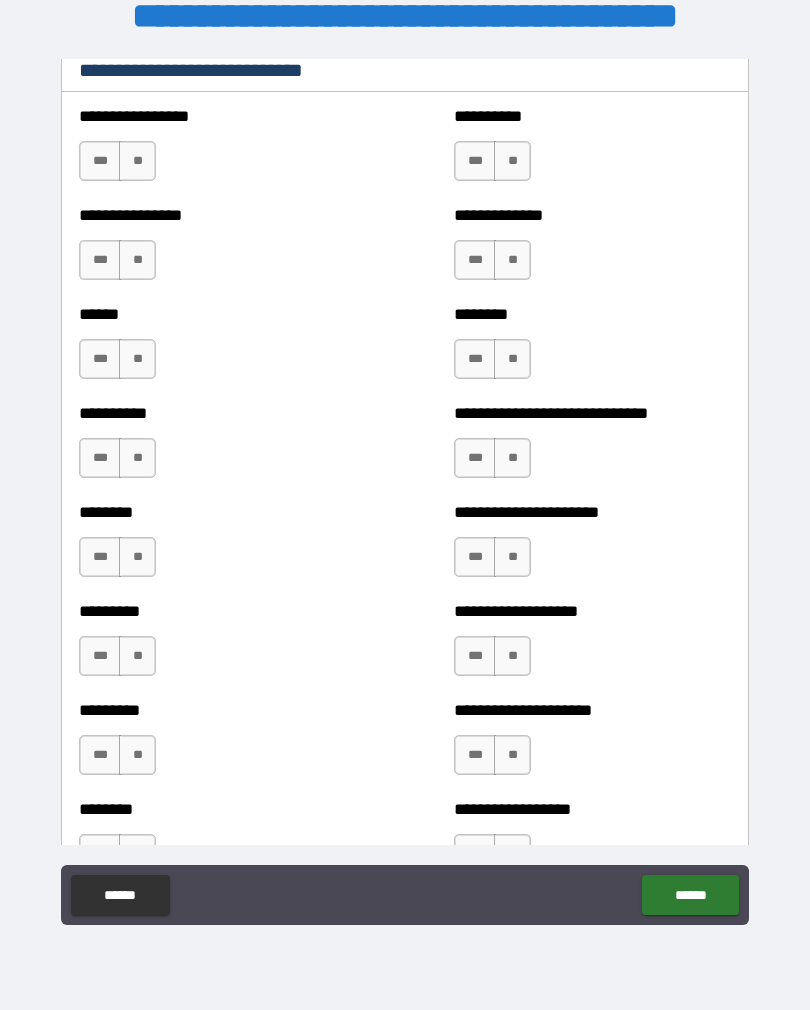 scroll, scrollTop: 6795, scrollLeft: 0, axis: vertical 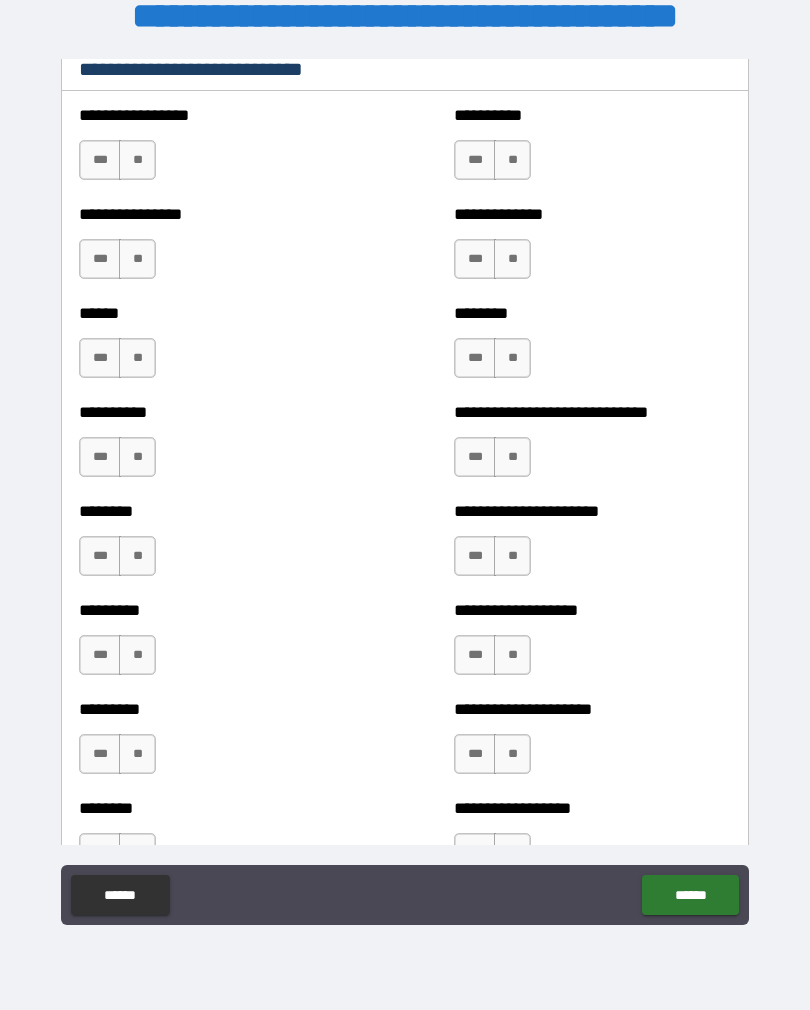 click on "**" at bounding box center (137, 160) 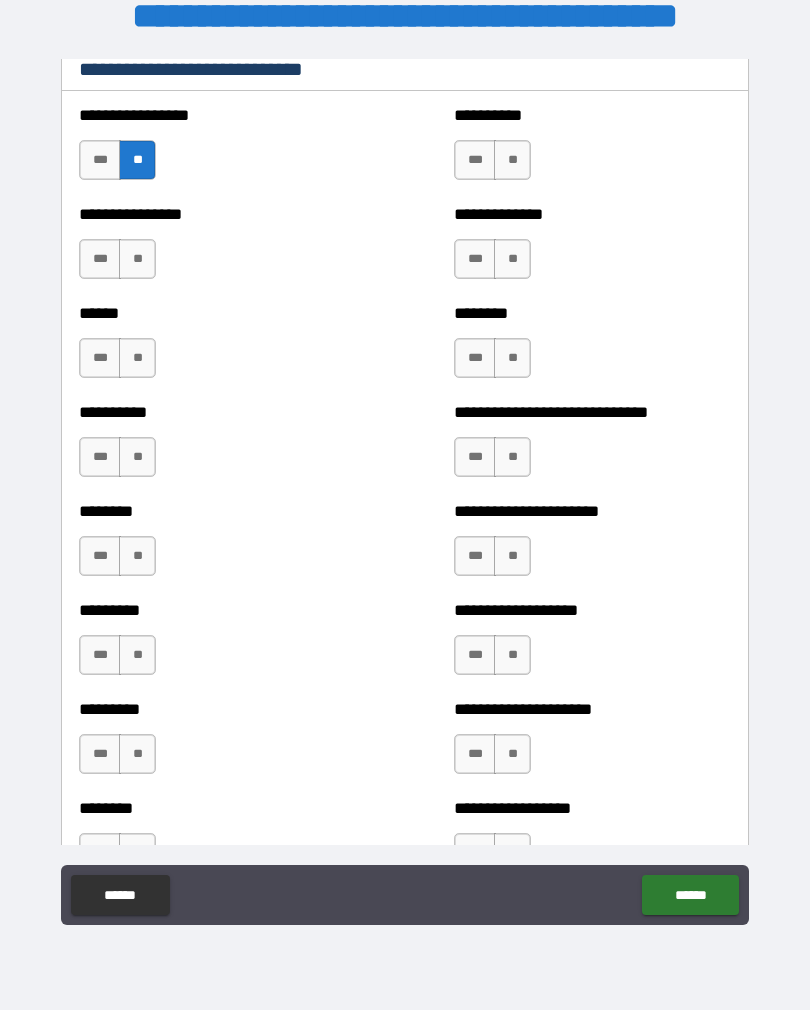 click on "**" at bounding box center [137, 259] 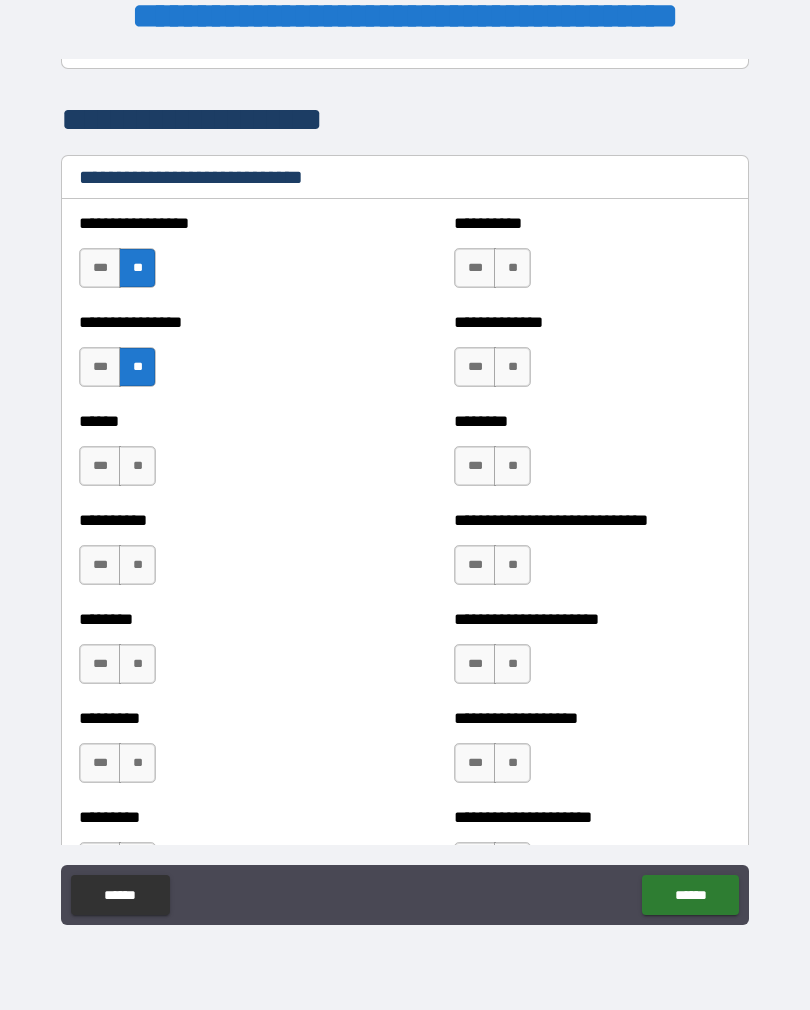 scroll, scrollTop: 6703, scrollLeft: 0, axis: vertical 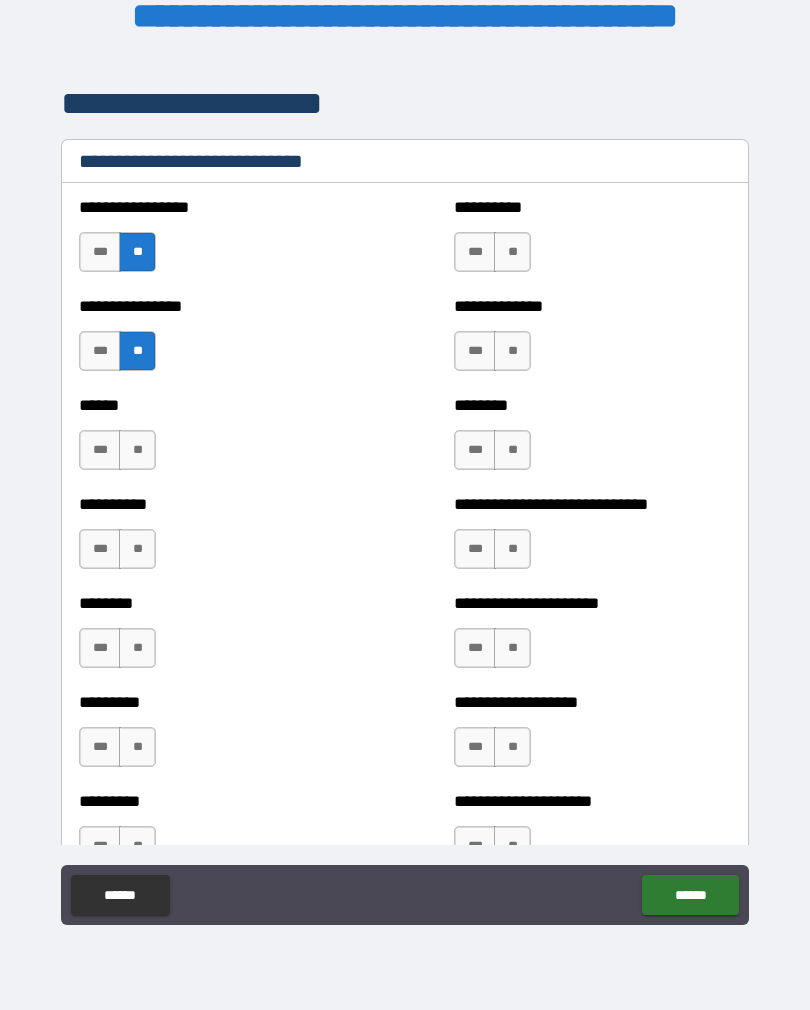 click on "**" at bounding box center (137, 450) 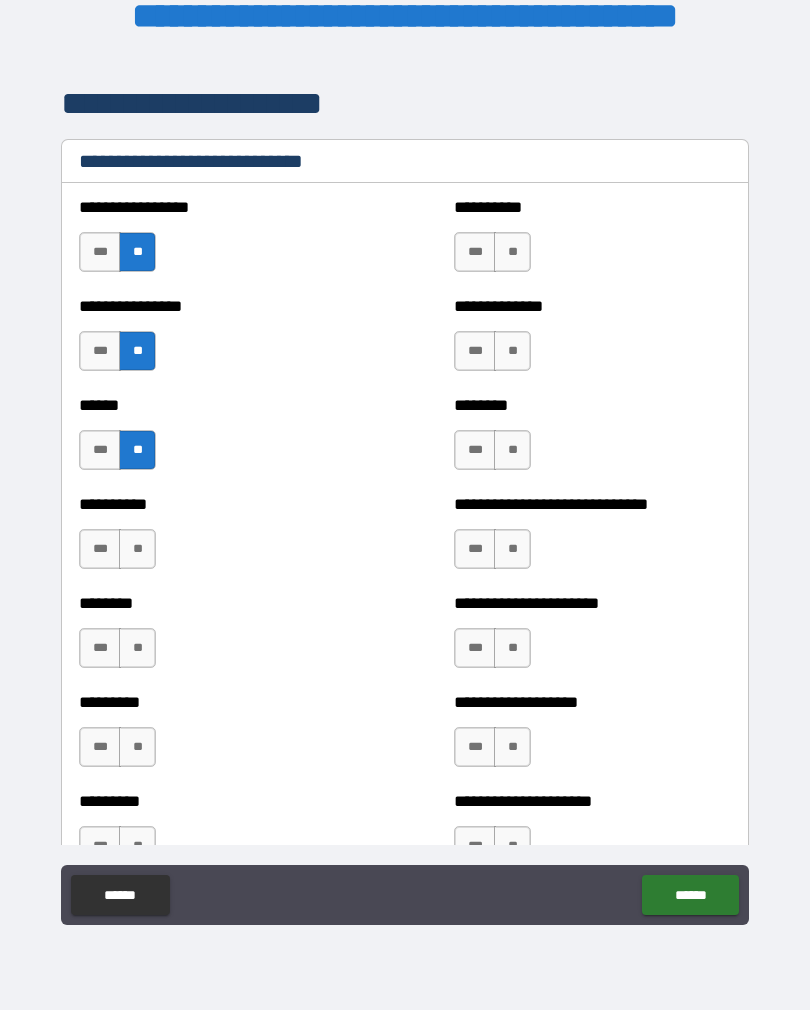 click on "**" at bounding box center (137, 549) 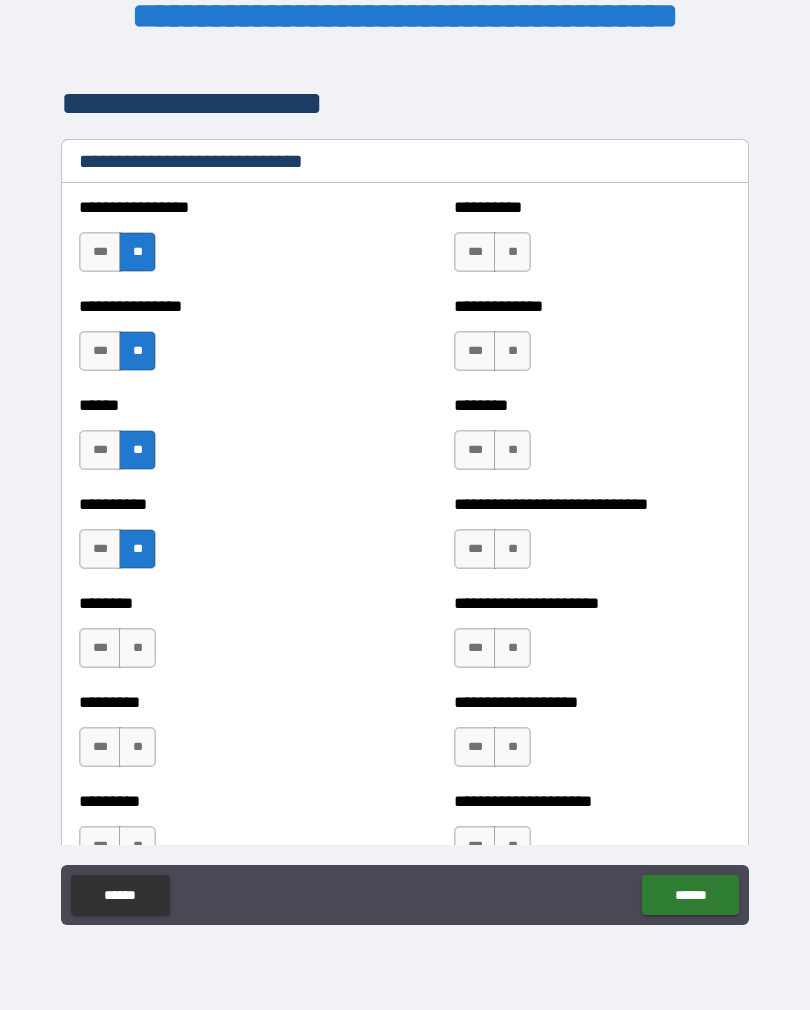 click on "**" at bounding box center (137, 648) 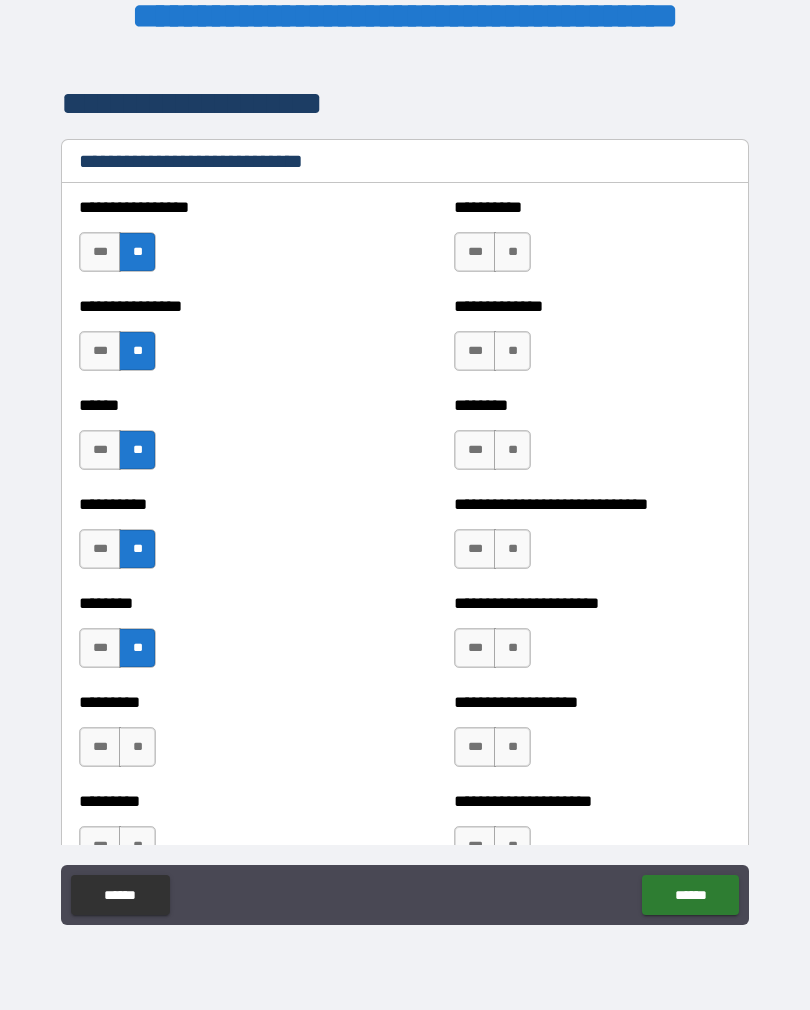 click on "**" at bounding box center [137, 747] 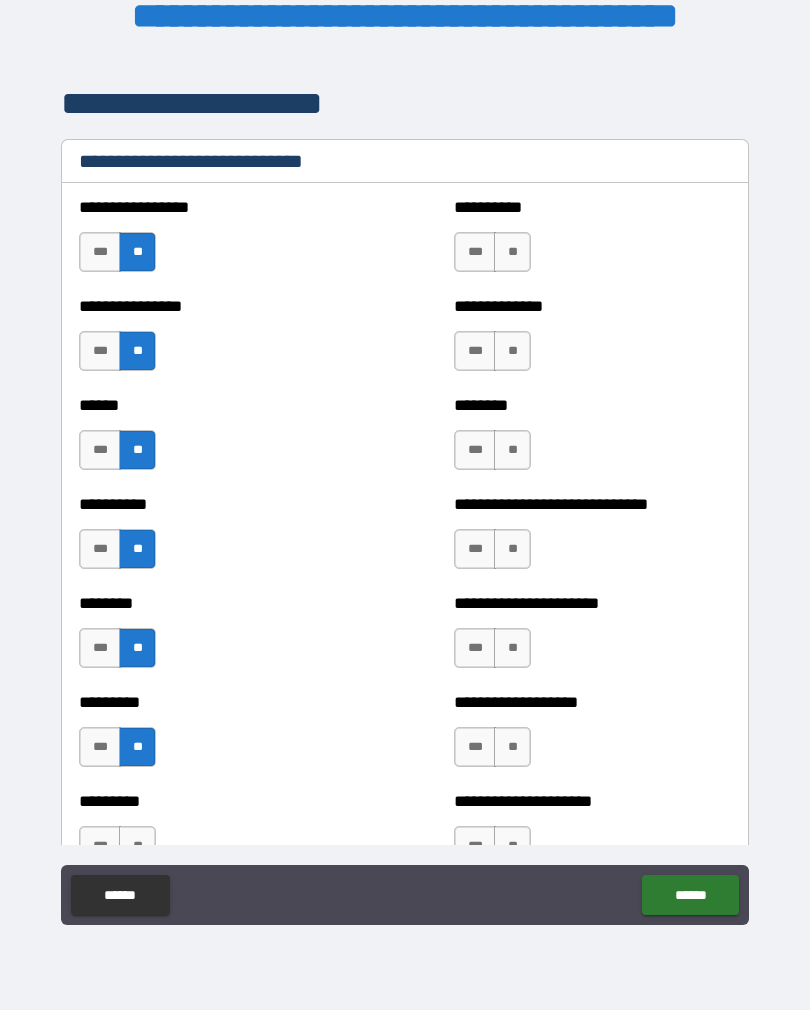 scroll, scrollTop: 6995, scrollLeft: 0, axis: vertical 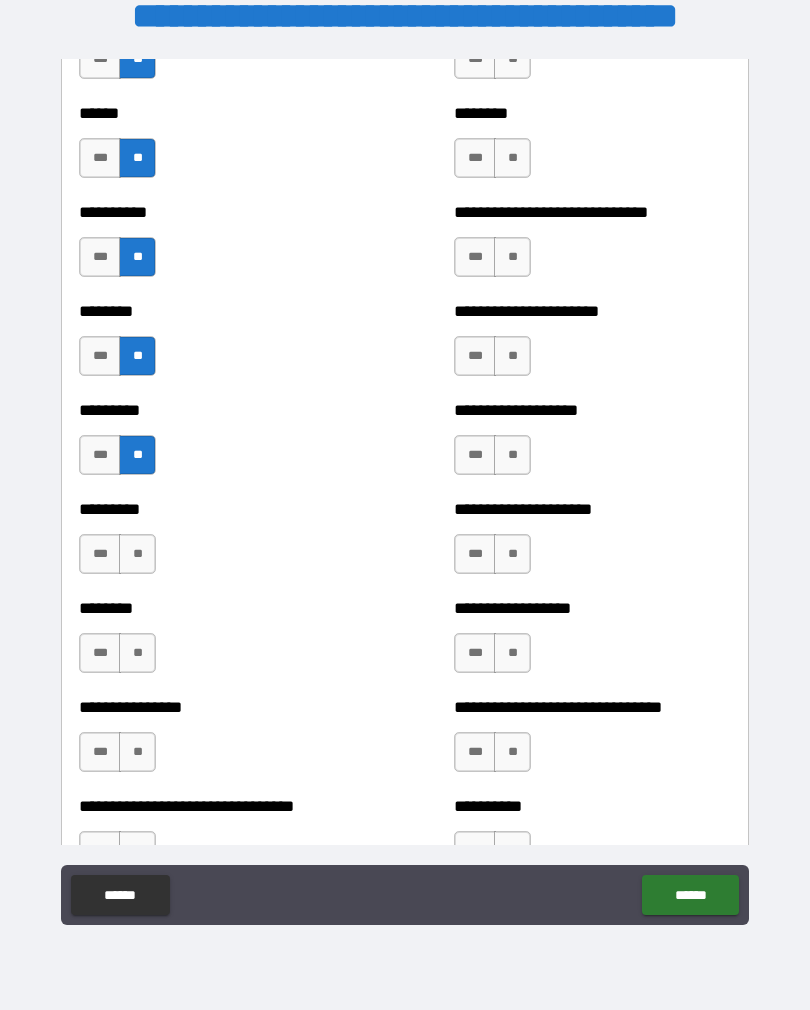click on "**" at bounding box center [137, 554] 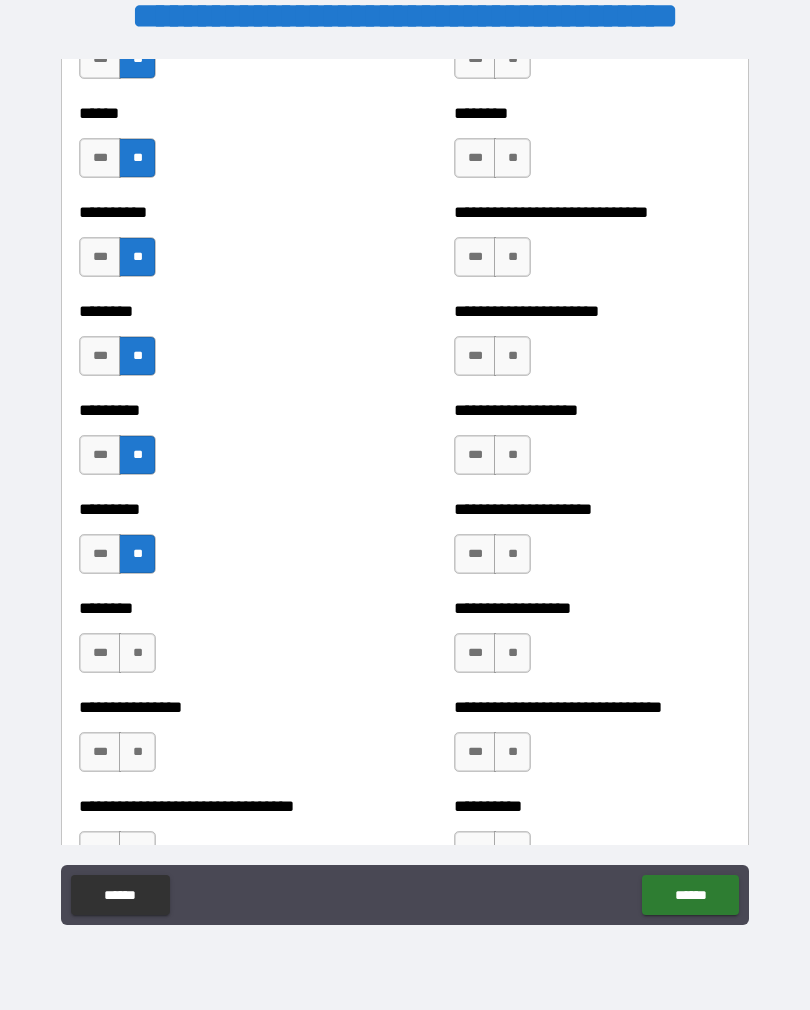 click on "**" at bounding box center (137, 653) 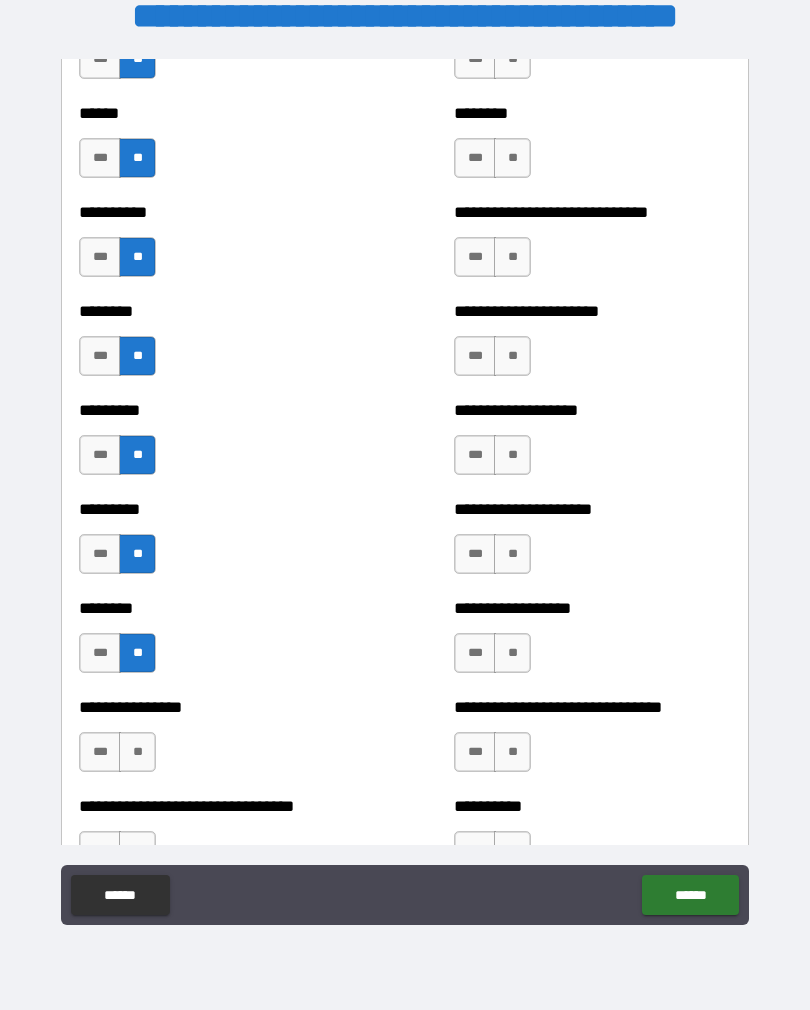 click on "**" at bounding box center [137, 752] 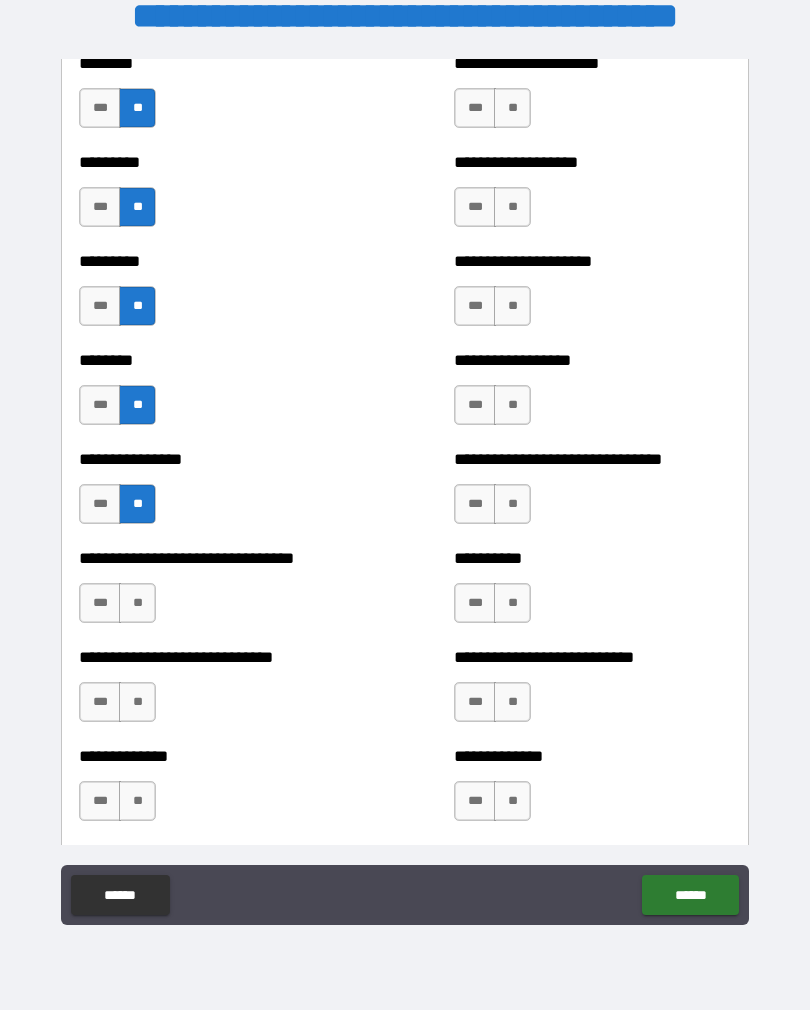 scroll, scrollTop: 7258, scrollLeft: 0, axis: vertical 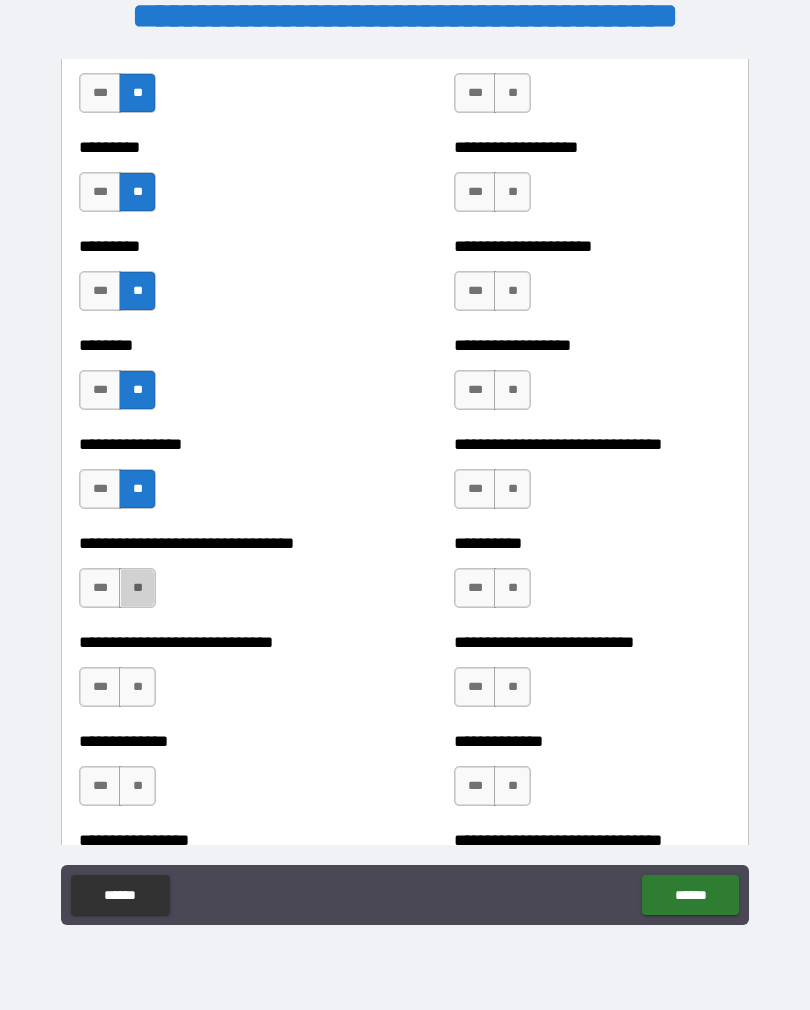click on "**" at bounding box center [137, 687] 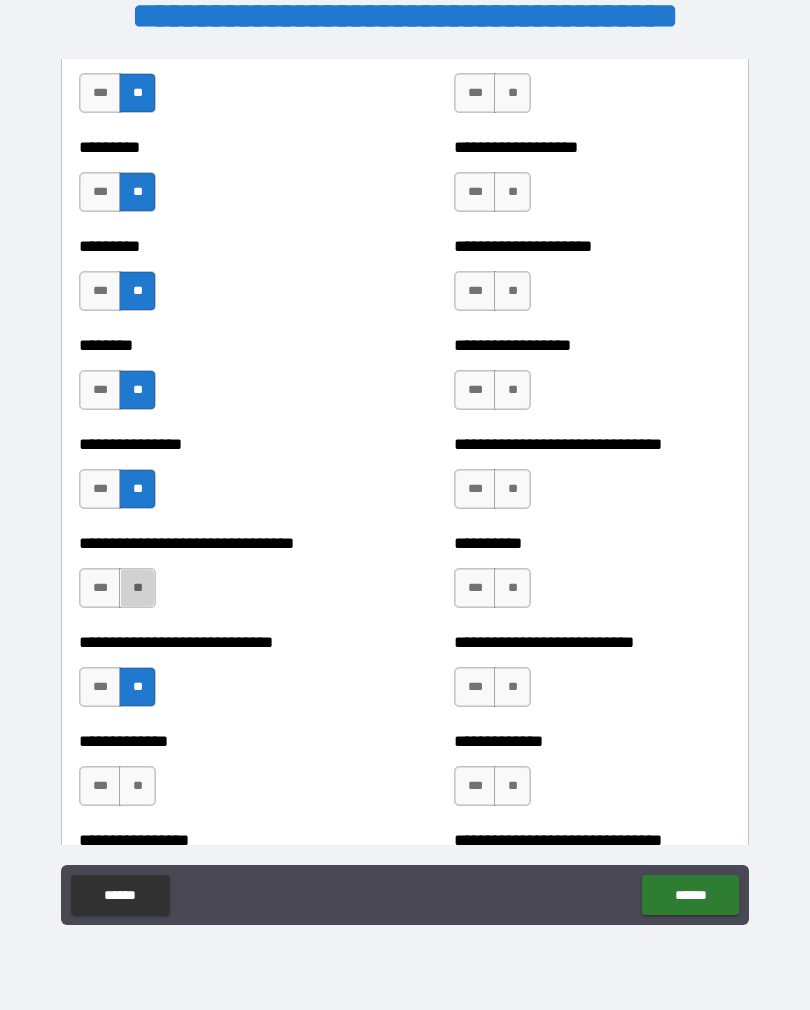 click on "**" at bounding box center [137, 786] 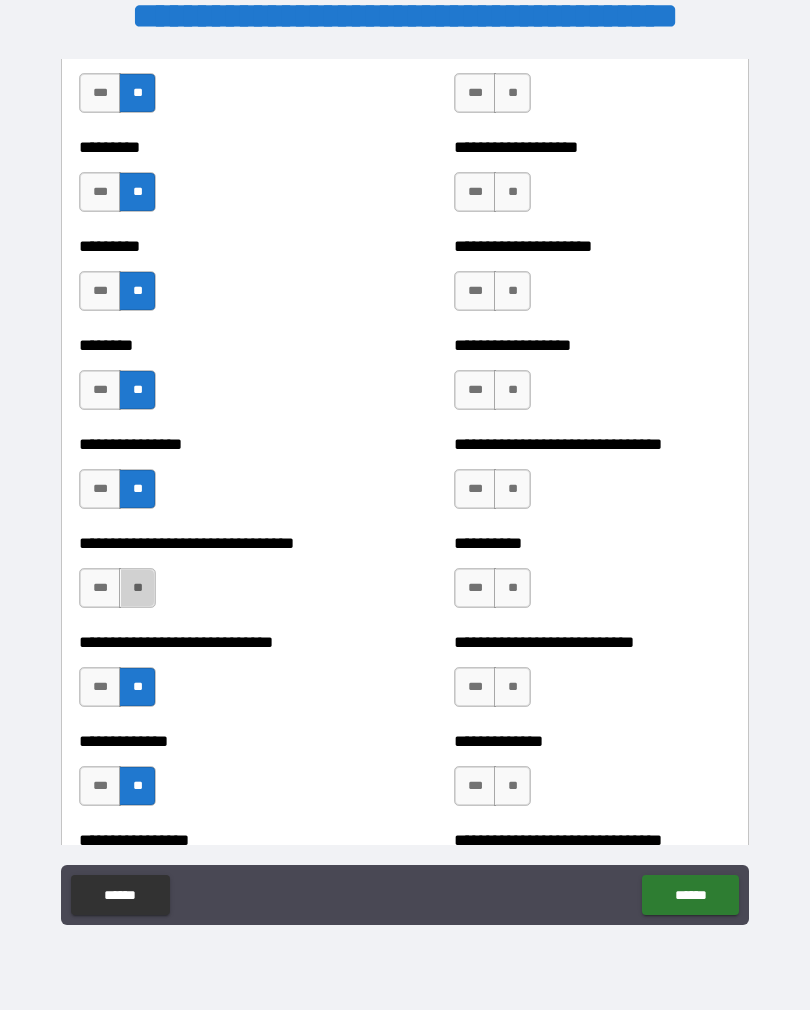 click on "**" at bounding box center (137, 588) 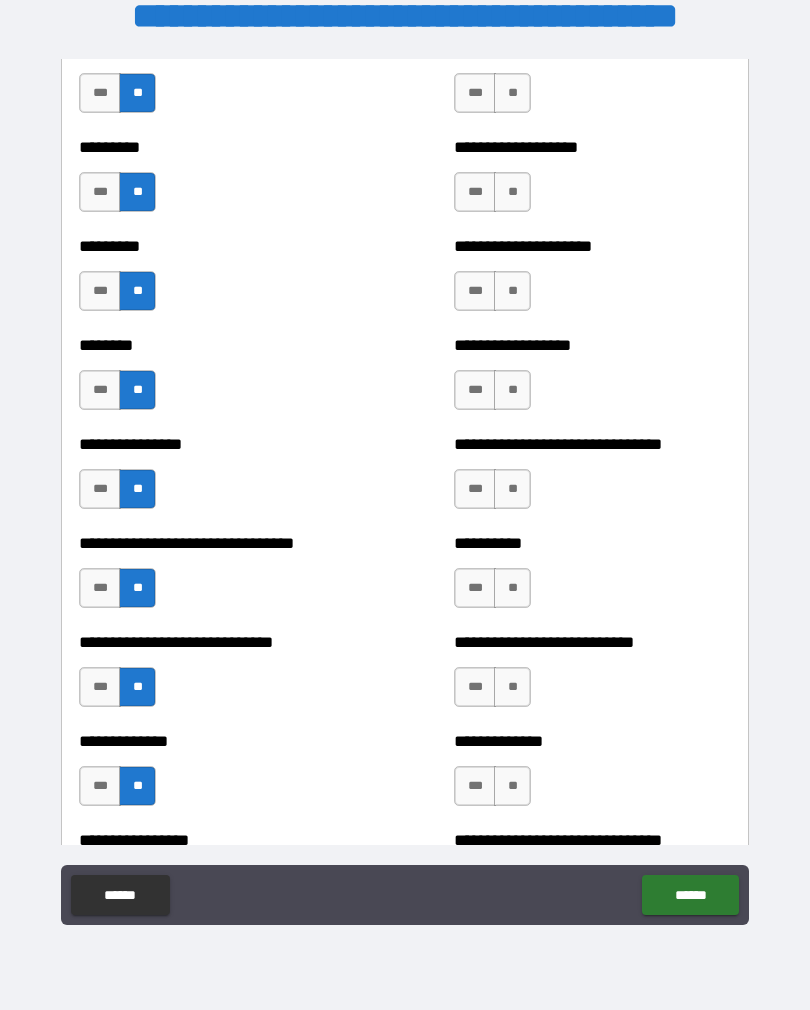 click on "**" at bounding box center [512, 786] 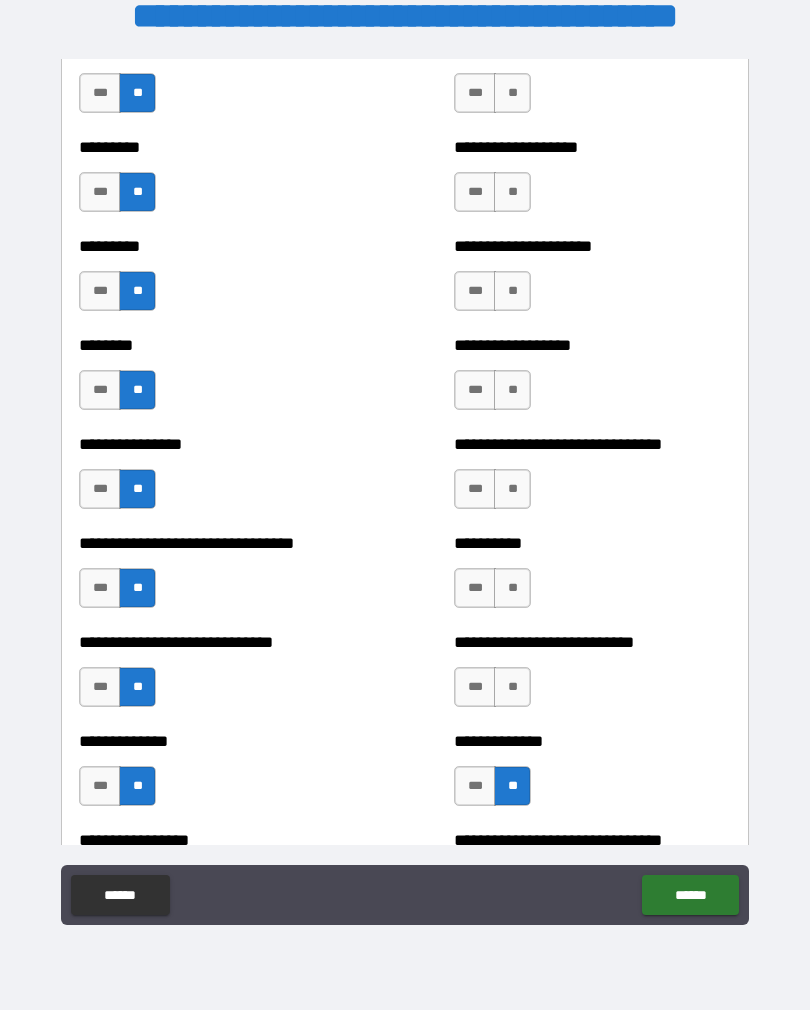 click on "**" at bounding box center [512, 687] 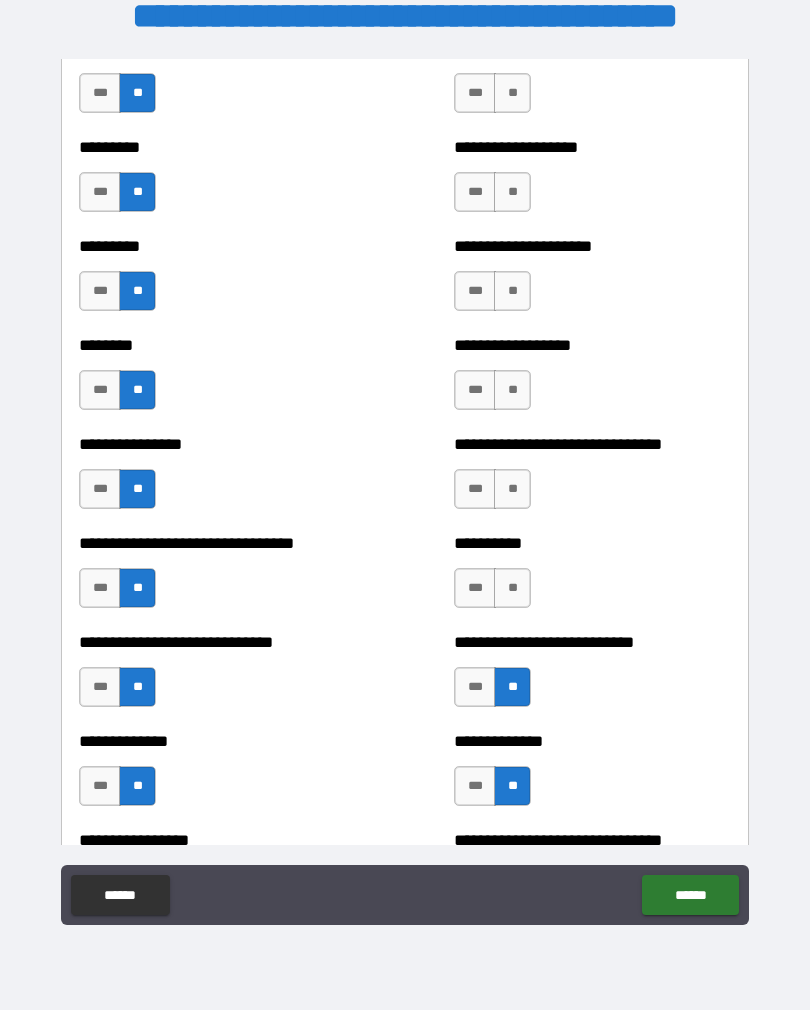 click on "**" at bounding box center [512, 588] 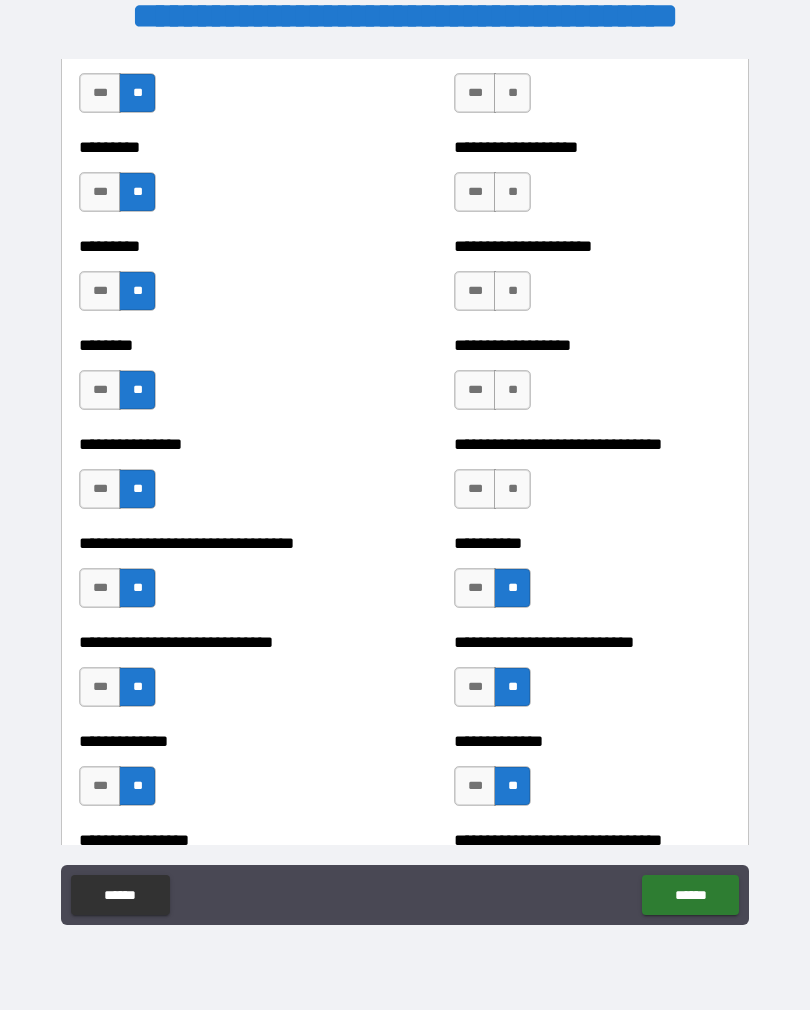 click on "**" at bounding box center (512, 489) 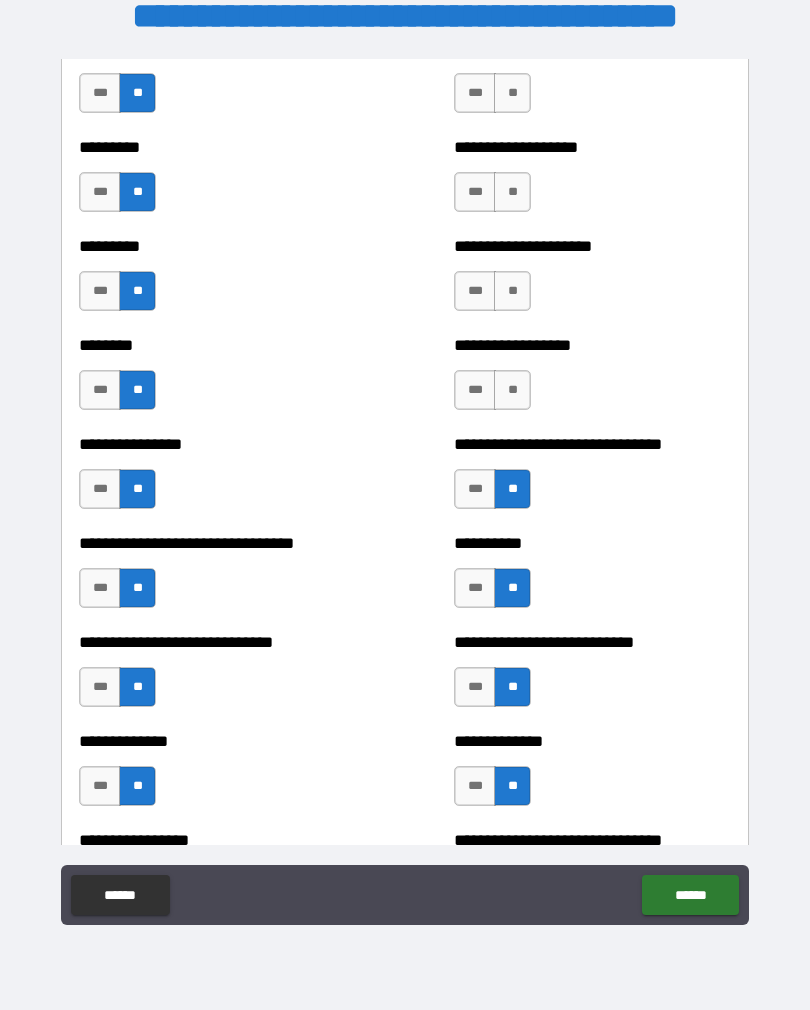 click on "**" at bounding box center [512, 390] 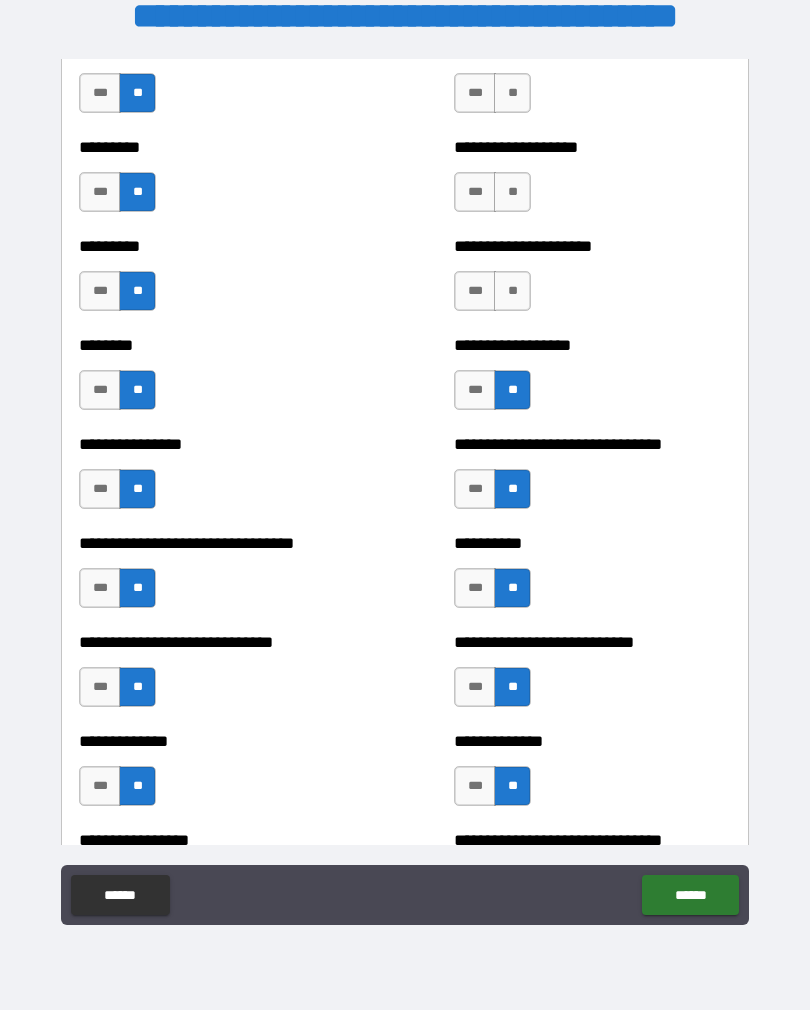click on "**" at bounding box center (512, 291) 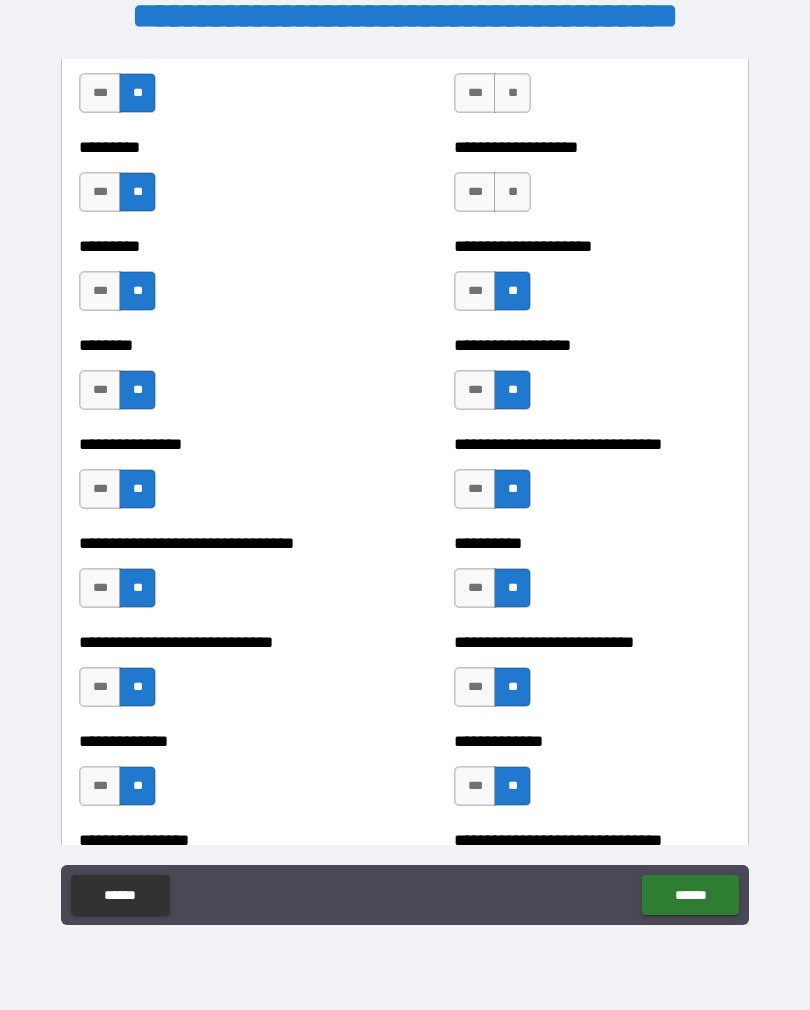 click on "**" at bounding box center (512, 192) 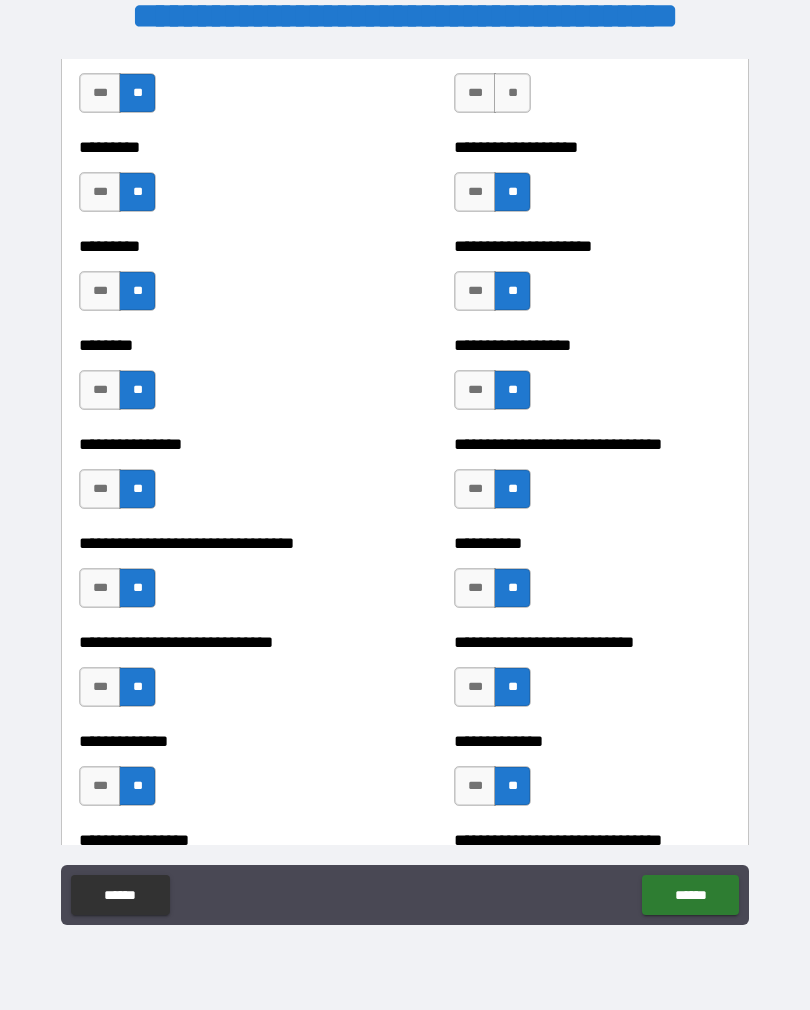 click on "**" at bounding box center [512, 93] 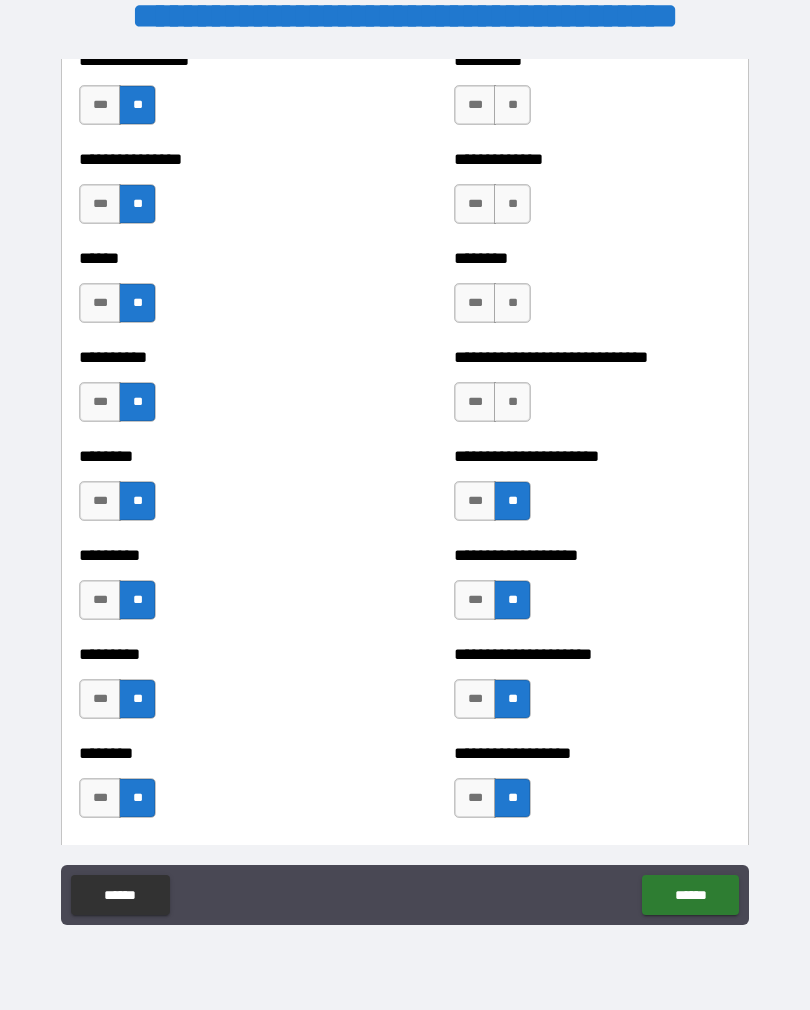 scroll, scrollTop: 6827, scrollLeft: 0, axis: vertical 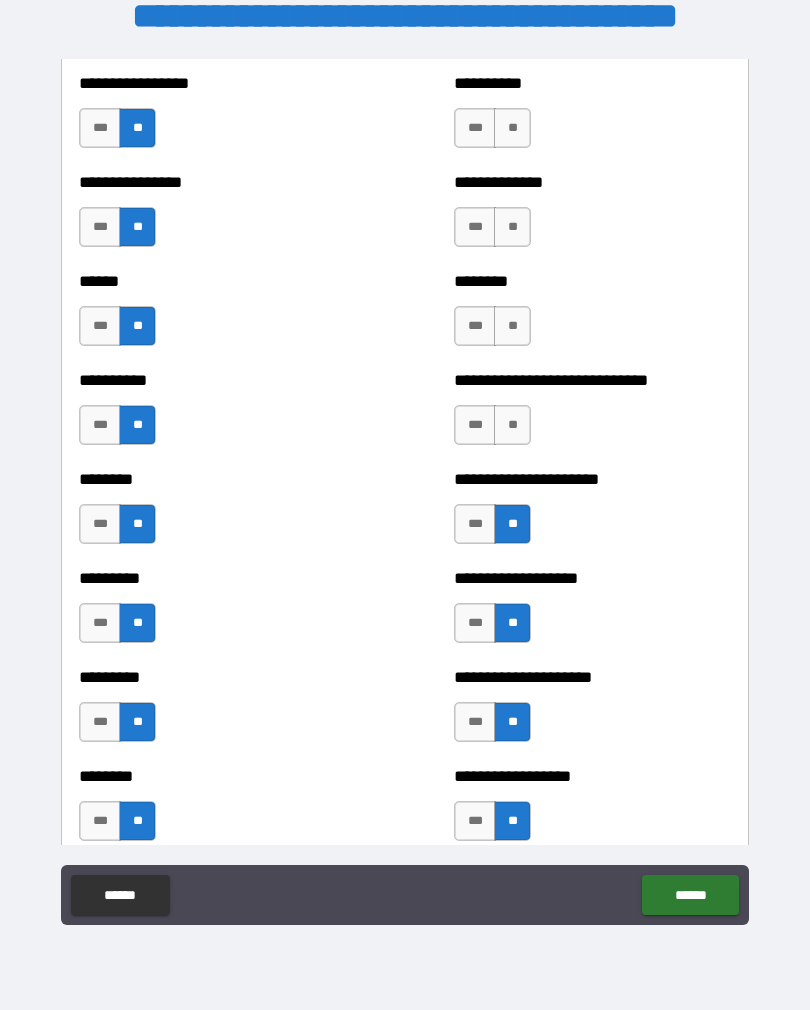 click on "**" at bounding box center [512, 425] 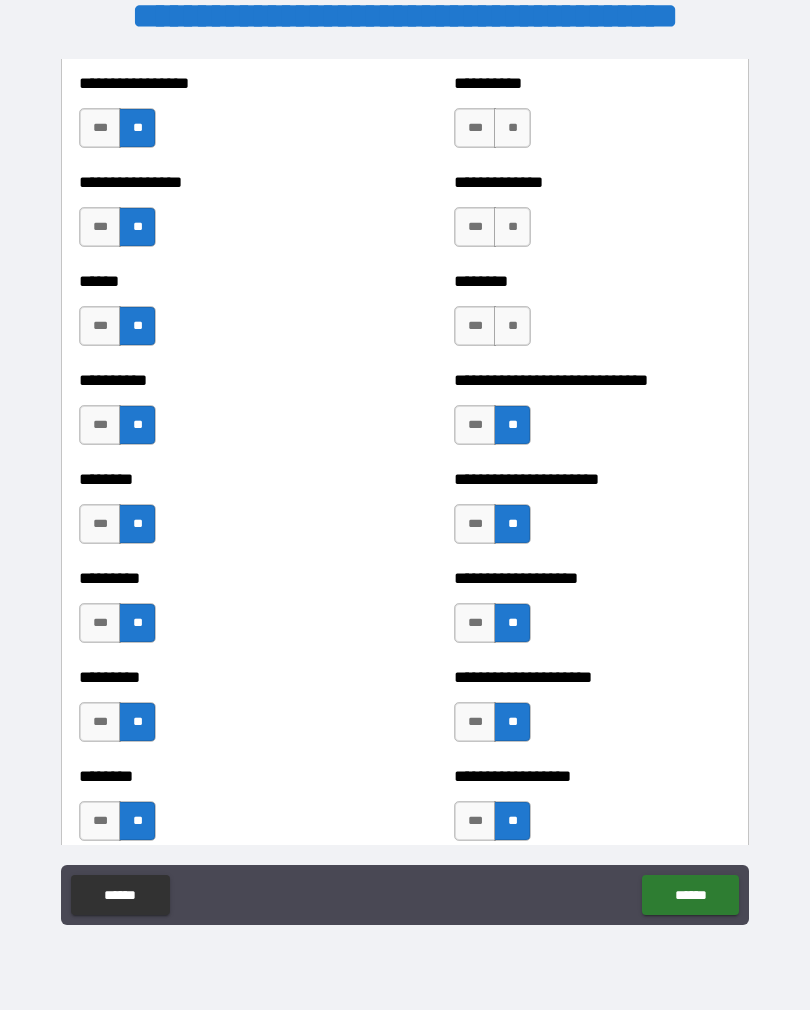 click on "**" at bounding box center (512, 326) 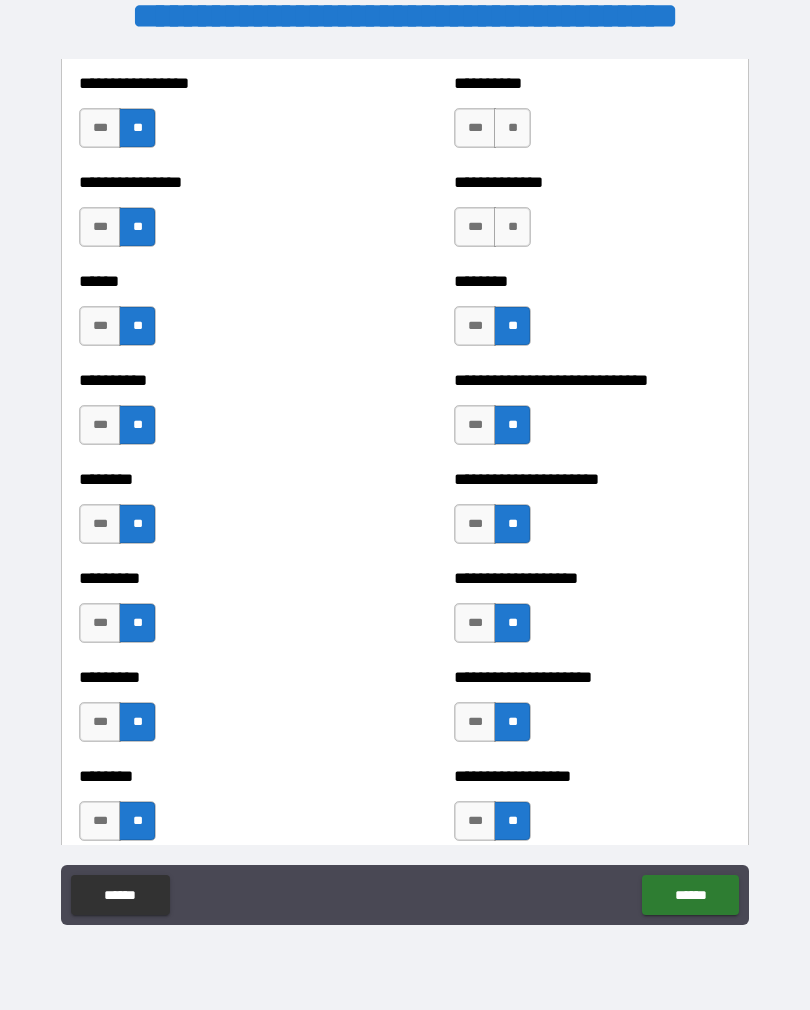 click on "**" at bounding box center [512, 227] 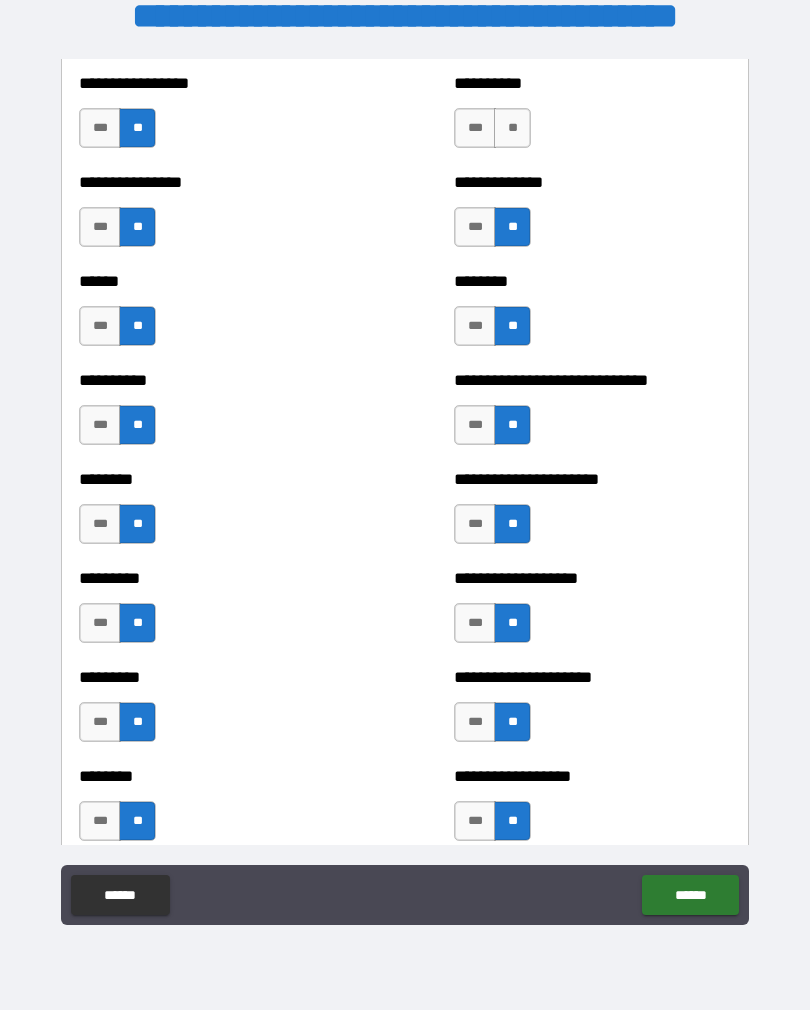 click on "**" at bounding box center [512, 128] 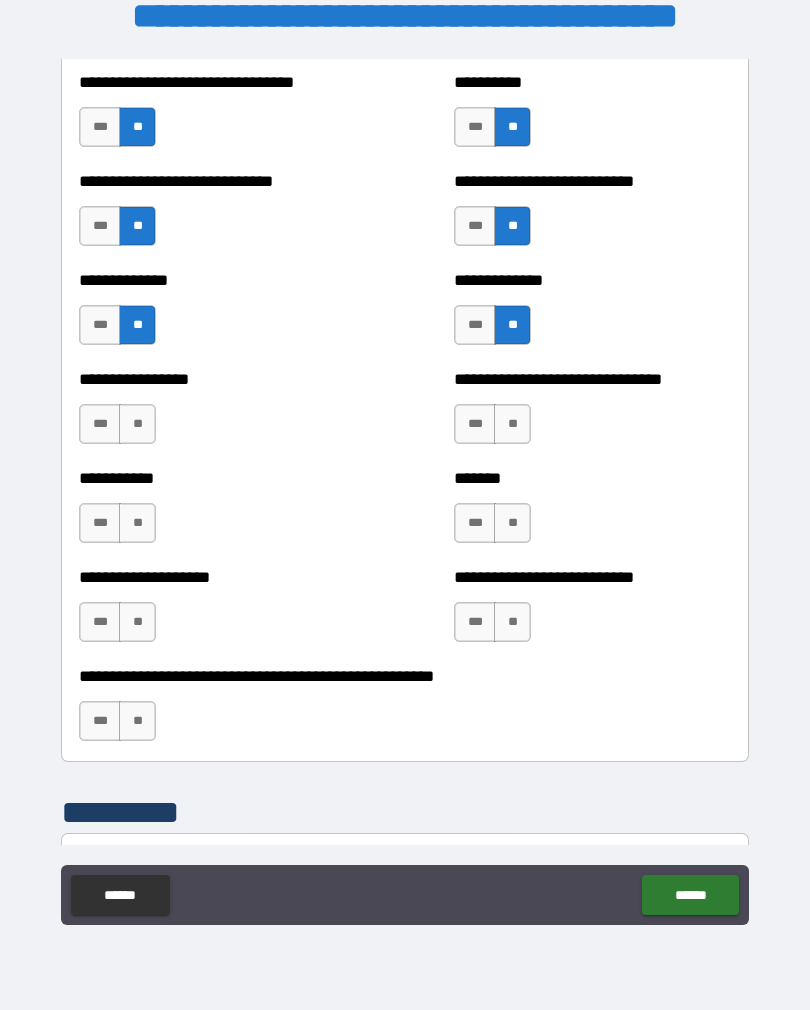scroll, scrollTop: 7717, scrollLeft: 0, axis: vertical 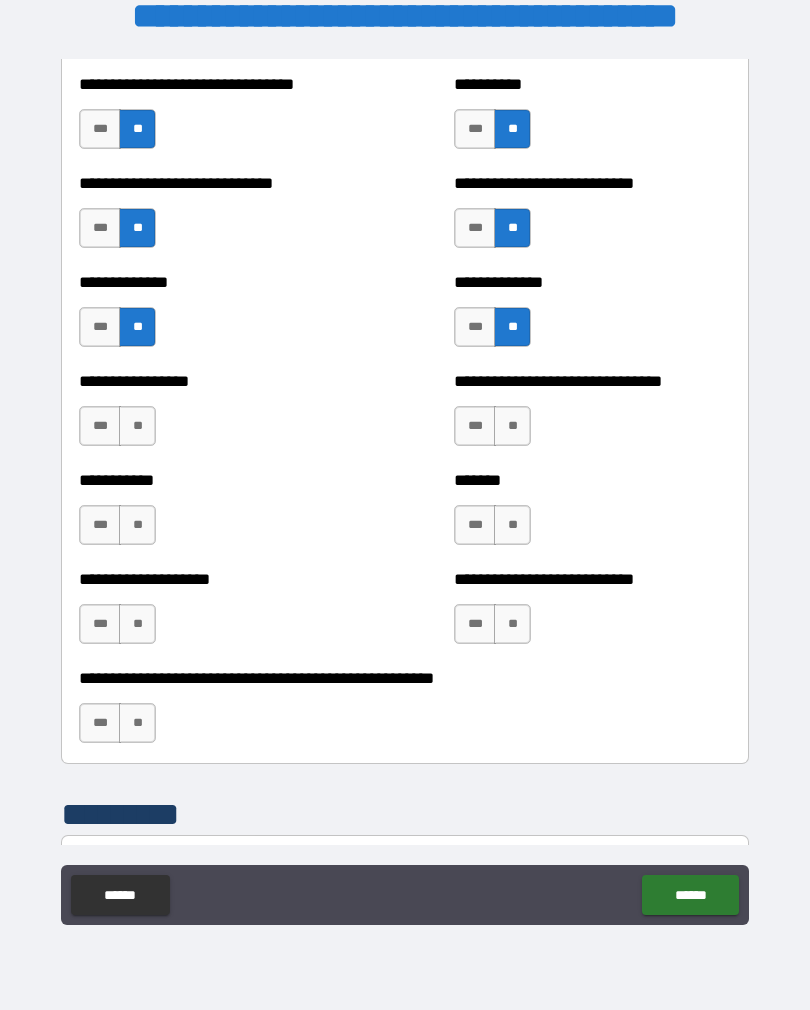 click on "**" at bounding box center [512, 426] 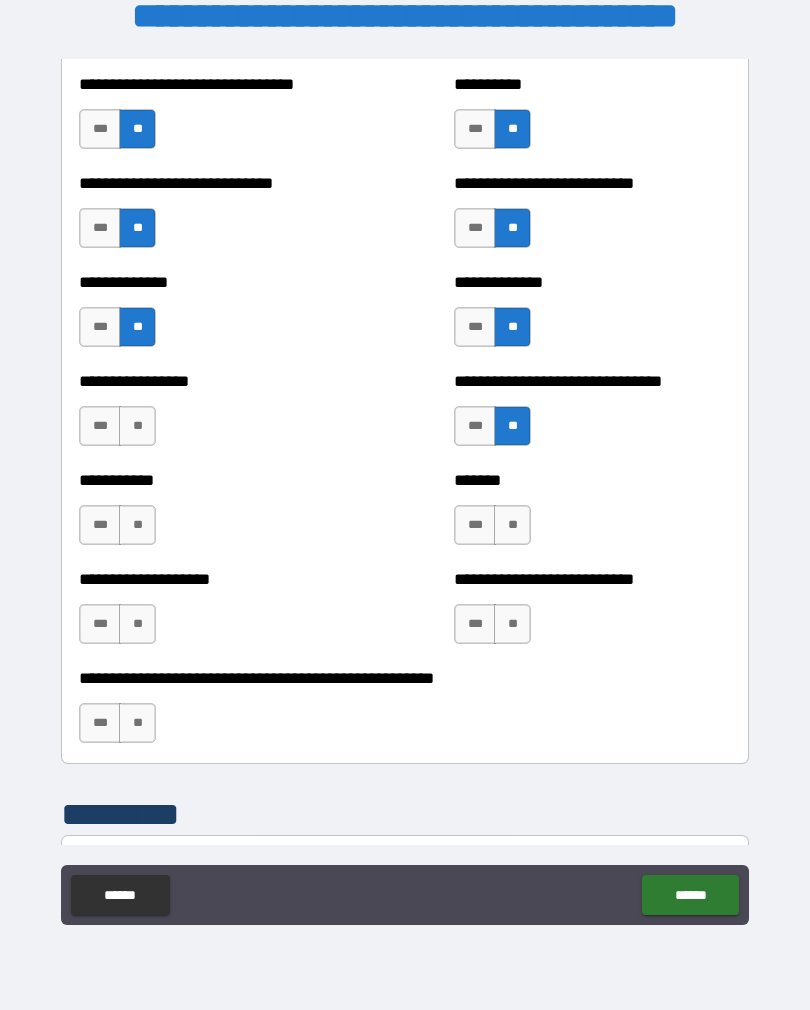 click on "**" at bounding box center [512, 525] 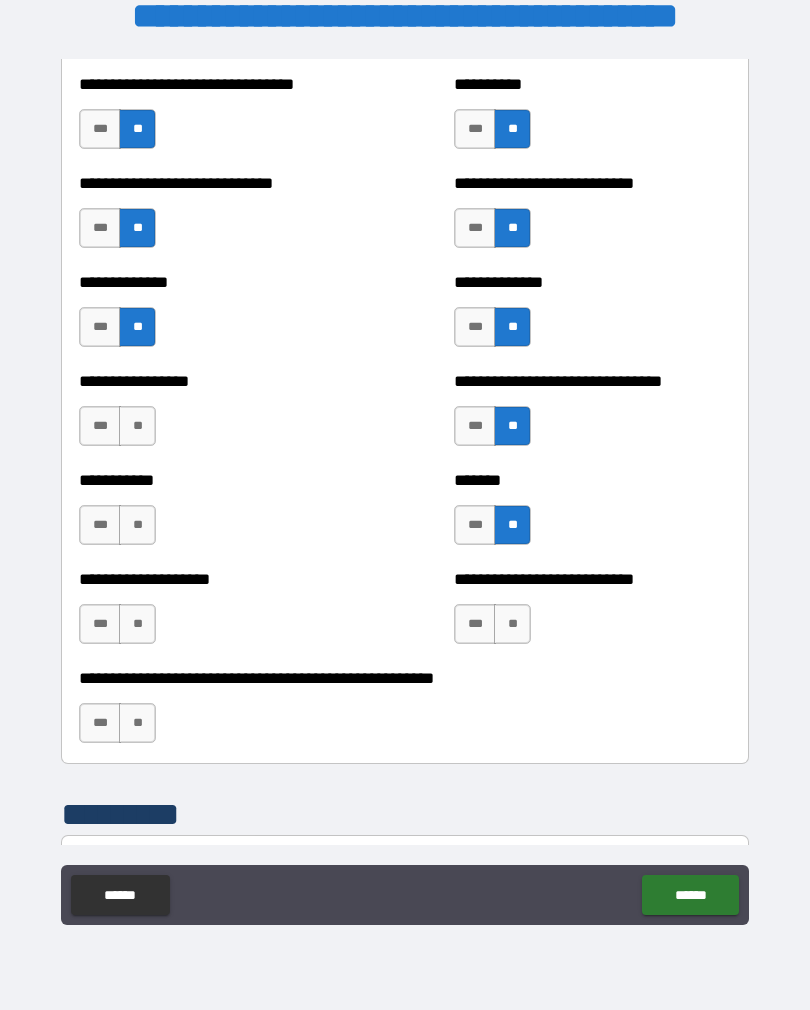 click on "**" at bounding box center [512, 624] 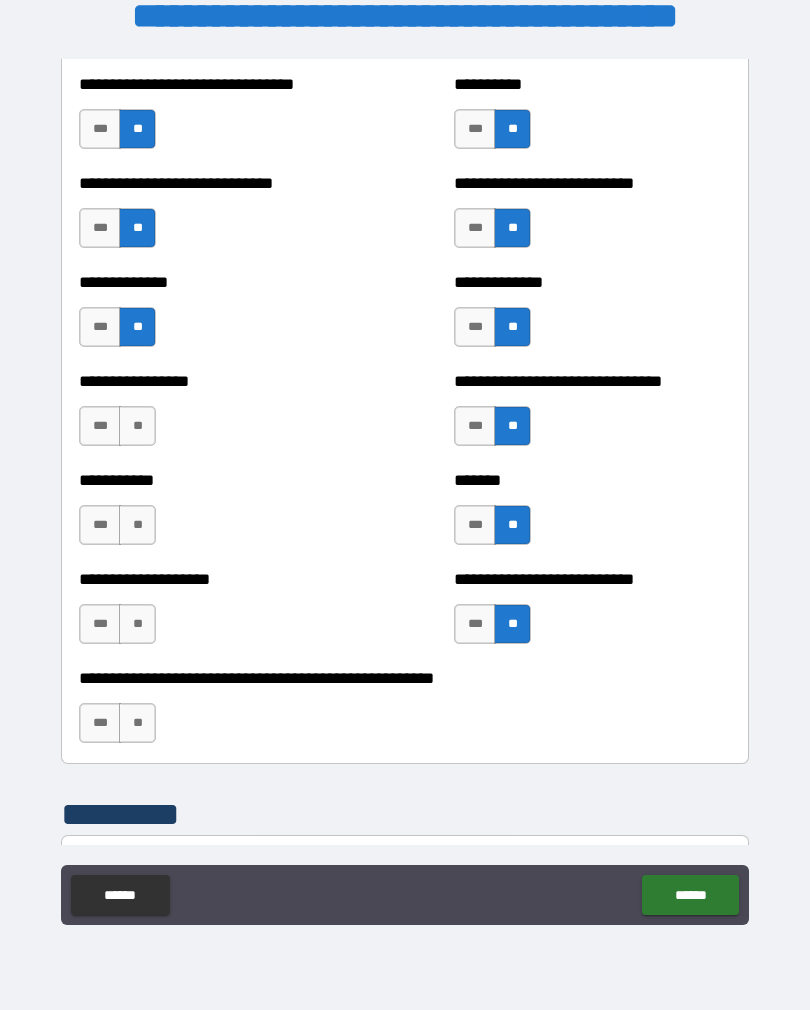 click on "**" at bounding box center [137, 426] 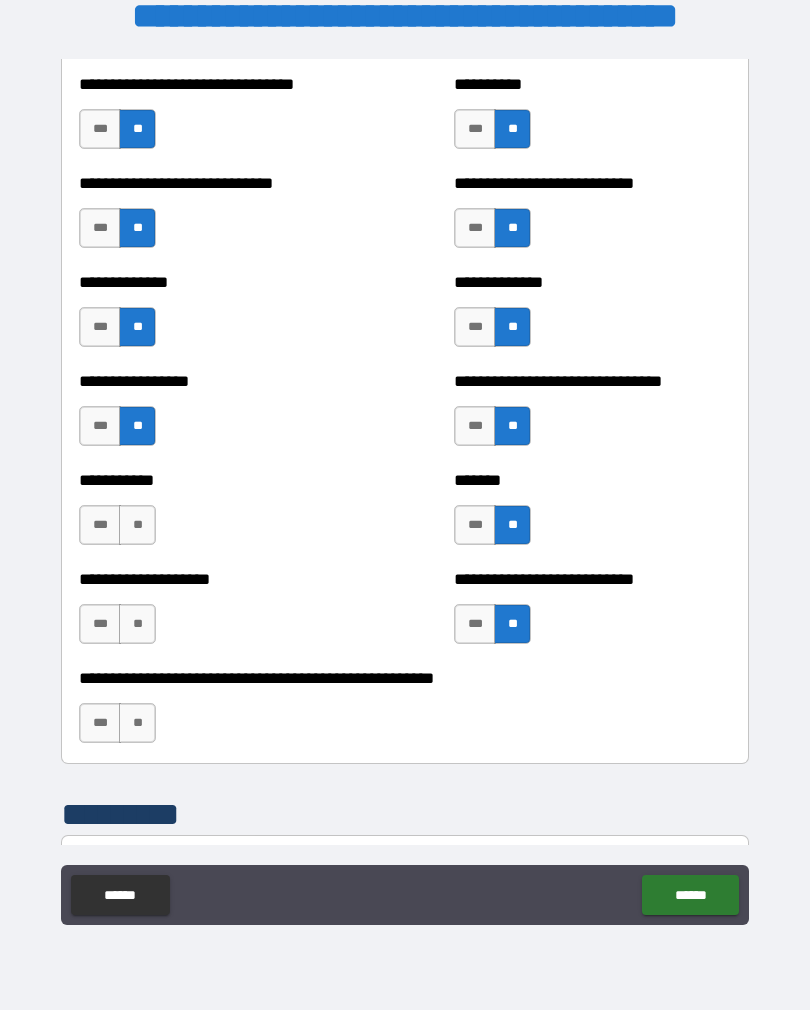 click on "**" at bounding box center (137, 525) 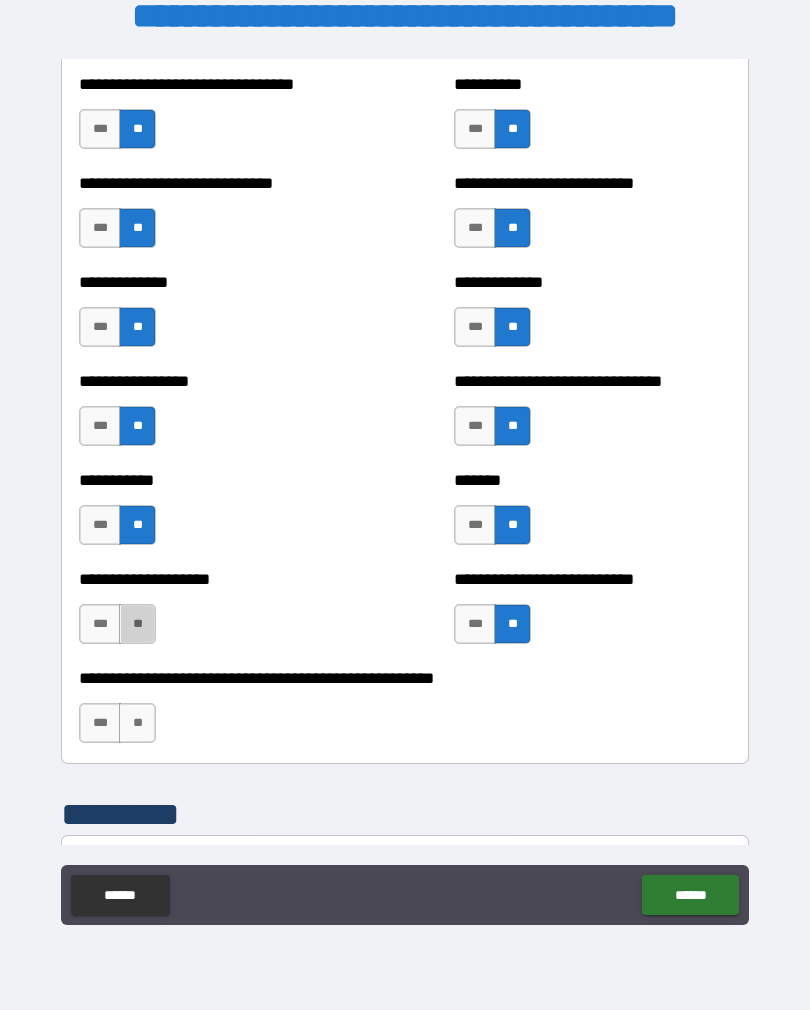 click on "**" at bounding box center [137, 624] 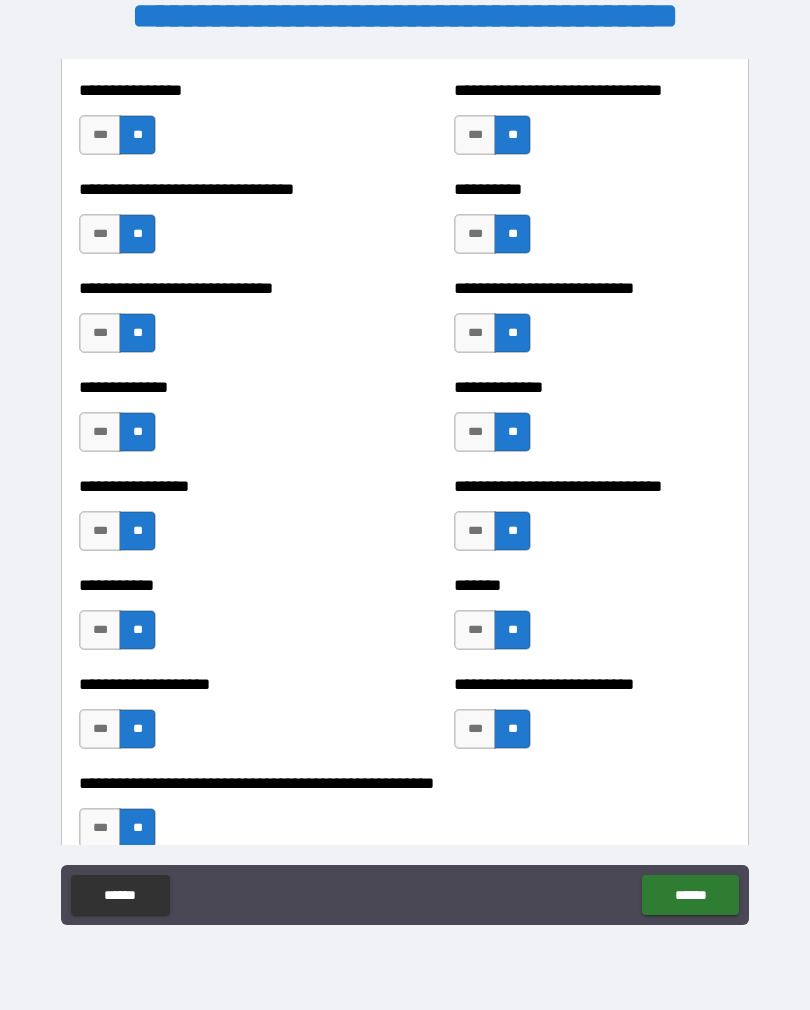 scroll, scrollTop: 7601, scrollLeft: 0, axis: vertical 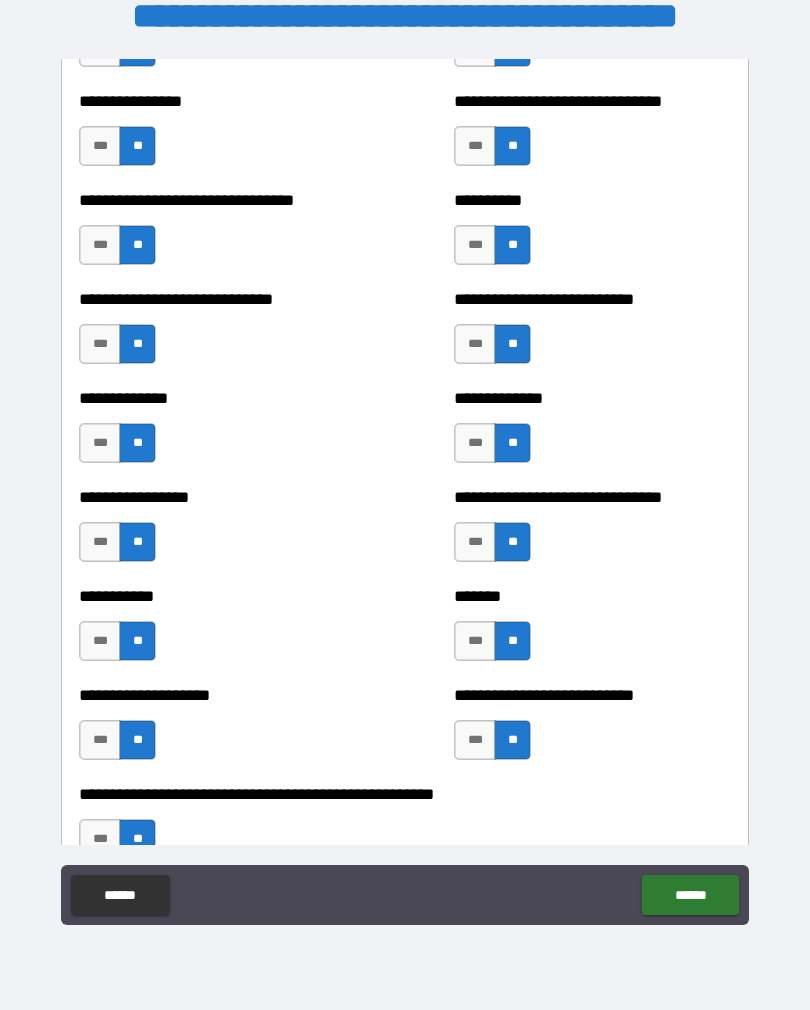 click on "***" at bounding box center (475, 542) 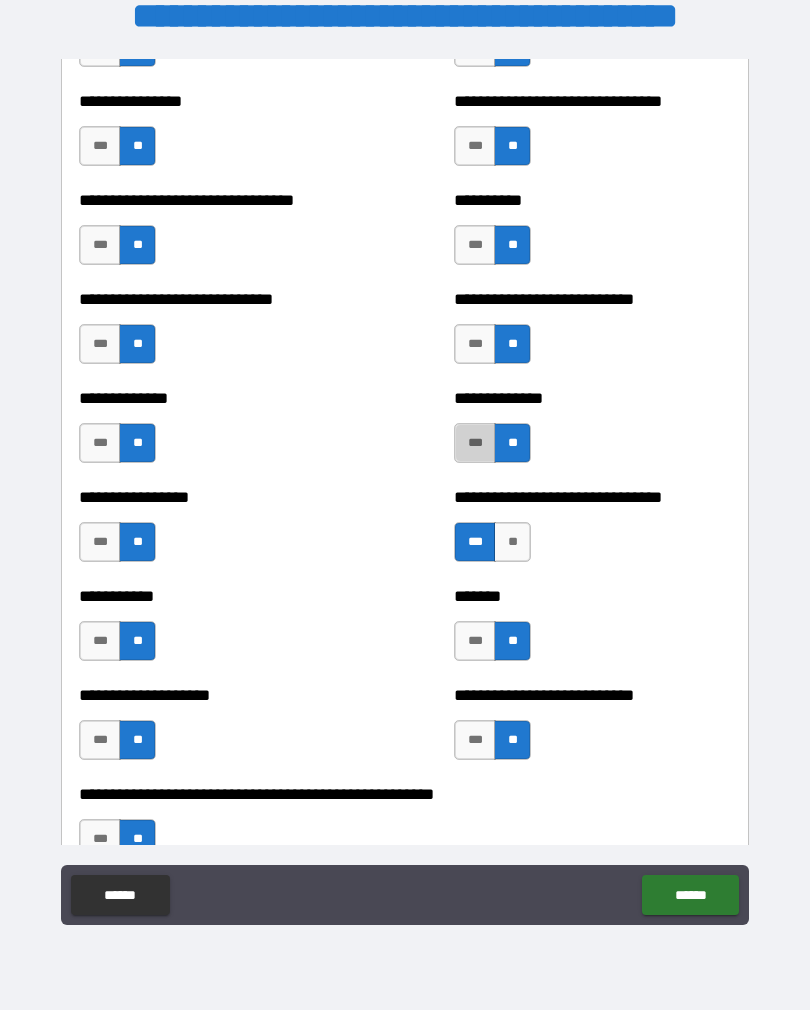 click on "***" at bounding box center [475, 443] 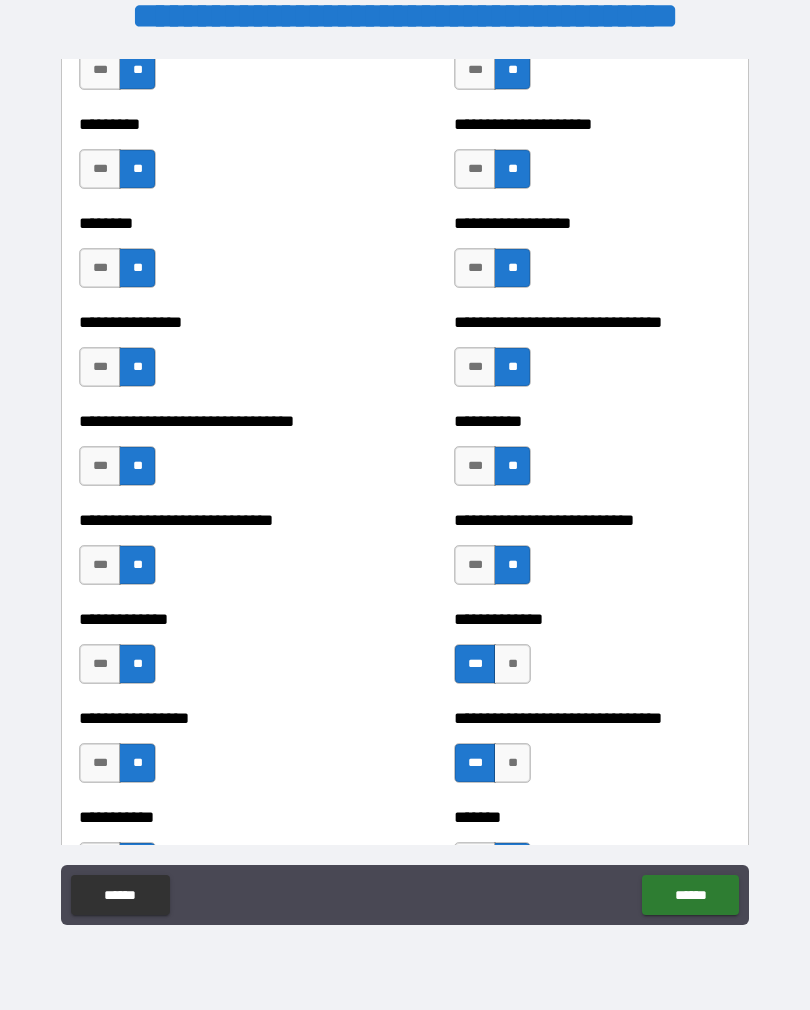 scroll, scrollTop: 7364, scrollLeft: 0, axis: vertical 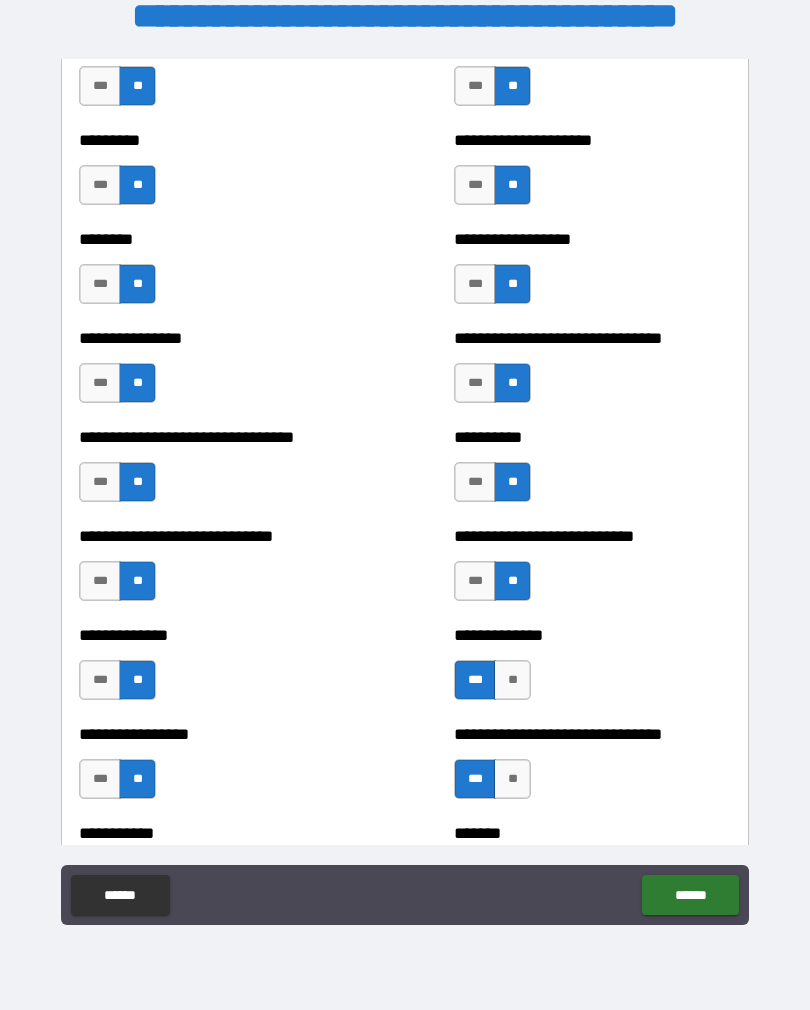 click on "***" at bounding box center (475, 383) 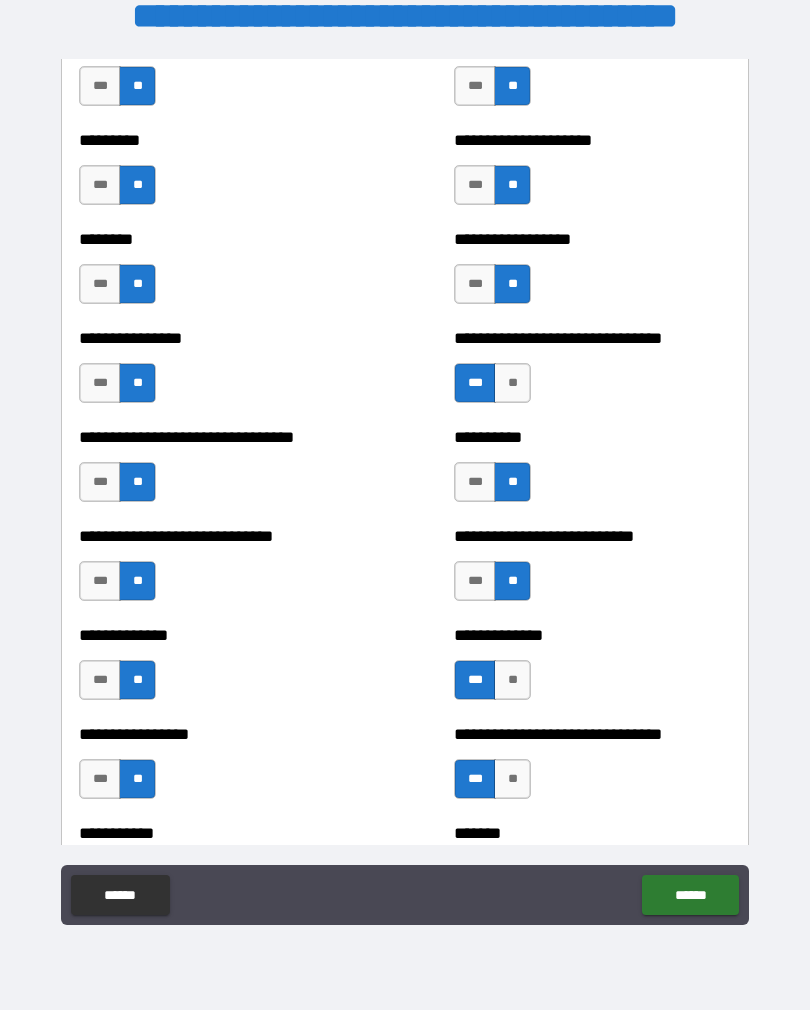 click on "**" at bounding box center [512, 383] 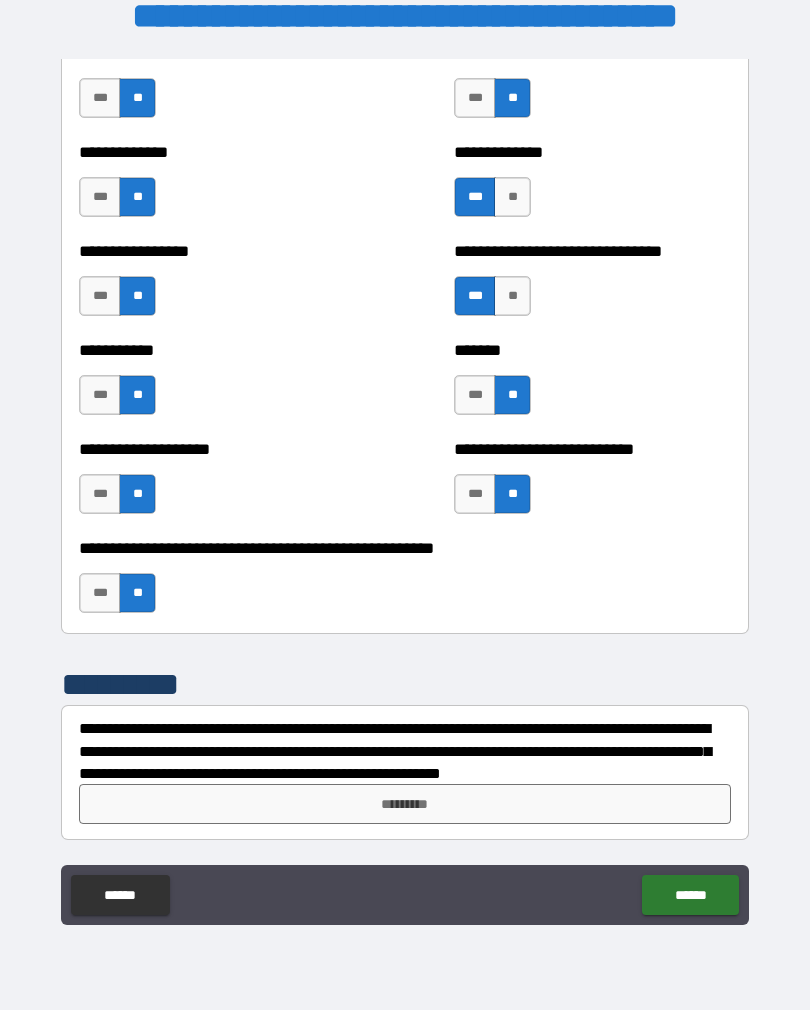 scroll, scrollTop: 7847, scrollLeft: 0, axis: vertical 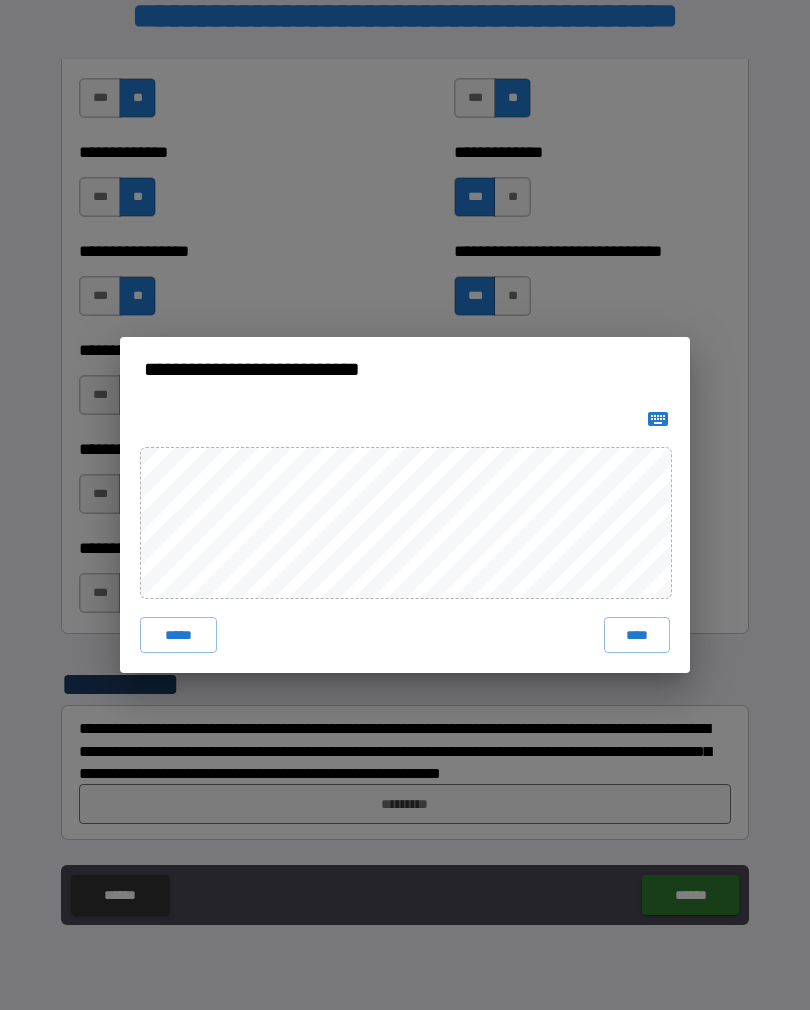 click on "****" at bounding box center [637, 635] 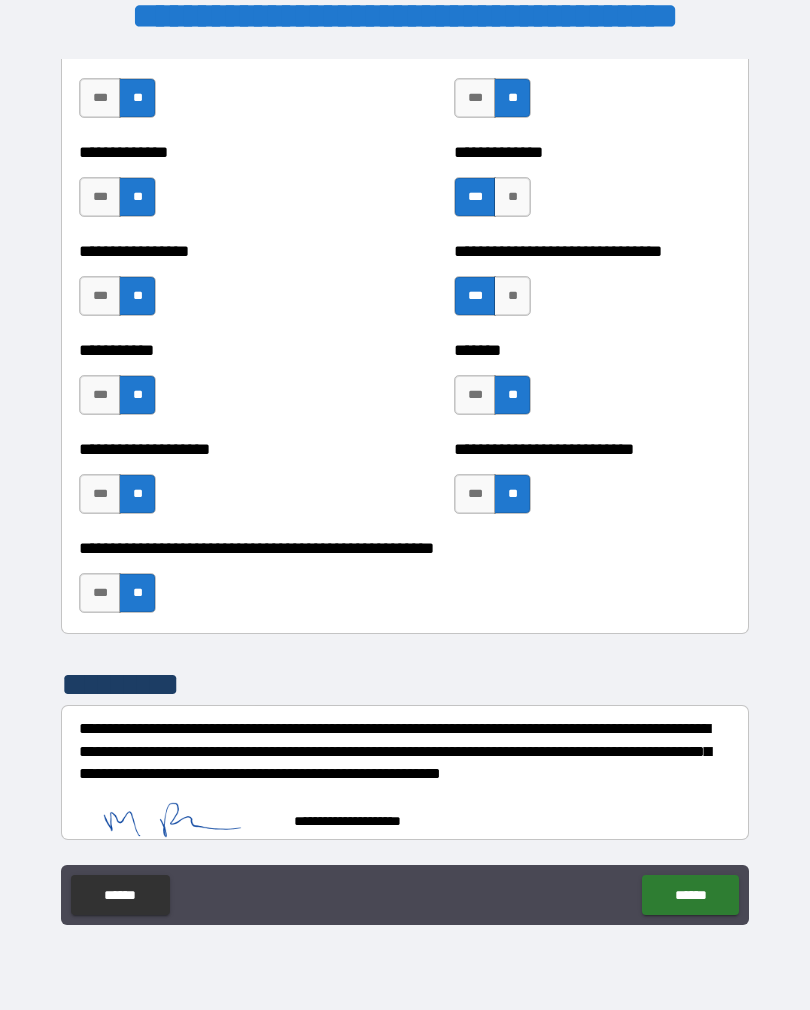 scroll, scrollTop: 7837, scrollLeft: 0, axis: vertical 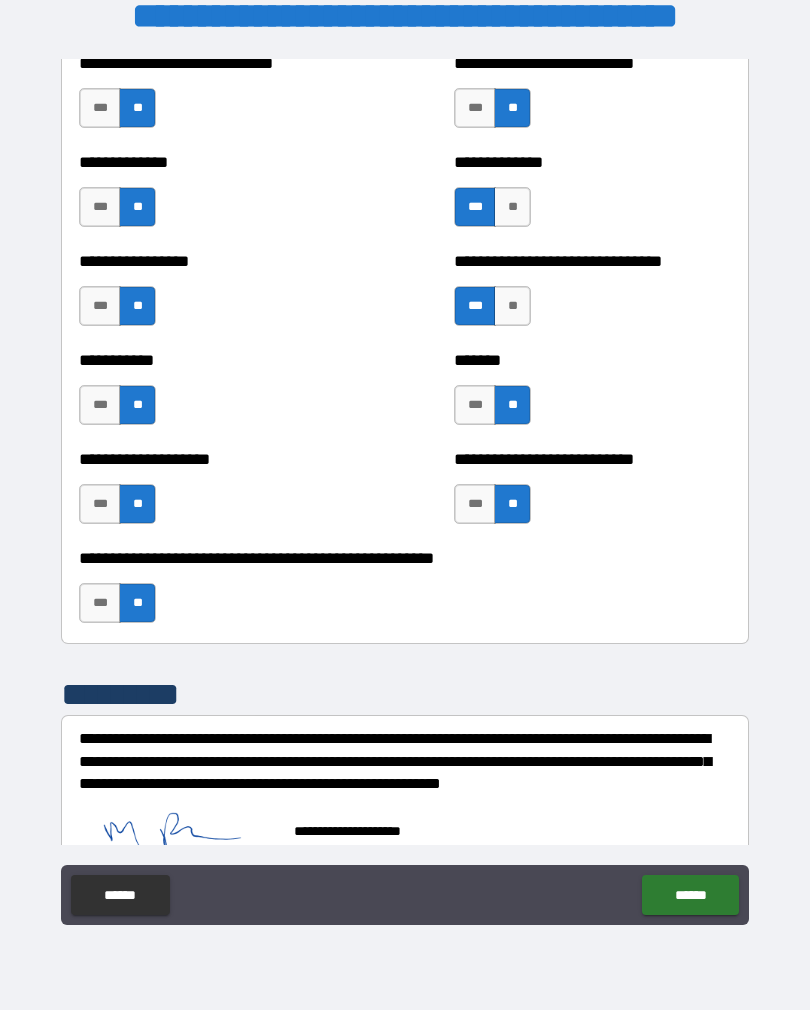click on "******" at bounding box center (690, 895) 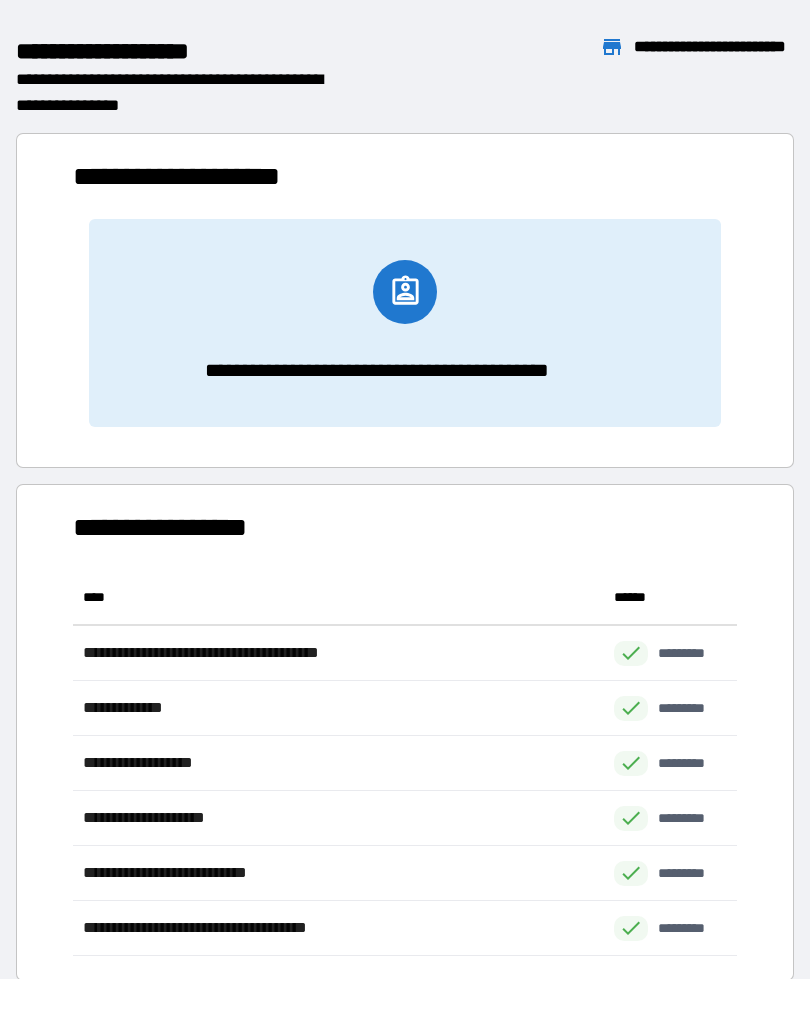 scroll, scrollTop: 386, scrollLeft: 664, axis: both 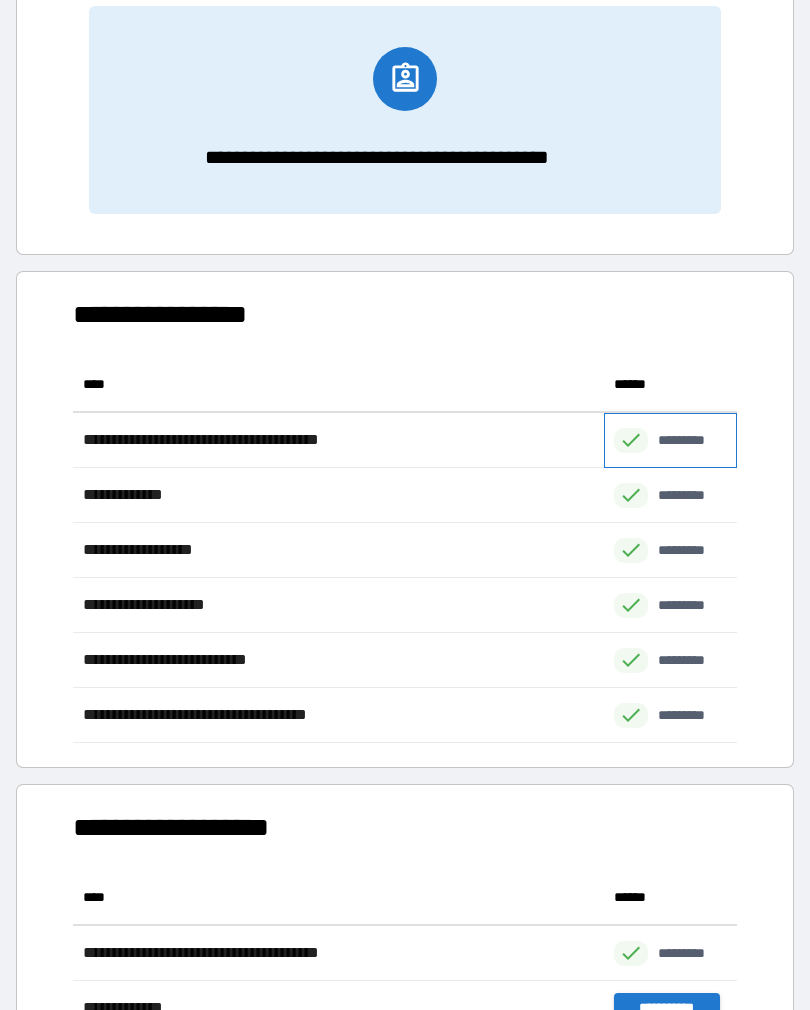 click on "*********" at bounding box center (692, 440) 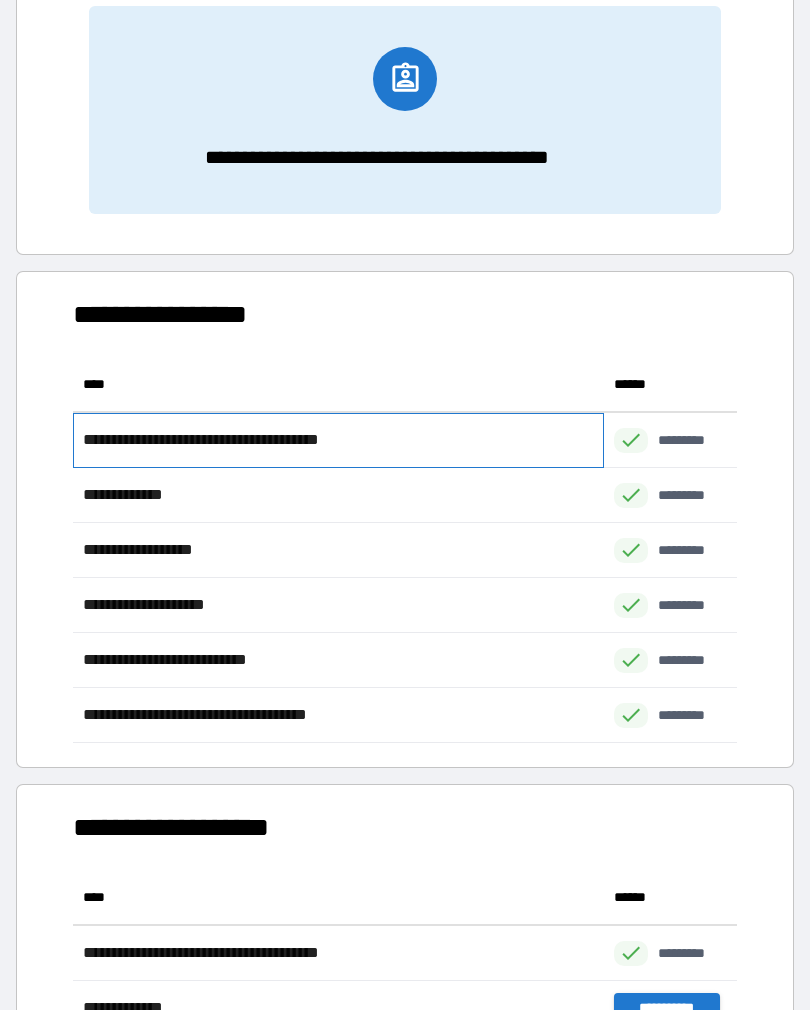 click on "**********" at bounding box center (227, 440) 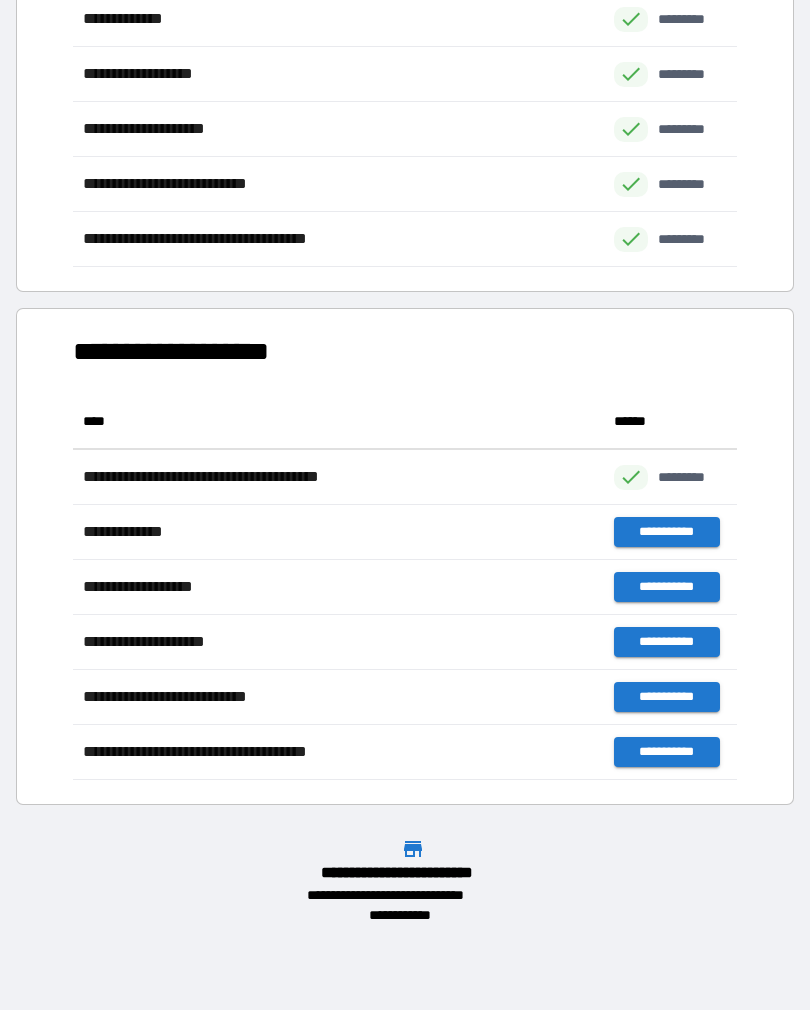 scroll, scrollTop: 689, scrollLeft: 0, axis: vertical 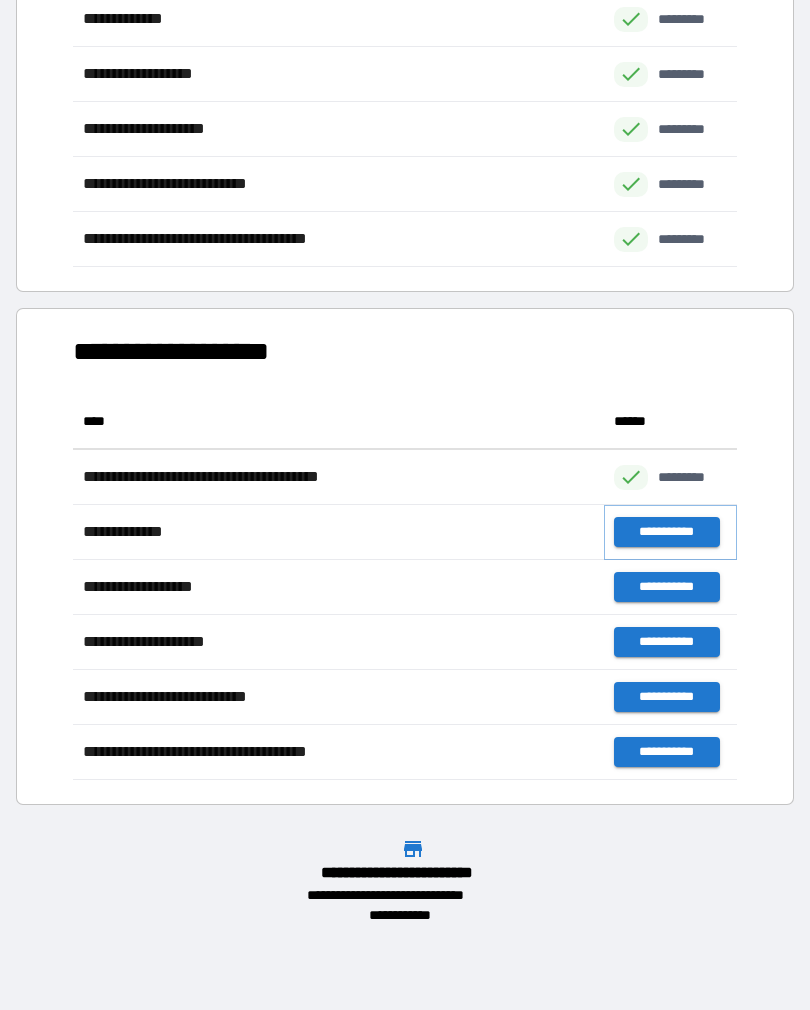 click on "**********" at bounding box center [666, 532] 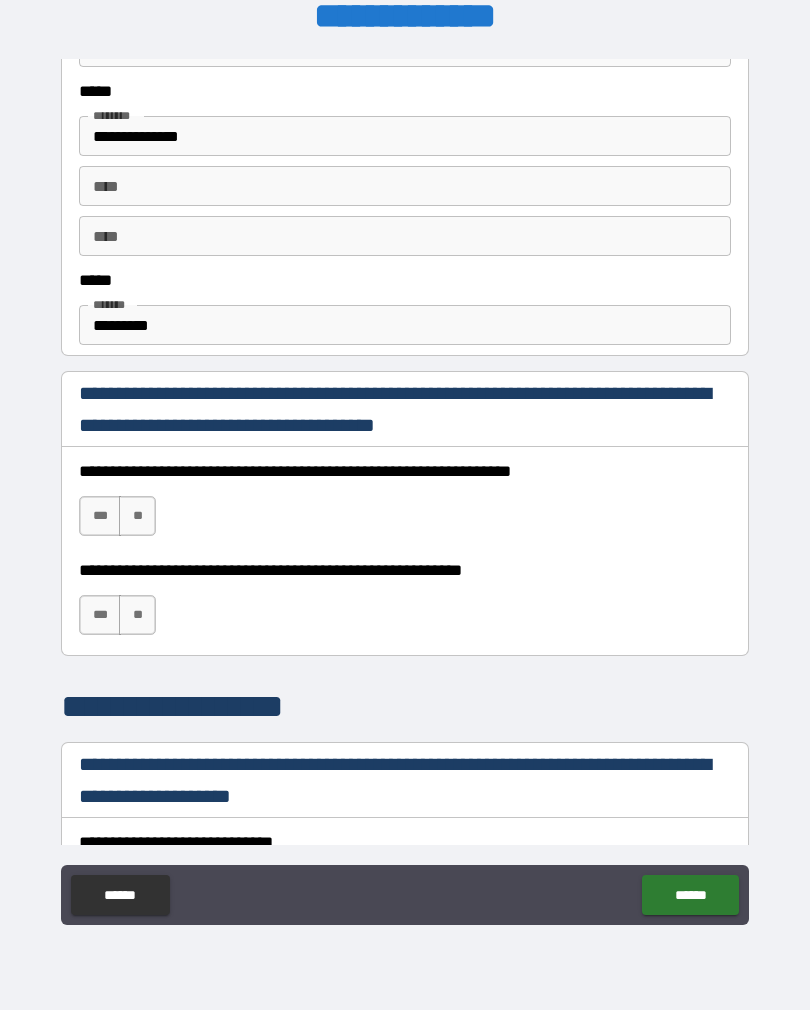 scroll, scrollTop: 1082, scrollLeft: 0, axis: vertical 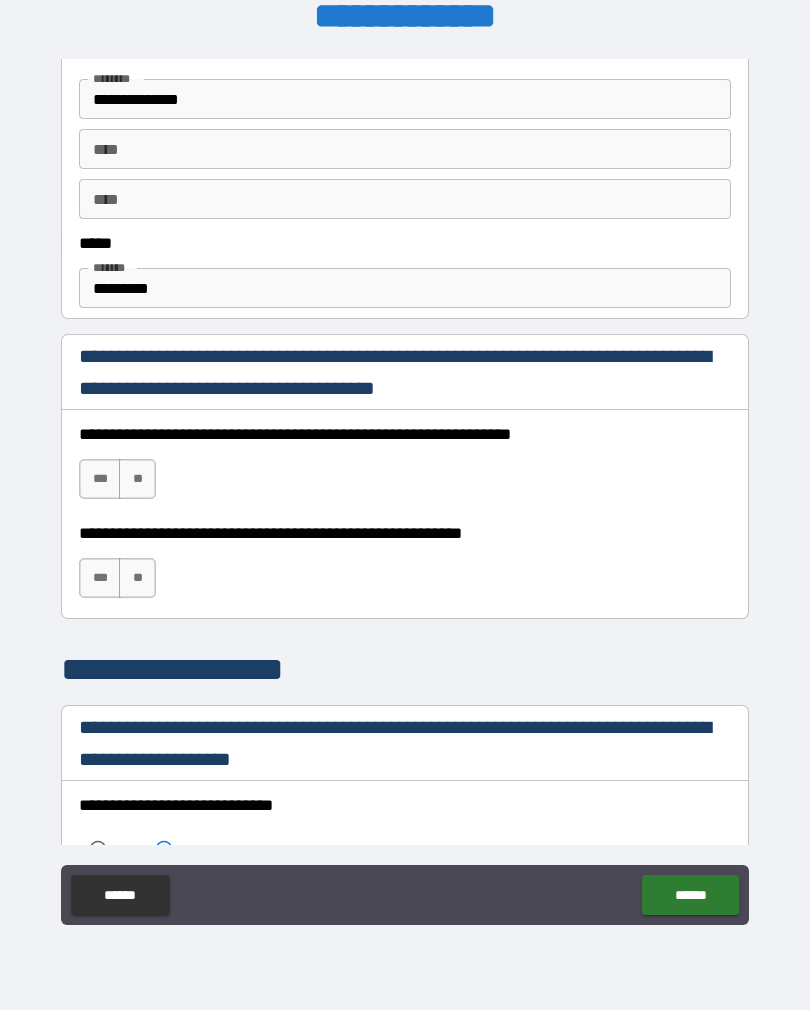 click on "**" at bounding box center [137, 479] 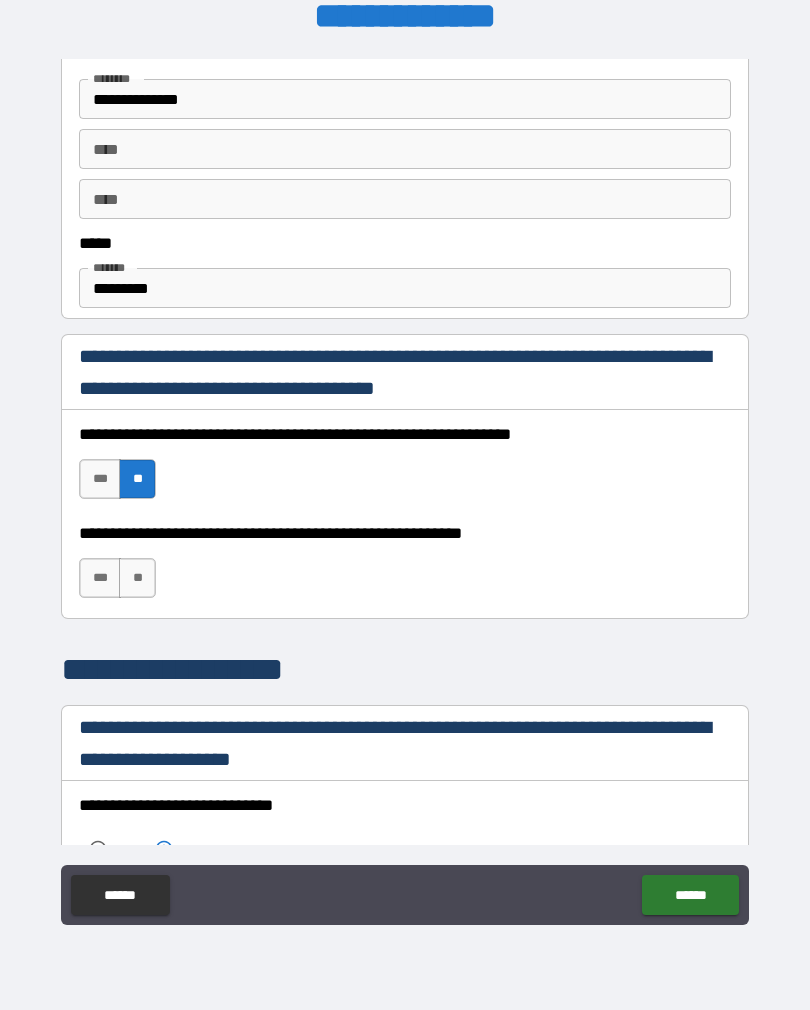 click on "**" at bounding box center (137, 578) 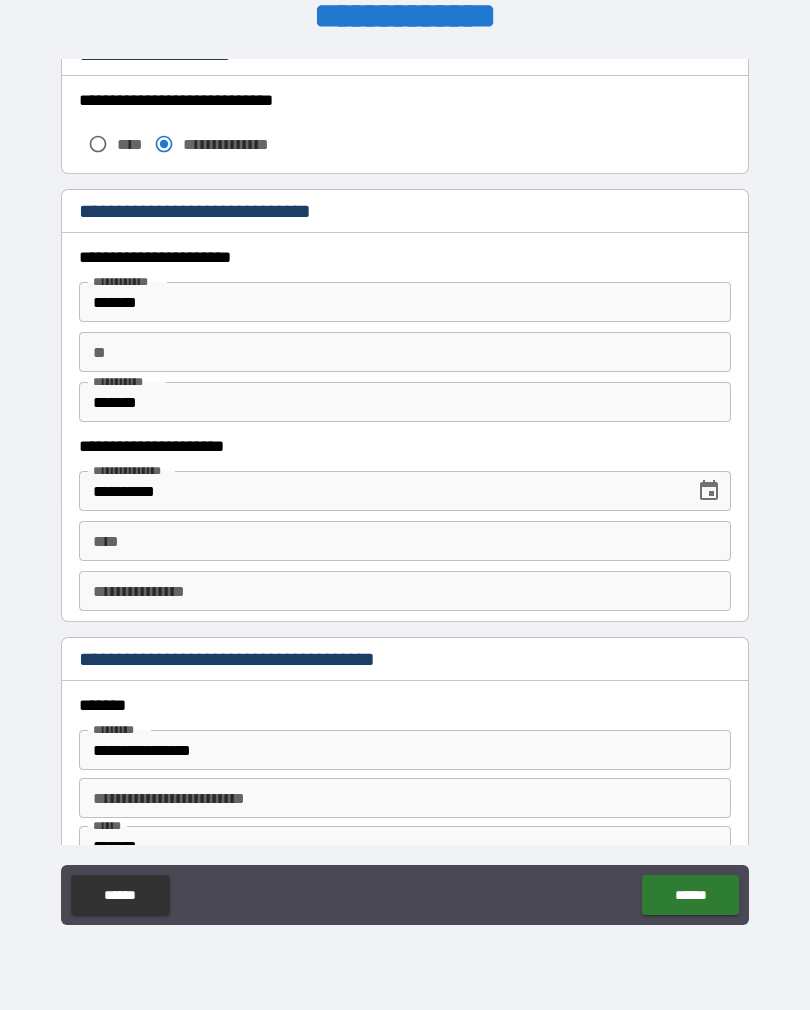 scroll, scrollTop: 1837, scrollLeft: 0, axis: vertical 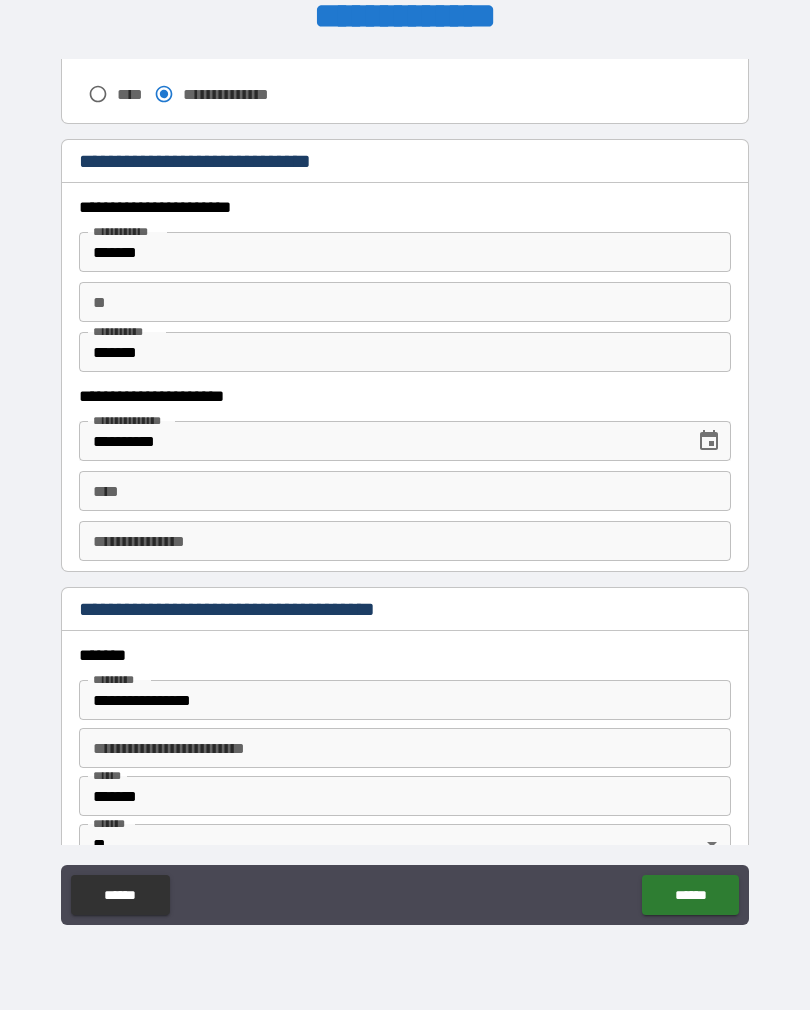 click on "****" at bounding box center [405, 491] 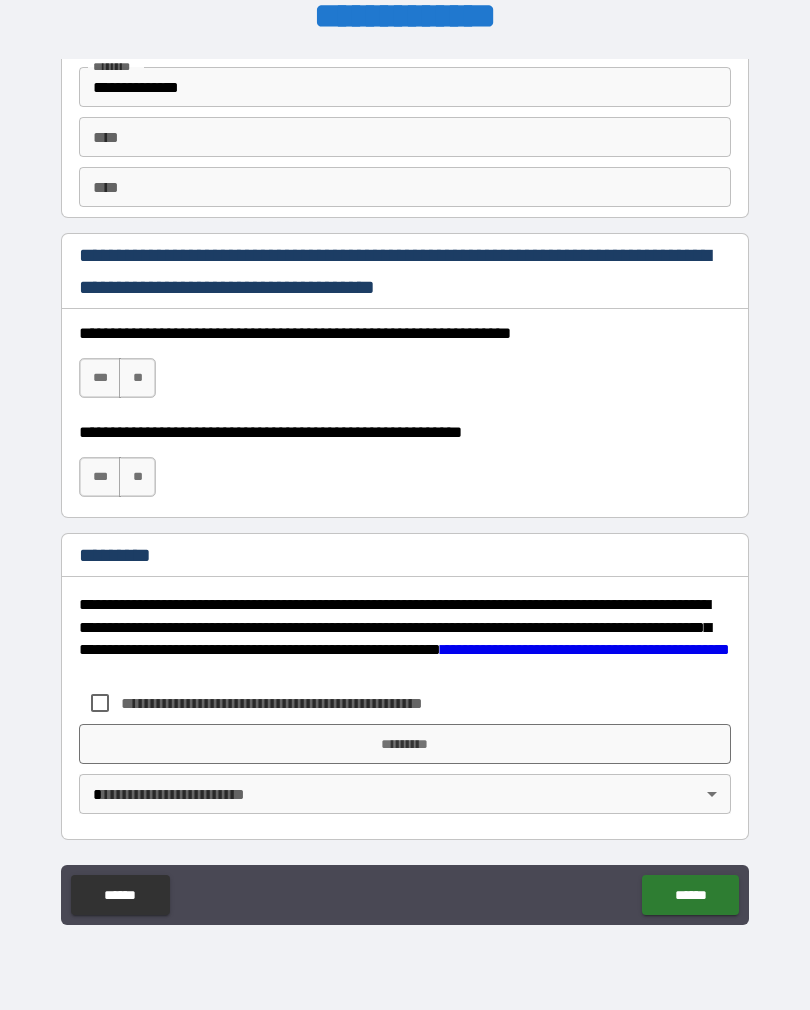 scroll, scrollTop: 2820, scrollLeft: 0, axis: vertical 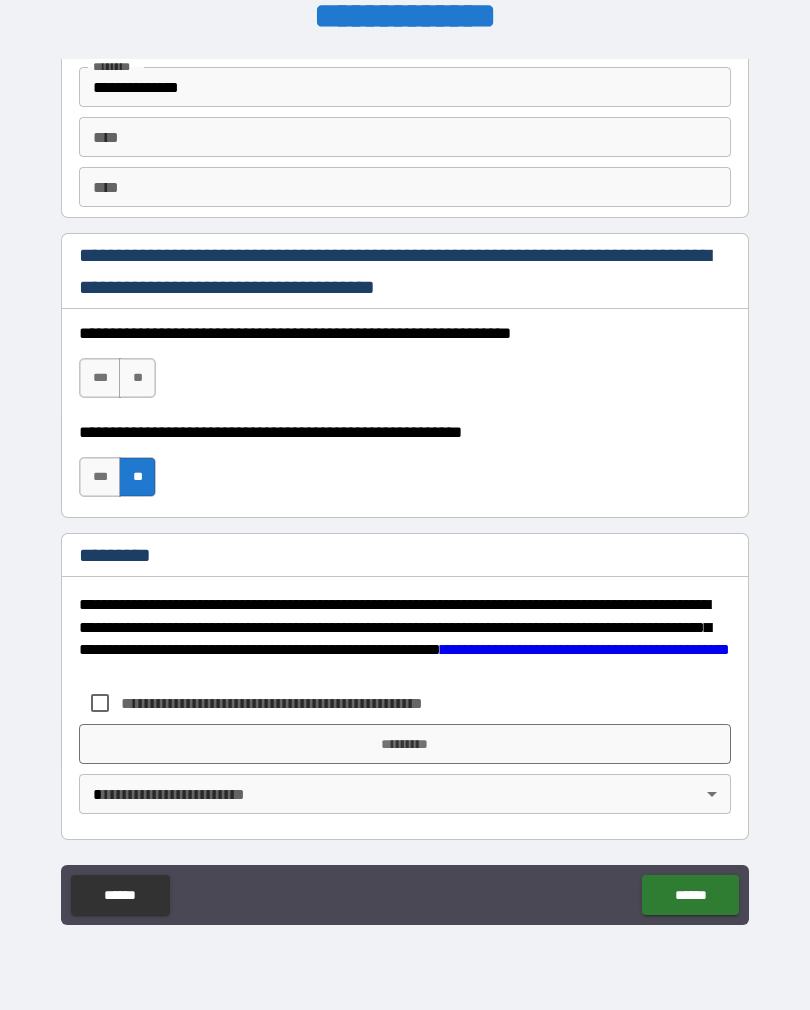 click on "***" at bounding box center (100, 378) 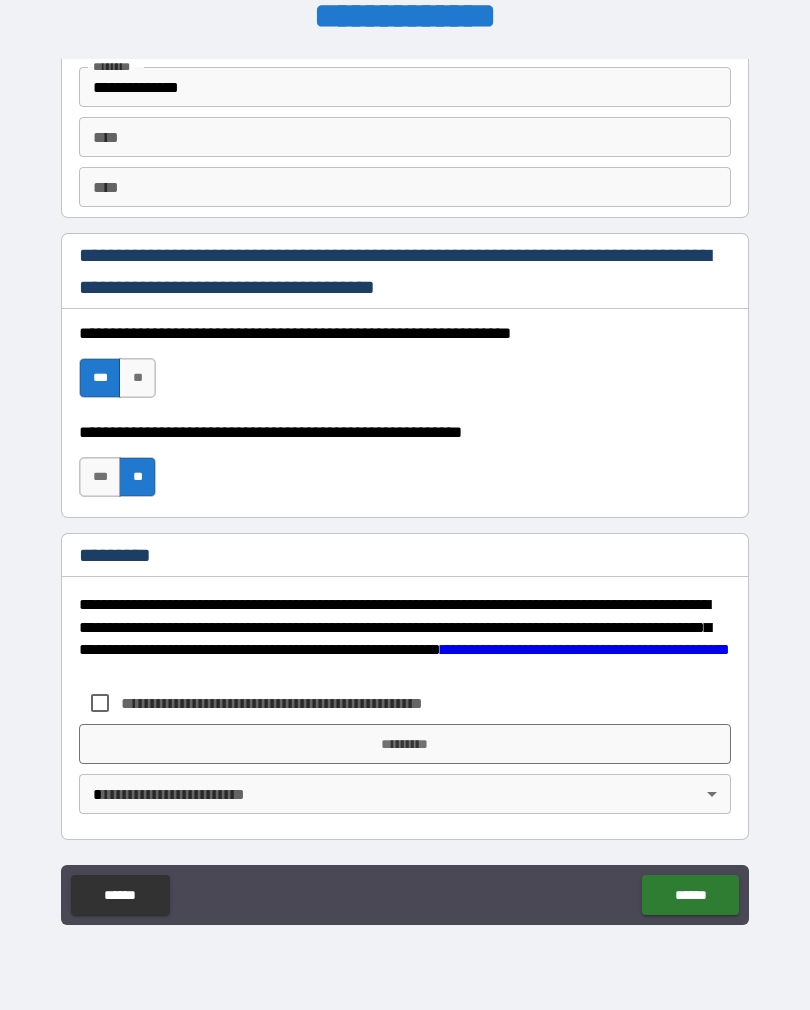 scroll, scrollTop: 2820, scrollLeft: 0, axis: vertical 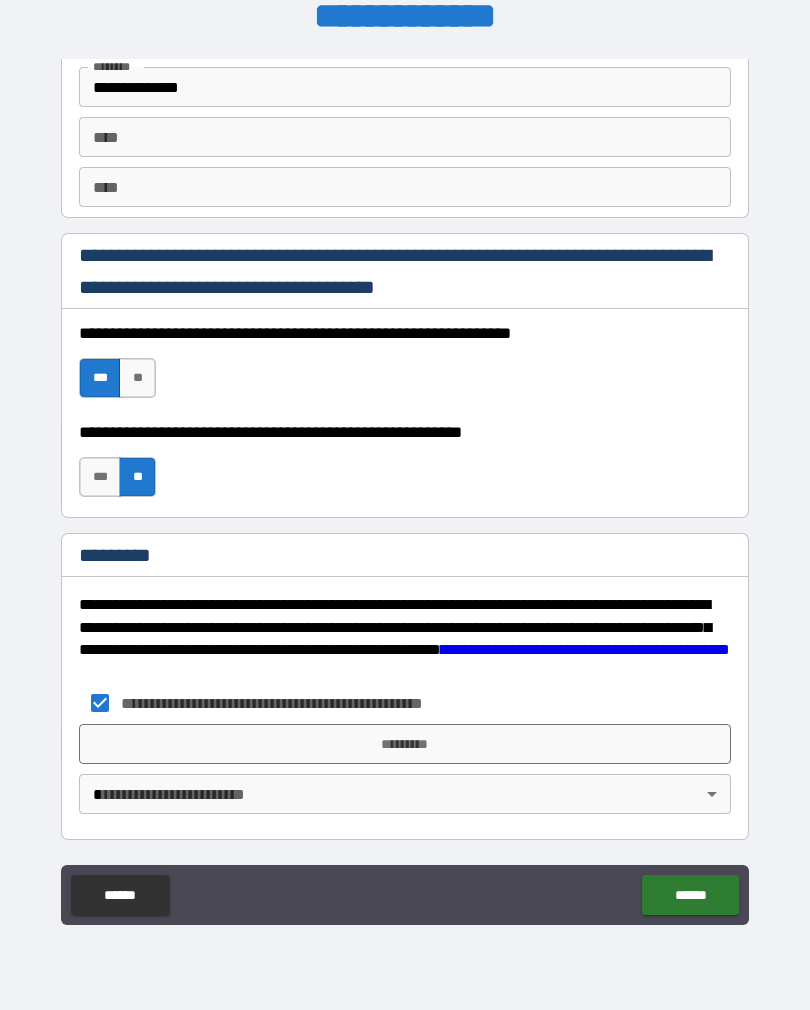 click on "*********" at bounding box center (405, 744) 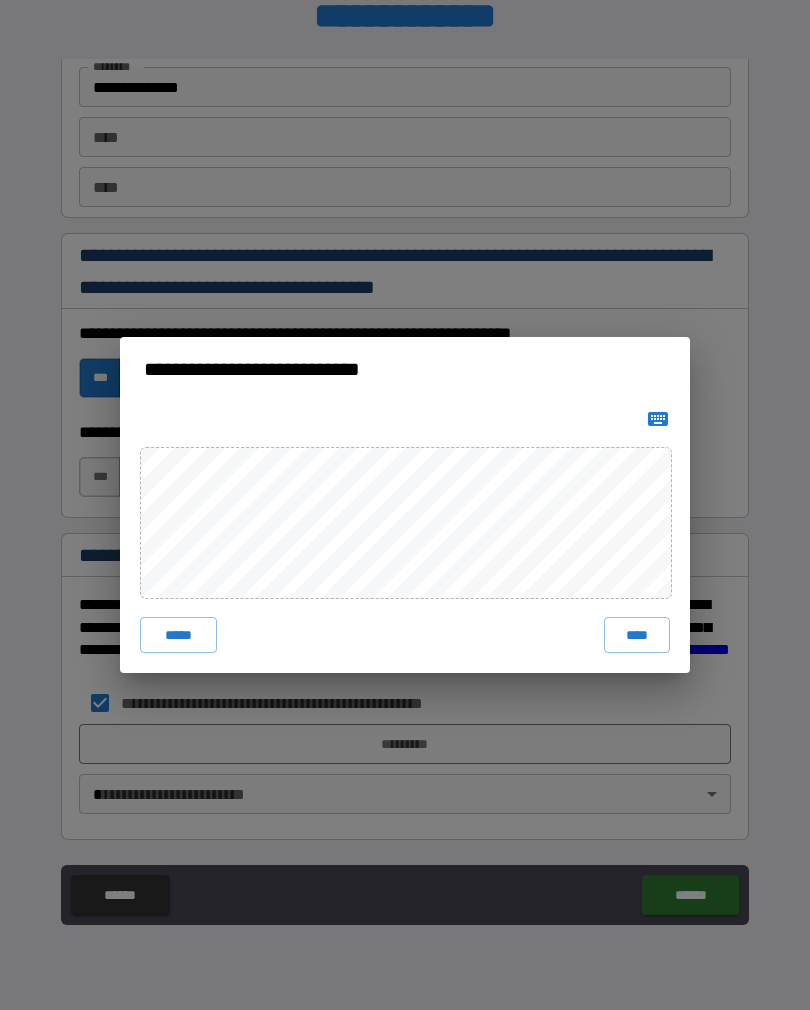 click on "****" at bounding box center (637, 635) 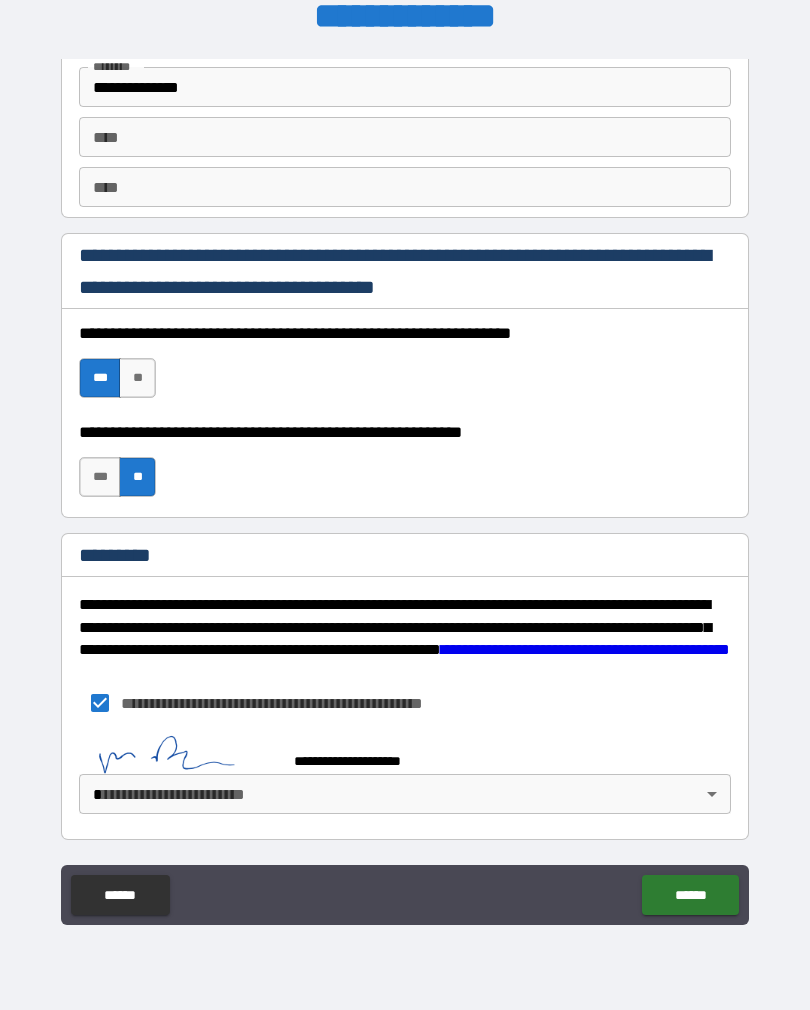 scroll, scrollTop: 2810, scrollLeft: 0, axis: vertical 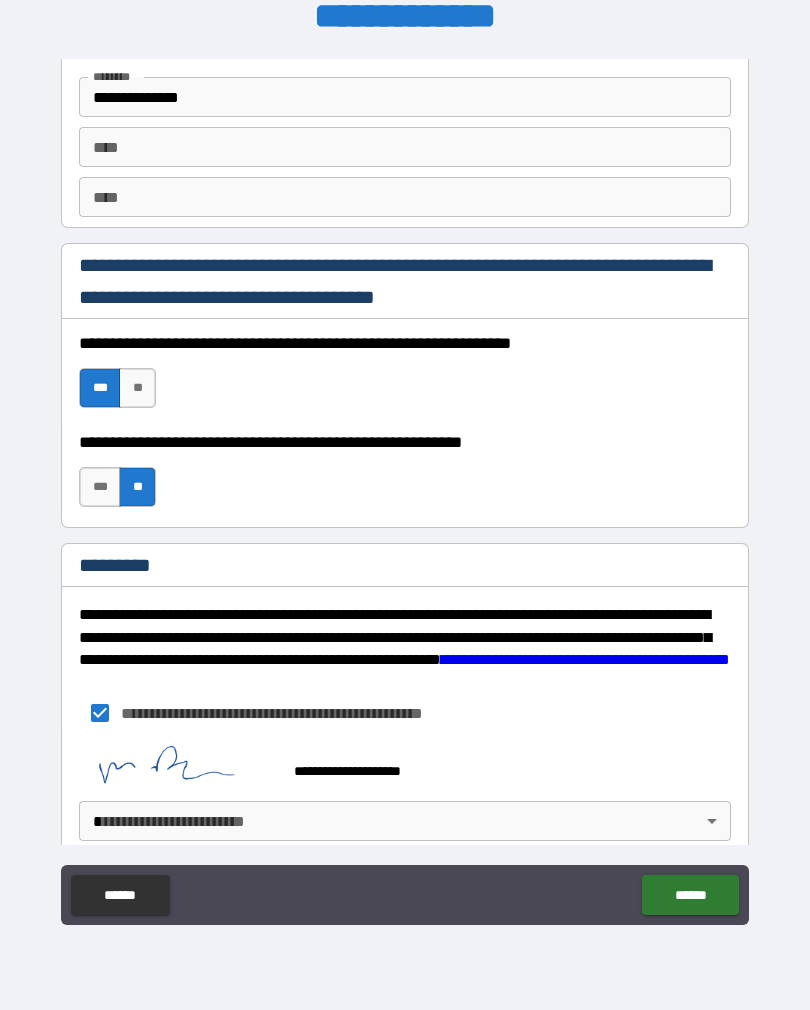 click on "**********" at bounding box center [405, 489] 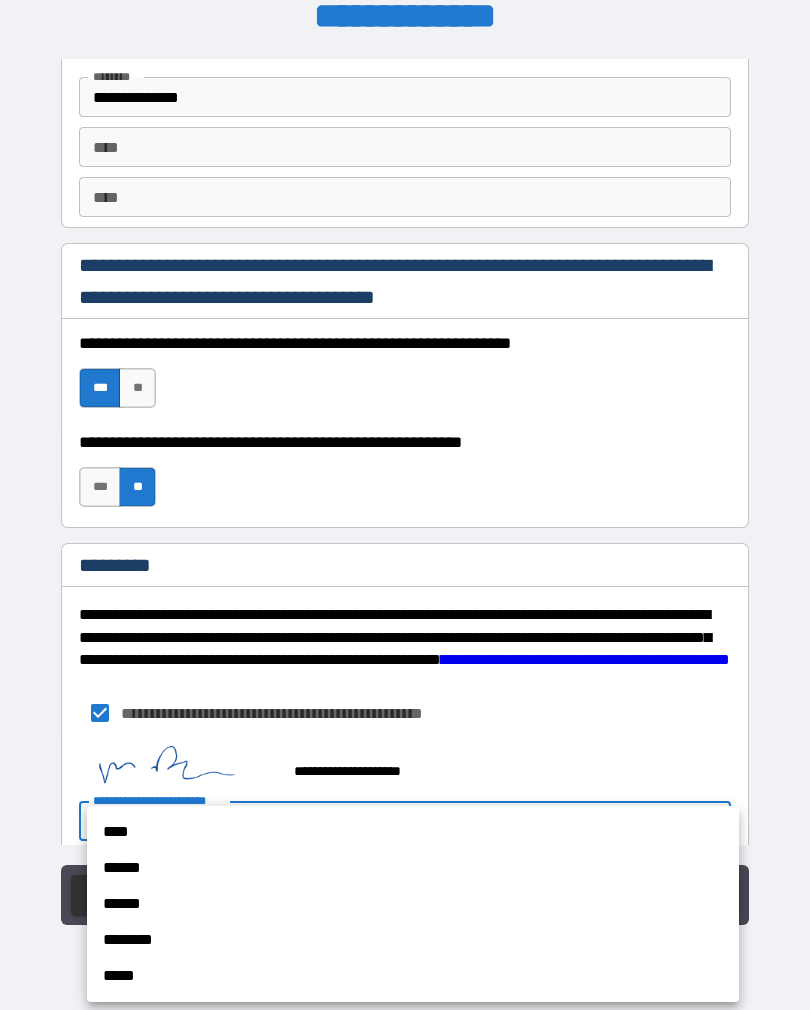 click on "******" at bounding box center [413, 868] 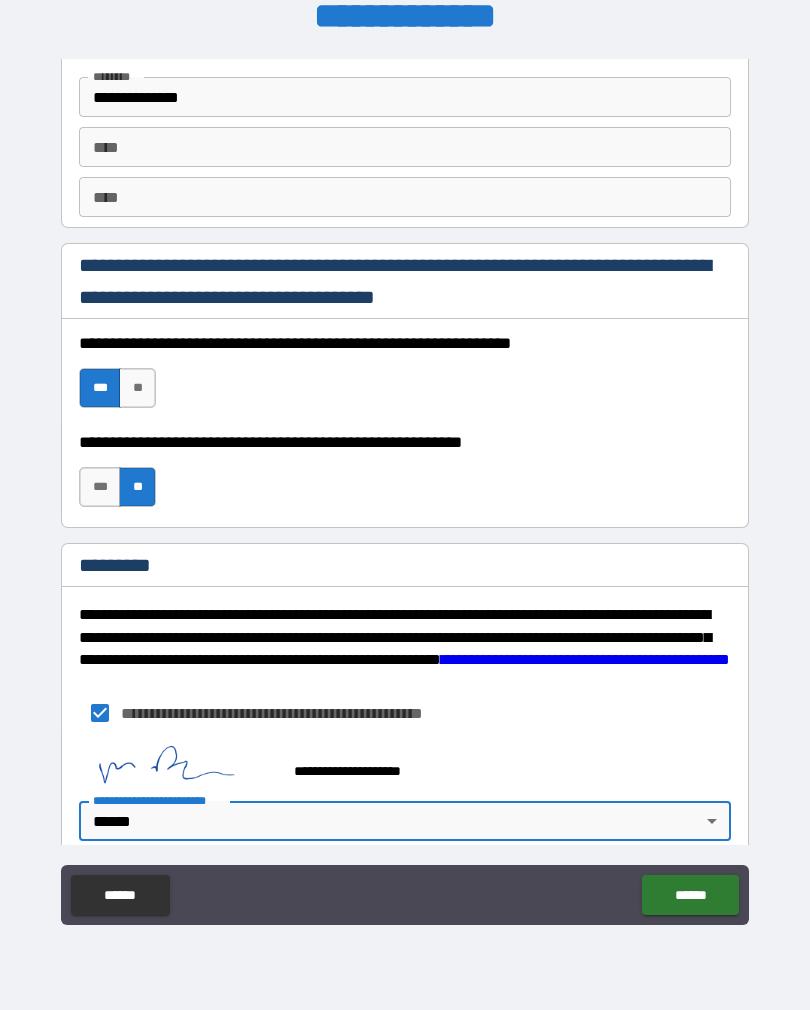 click on "******" at bounding box center (690, 895) 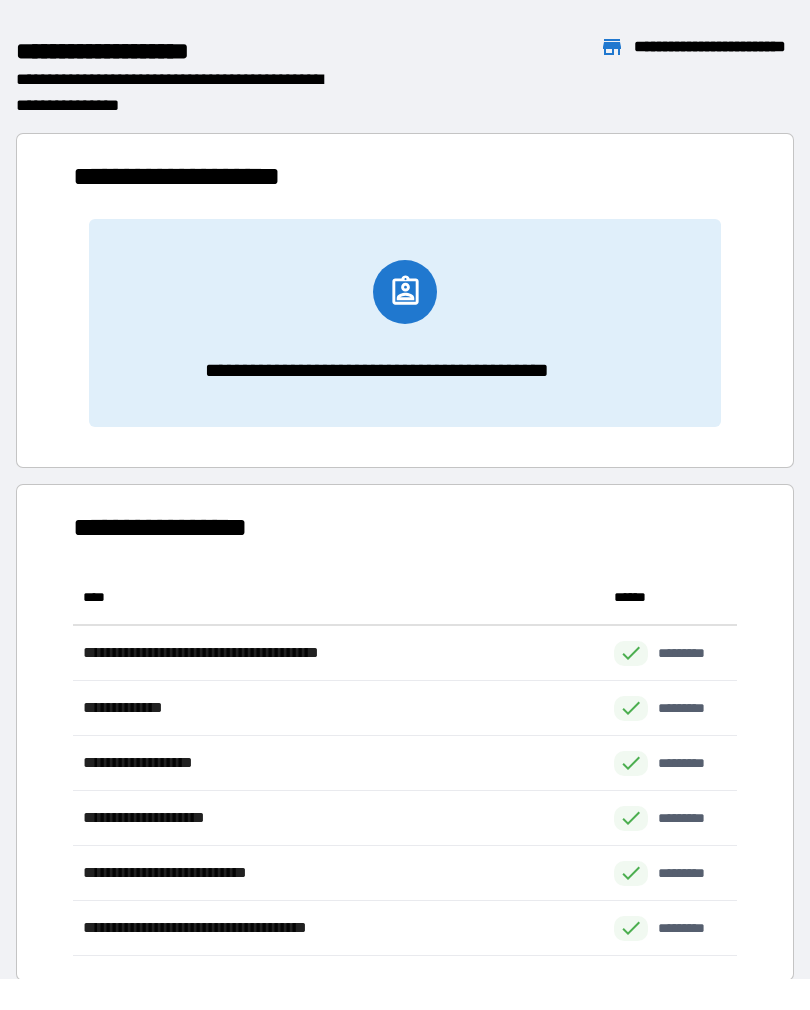 scroll, scrollTop: 386, scrollLeft: 664, axis: both 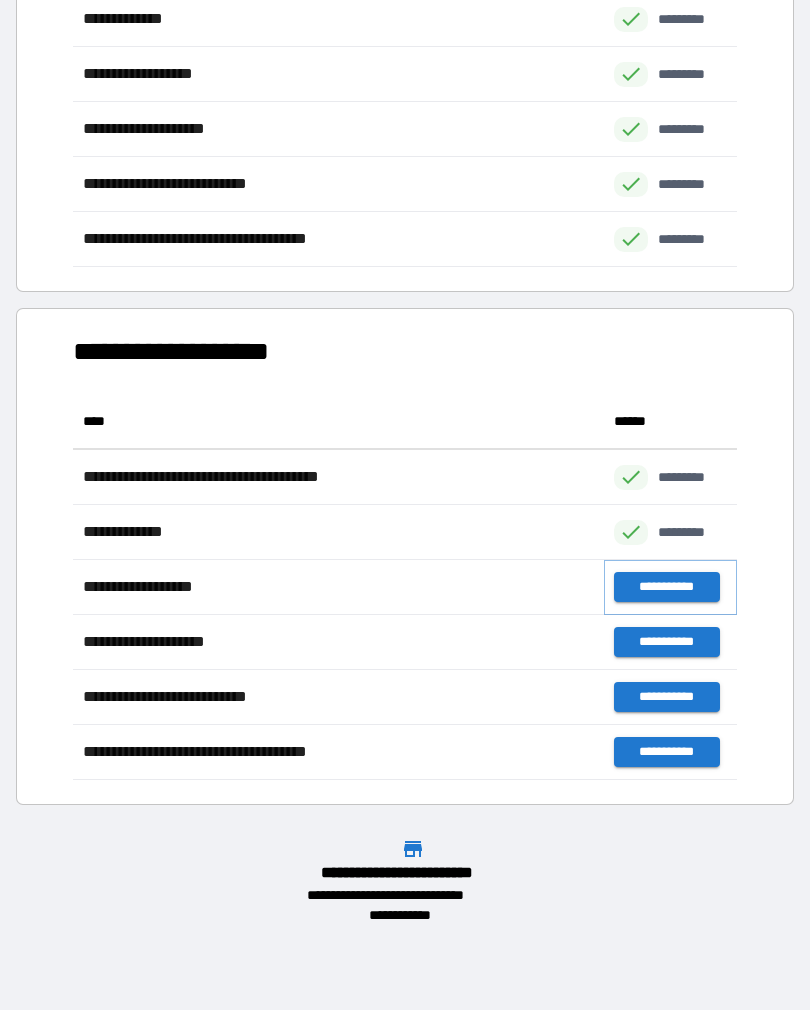 click on "**********" at bounding box center [666, 587] 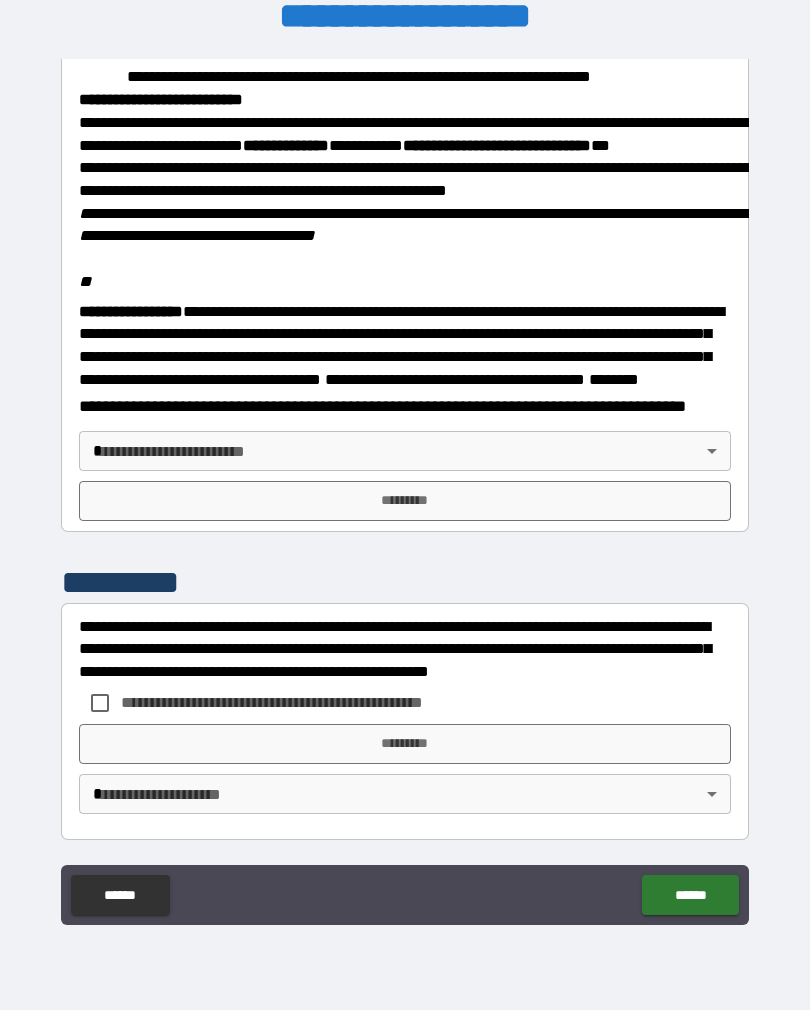 scroll, scrollTop: 2306, scrollLeft: 0, axis: vertical 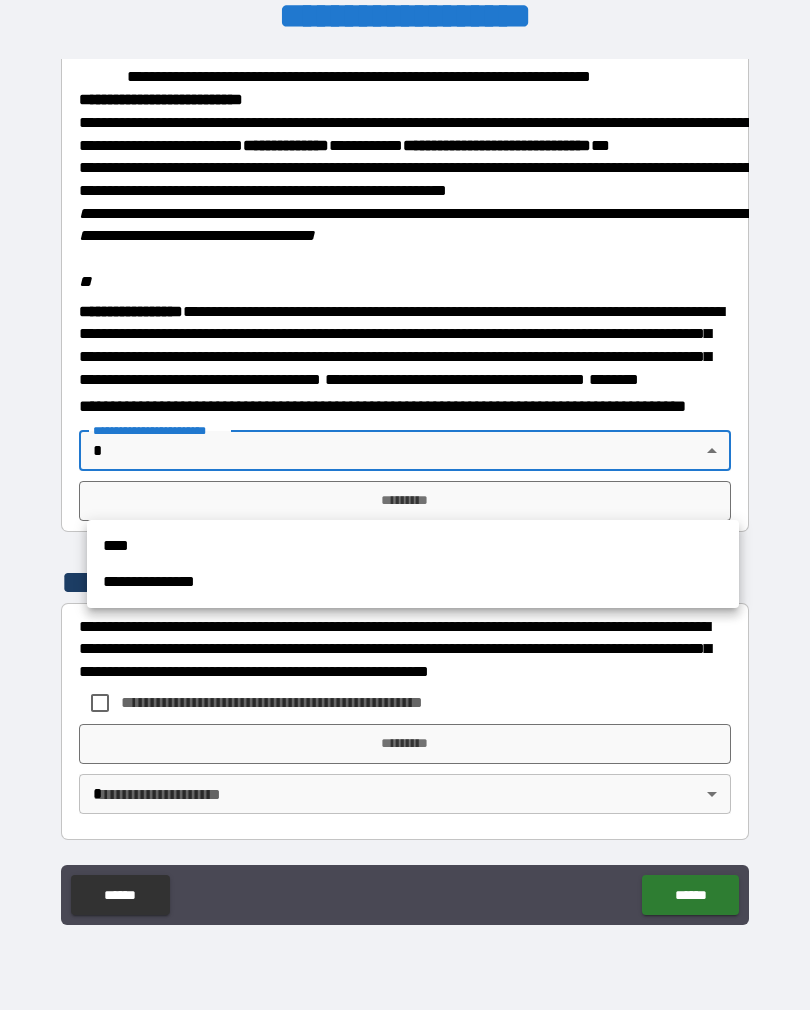 click on "**********" at bounding box center (413, 582) 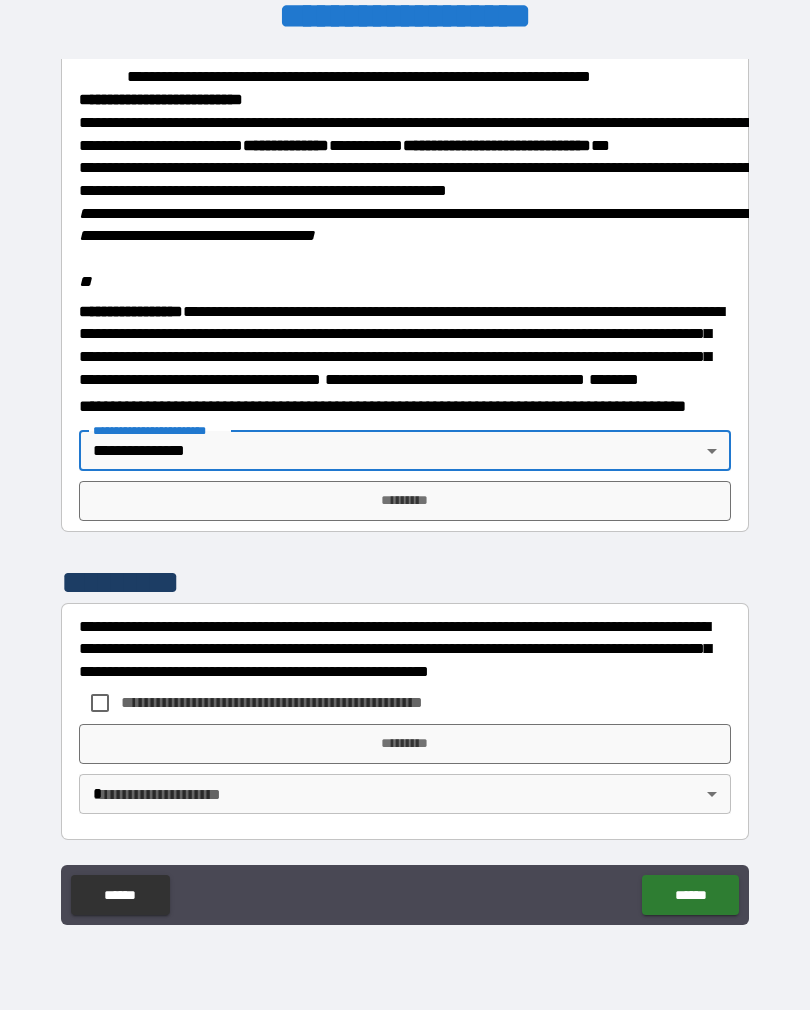click on "*********" at bounding box center (405, 501) 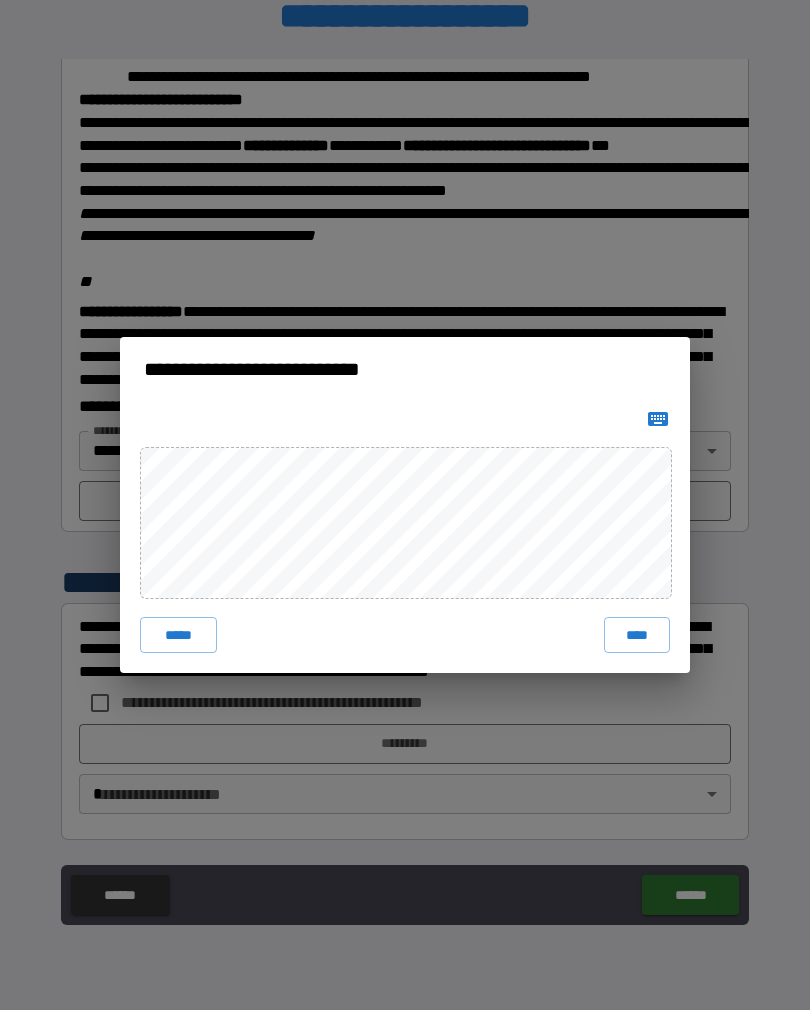 click on "****" at bounding box center (637, 635) 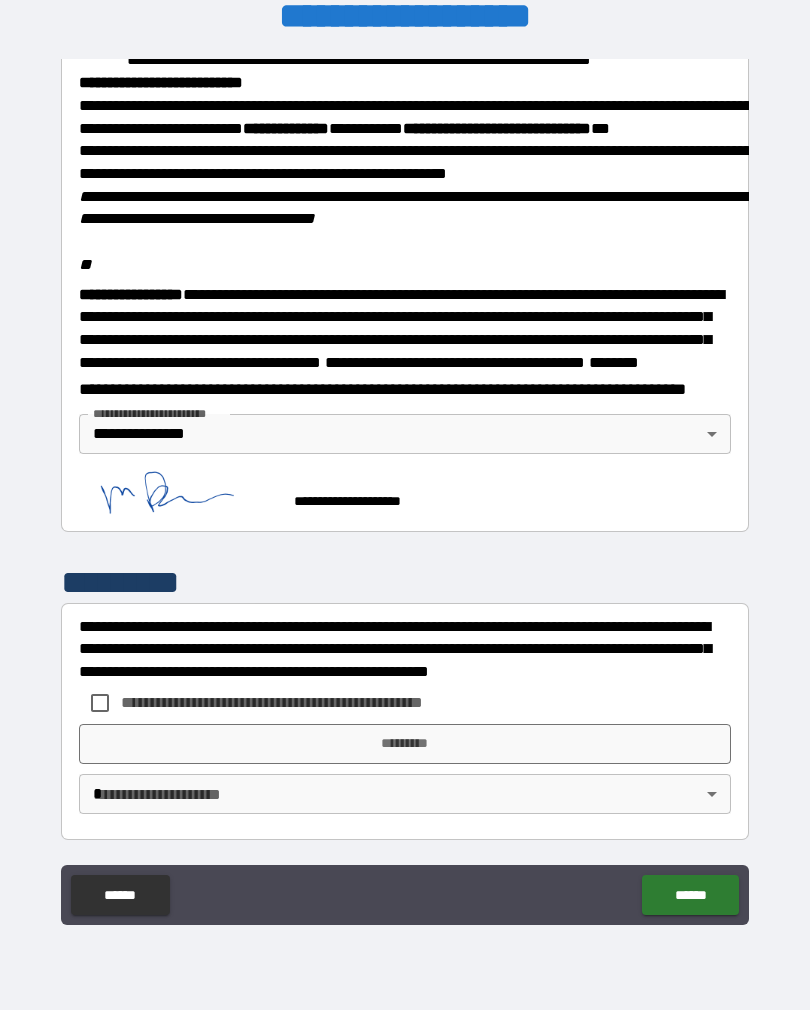 scroll, scrollTop: 2362, scrollLeft: 0, axis: vertical 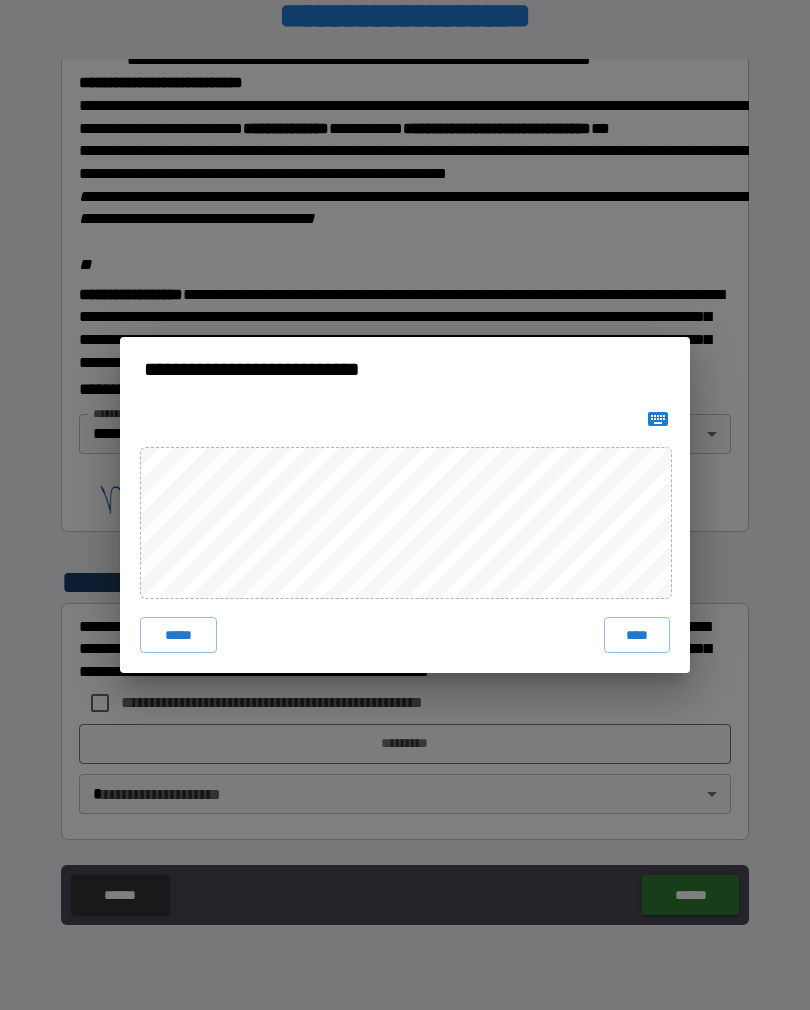 click on "****" at bounding box center [637, 635] 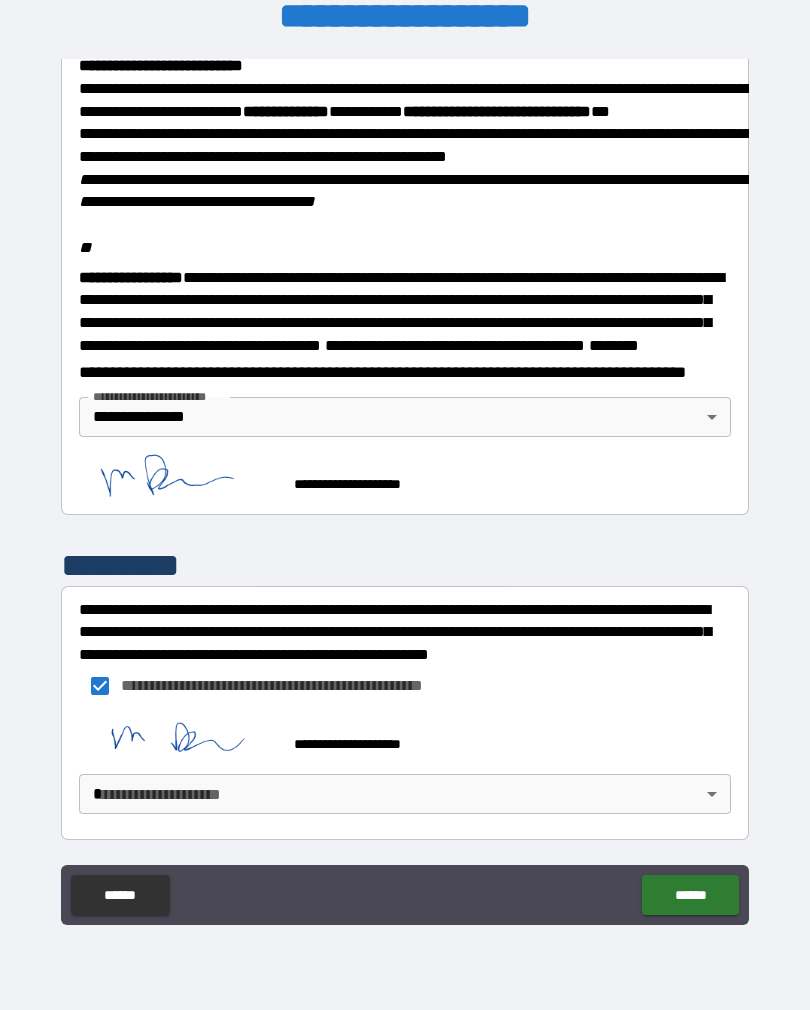 click on "**********" at bounding box center [405, 489] 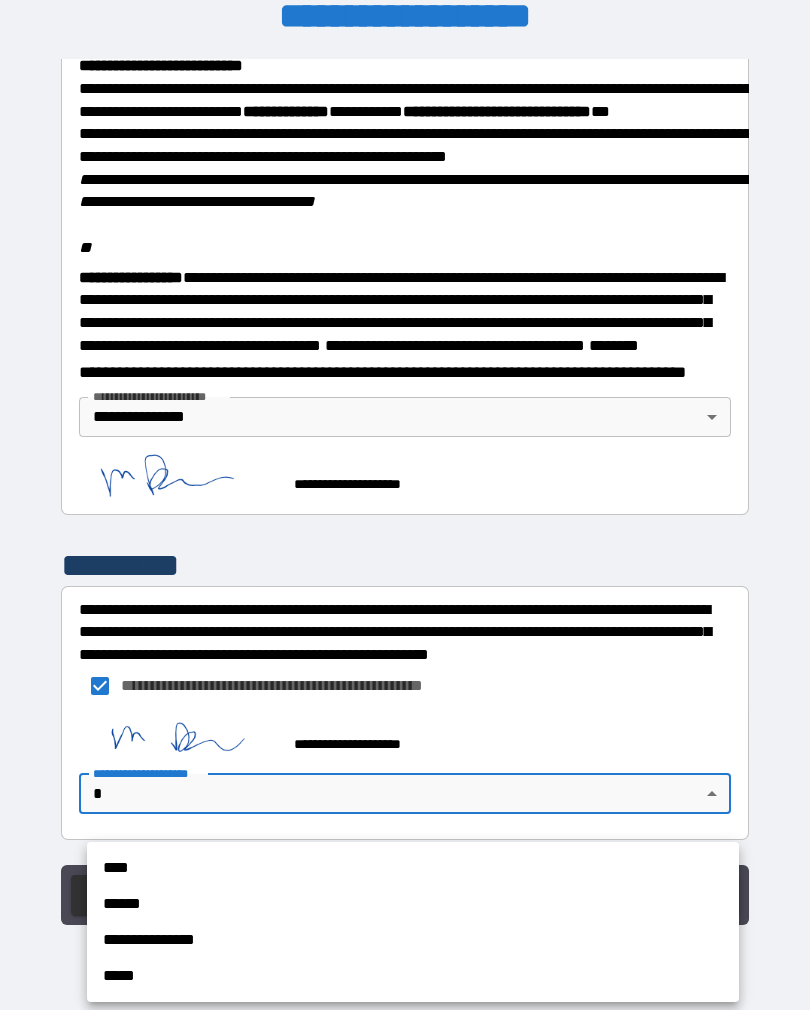 click on "**********" at bounding box center (413, 940) 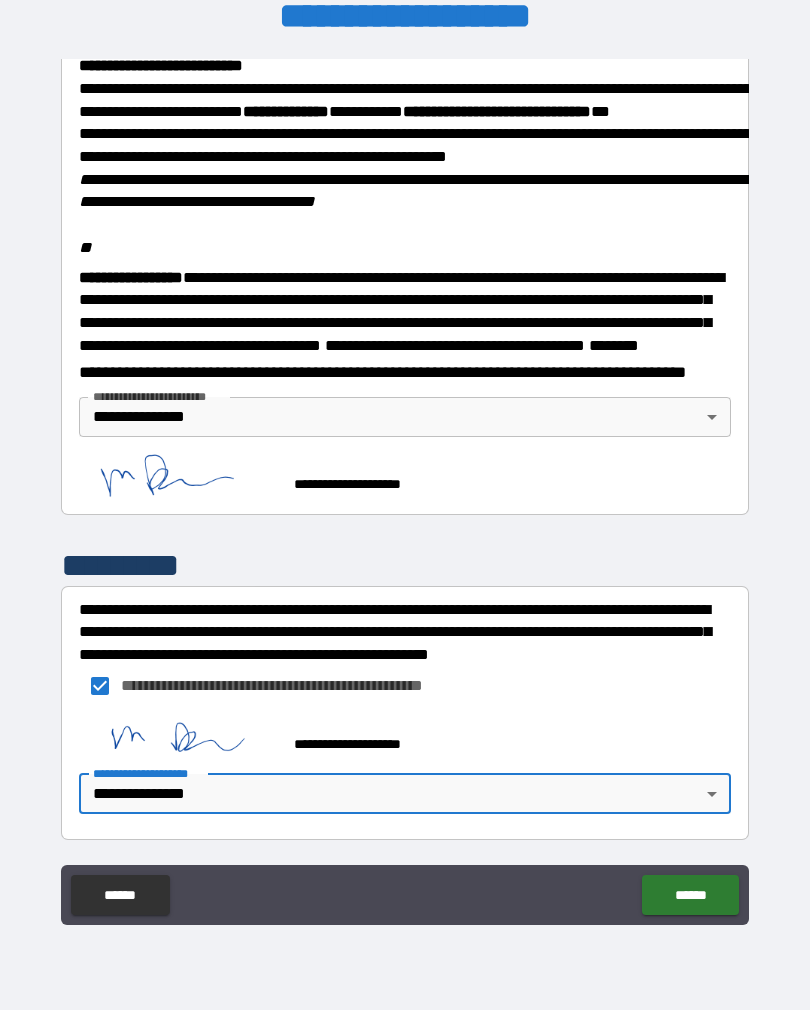 click on "******" at bounding box center [690, 895] 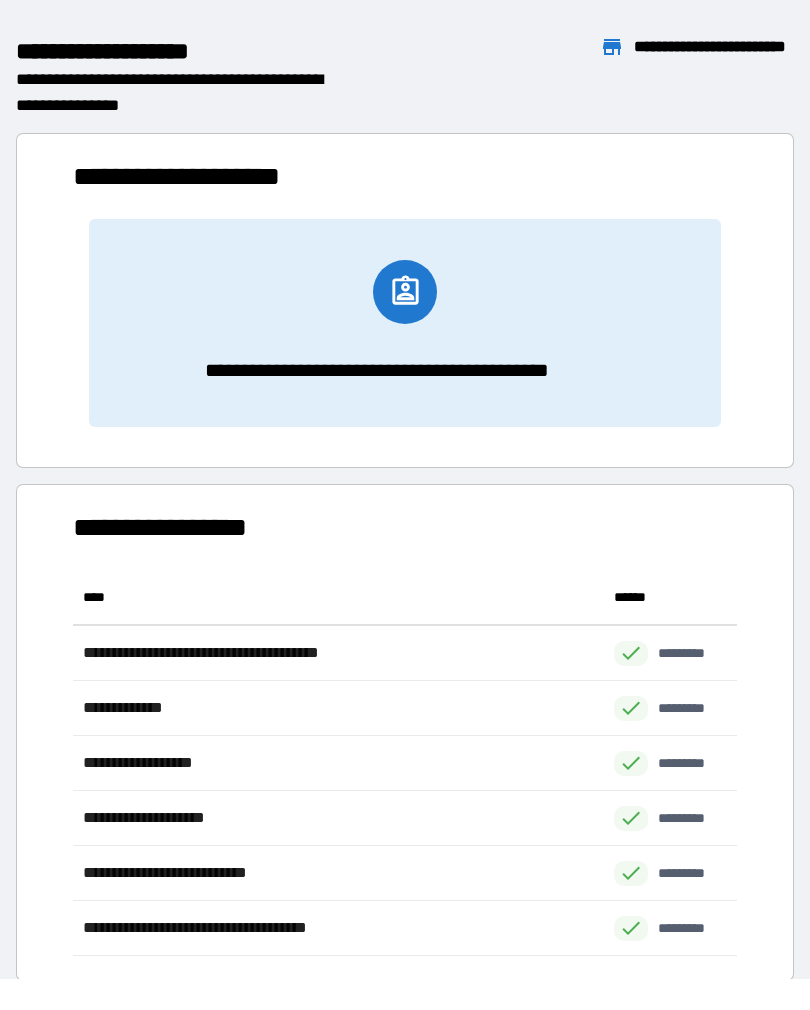 scroll, scrollTop: 1, scrollLeft: 1, axis: both 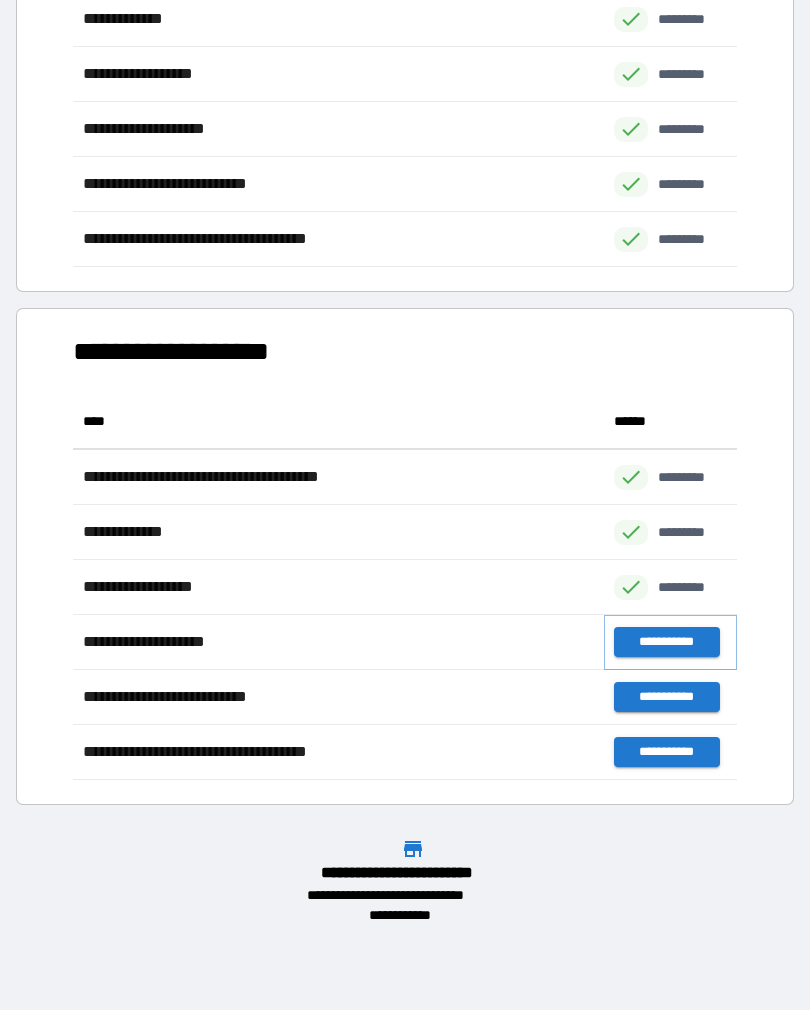 click on "**********" at bounding box center (666, 642) 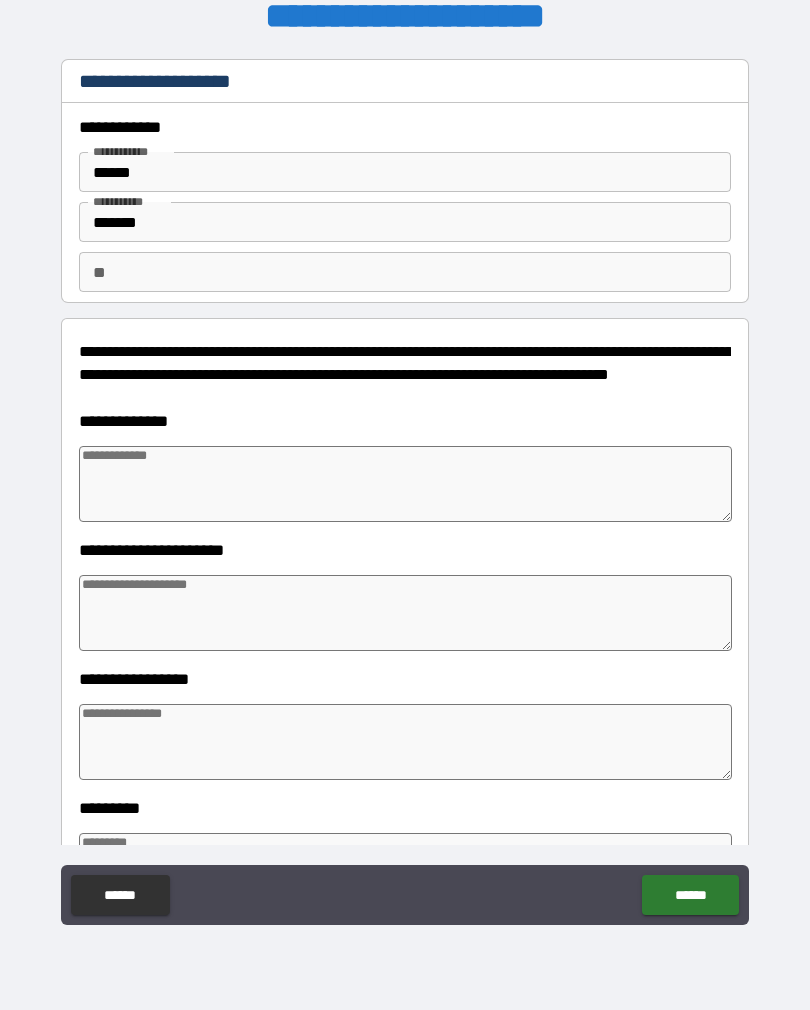 click at bounding box center (405, 484) 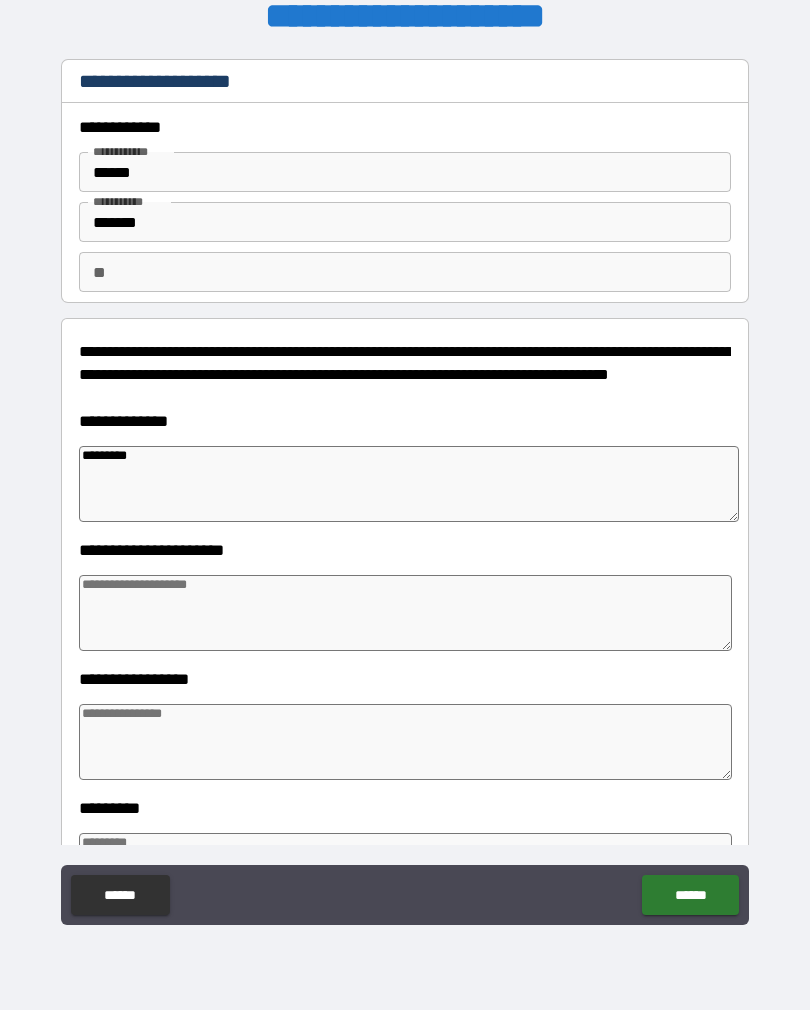 click at bounding box center [405, 613] 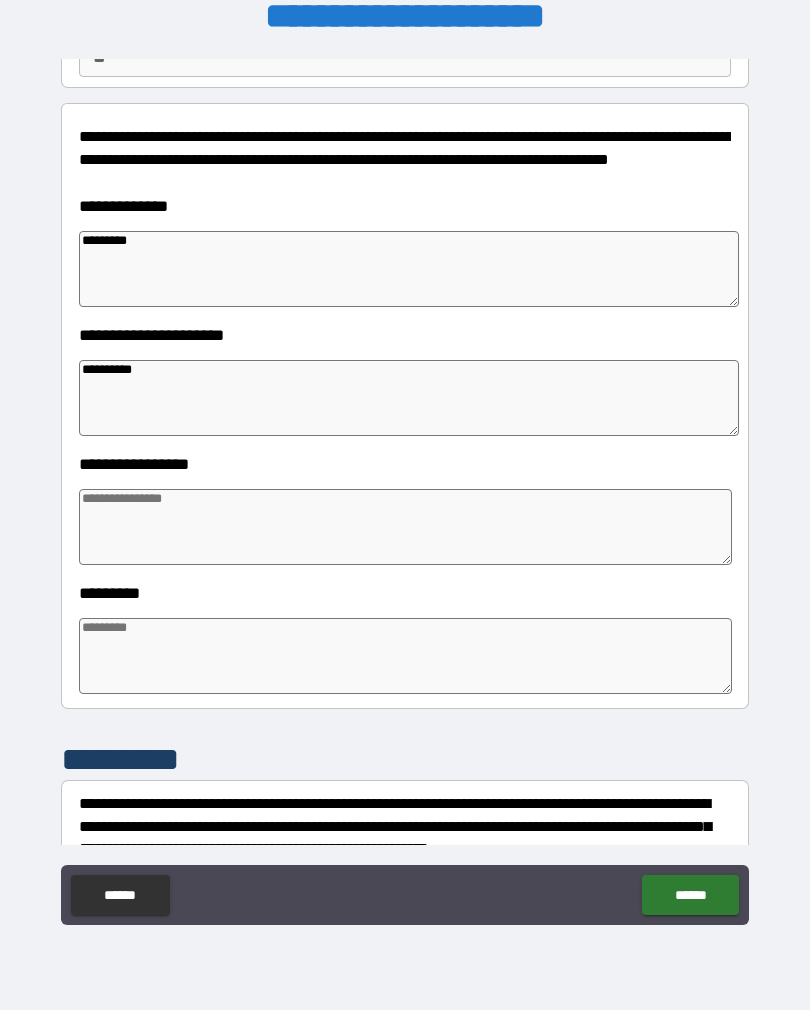 scroll, scrollTop: 220, scrollLeft: 0, axis: vertical 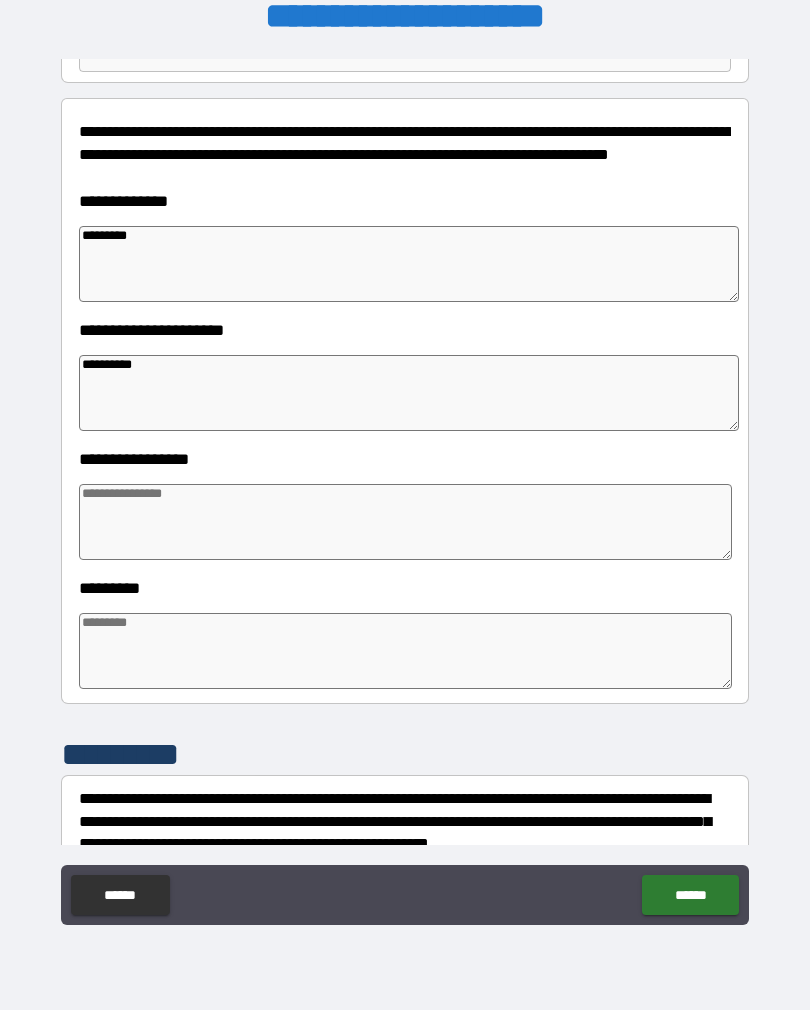 click at bounding box center (405, 522) 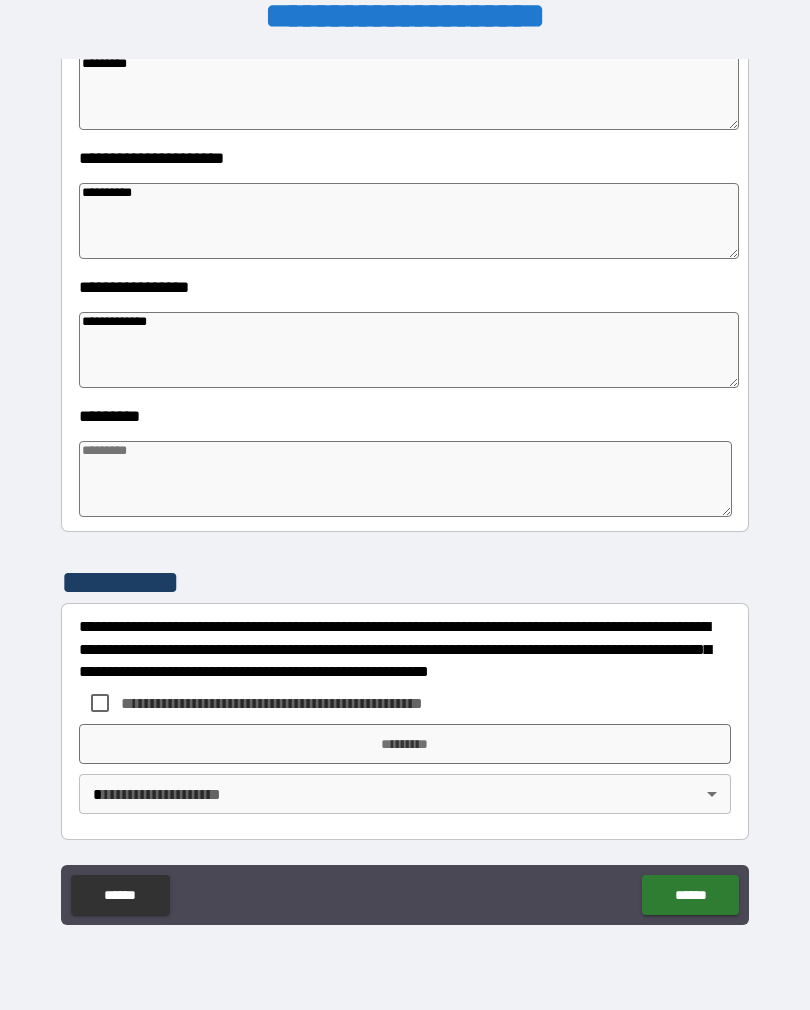 scroll, scrollTop: 392, scrollLeft: 0, axis: vertical 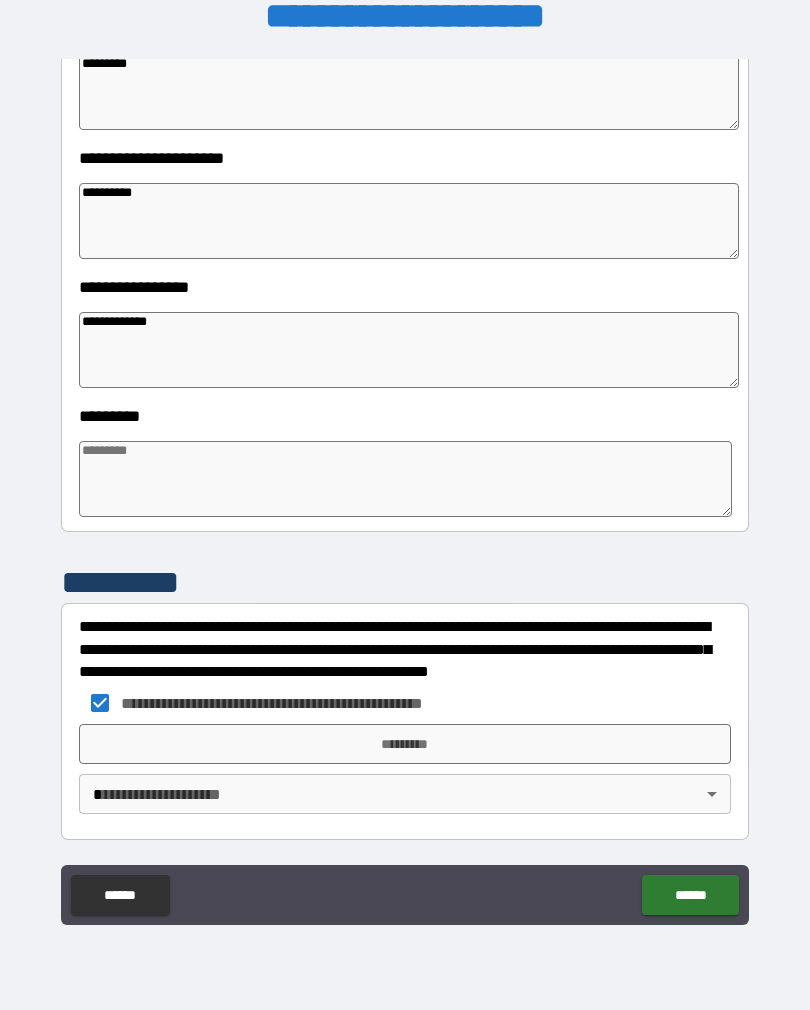 click on "*********" at bounding box center (405, 744) 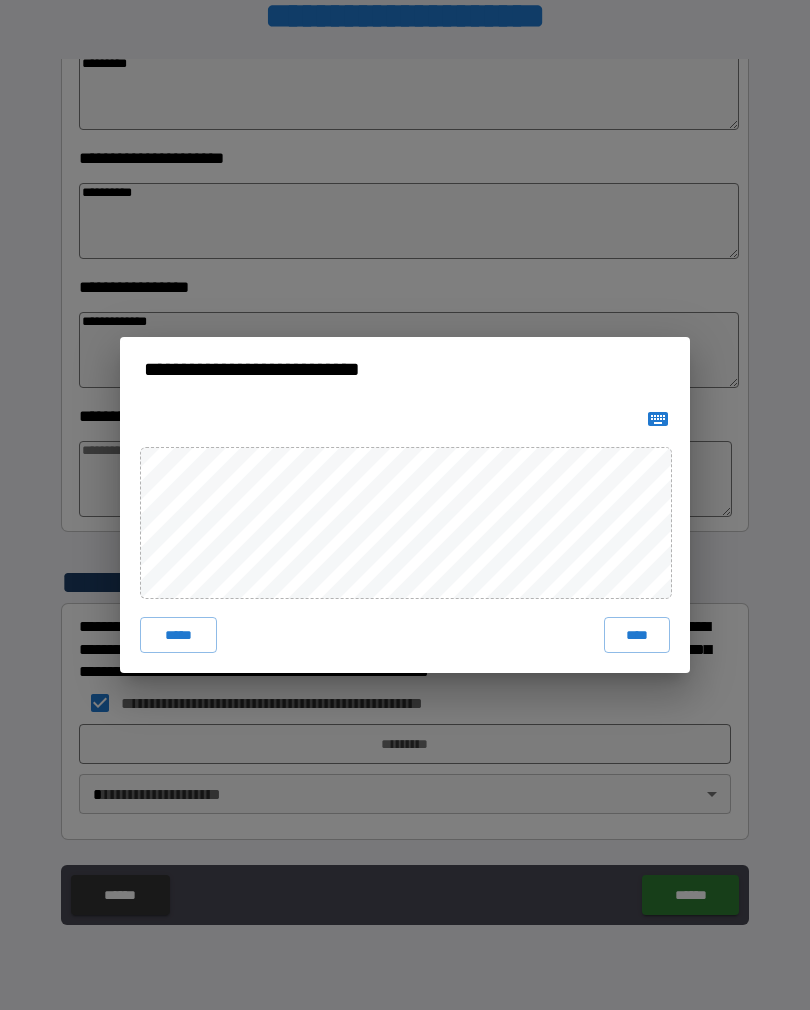 click on "****" at bounding box center (637, 635) 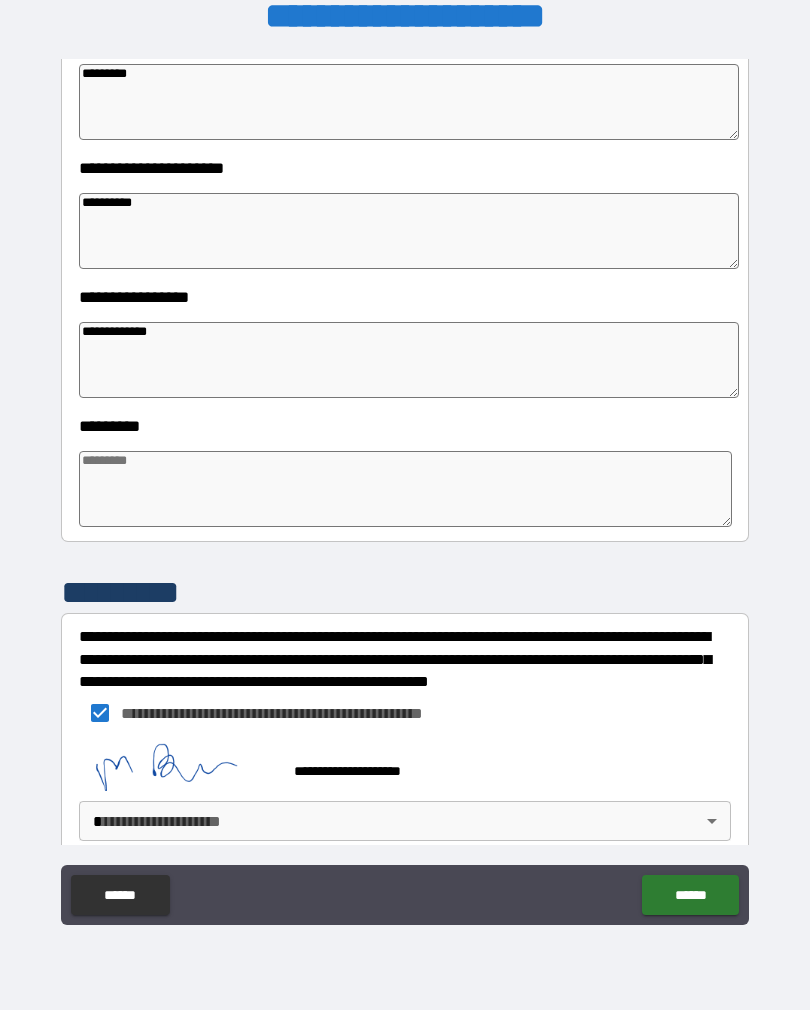 click on "**********" at bounding box center (405, 489) 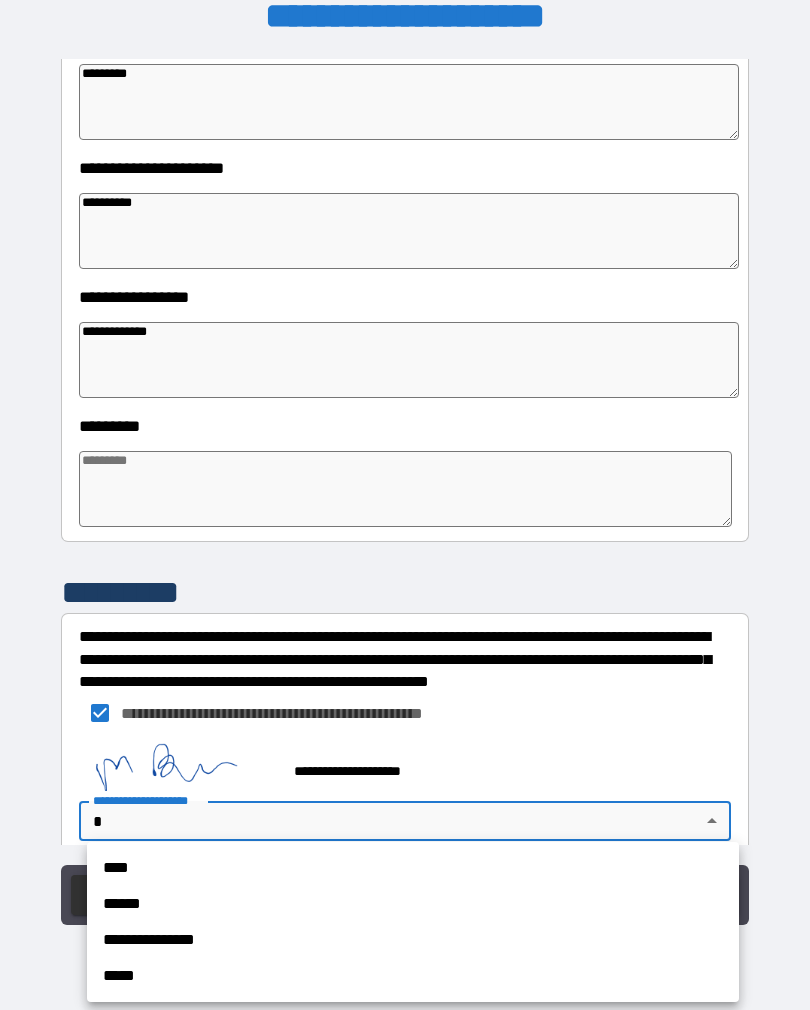 click on "**********" at bounding box center [413, 940] 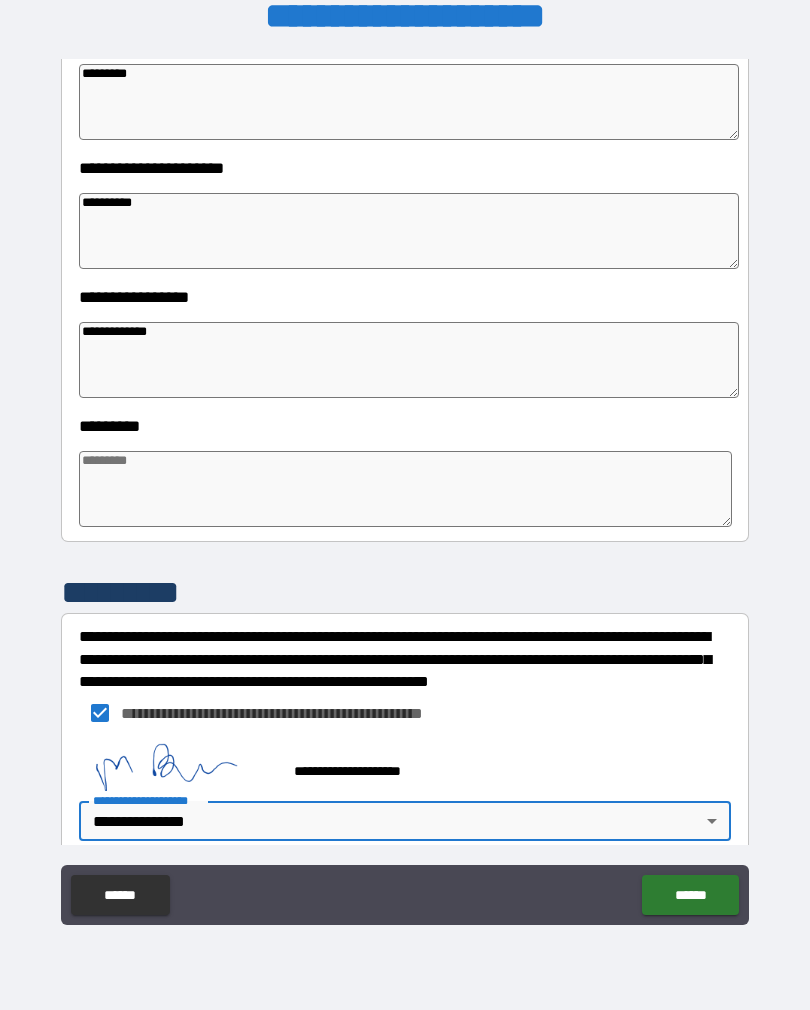 click on "******" at bounding box center [690, 895] 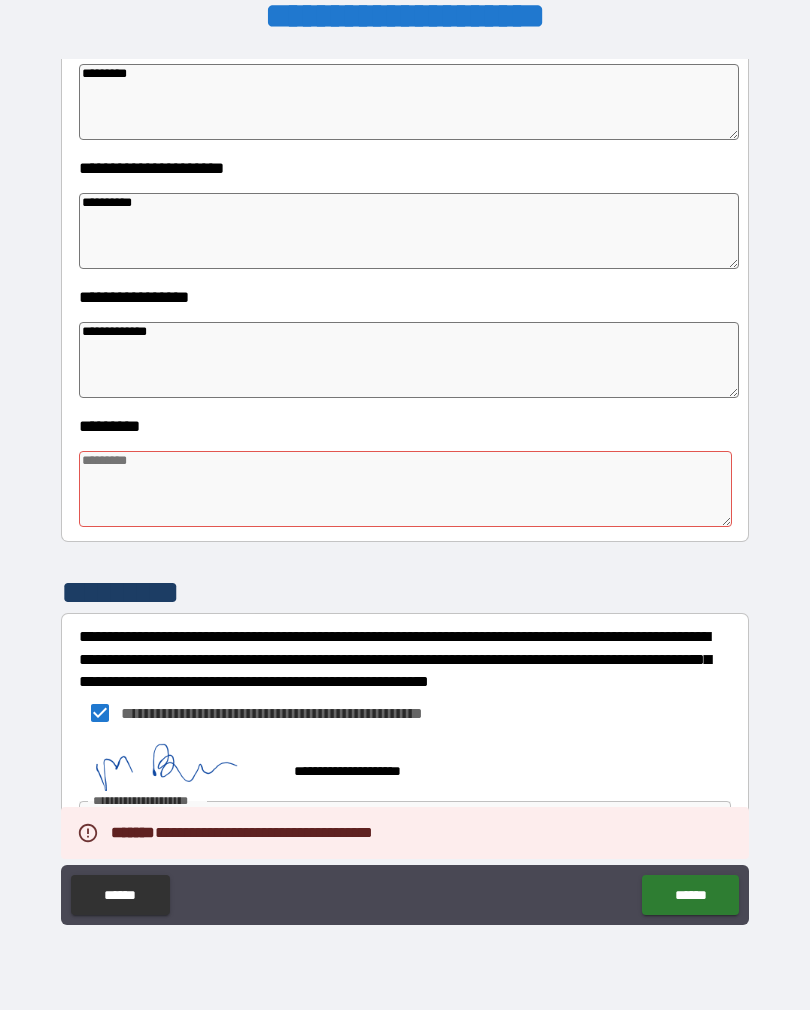 click at bounding box center [405, 489] 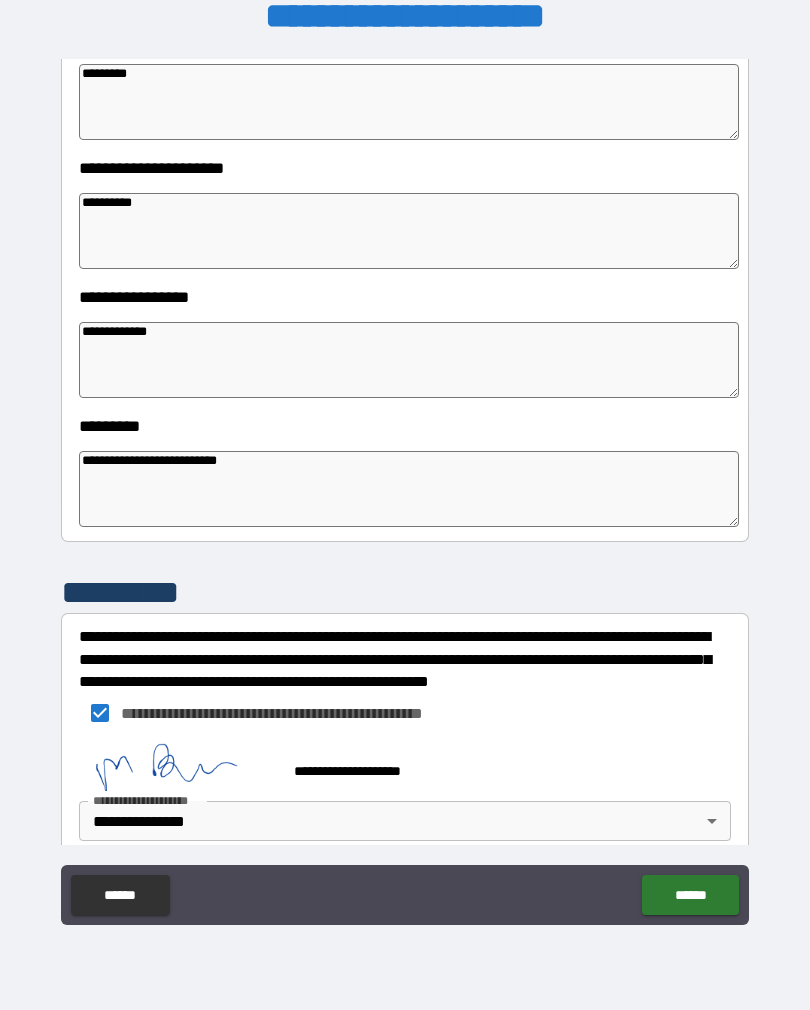 click on "******" at bounding box center [690, 895] 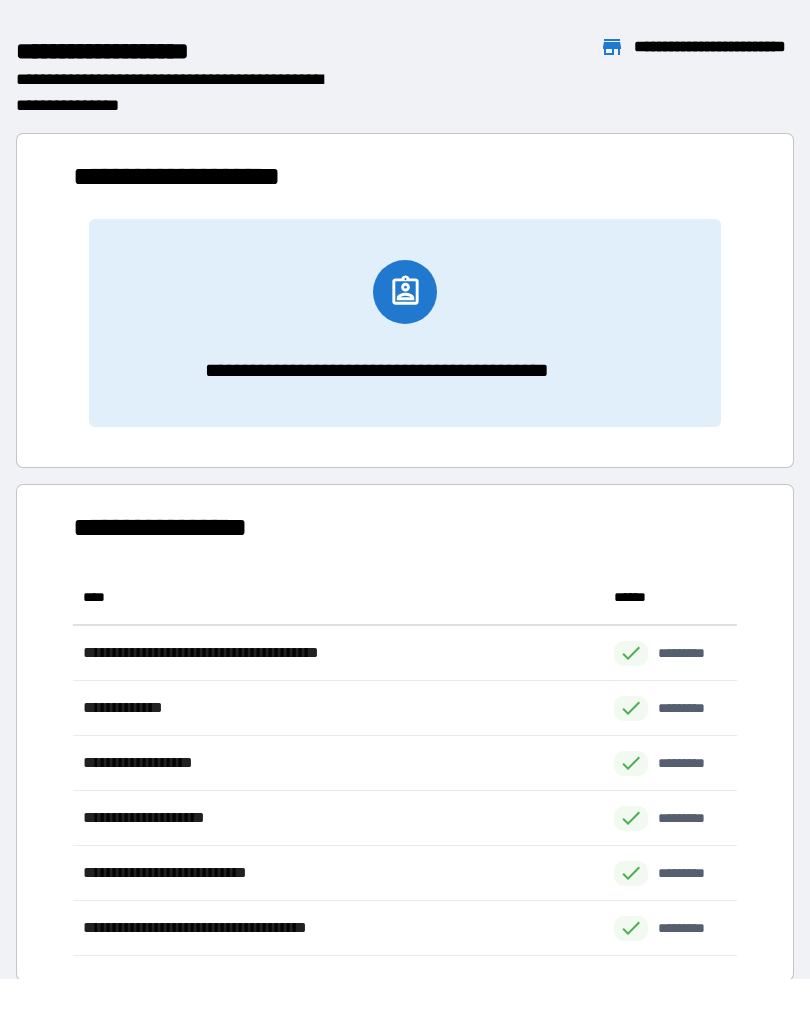scroll, scrollTop: 1, scrollLeft: 1, axis: both 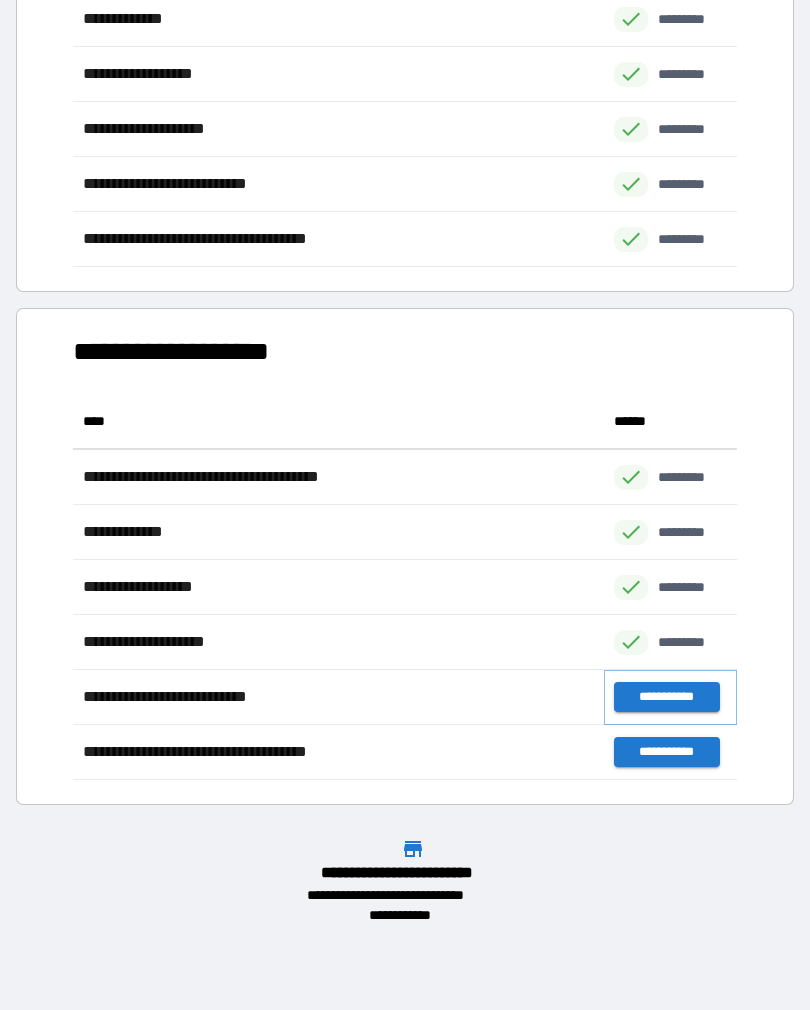 click on "**********" at bounding box center [666, 697] 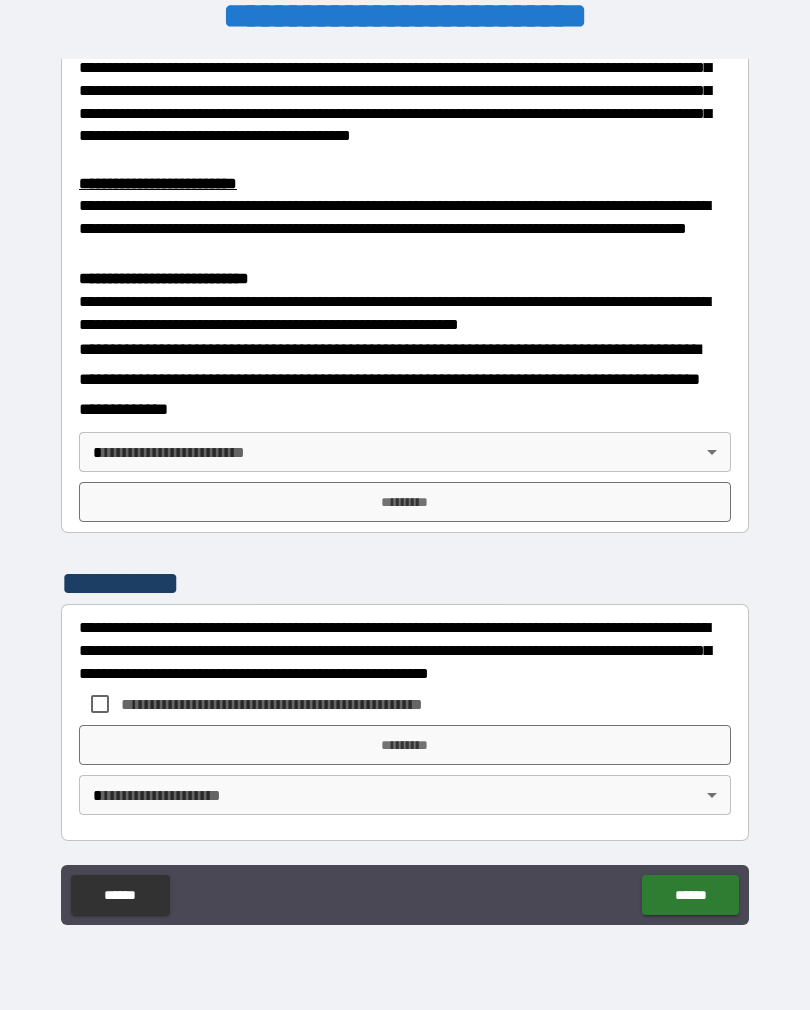 scroll, scrollTop: 594, scrollLeft: 0, axis: vertical 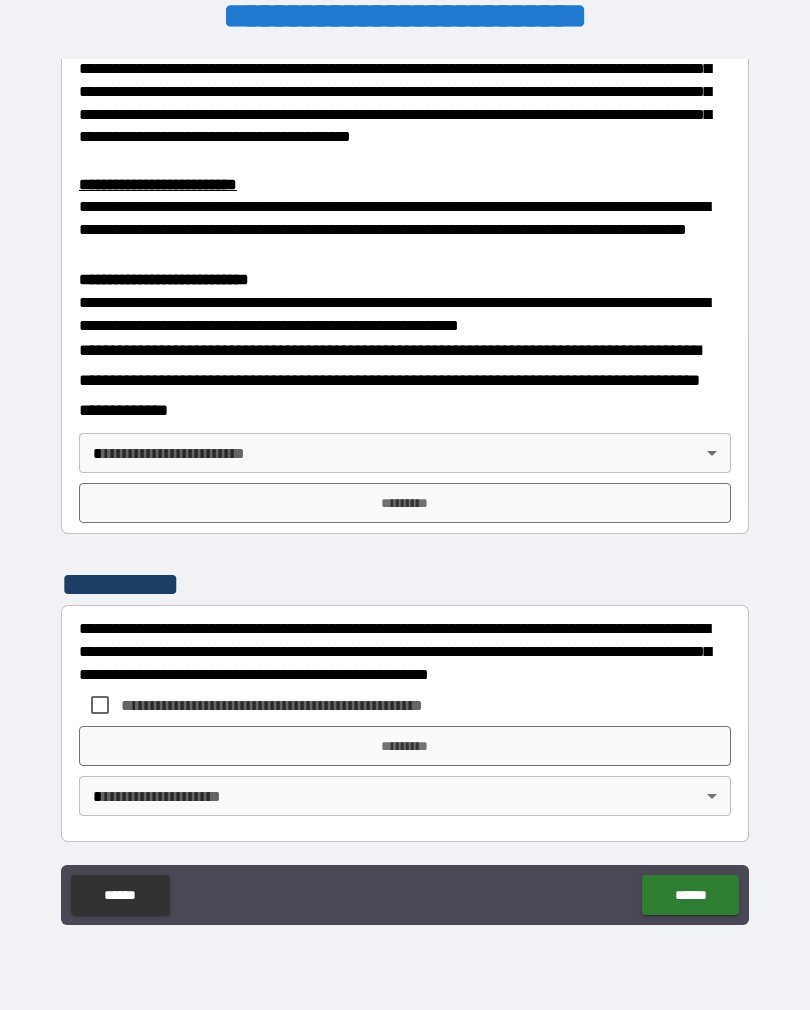 click on "**********" at bounding box center [405, 489] 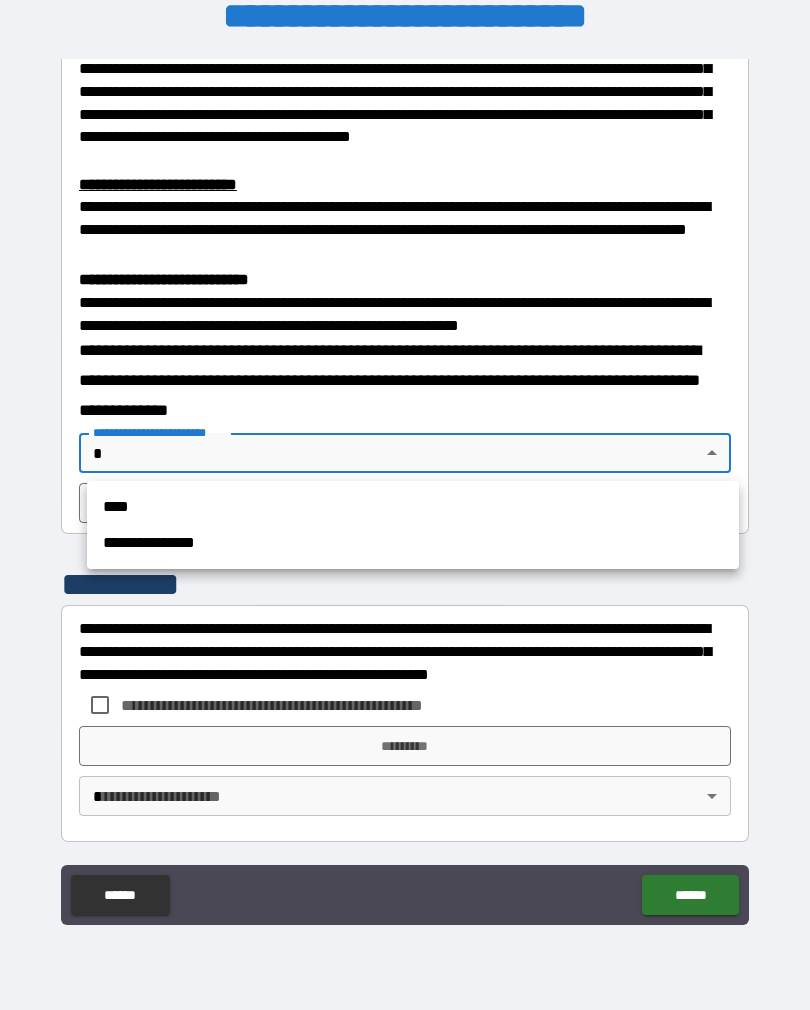 click on "**********" at bounding box center (413, 543) 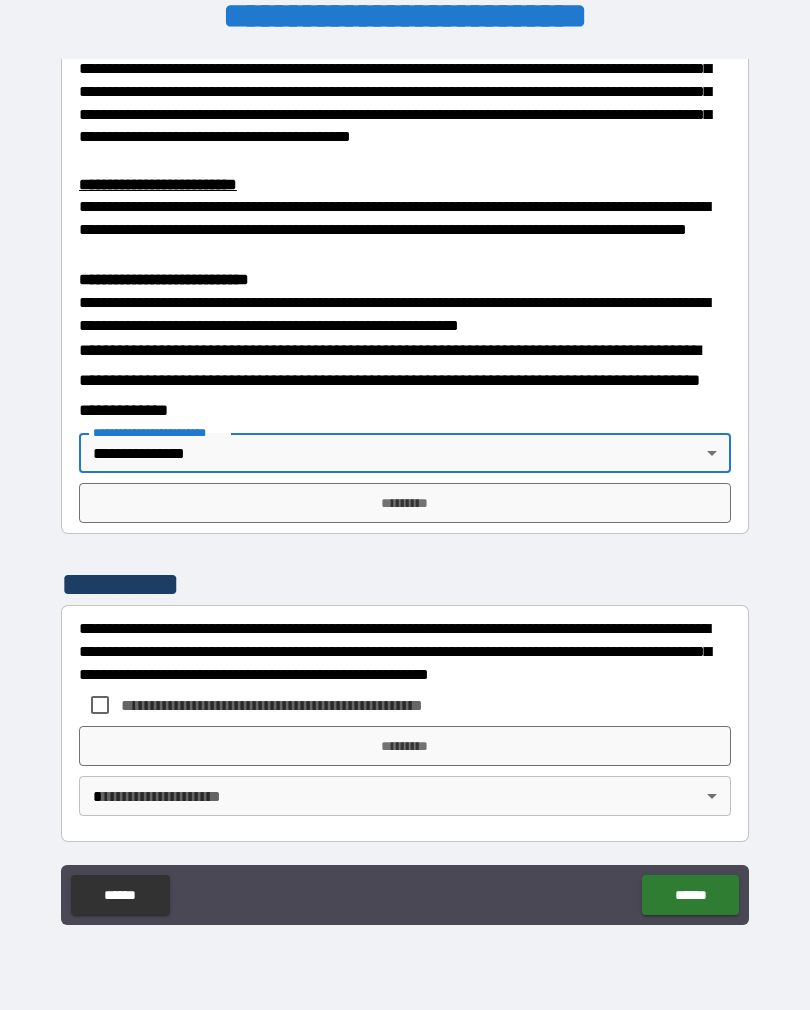 click on "*********" at bounding box center [405, 503] 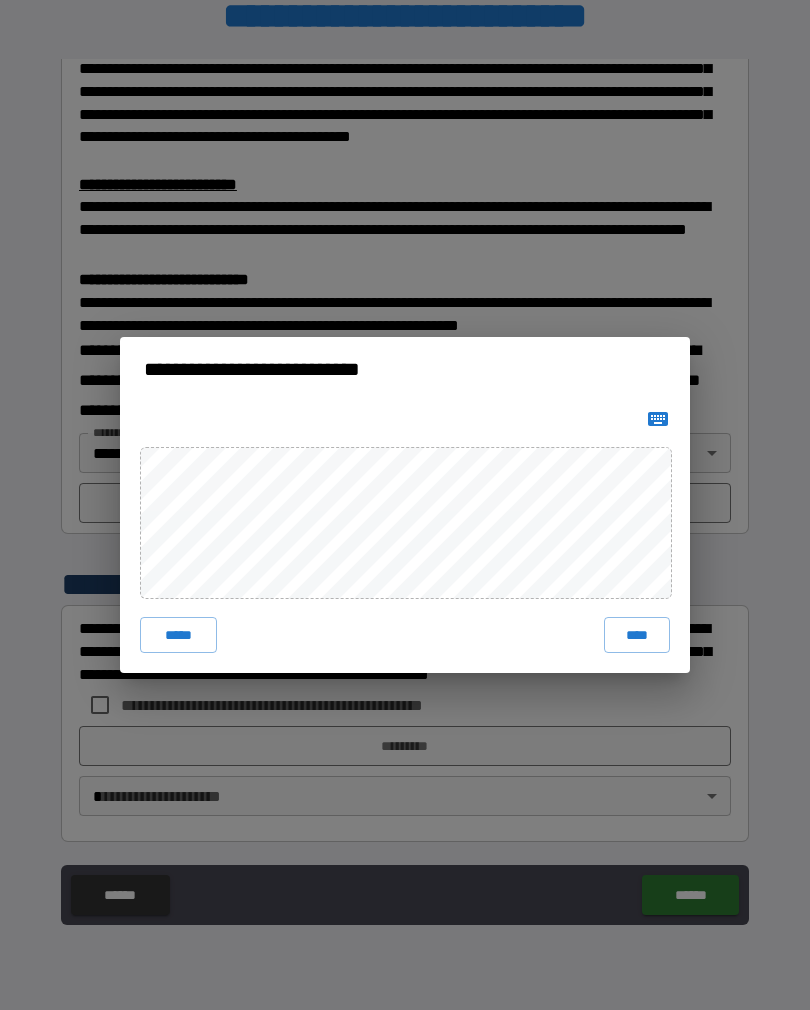 click on "****" at bounding box center (637, 635) 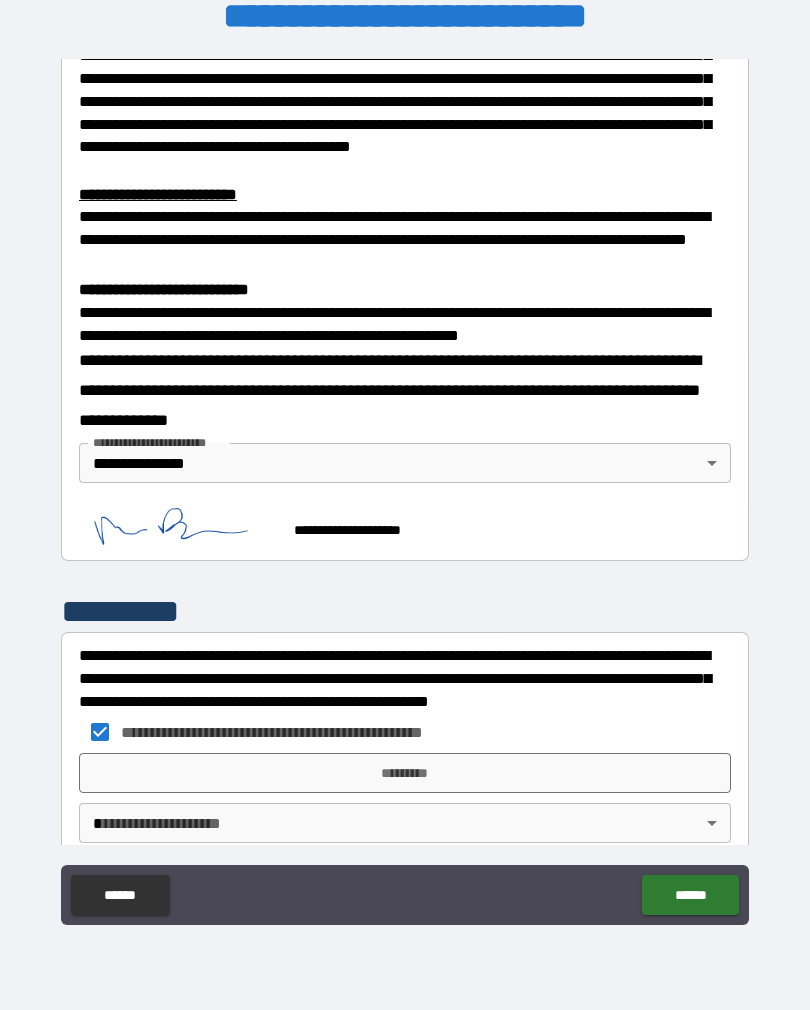 click on "*********" at bounding box center [405, 773] 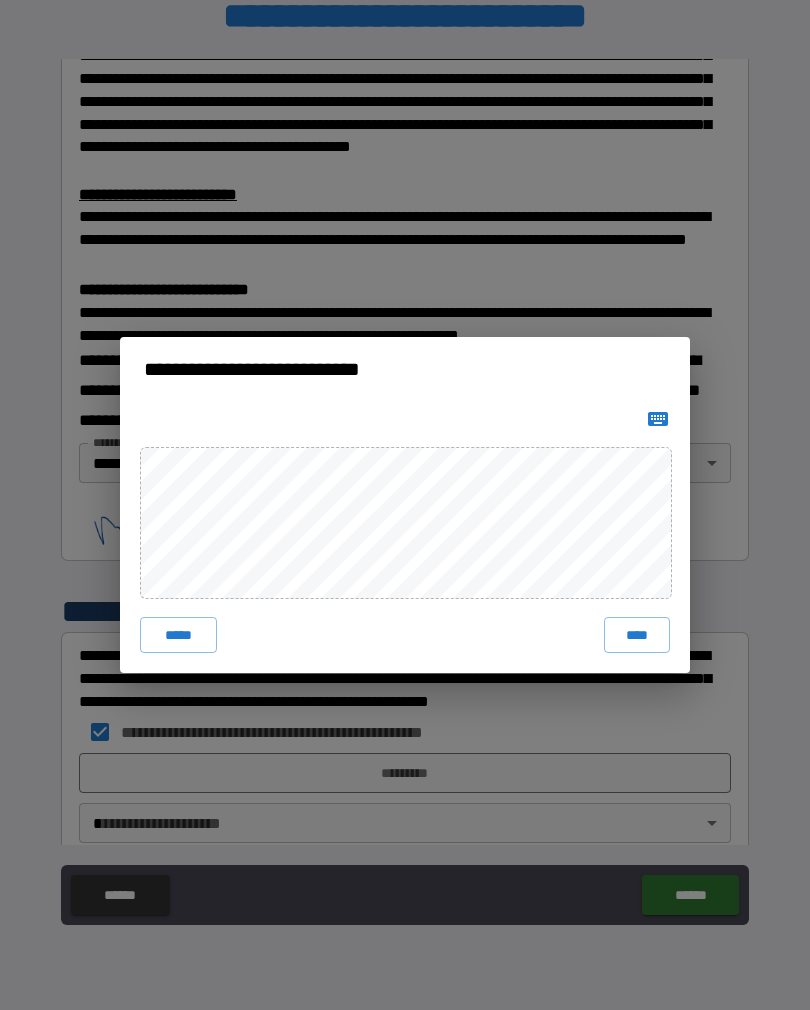 click on "****" at bounding box center (637, 635) 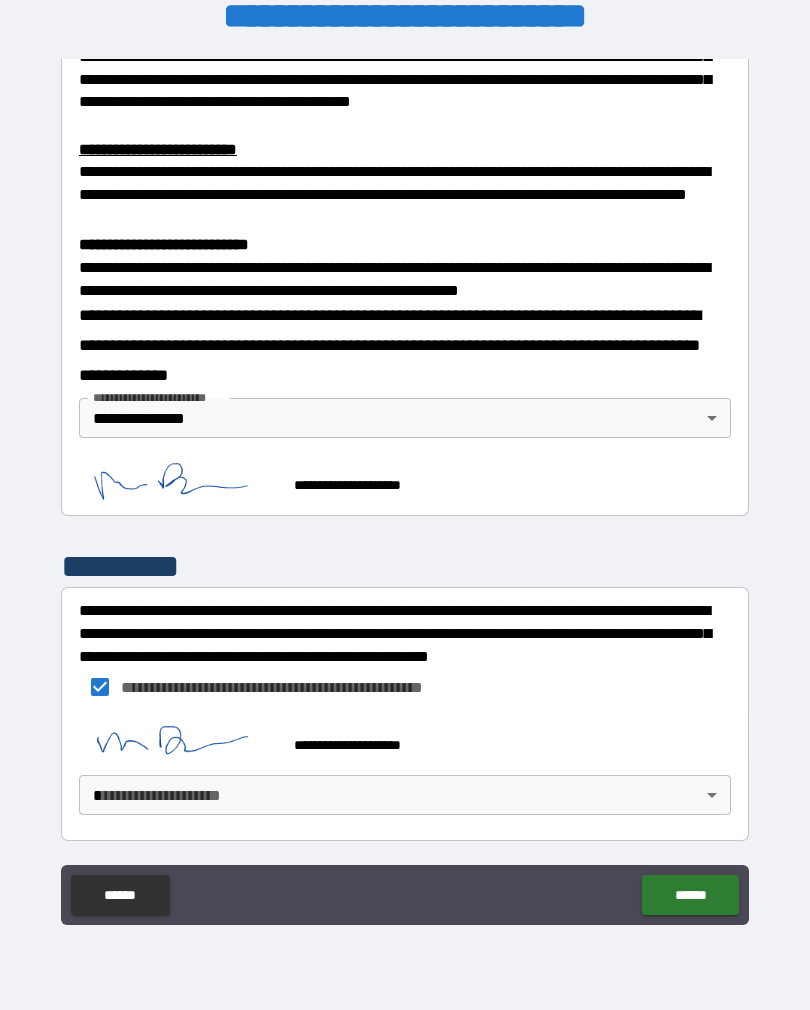 scroll, scrollTop: 628, scrollLeft: 0, axis: vertical 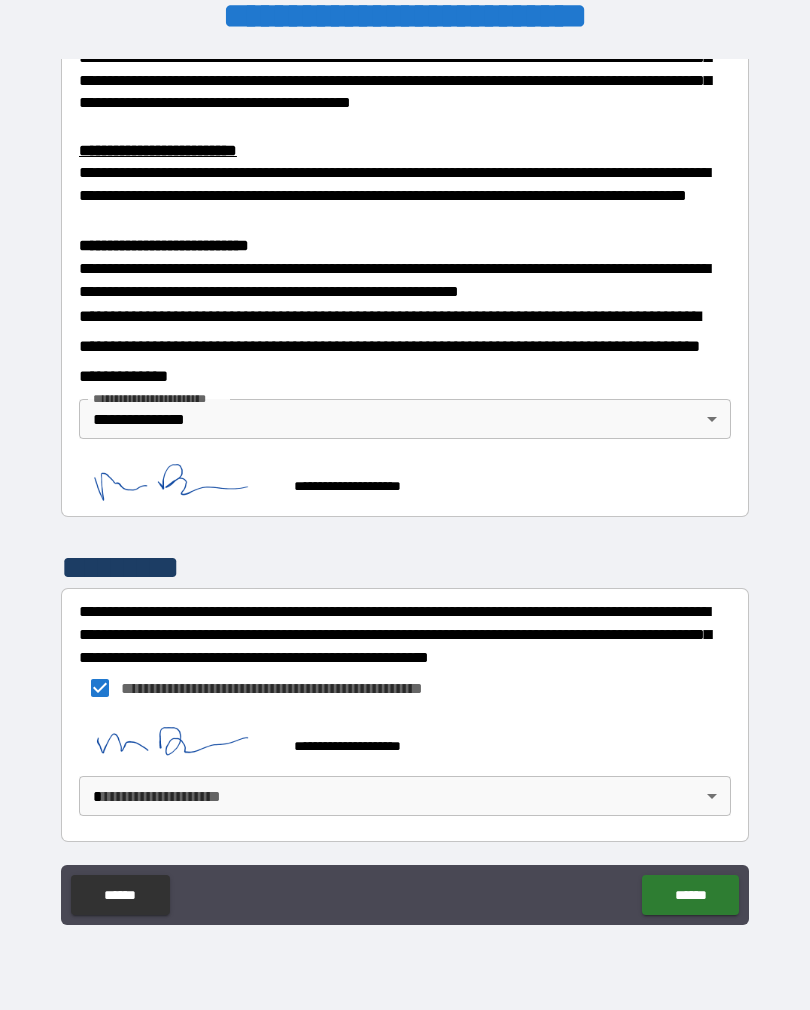 click on "**********" at bounding box center (405, 489) 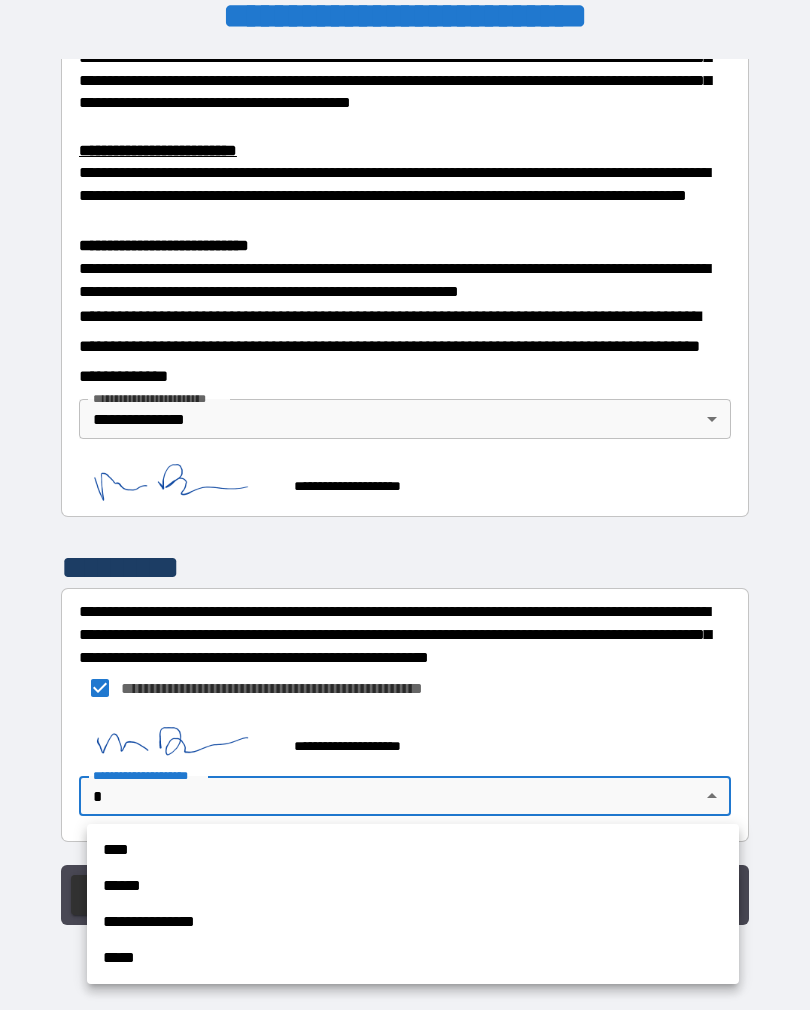click on "**********" at bounding box center [413, 922] 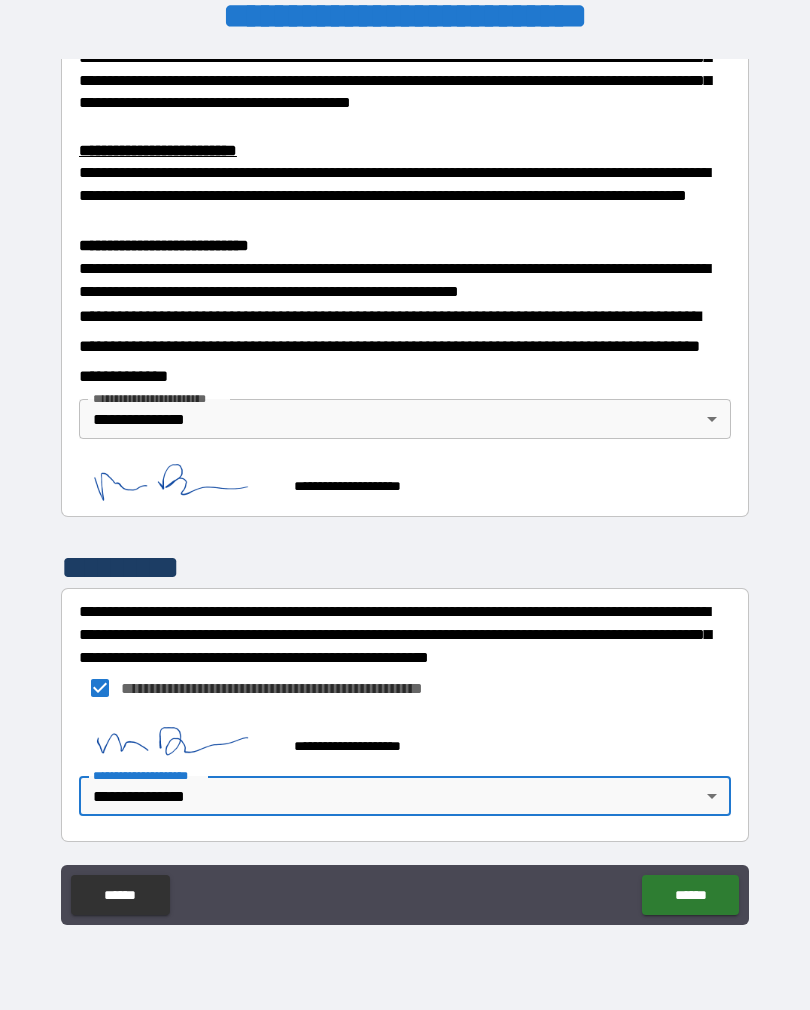 click on "******" at bounding box center (690, 895) 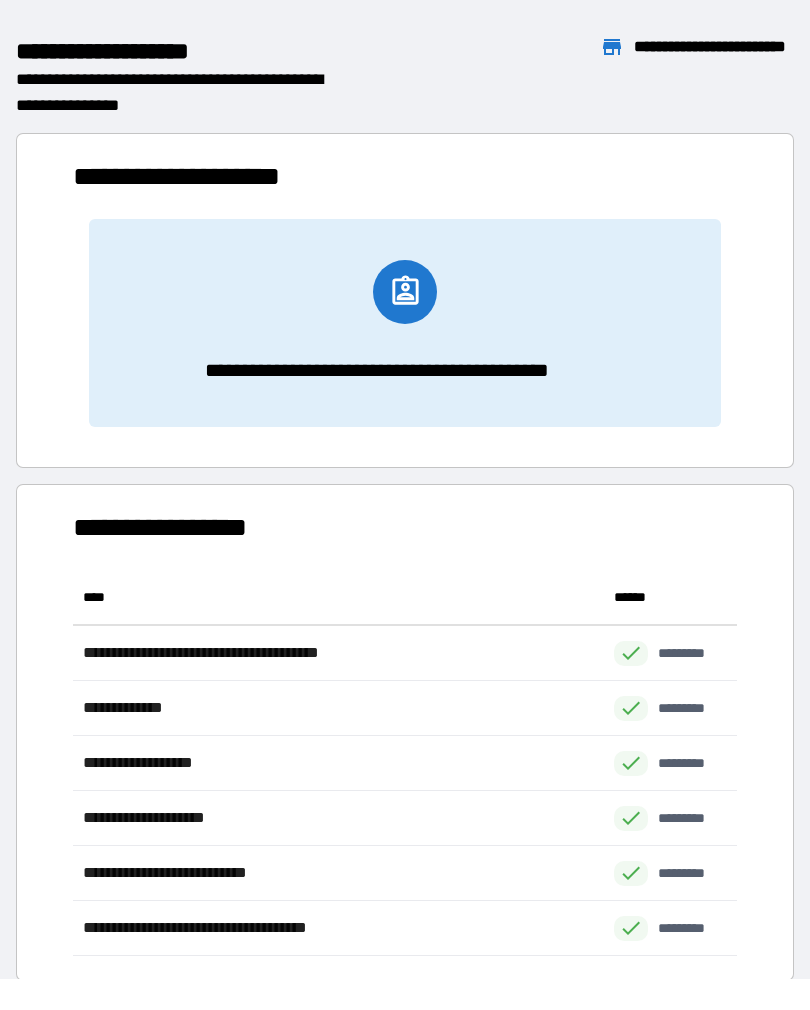 scroll, scrollTop: 1, scrollLeft: 1, axis: both 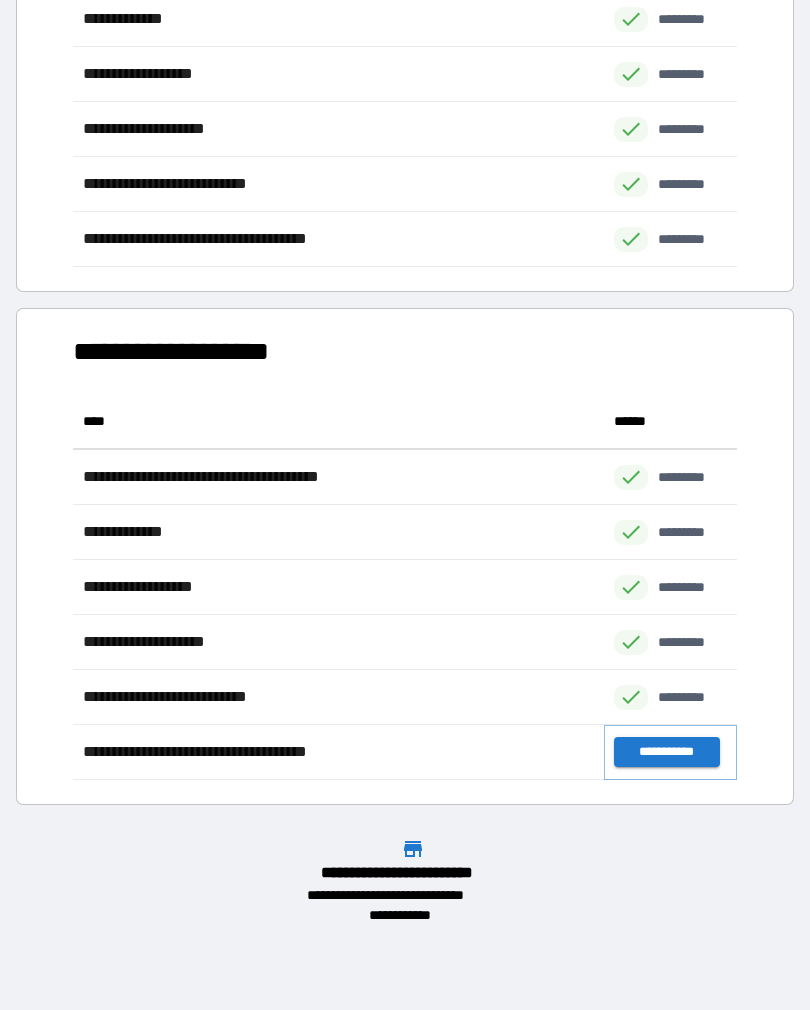click on "**********" at bounding box center (666, 752) 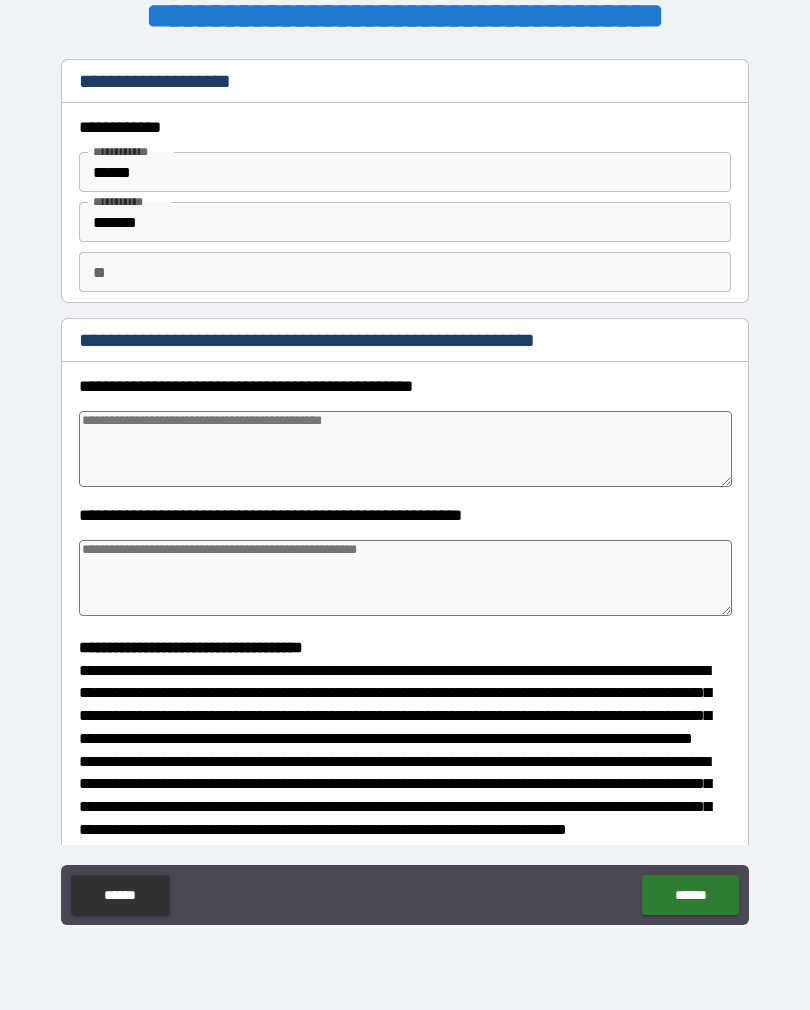 click at bounding box center (405, 449) 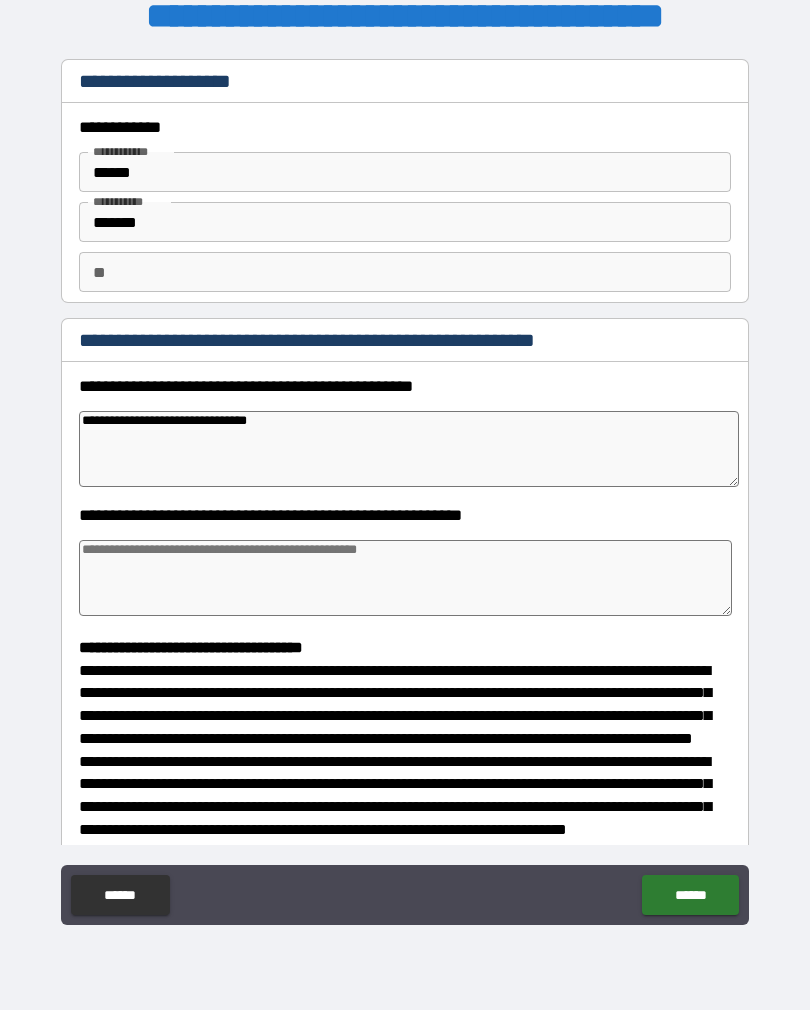click at bounding box center [405, 578] 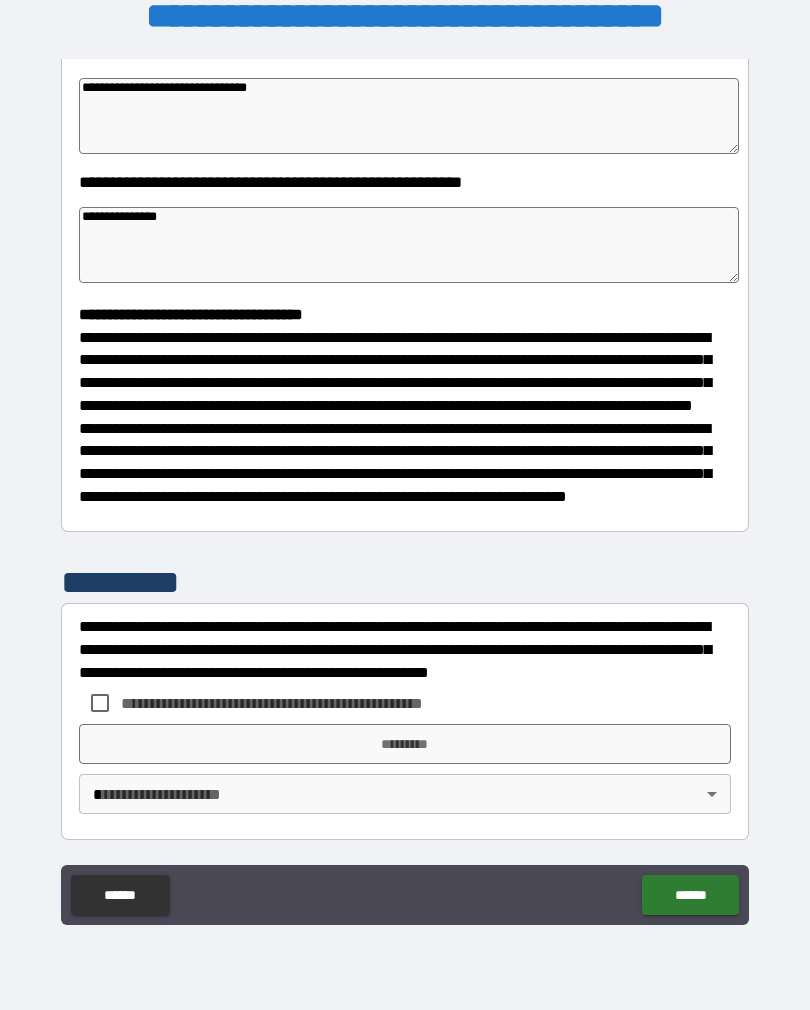 scroll, scrollTop: 370, scrollLeft: 0, axis: vertical 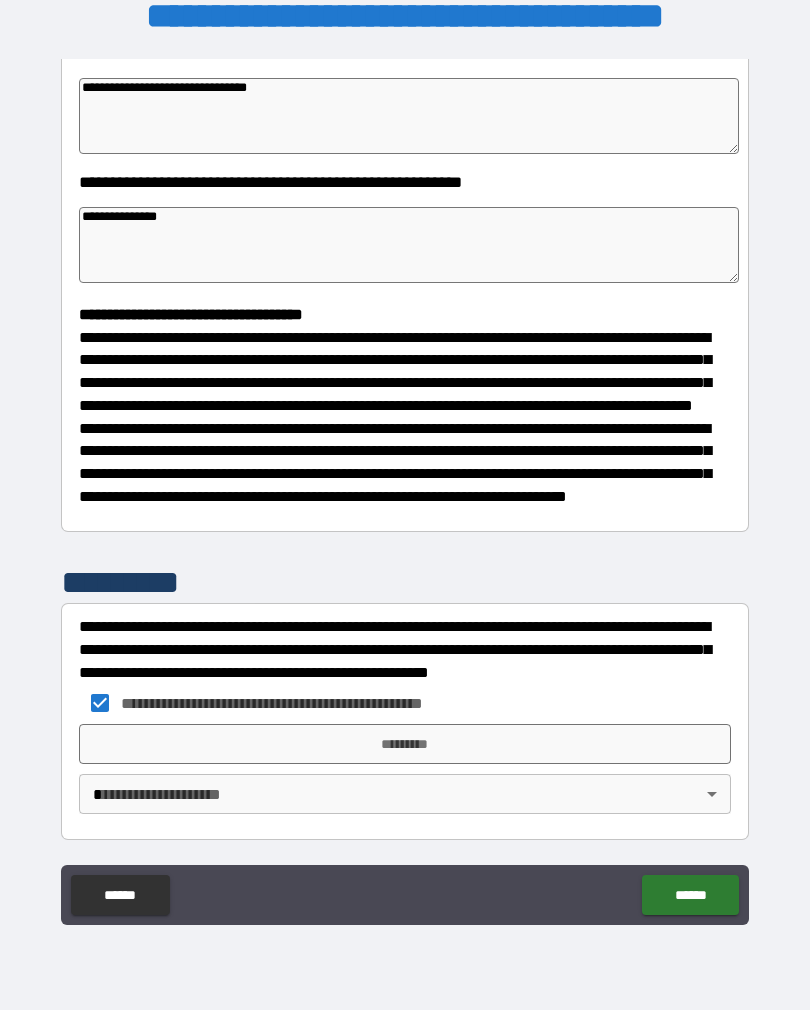 click on "*********" at bounding box center (405, 744) 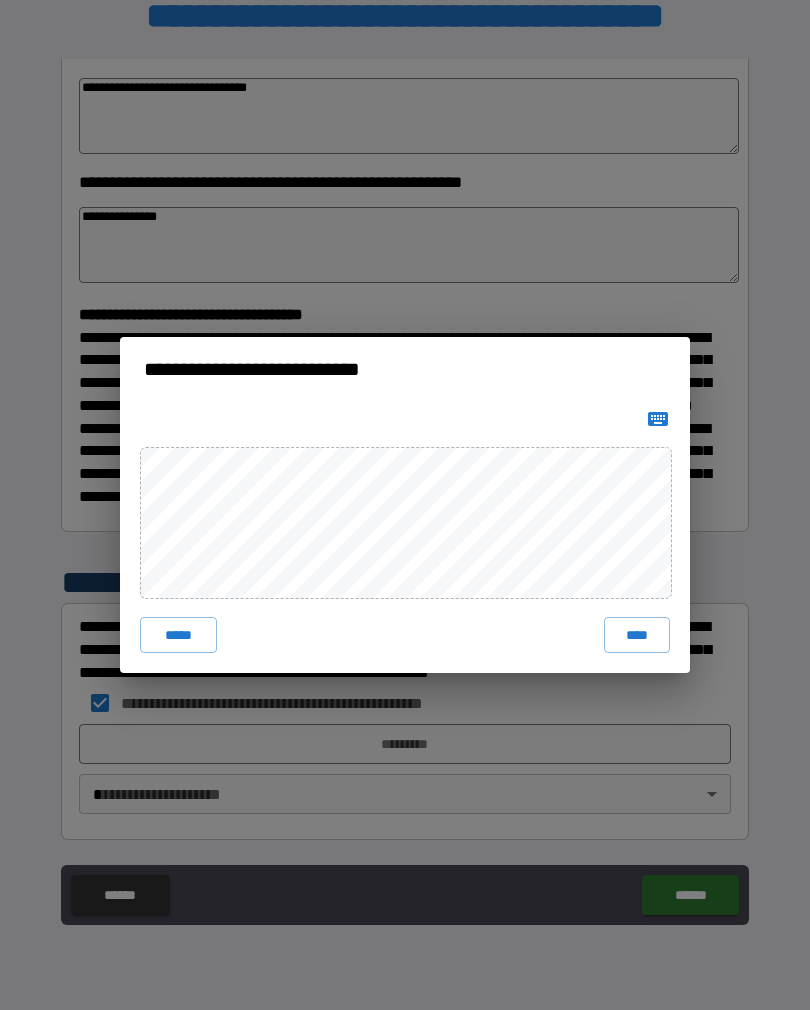 click on "****" at bounding box center [637, 635] 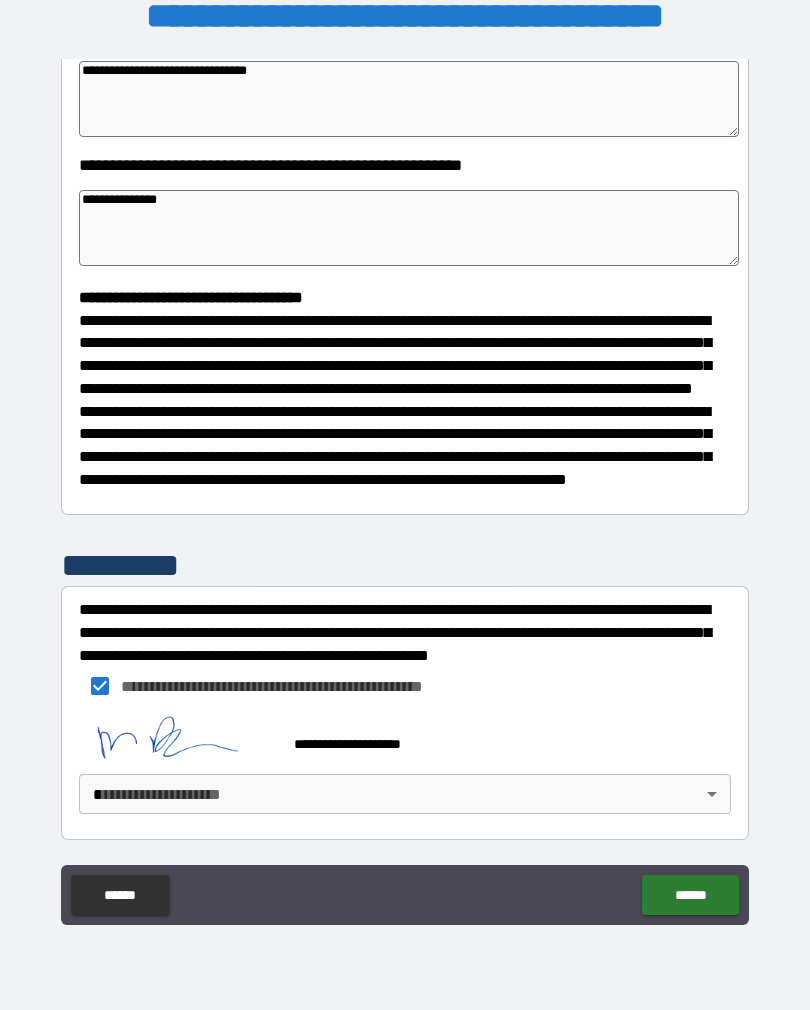 click on "**********" at bounding box center (405, 489) 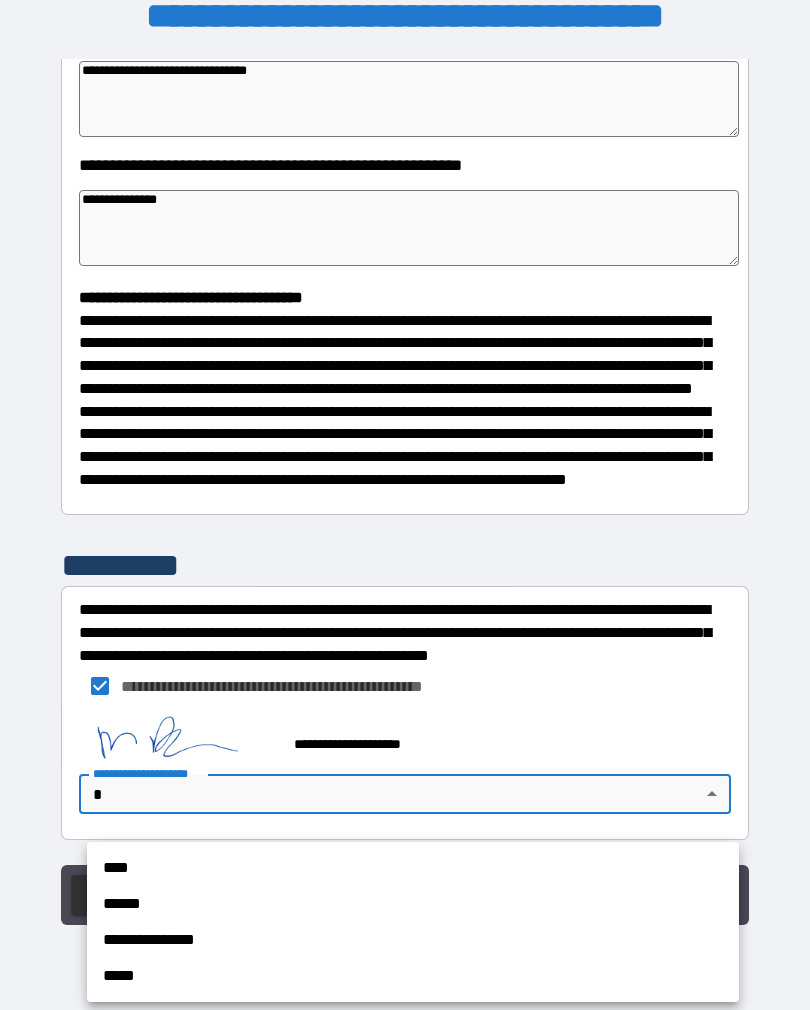 click on "**********" at bounding box center [413, 940] 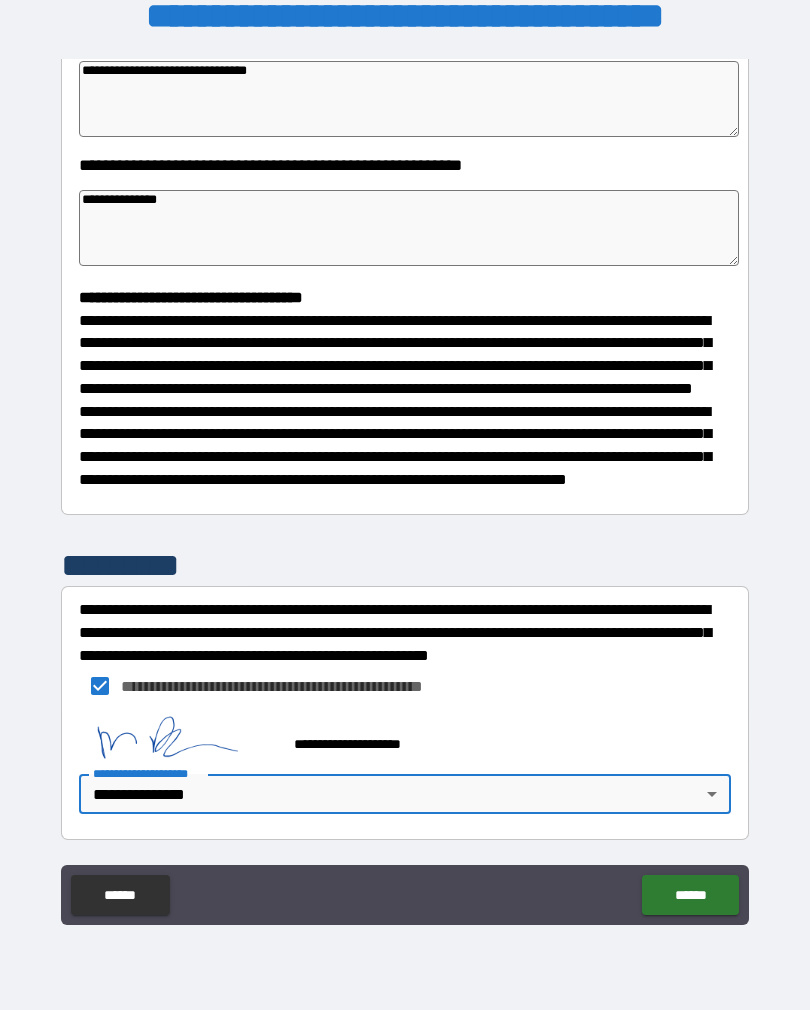 click on "******" at bounding box center [690, 895] 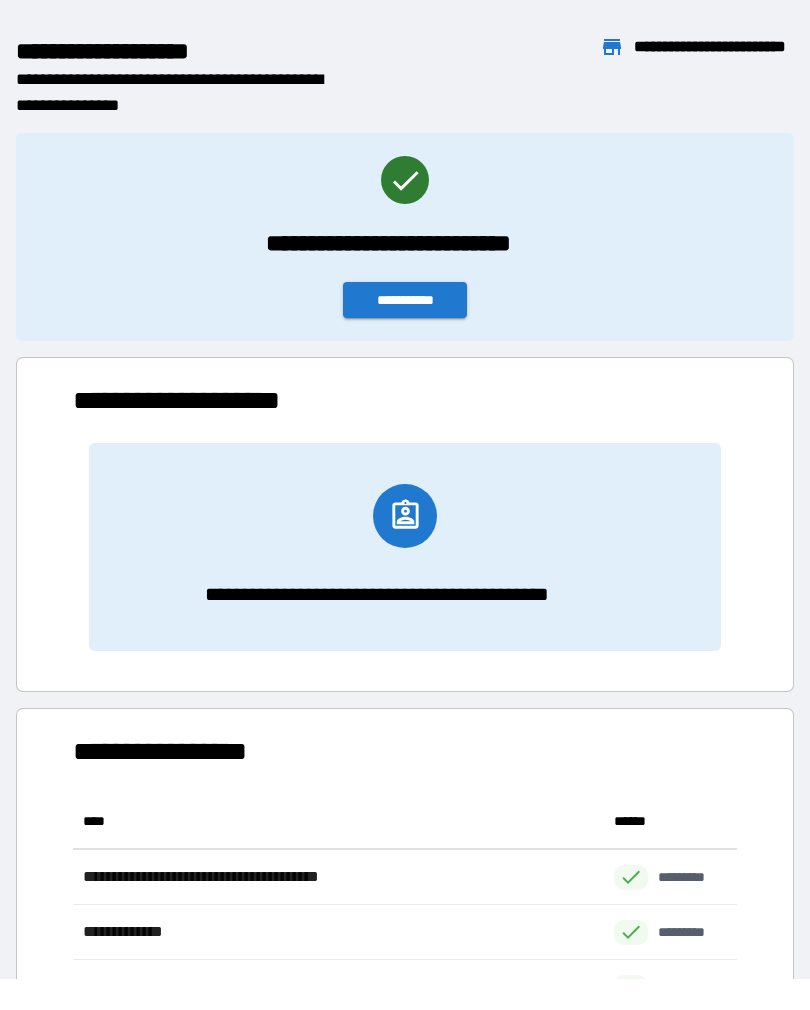 scroll, scrollTop: 1, scrollLeft: 1, axis: both 